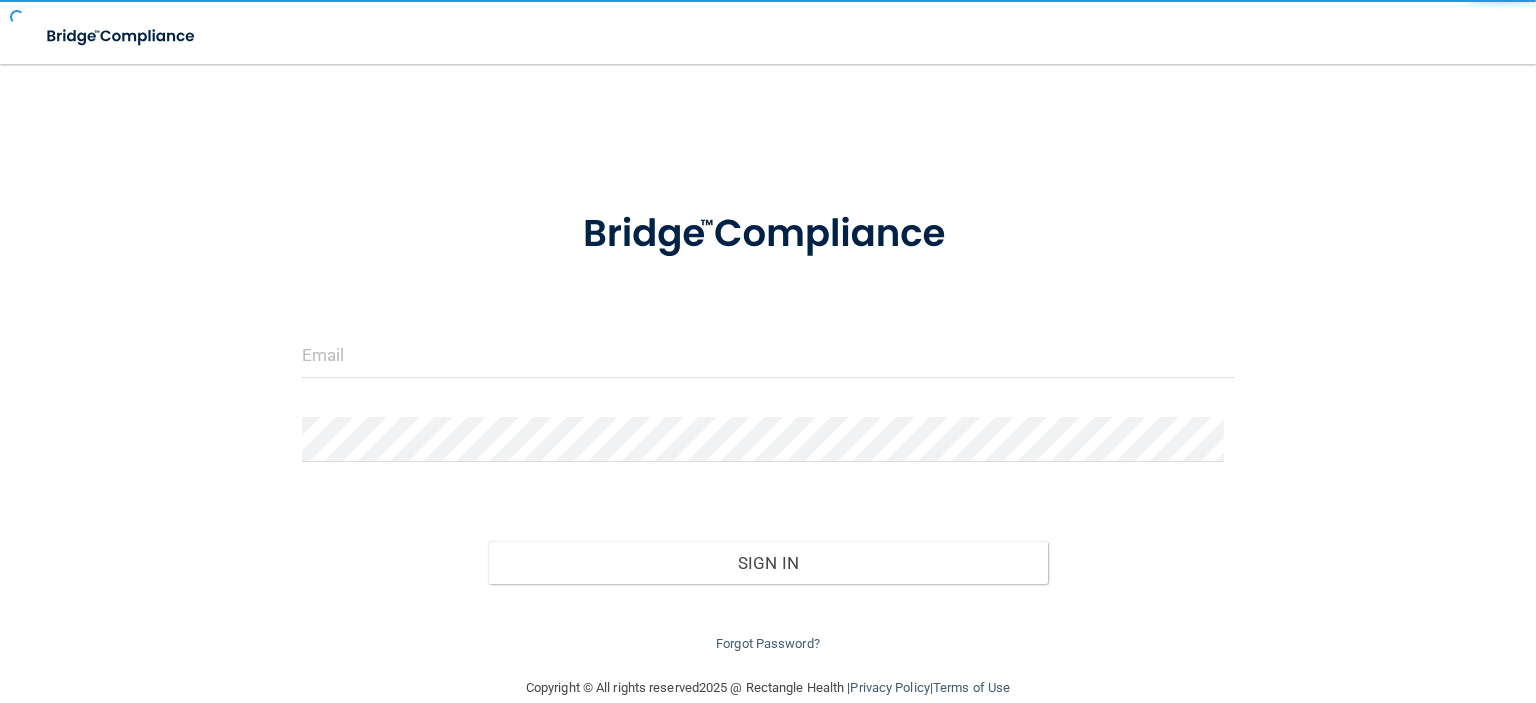 scroll, scrollTop: 0, scrollLeft: 0, axis: both 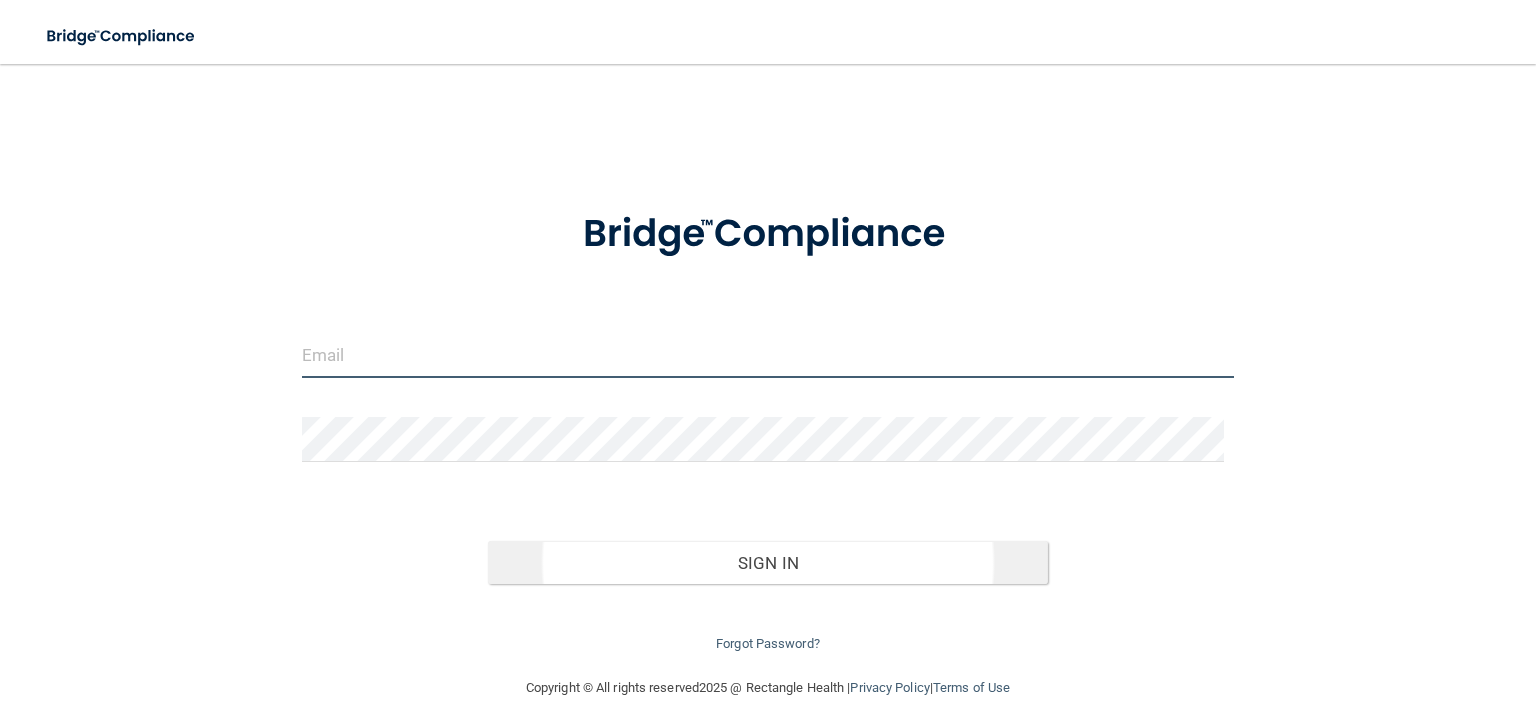 type on "[EMAIL_ADDRESS][DOMAIN_NAME]" 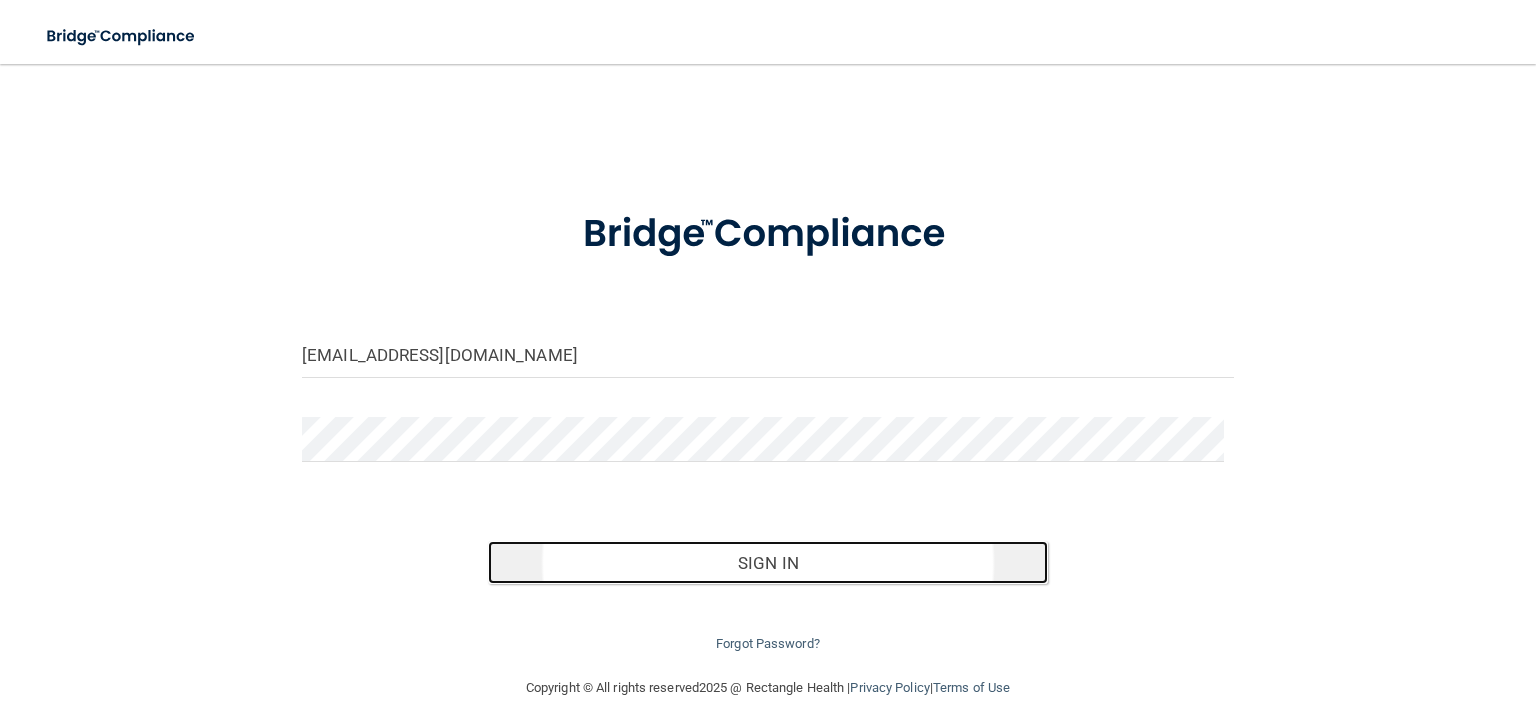 click on "Sign In" at bounding box center (767, 563) 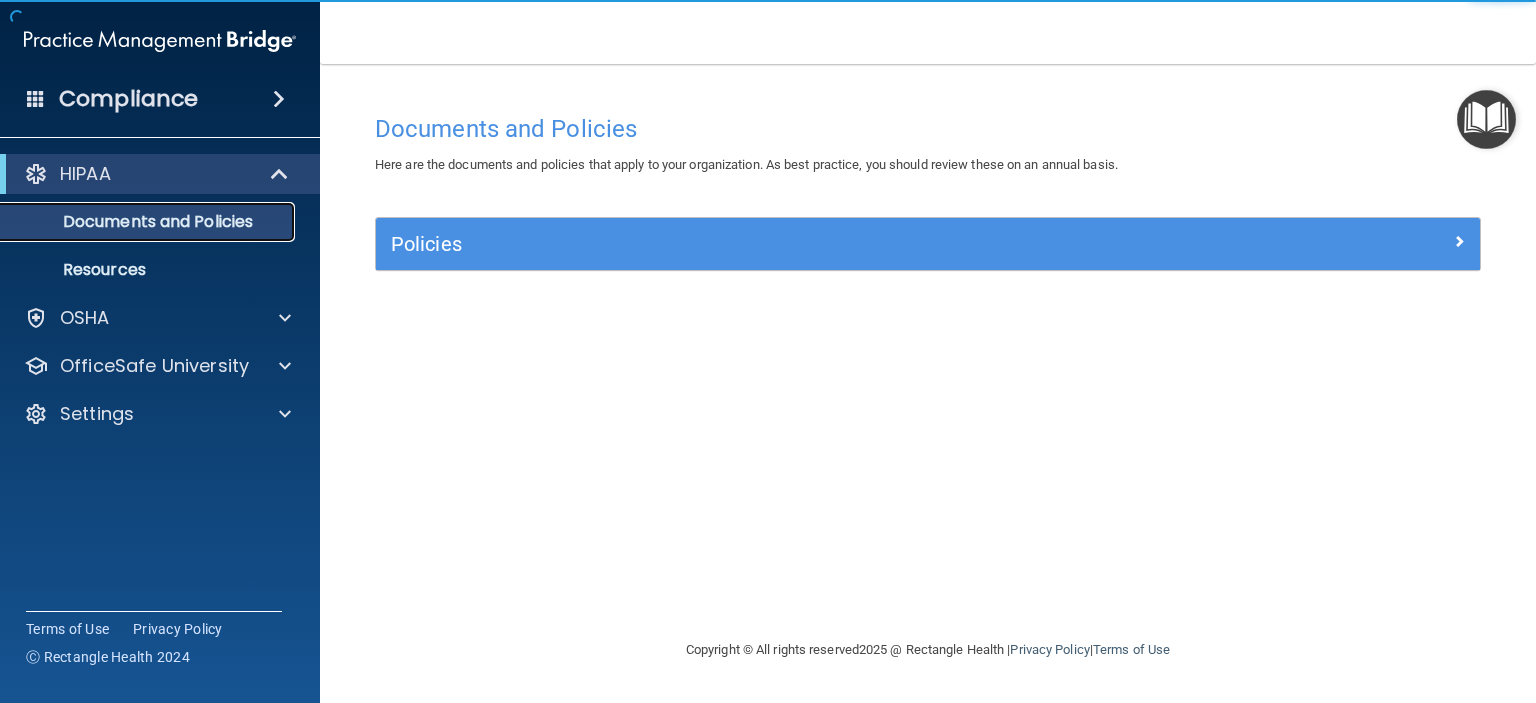 click on "Documents and Policies" at bounding box center (149, 222) 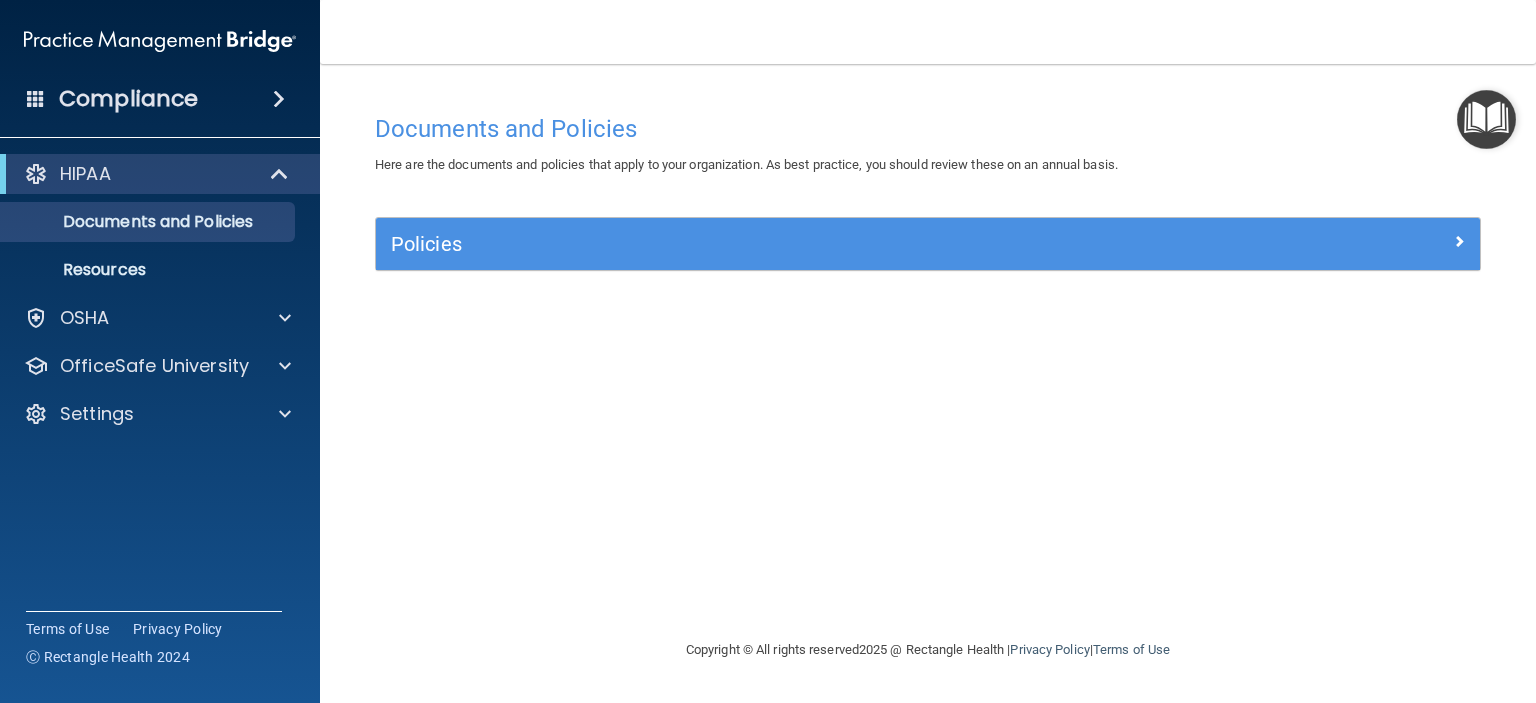 click on "Compliance" at bounding box center (160, 99) 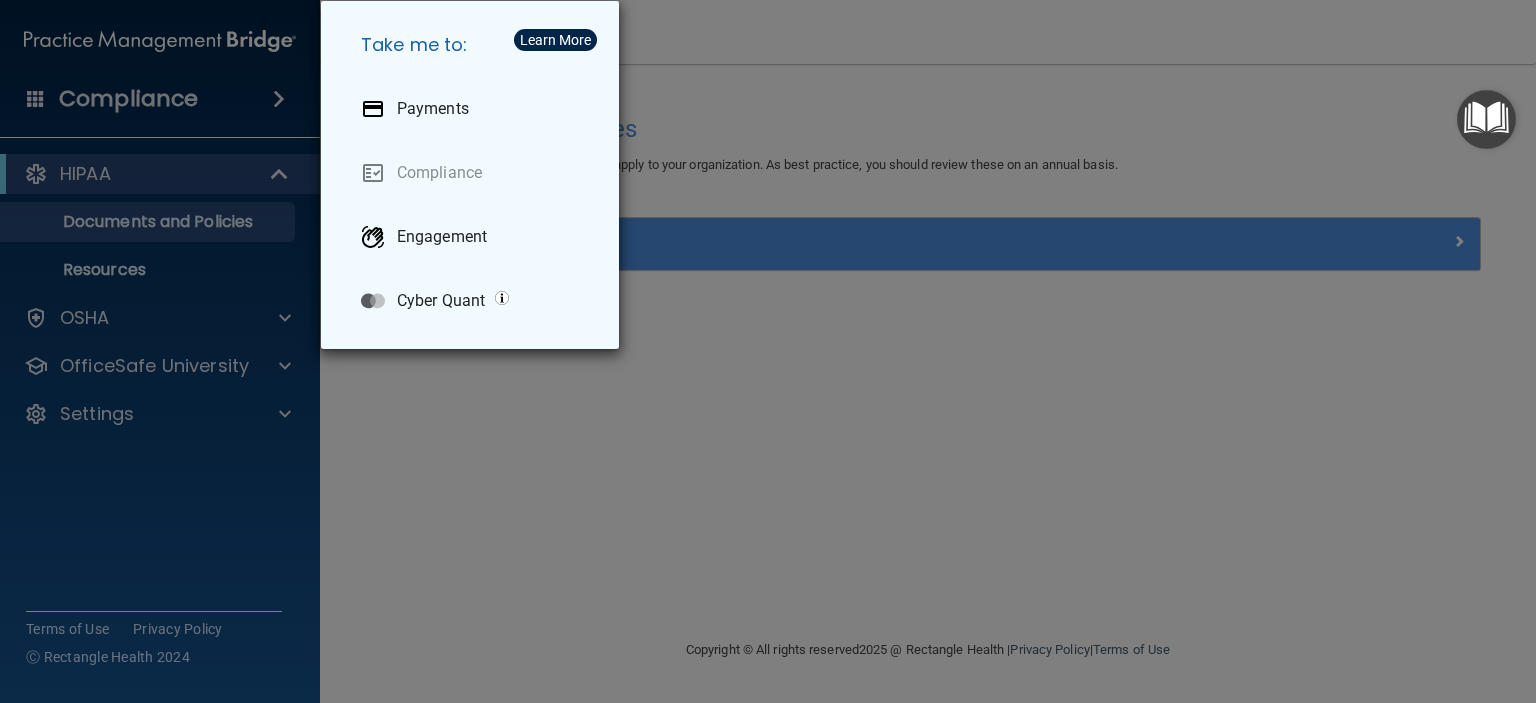 click on "Take me to:             Payments                   Compliance                     Engagement                     Cyber Quant" at bounding box center (768, 351) 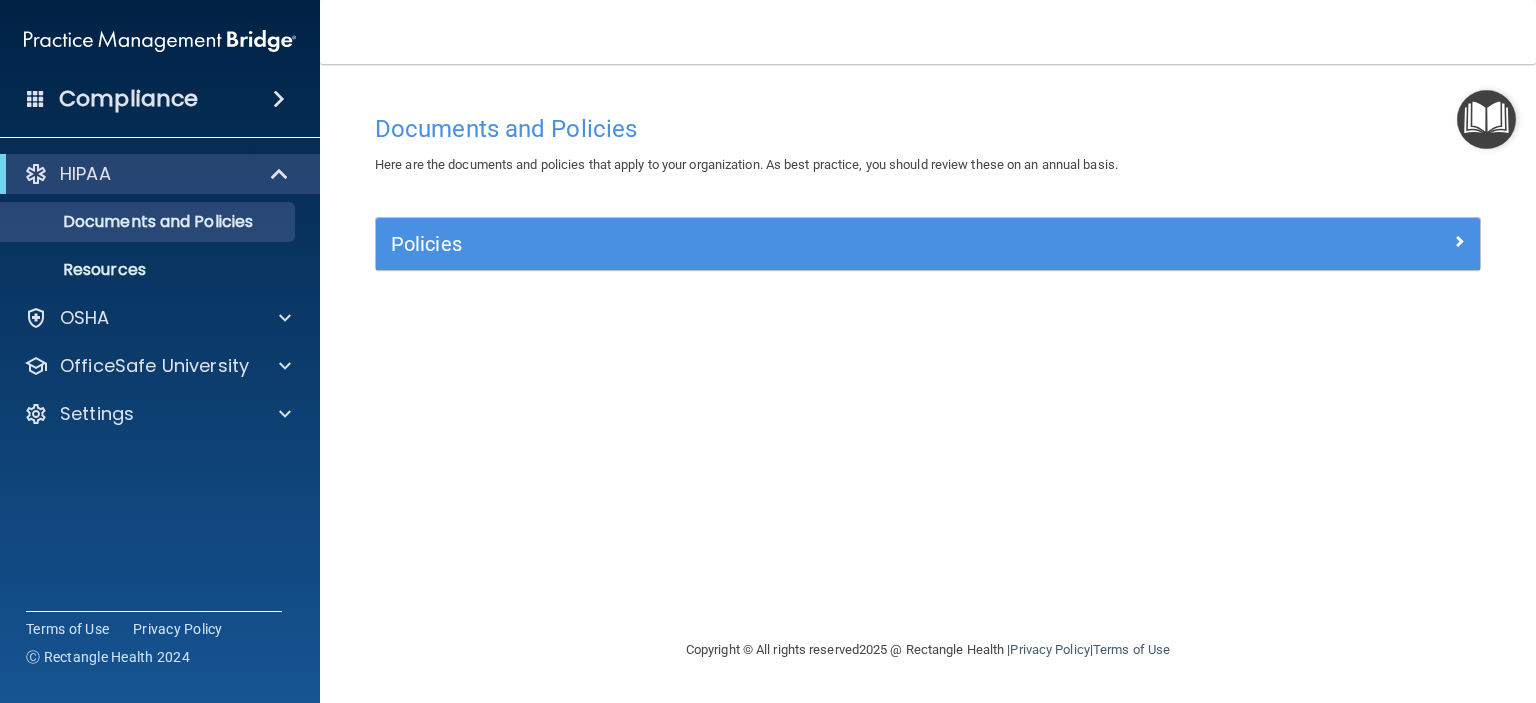 click at bounding box center (279, 99) 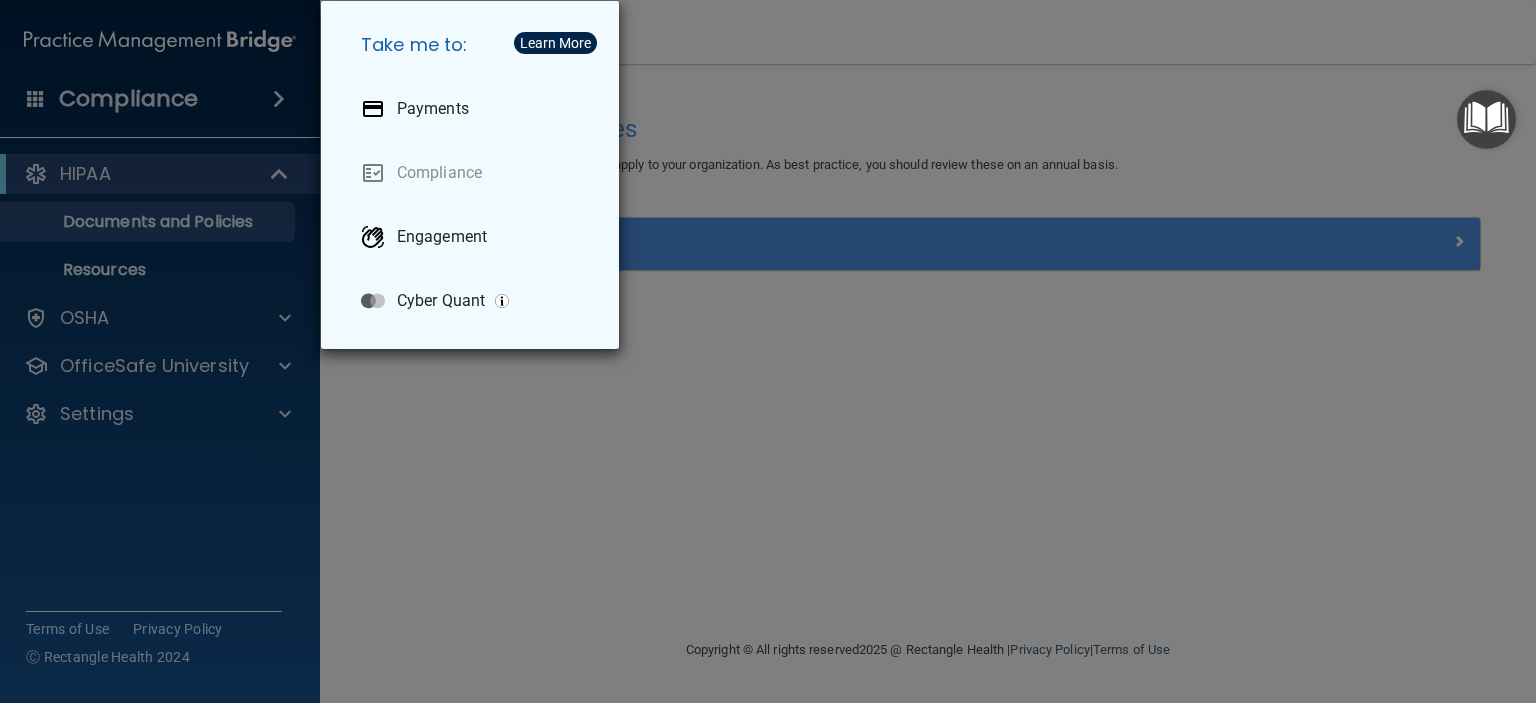 click on "Take me to:             Payments                   Compliance                     Engagement                     Cyber Quant" at bounding box center [768, 351] 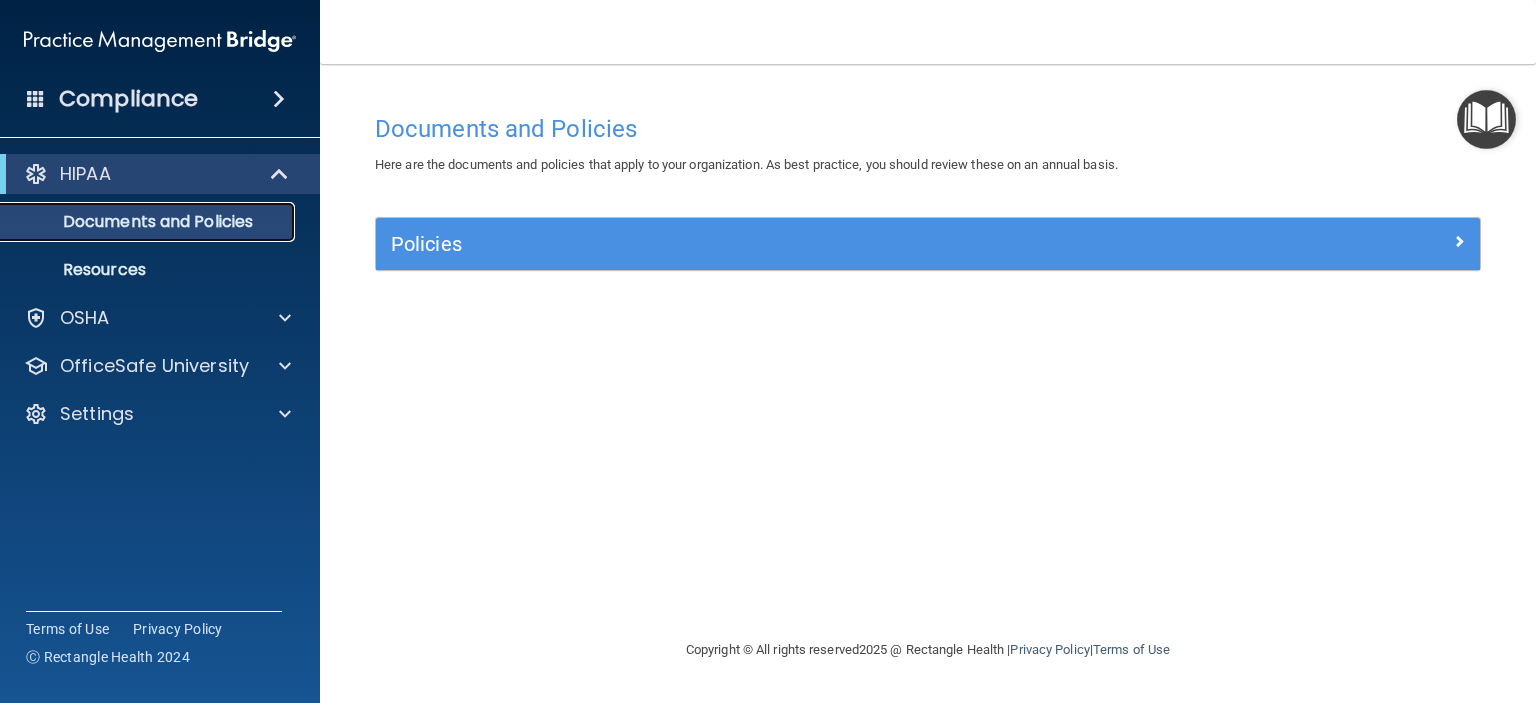 click on "Documents and Policies" at bounding box center [149, 222] 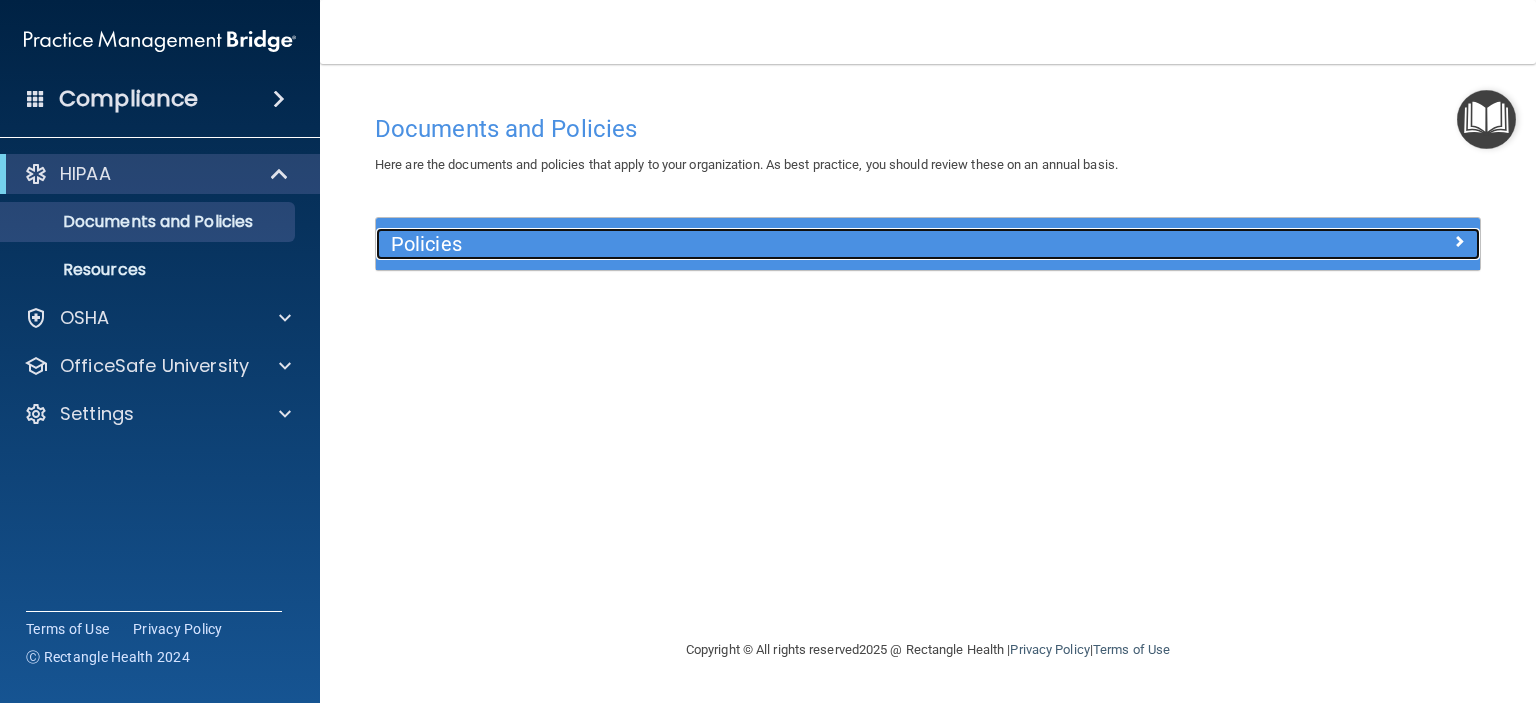 click on "Policies" at bounding box center (790, 244) 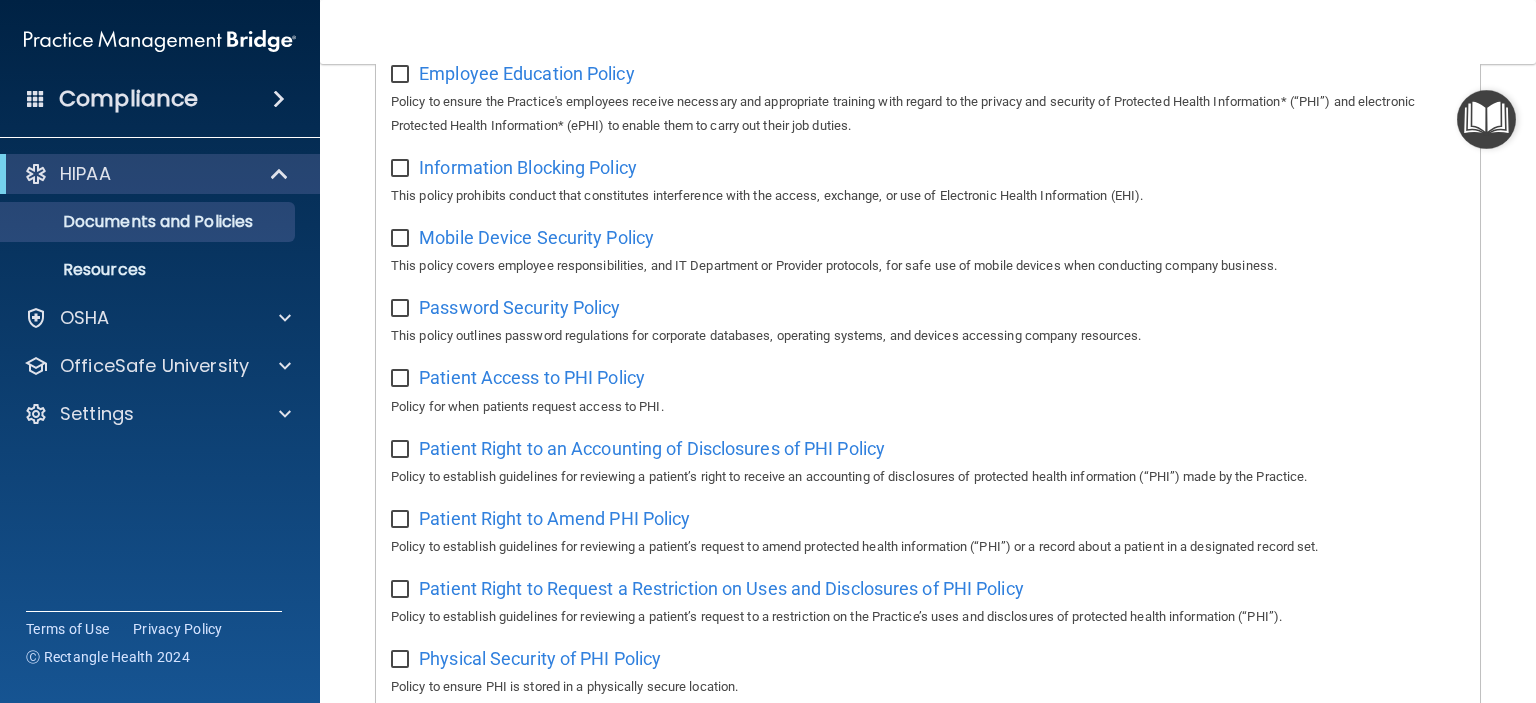 scroll, scrollTop: 1341, scrollLeft: 0, axis: vertical 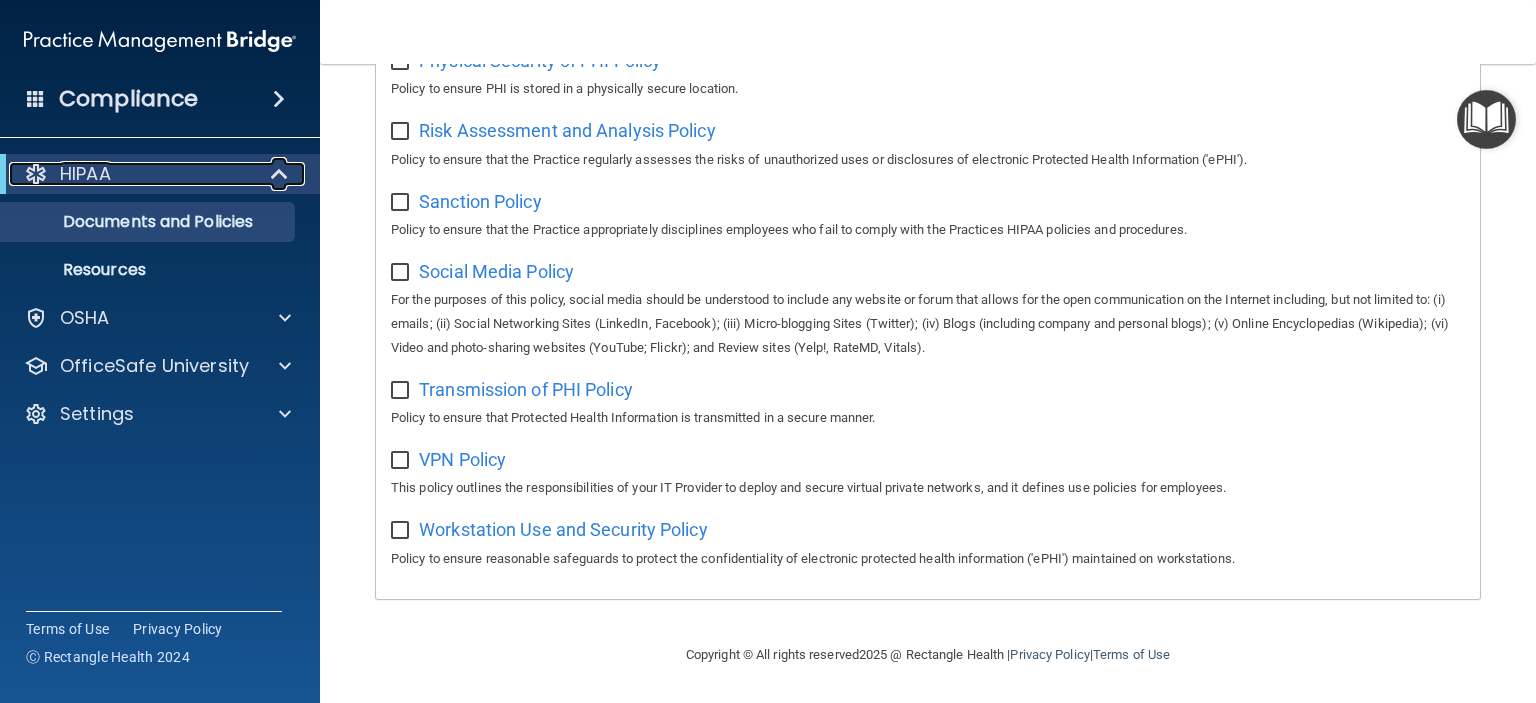 click at bounding box center [281, 174] 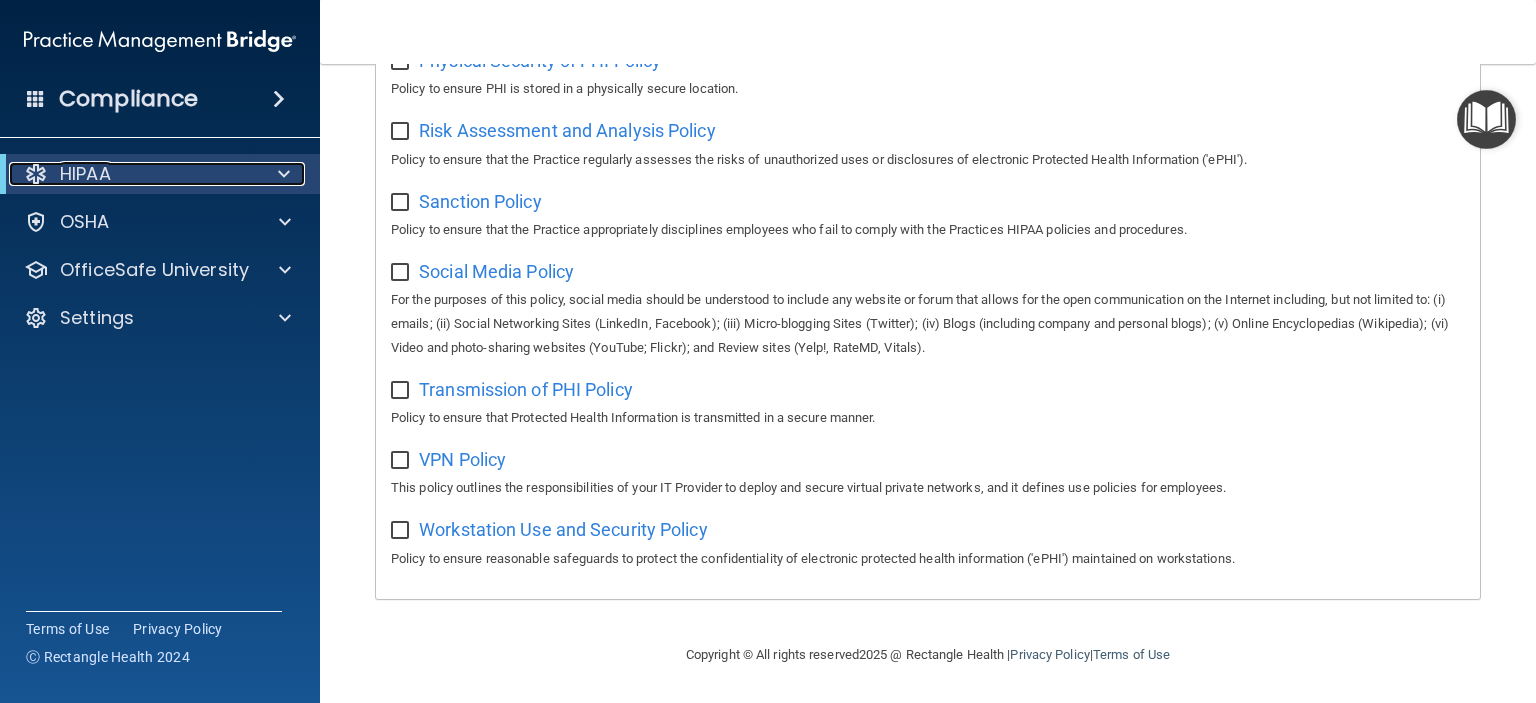 click at bounding box center (284, 174) 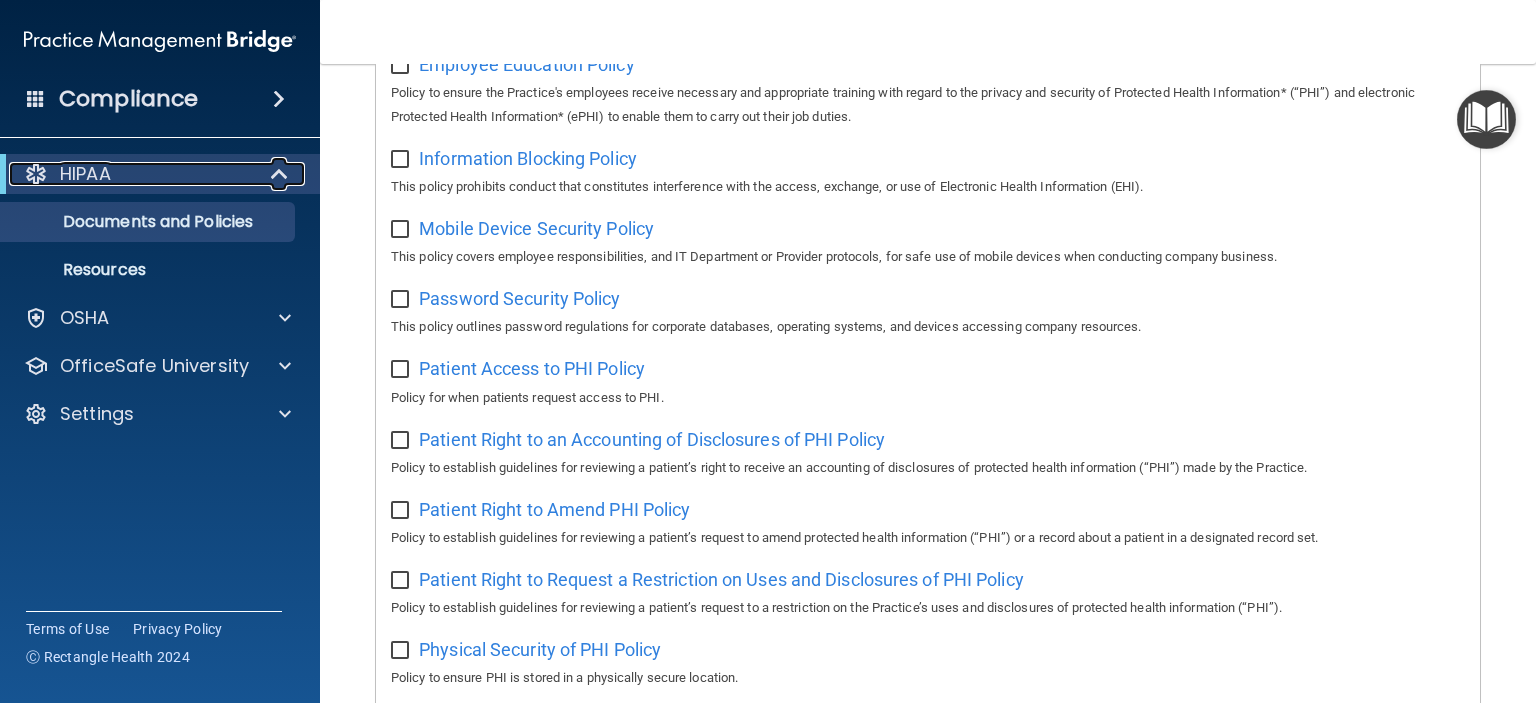 scroll, scrollTop: 0, scrollLeft: 0, axis: both 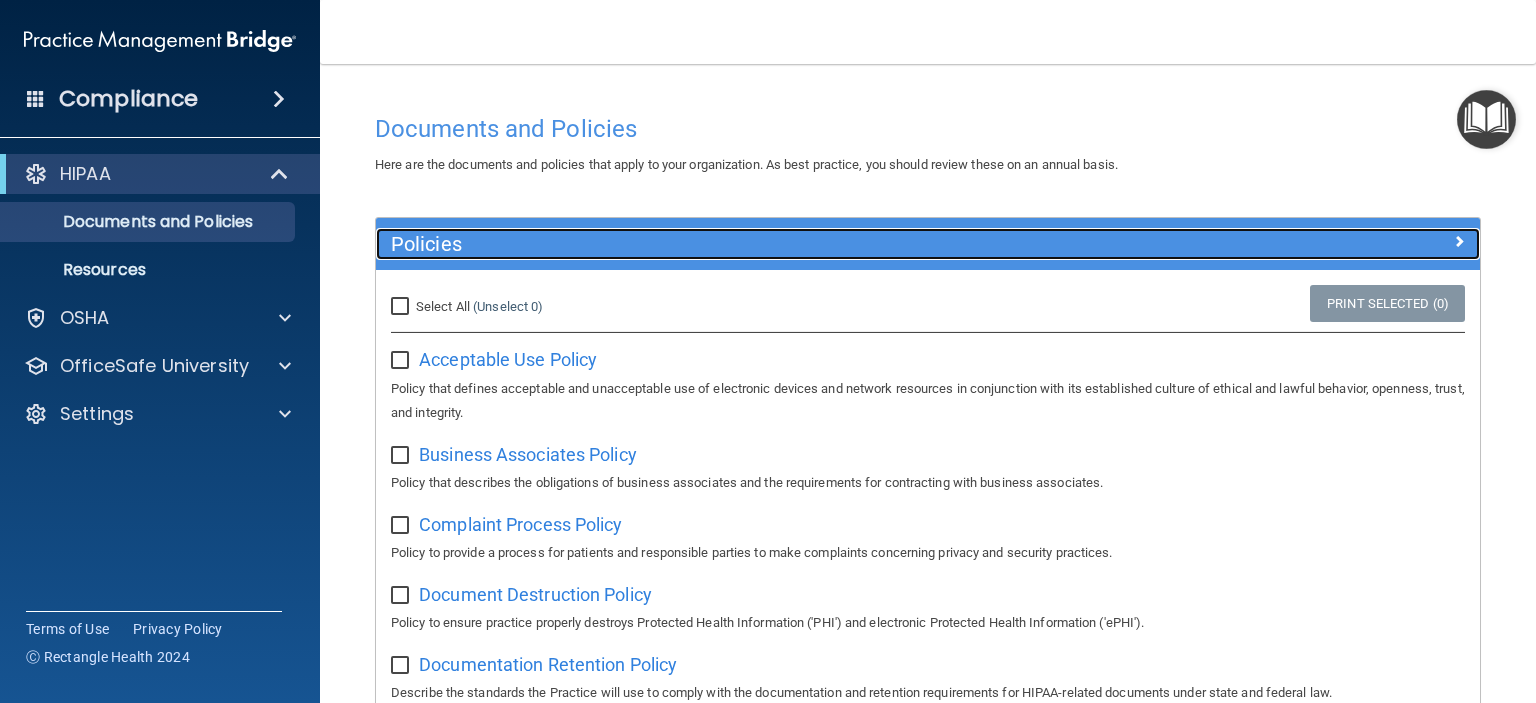 click on "Policies" at bounding box center [790, 244] 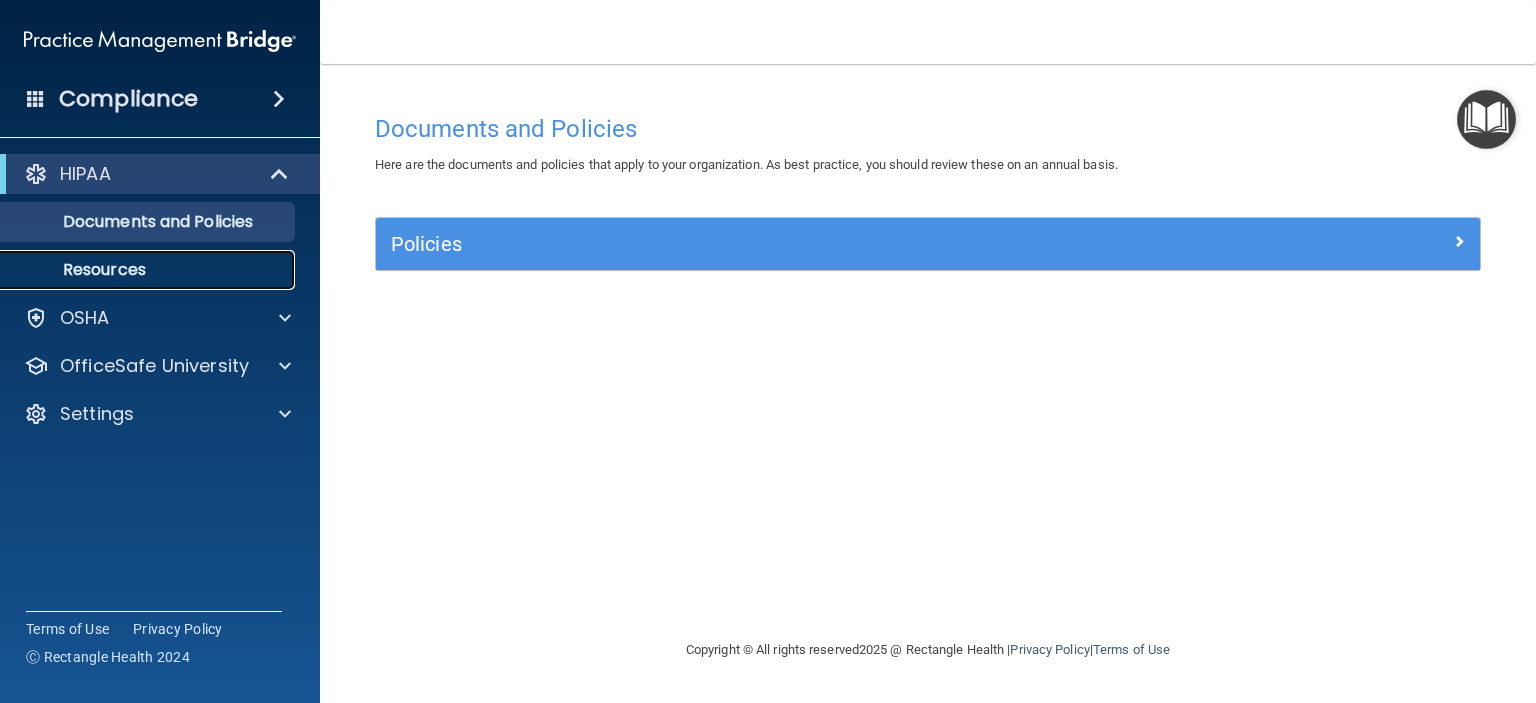 click on "Resources" at bounding box center [149, 270] 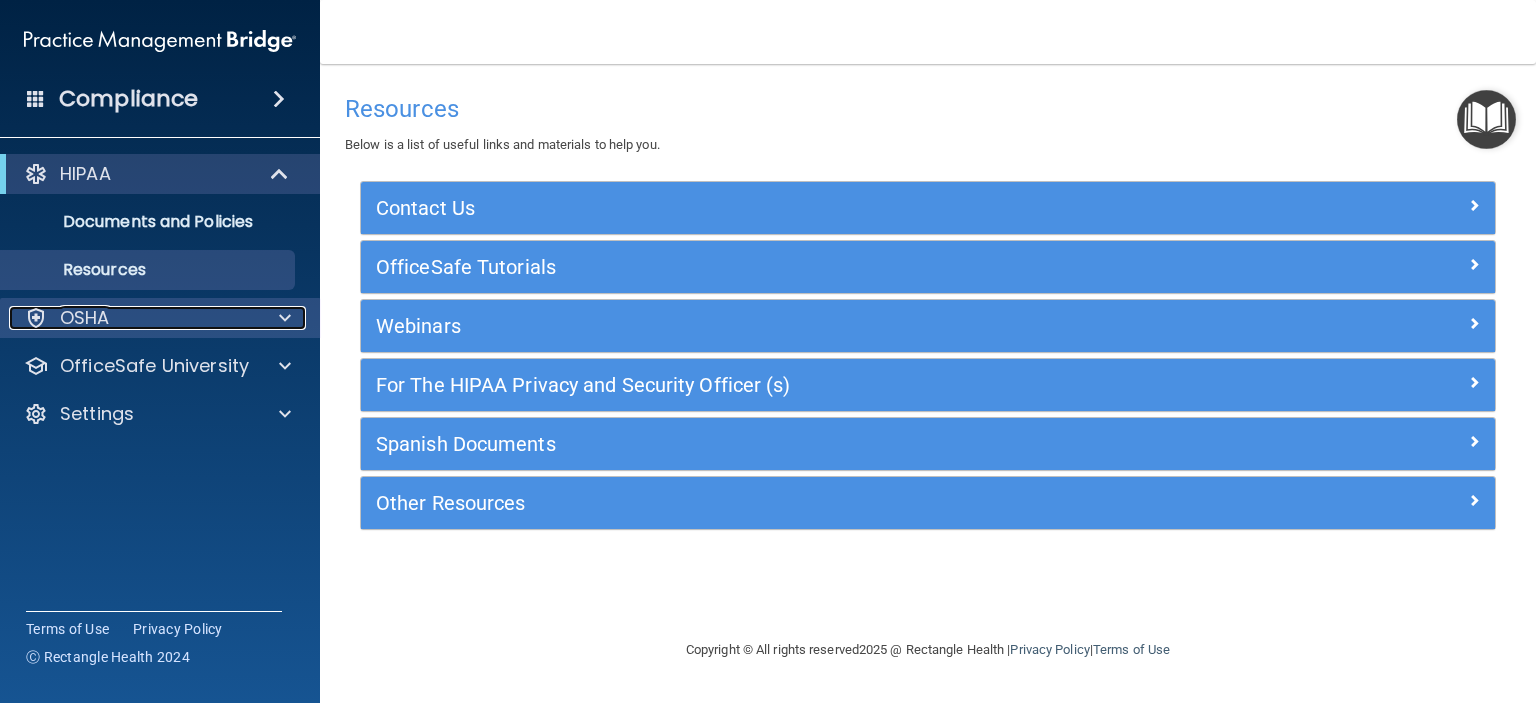 click at bounding box center (282, 318) 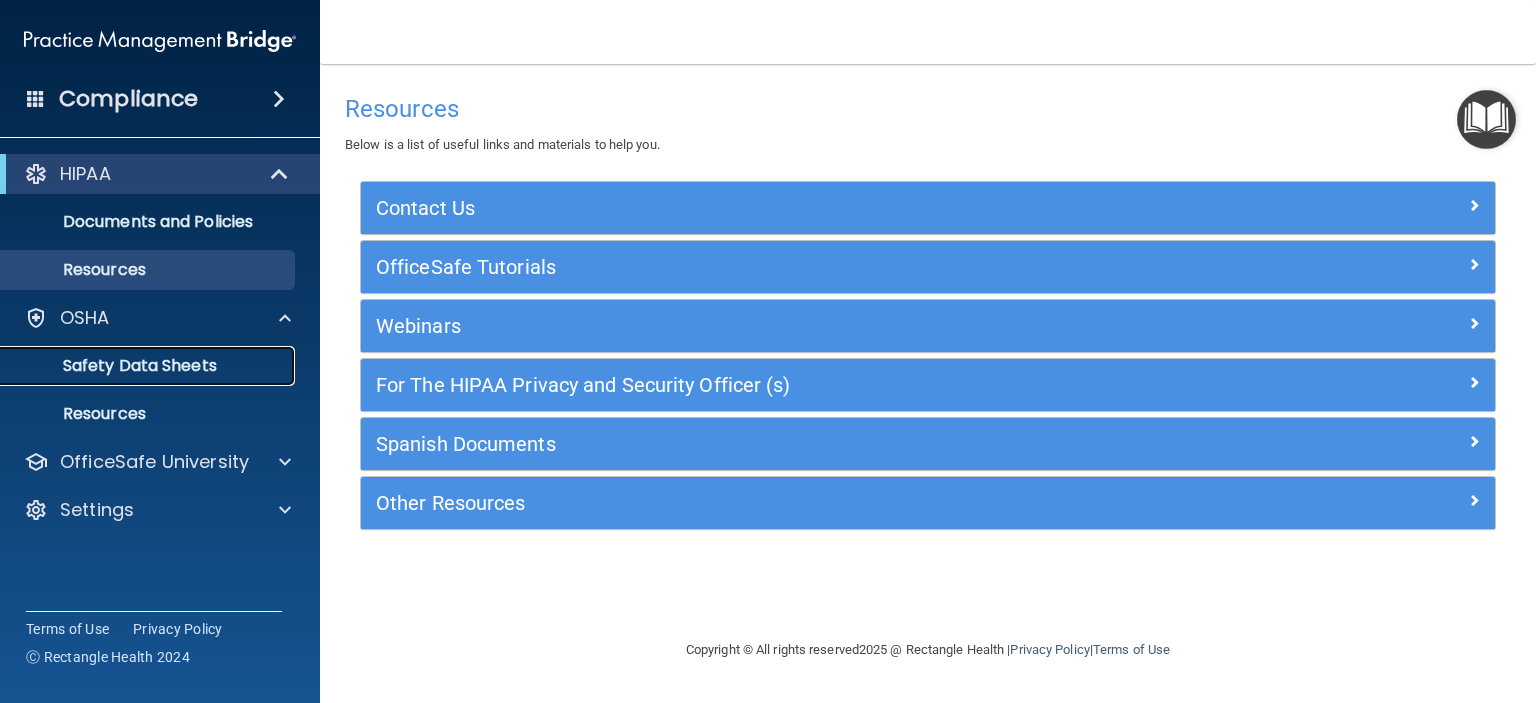 click on "Safety Data Sheets" at bounding box center (149, 366) 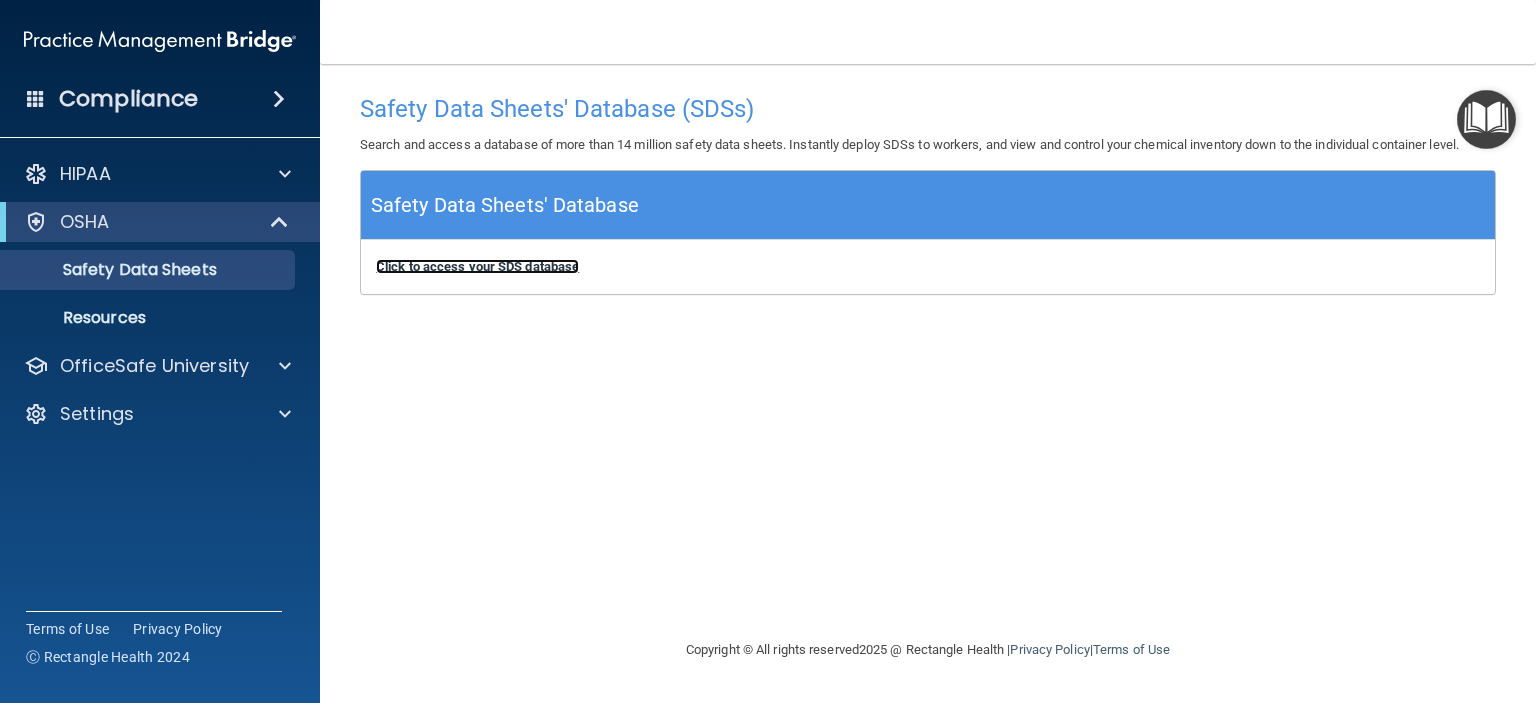 click on "Click to access your SDS database" at bounding box center (477, 266) 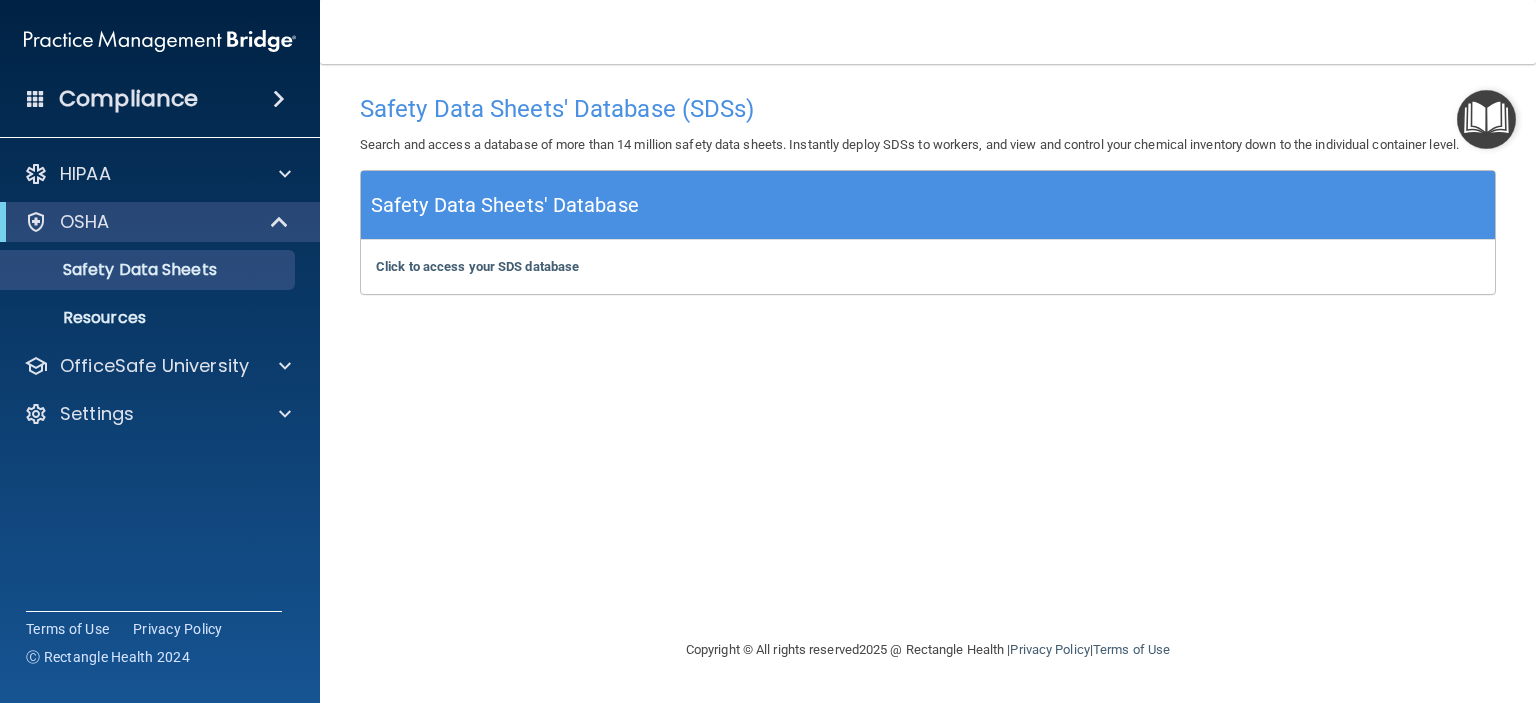 click on "Compliance" at bounding box center [128, 99] 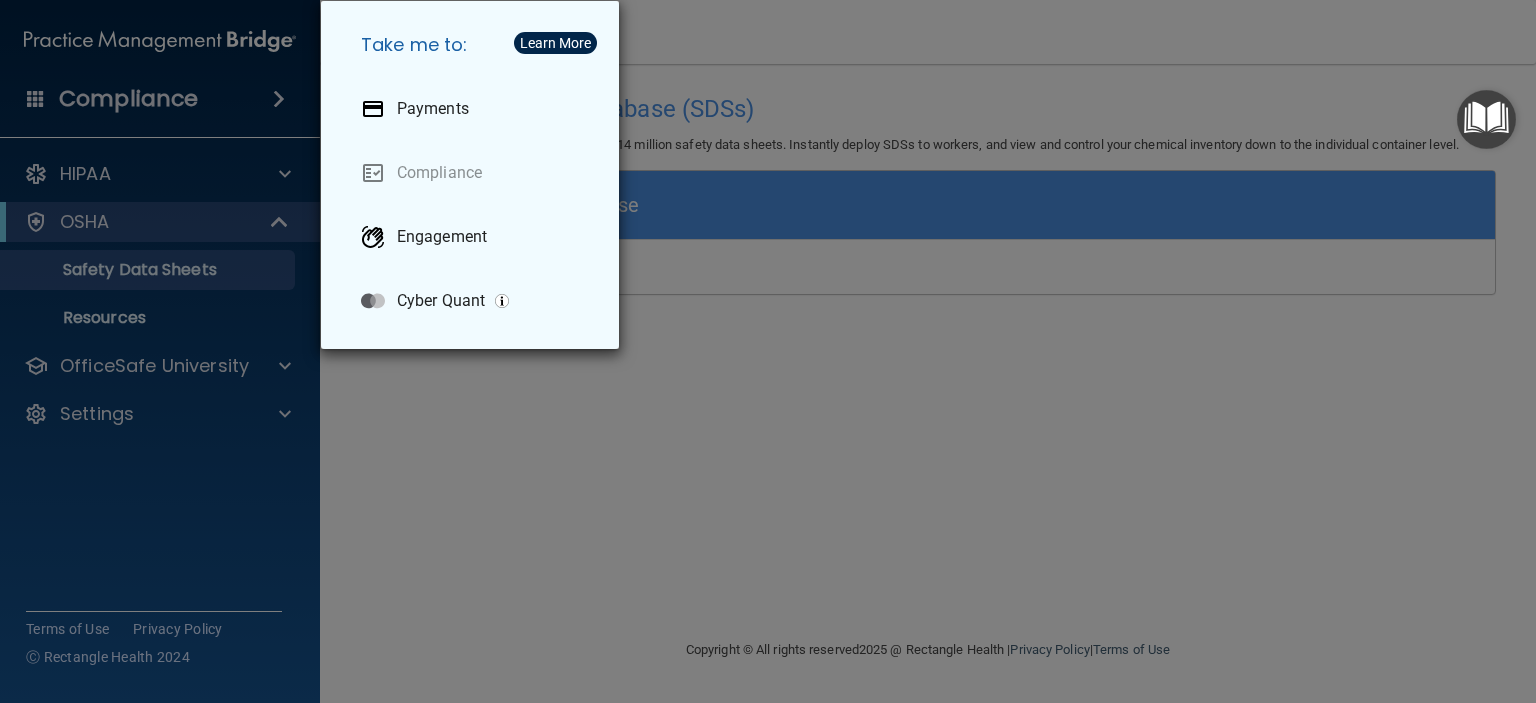 click on "Take me to:             Payments                   Compliance                     Engagement                     Cyber Quant" at bounding box center [768, 351] 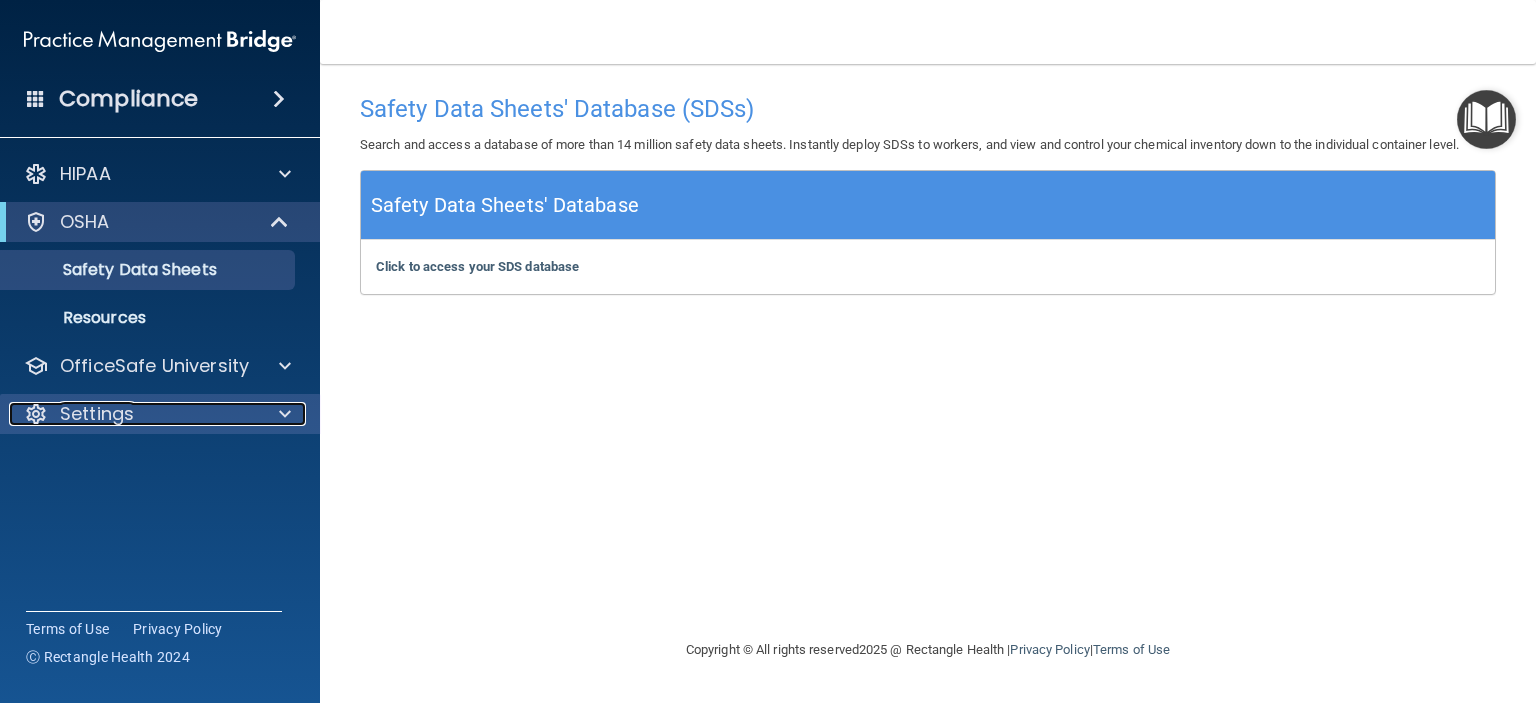 click on "Settings" at bounding box center (133, 414) 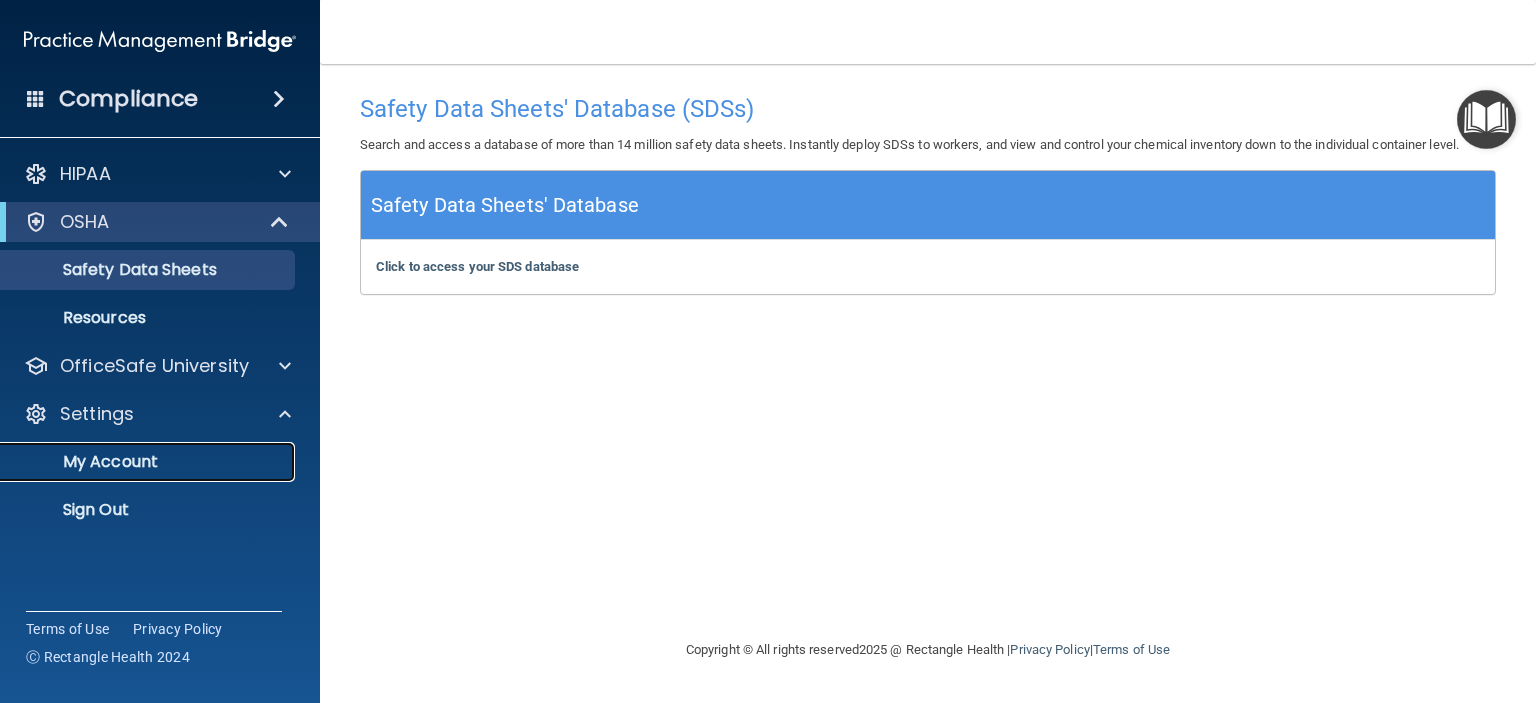 click on "My Account" at bounding box center [149, 462] 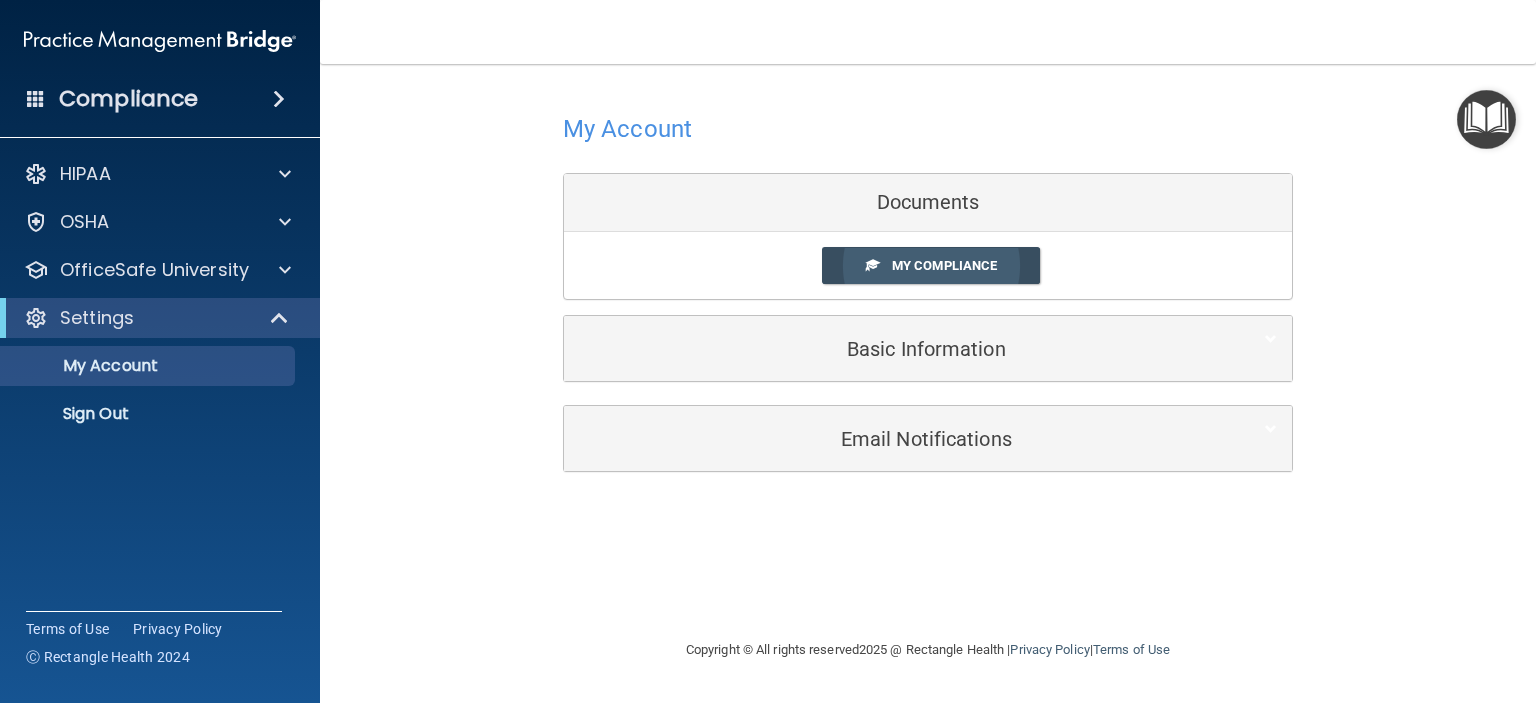 click on "My Compliance" at bounding box center [944, 265] 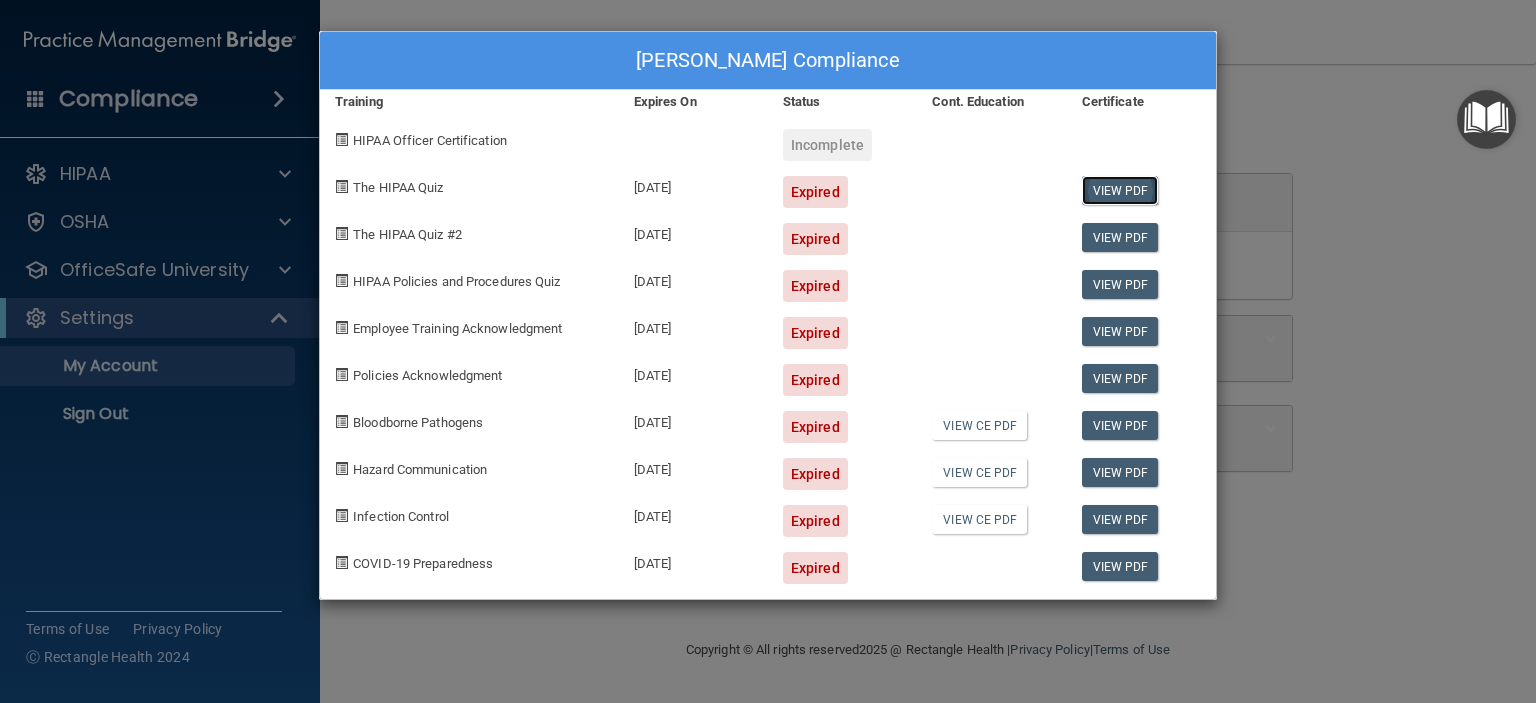 click on "View PDF" at bounding box center [1120, 190] 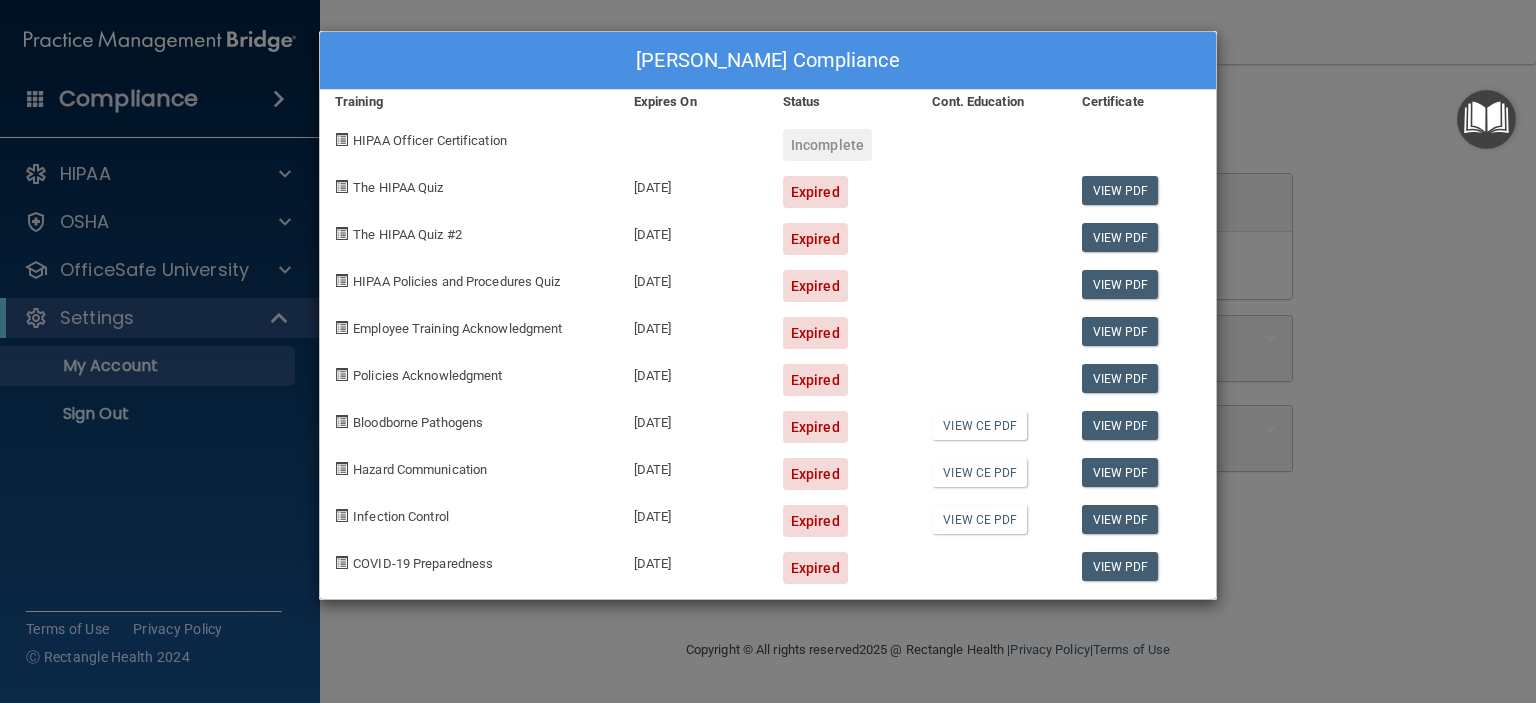 click on "Expired" at bounding box center [815, 192] 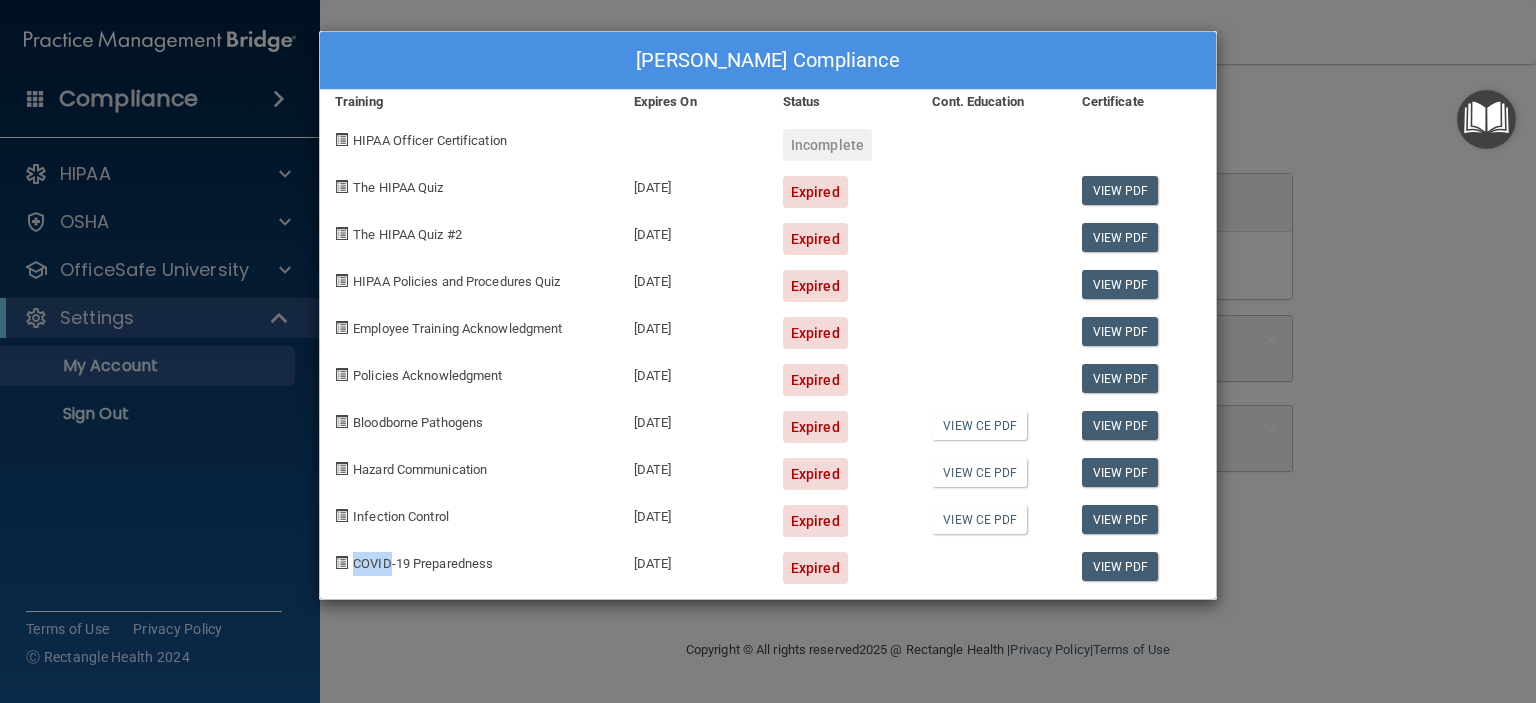 click at bounding box center [341, 562] 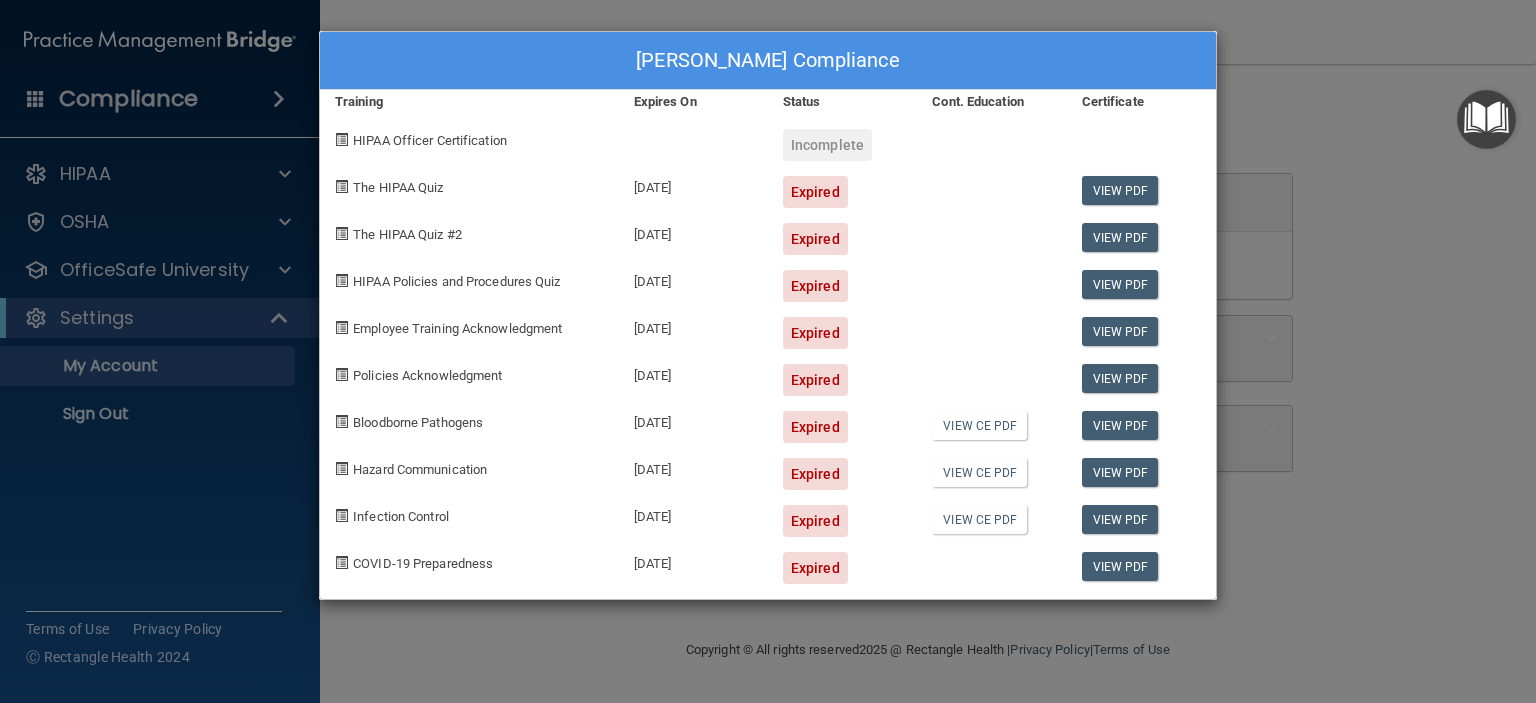 click on "[DATE]" at bounding box center [693, 184] 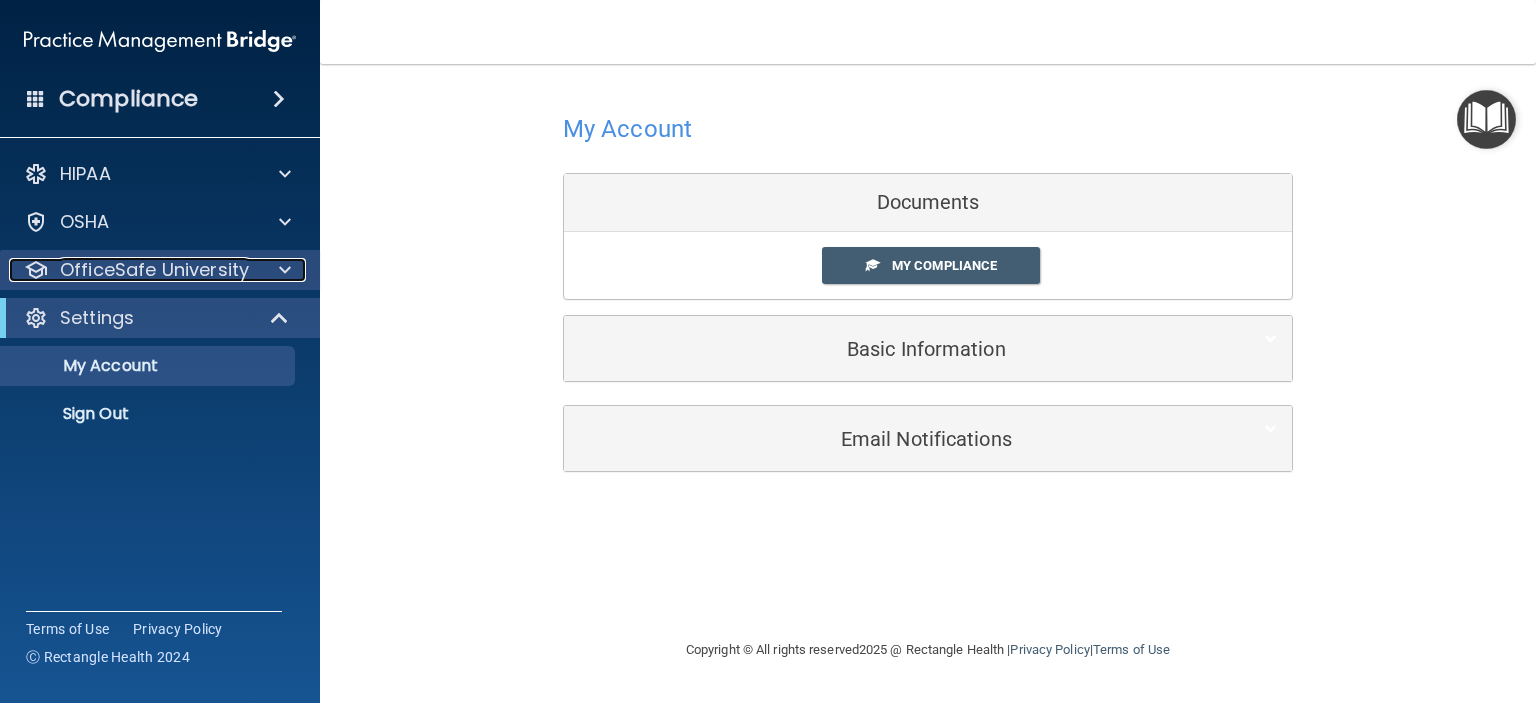 click at bounding box center (285, 270) 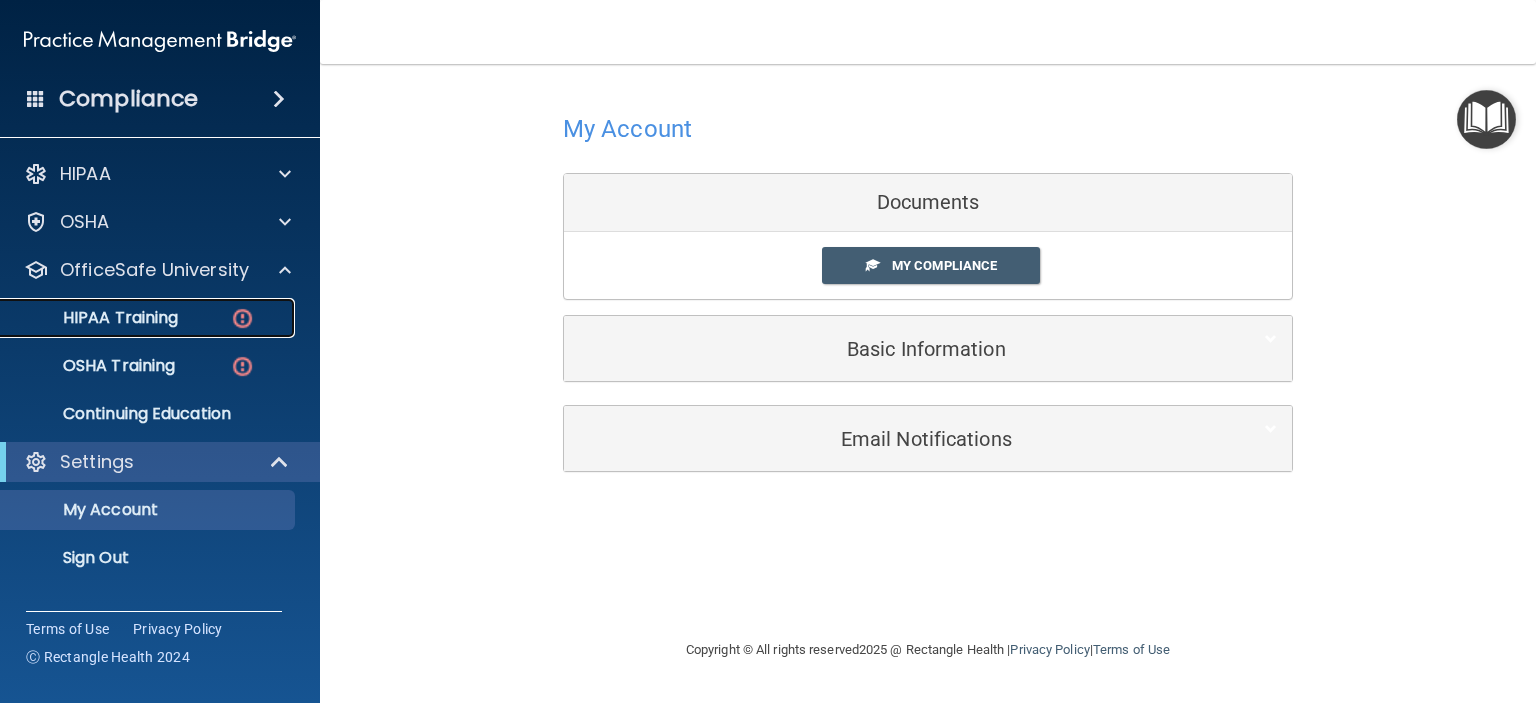 click on "HIPAA Training" at bounding box center [149, 318] 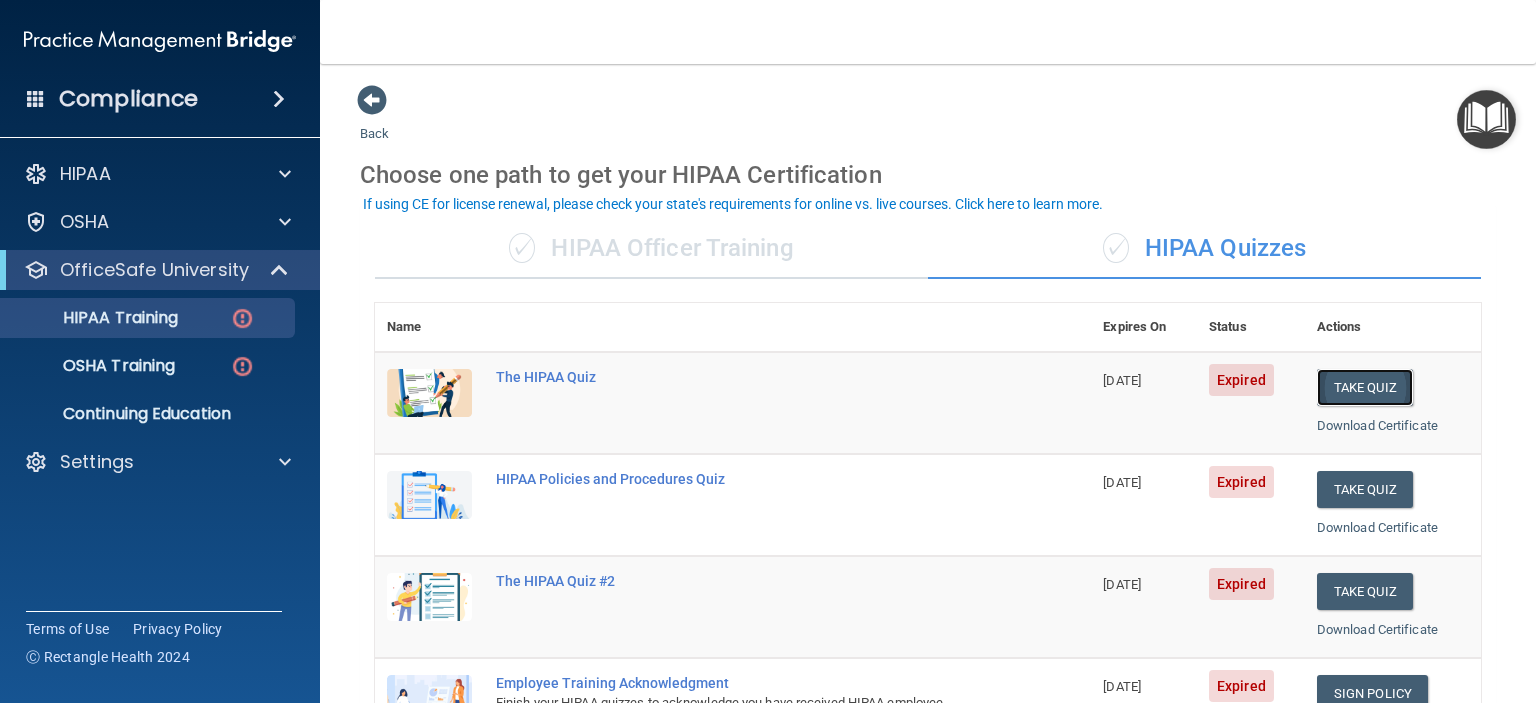 click on "Take Quiz" at bounding box center [1365, 387] 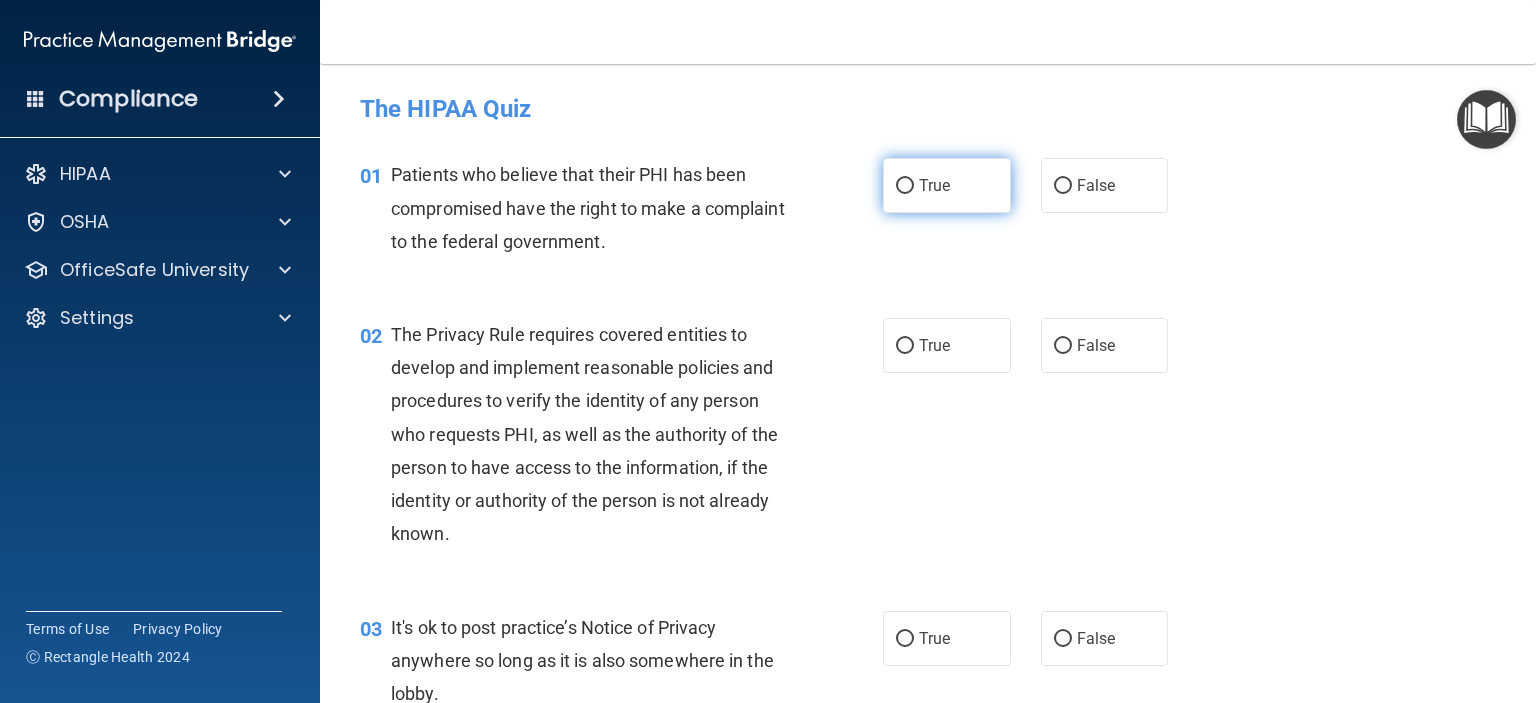 click on "True" at bounding box center [905, 186] 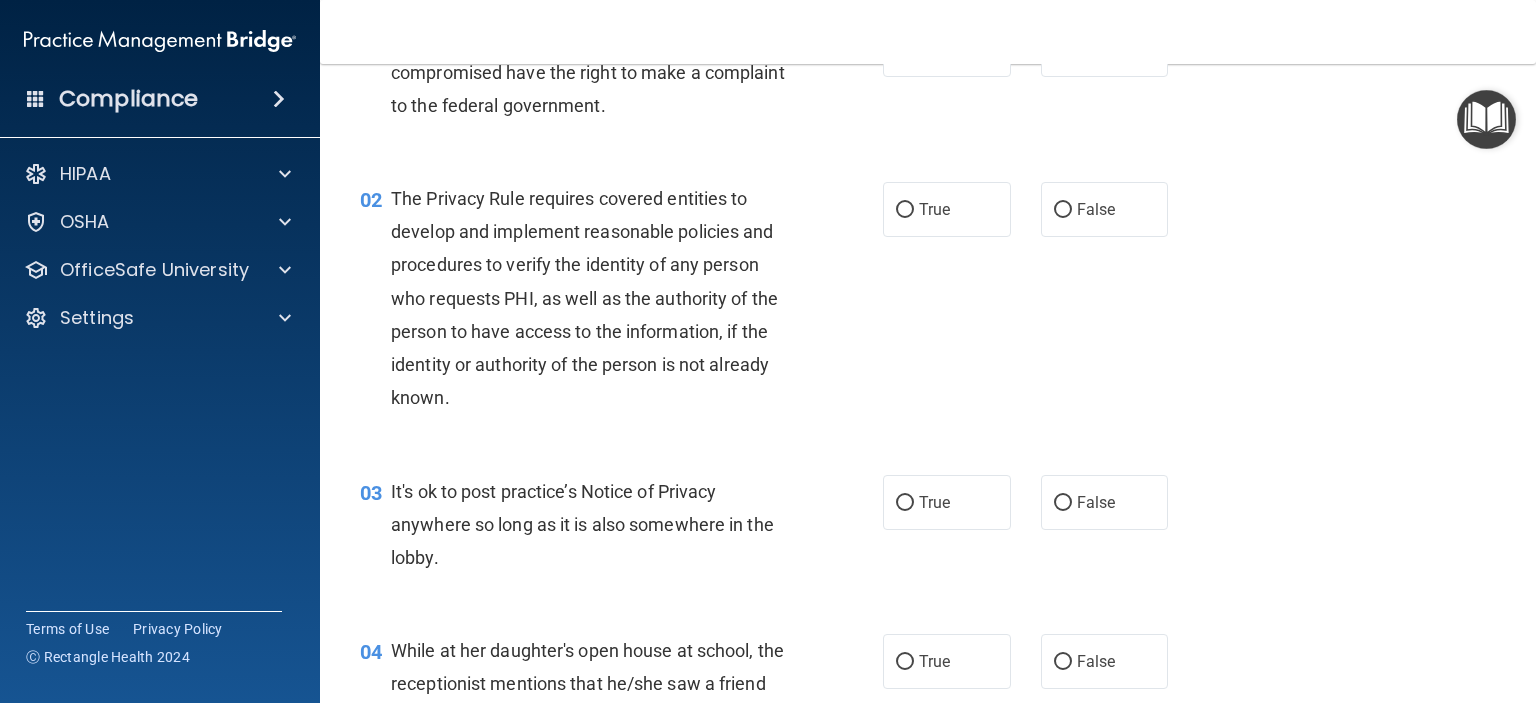 scroll, scrollTop: 152, scrollLeft: 0, axis: vertical 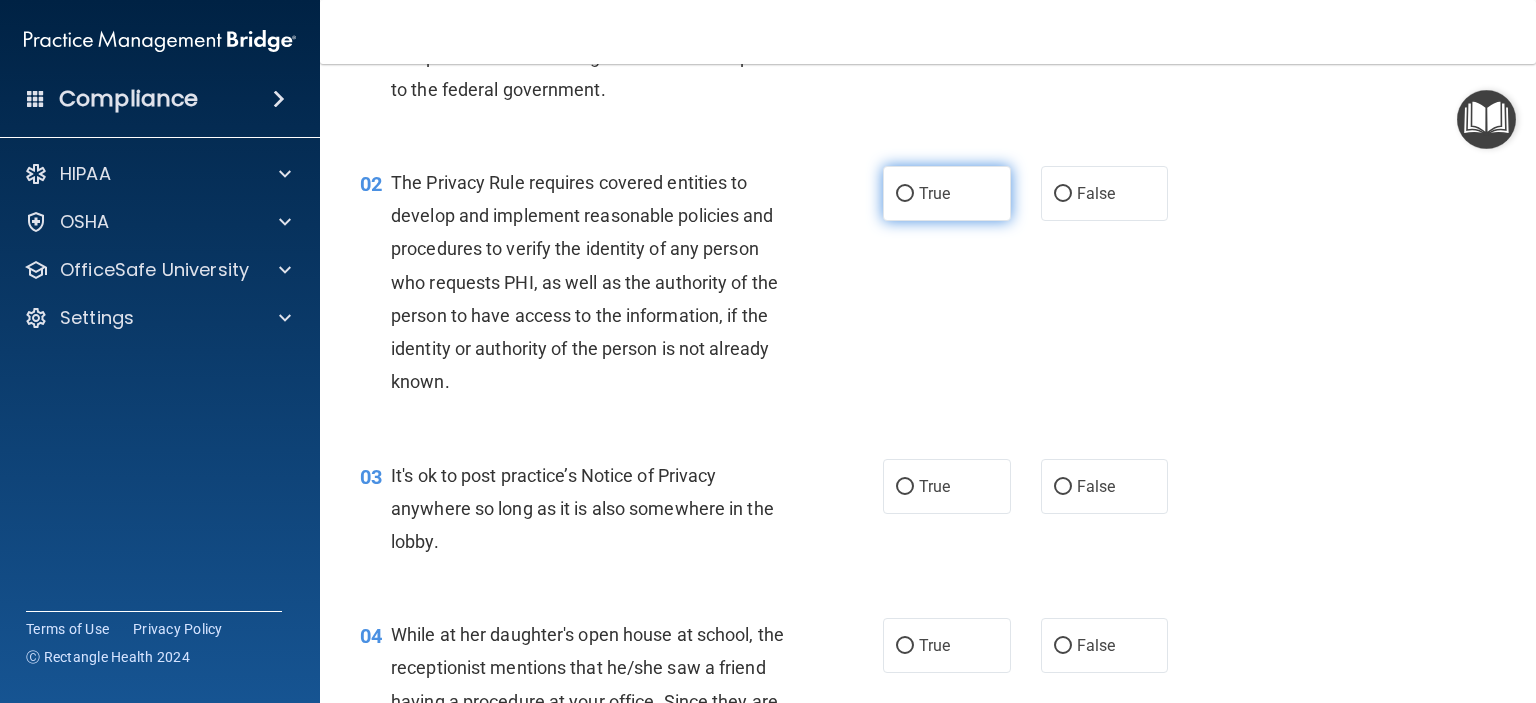 click on "True" at bounding box center (947, 193) 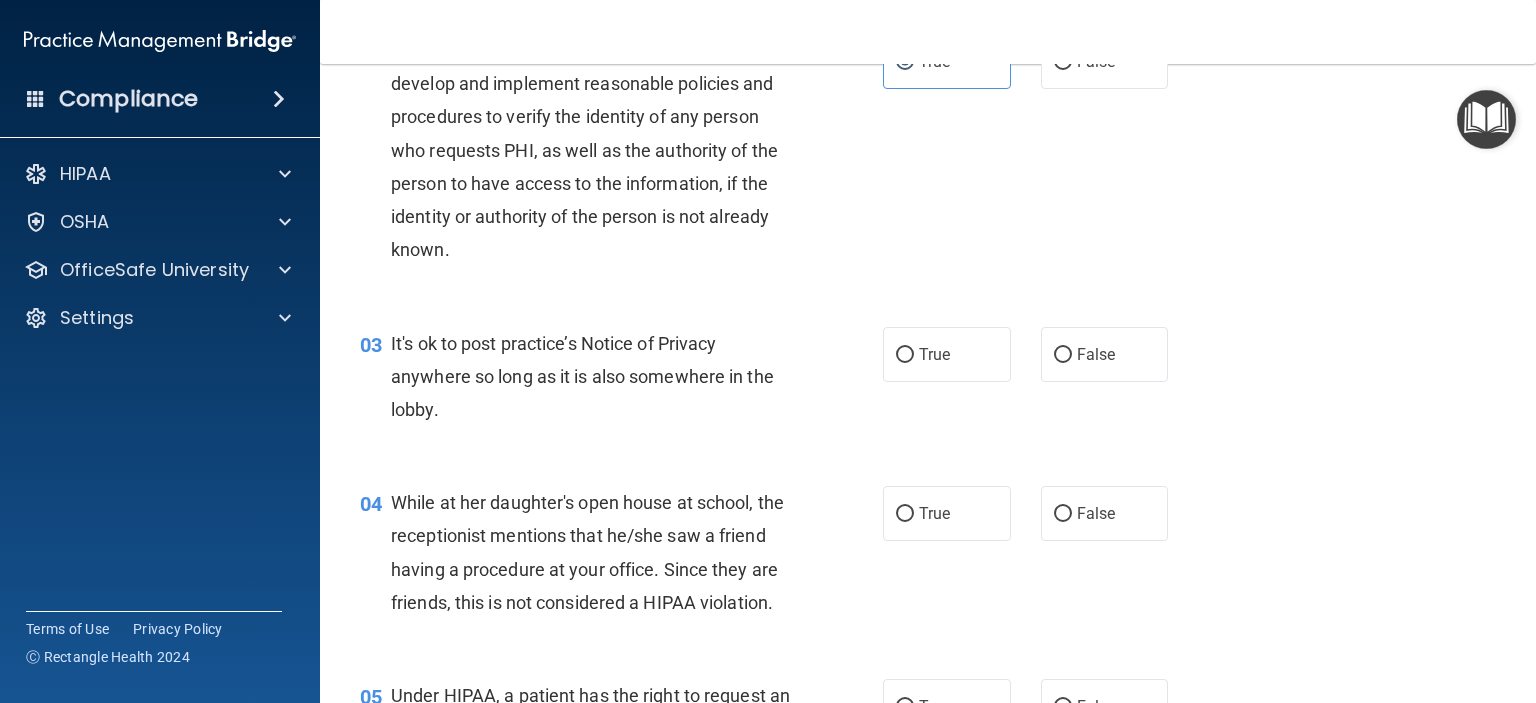 scroll, scrollTop: 288, scrollLeft: 0, axis: vertical 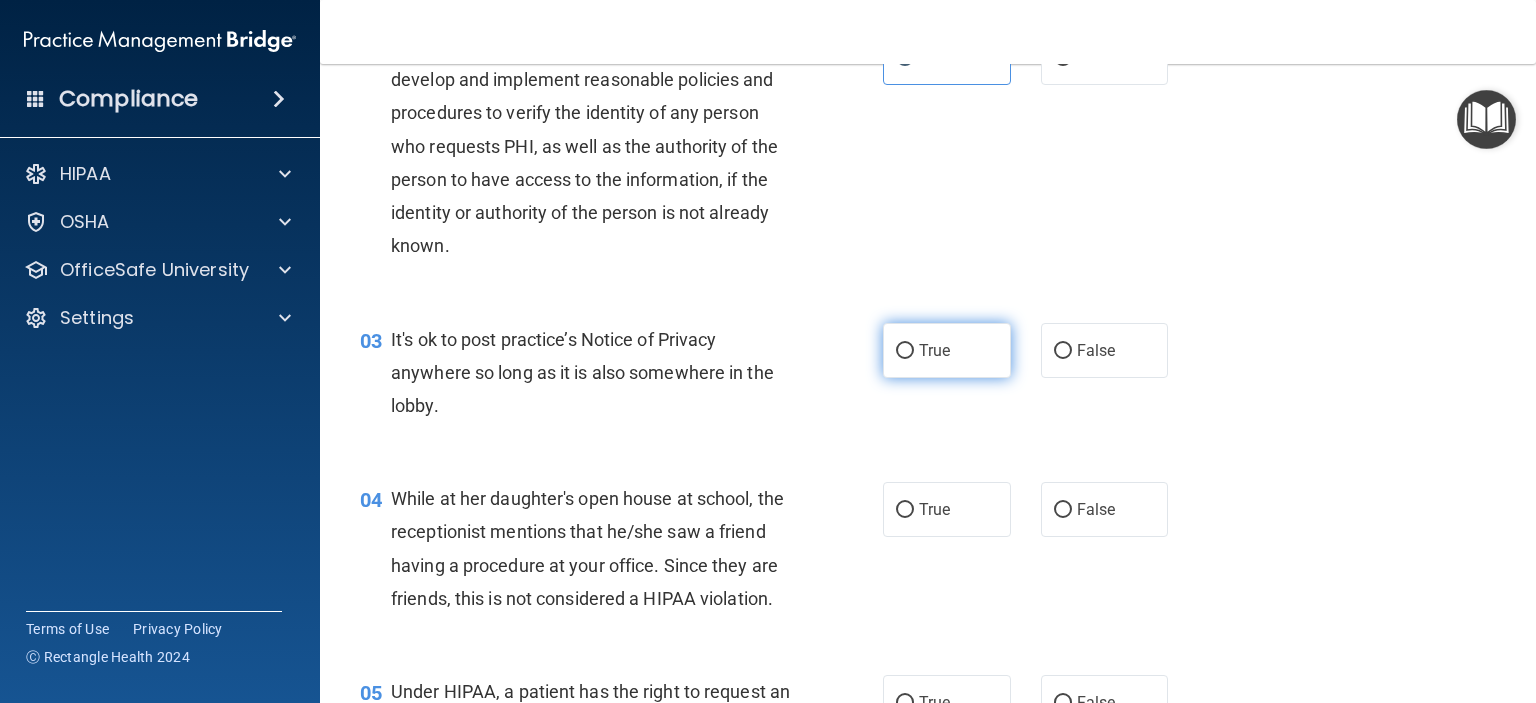 click on "True" at bounding box center [947, 350] 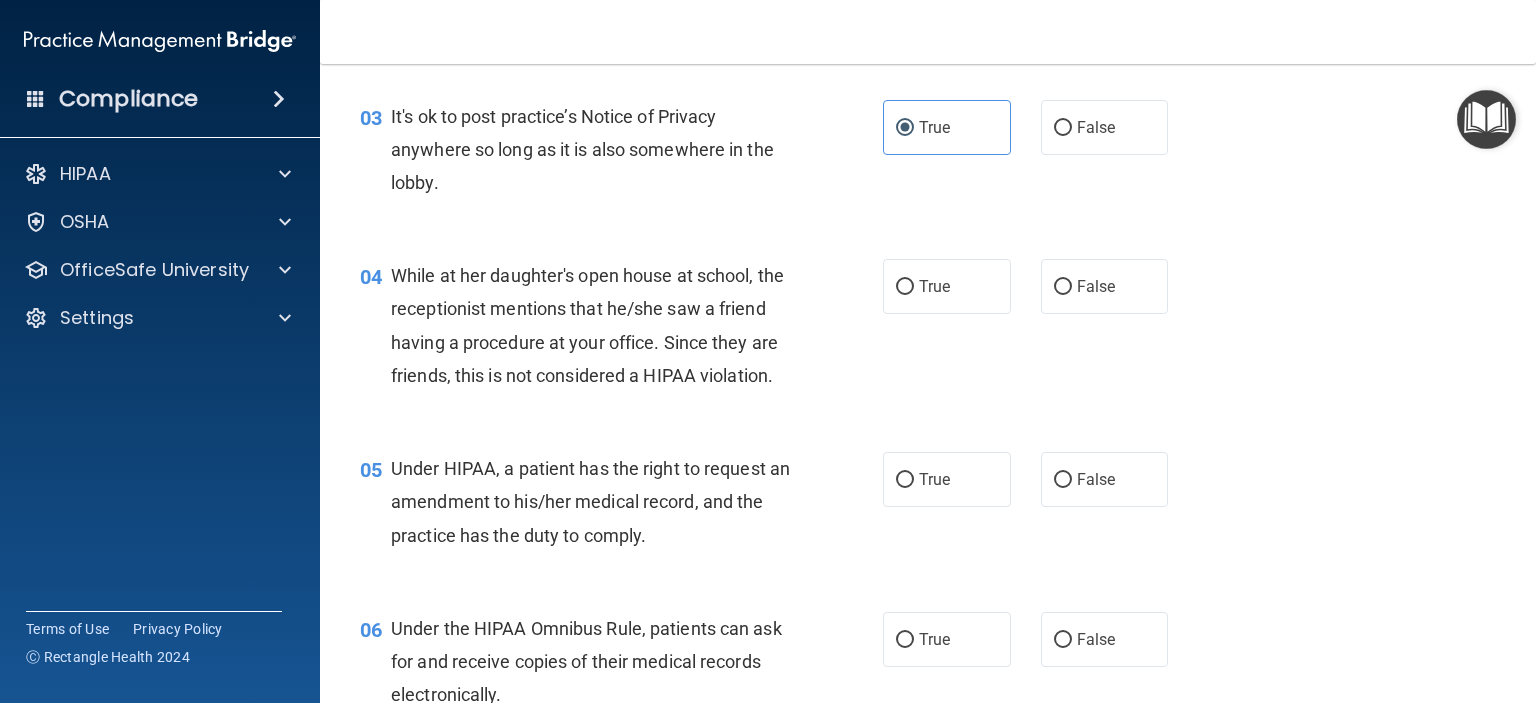 scroll, scrollTop: 512, scrollLeft: 0, axis: vertical 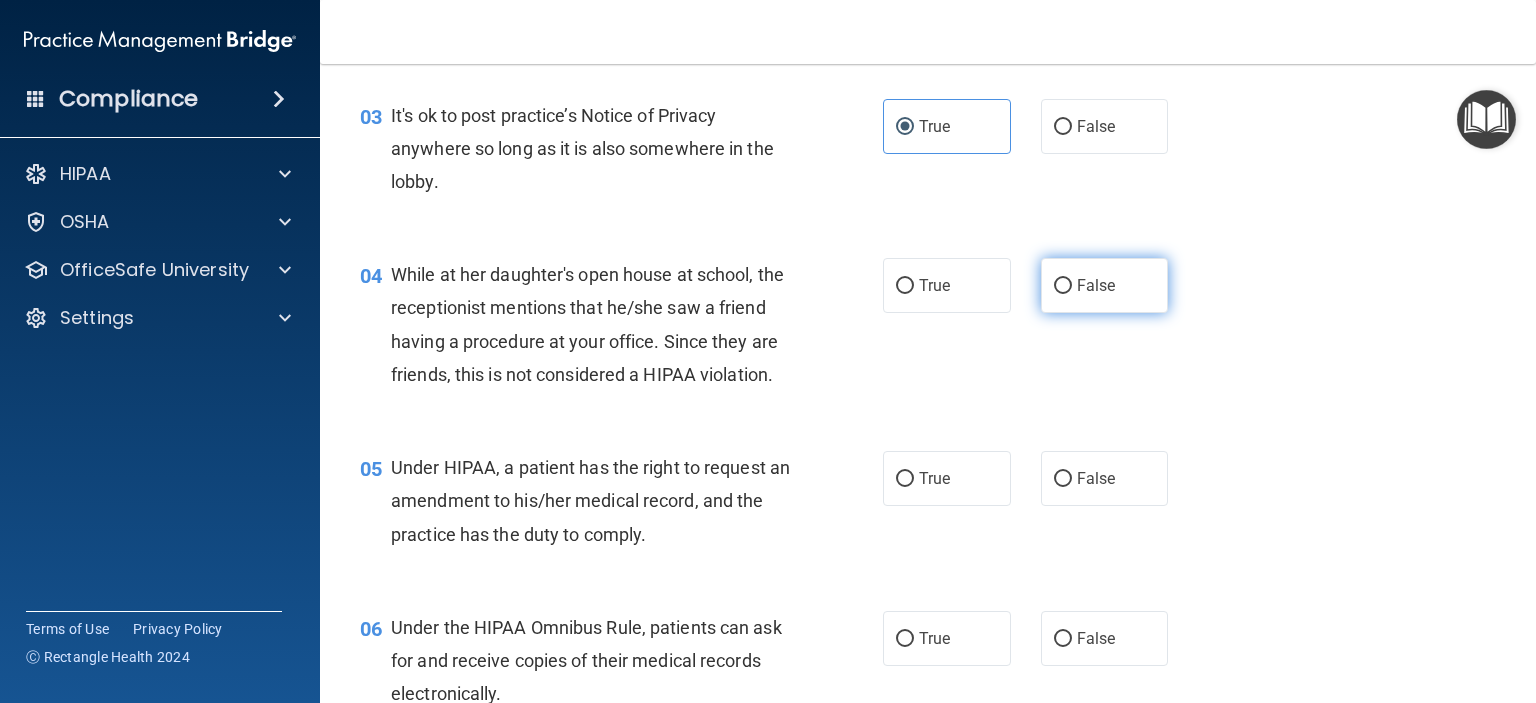 click on "False" at bounding box center (1105, 285) 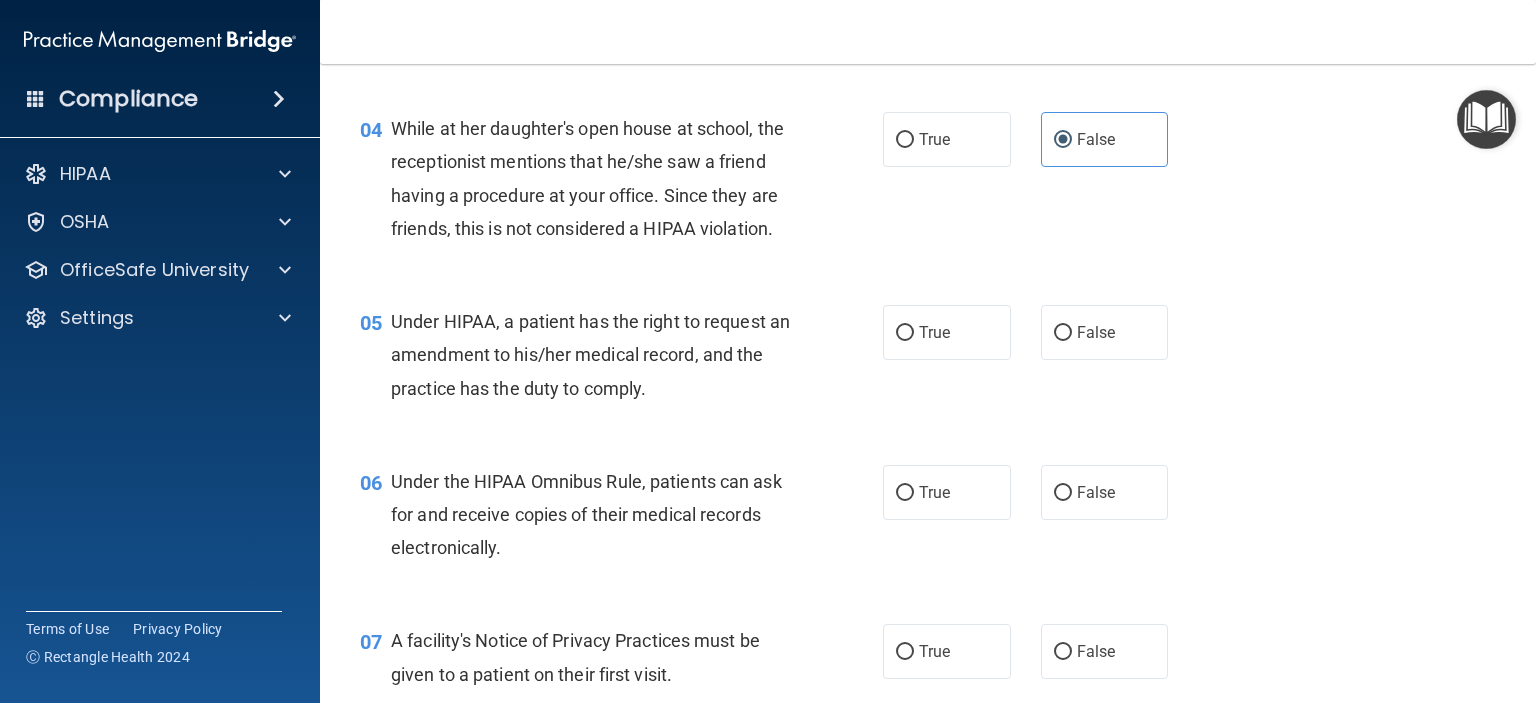 scroll, scrollTop: 656, scrollLeft: 0, axis: vertical 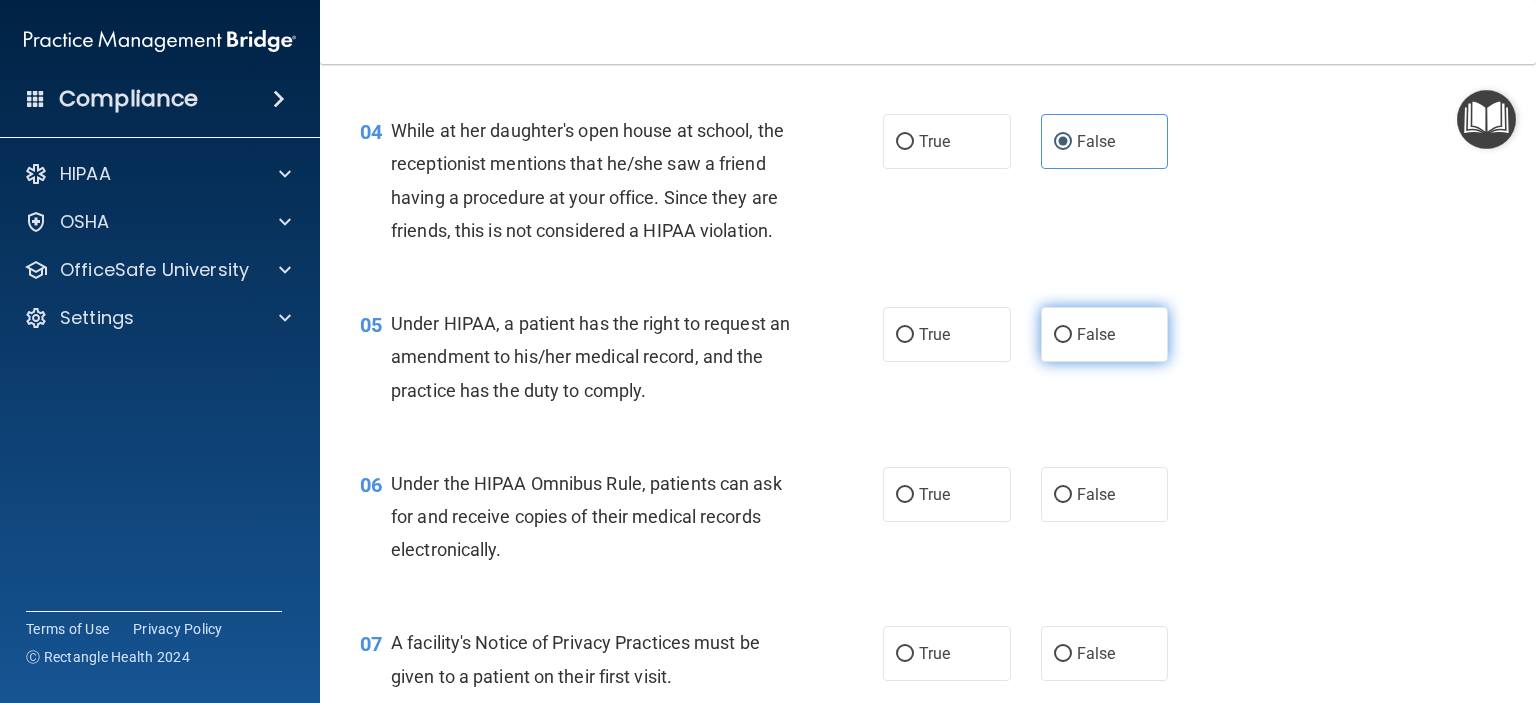 click on "False" at bounding box center [1105, 334] 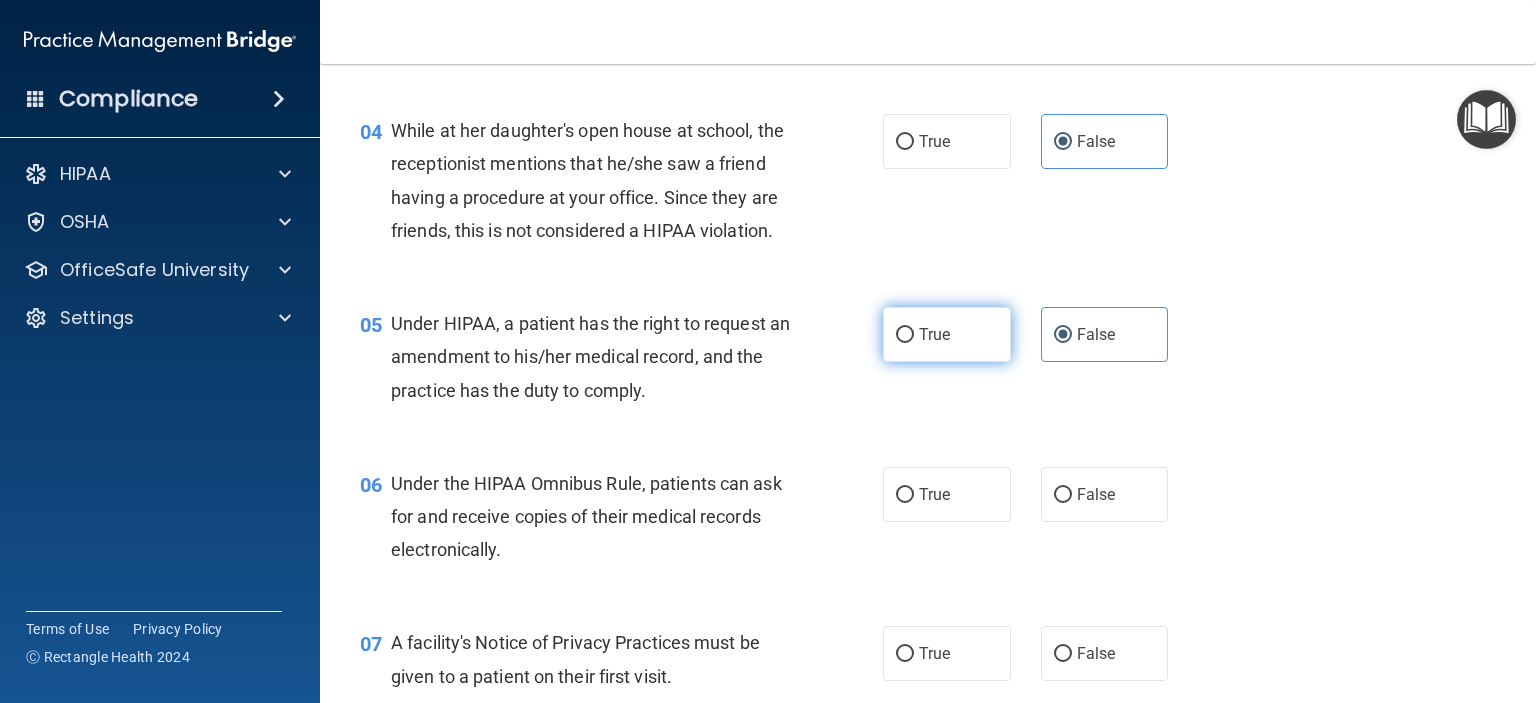 click on "True" at bounding box center (947, 334) 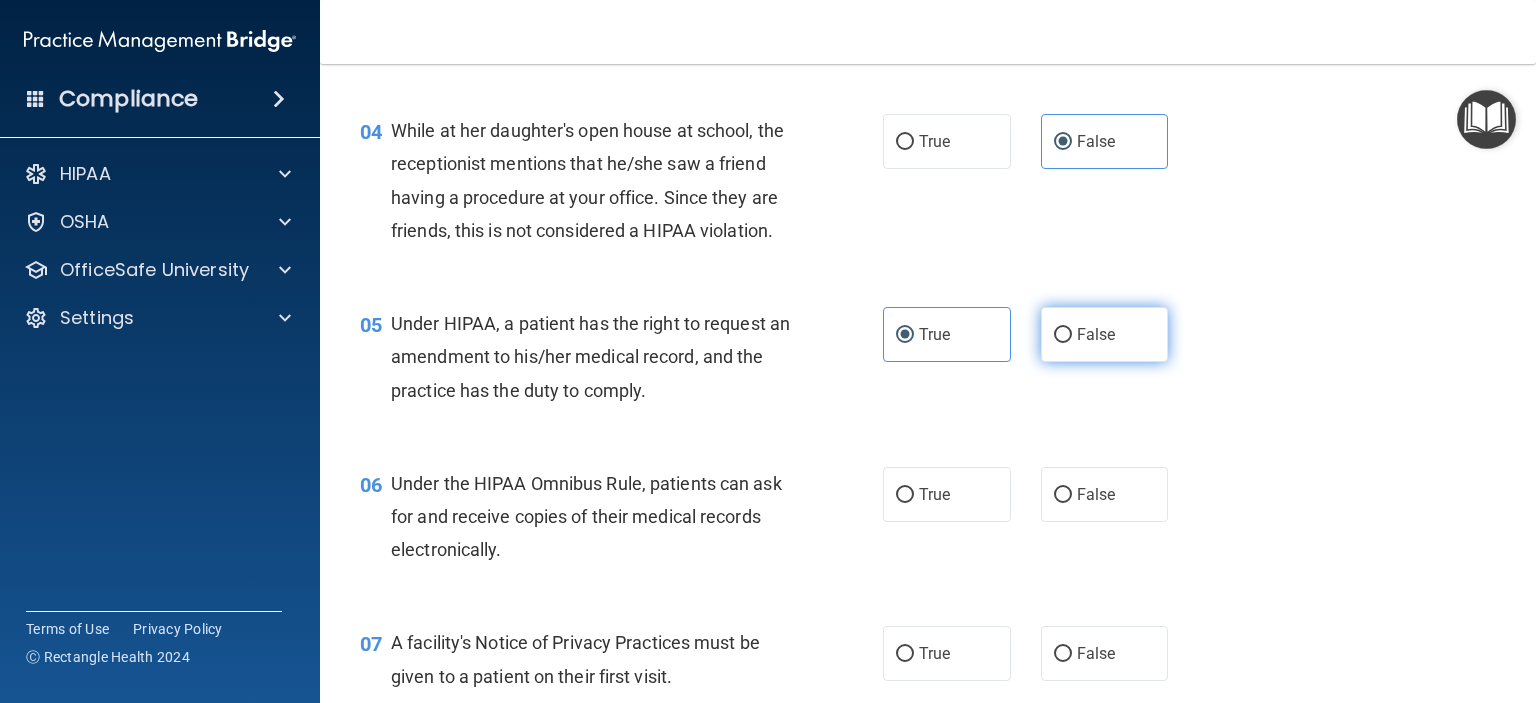 click on "False" at bounding box center (1096, 334) 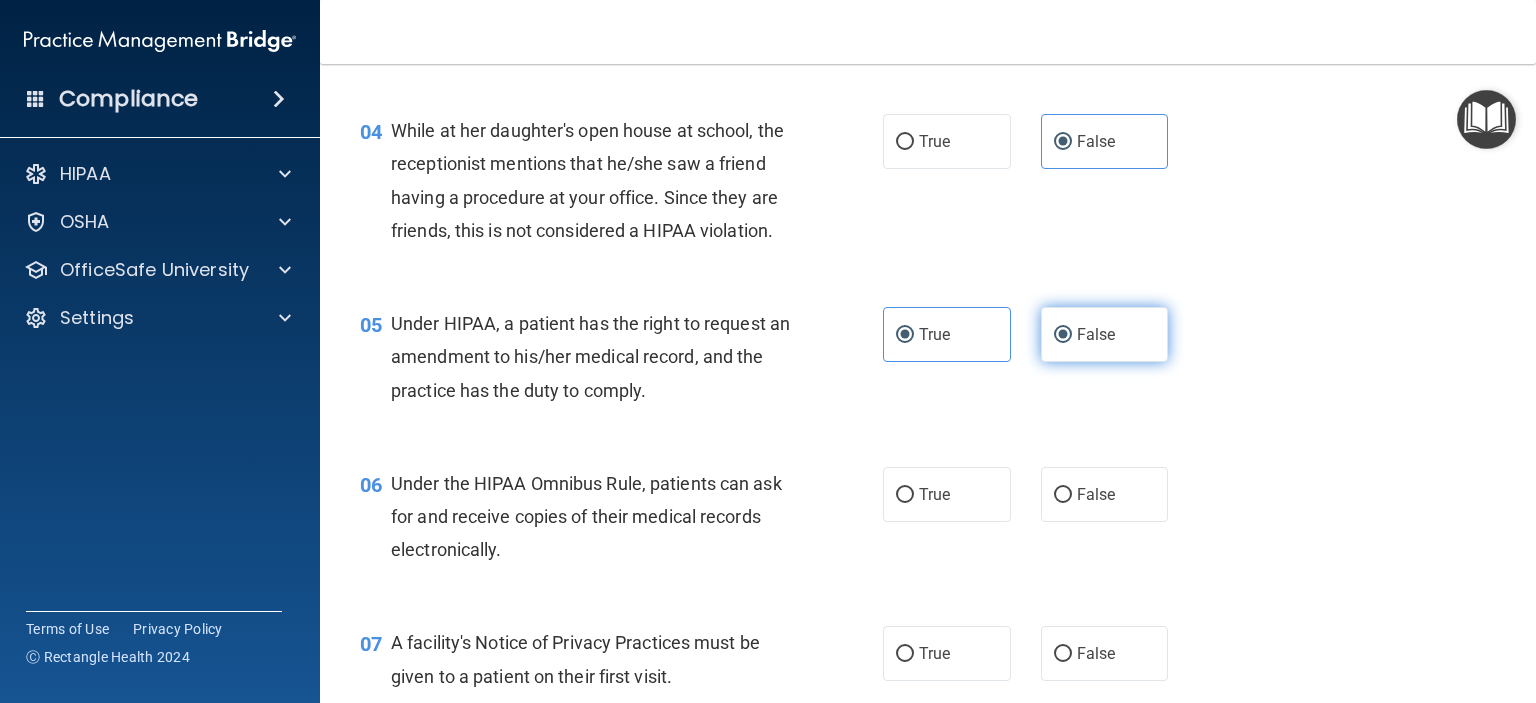radio on "false" 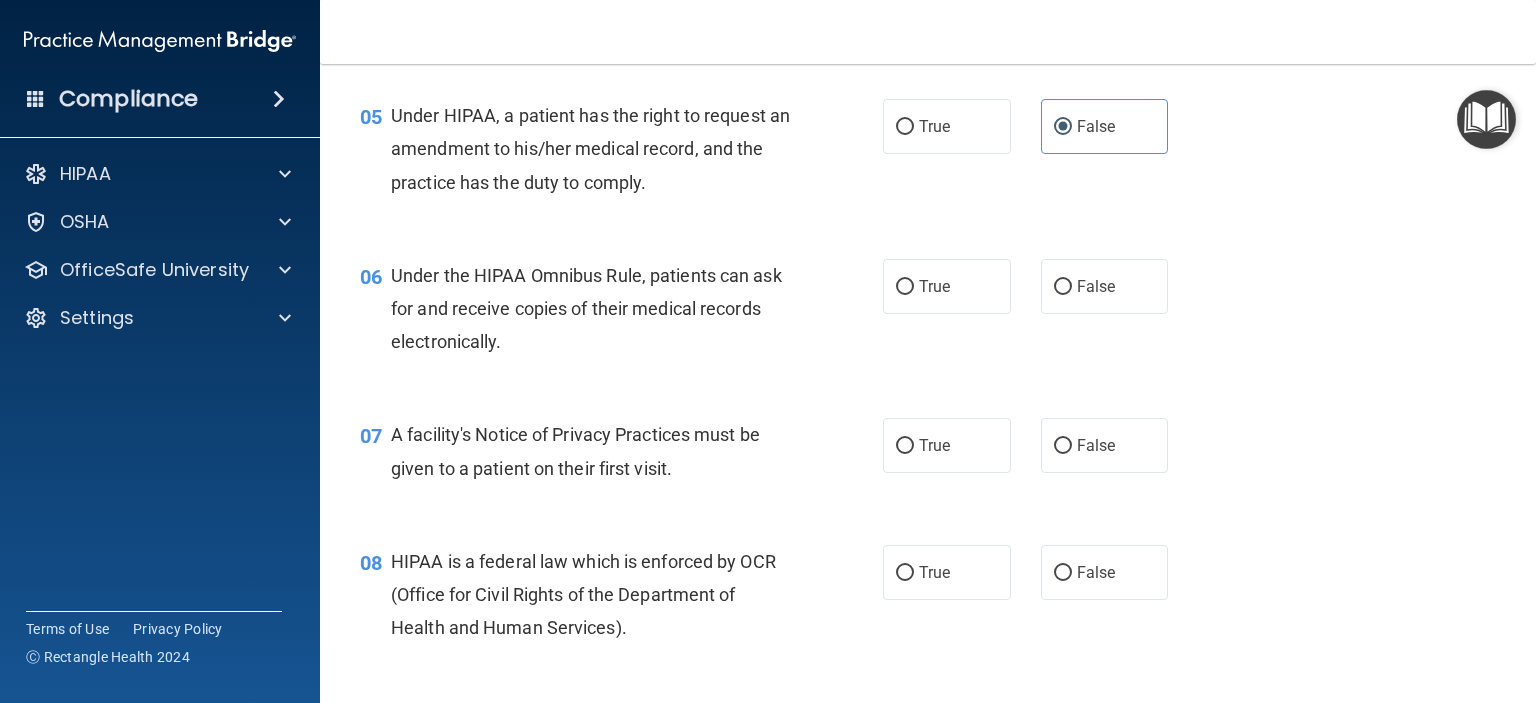 scroll, scrollTop: 864, scrollLeft: 0, axis: vertical 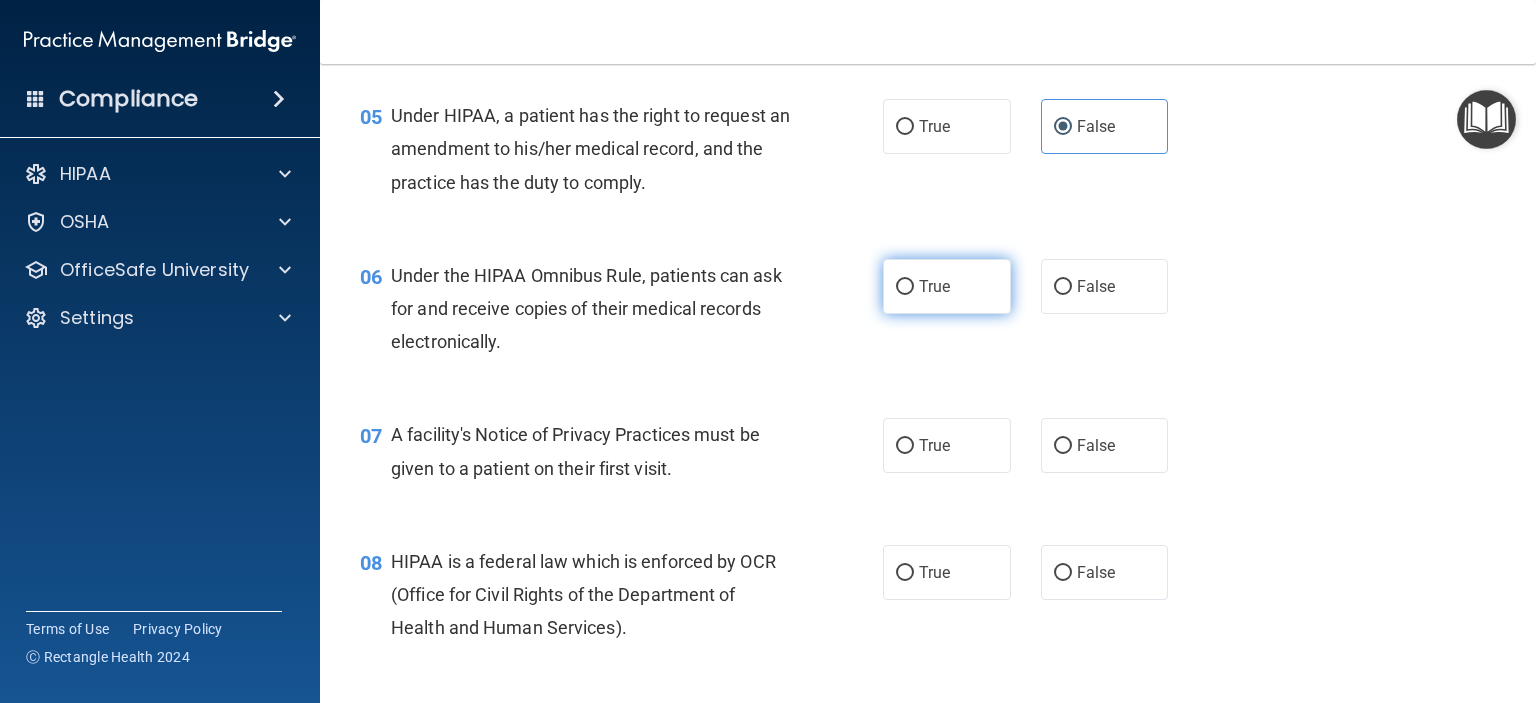 click on "True" at bounding box center (934, 286) 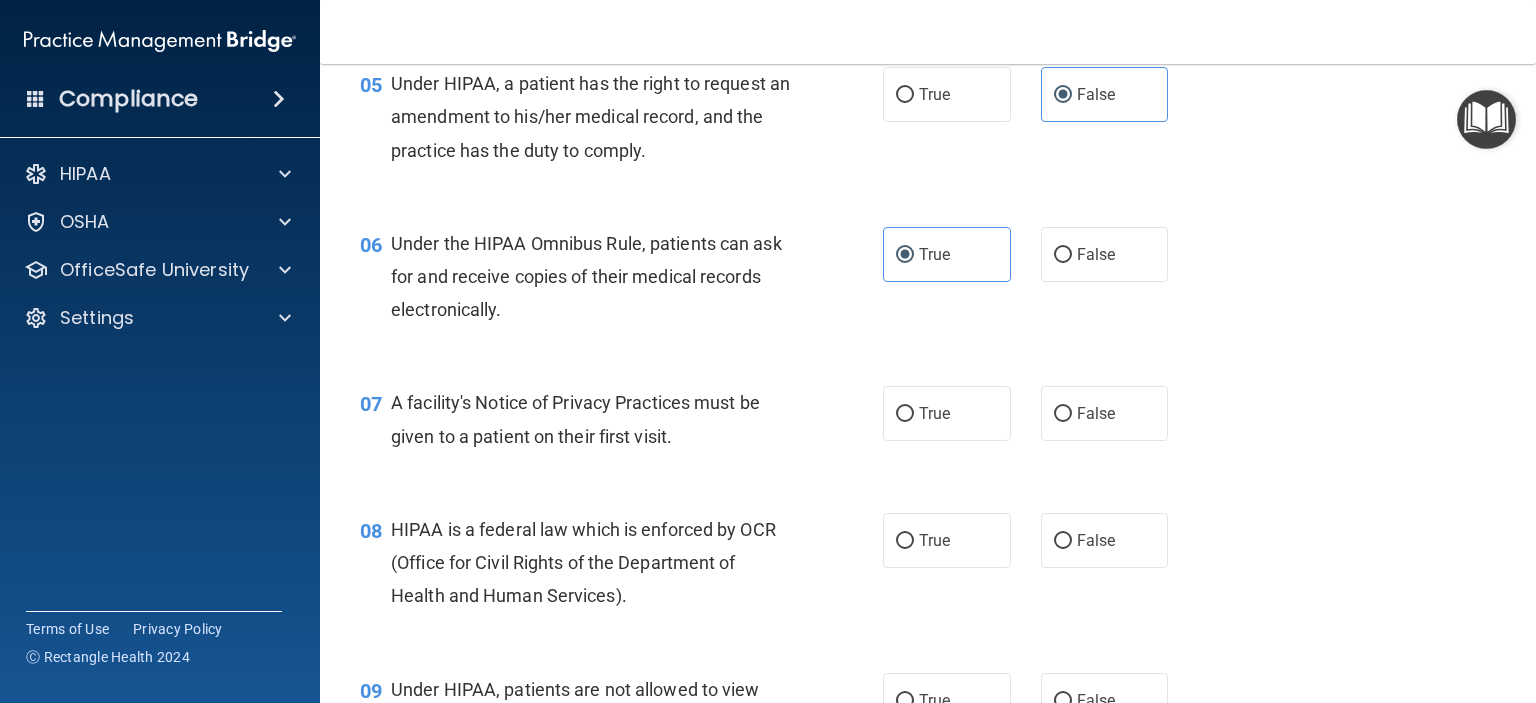scroll, scrollTop: 899, scrollLeft: 0, axis: vertical 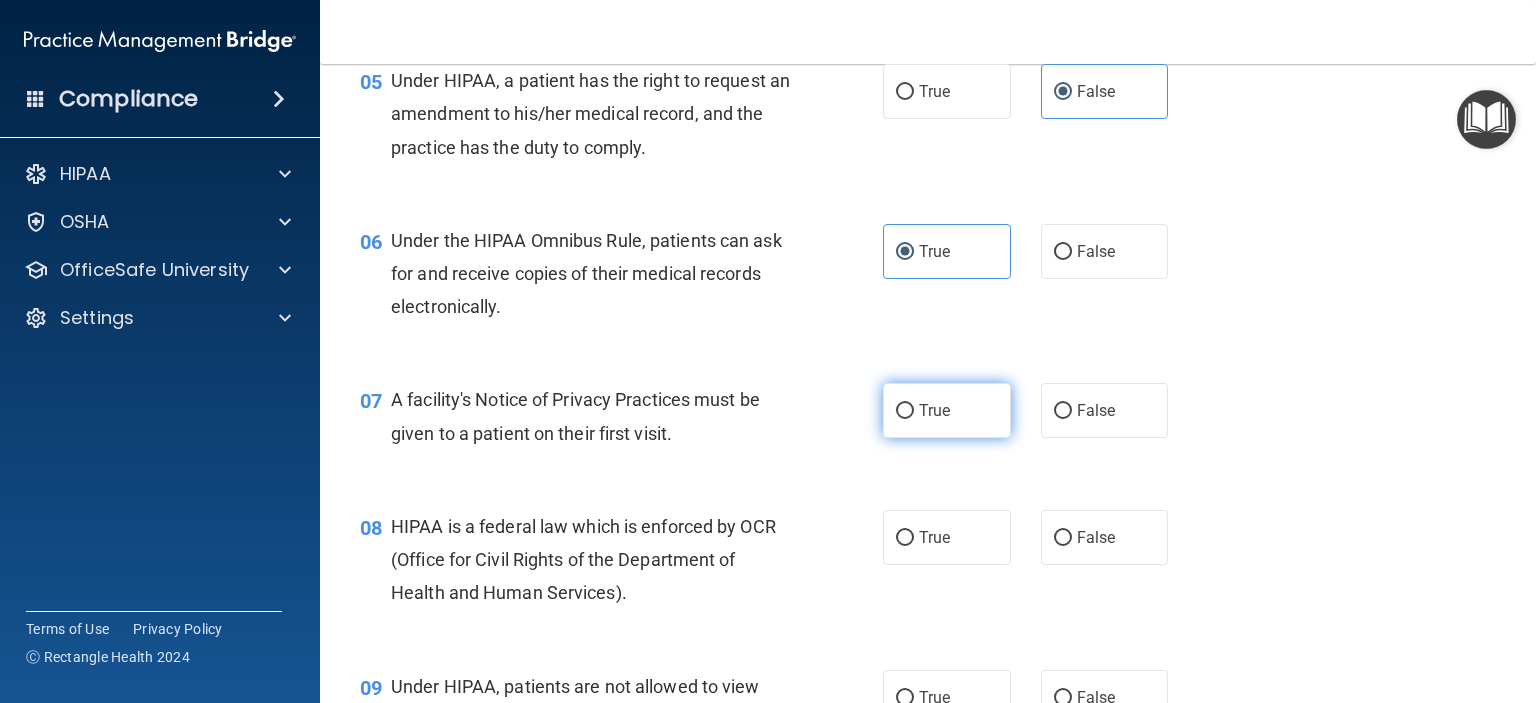 click on "True" at bounding box center [934, 410] 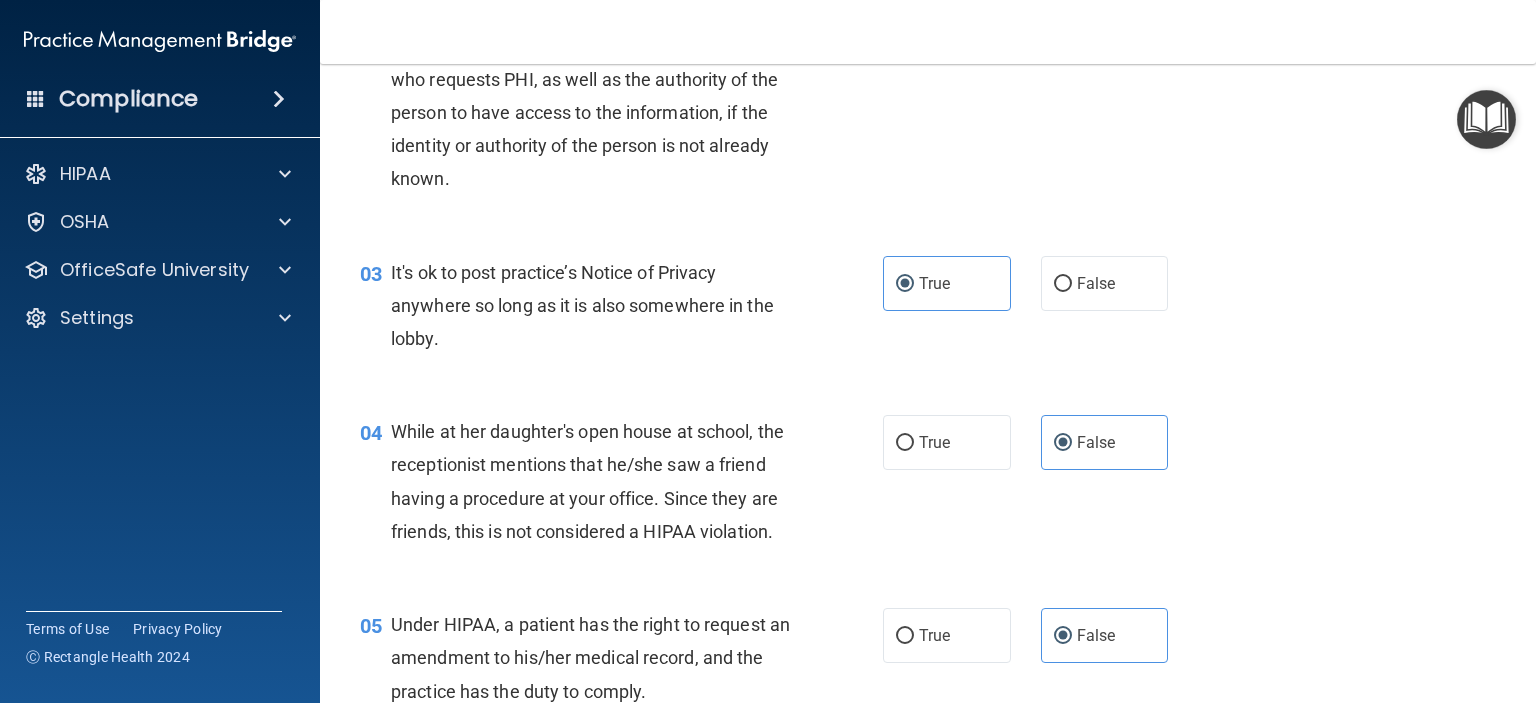 scroll, scrollTop: 354, scrollLeft: 0, axis: vertical 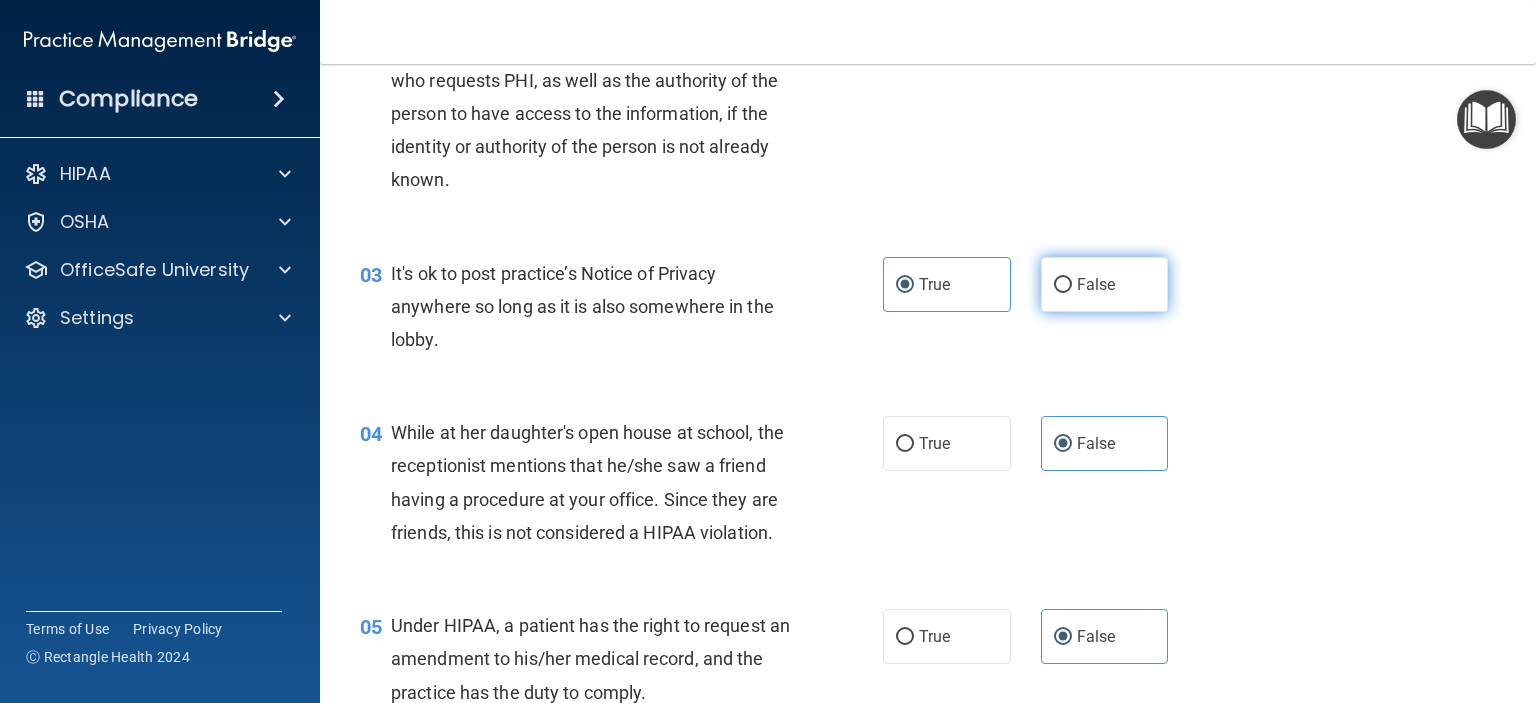 click on "False" at bounding box center [1096, 284] 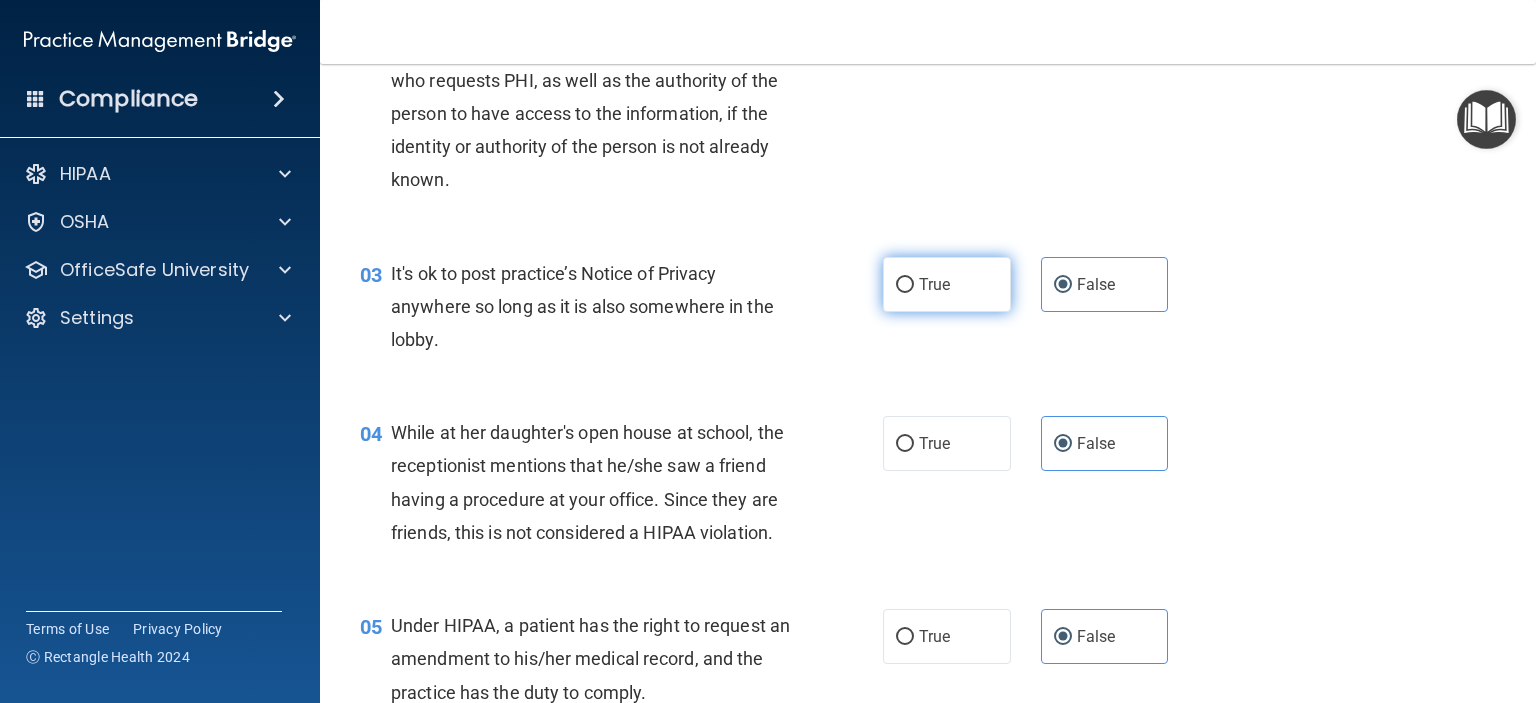 click on "True" at bounding box center (947, 284) 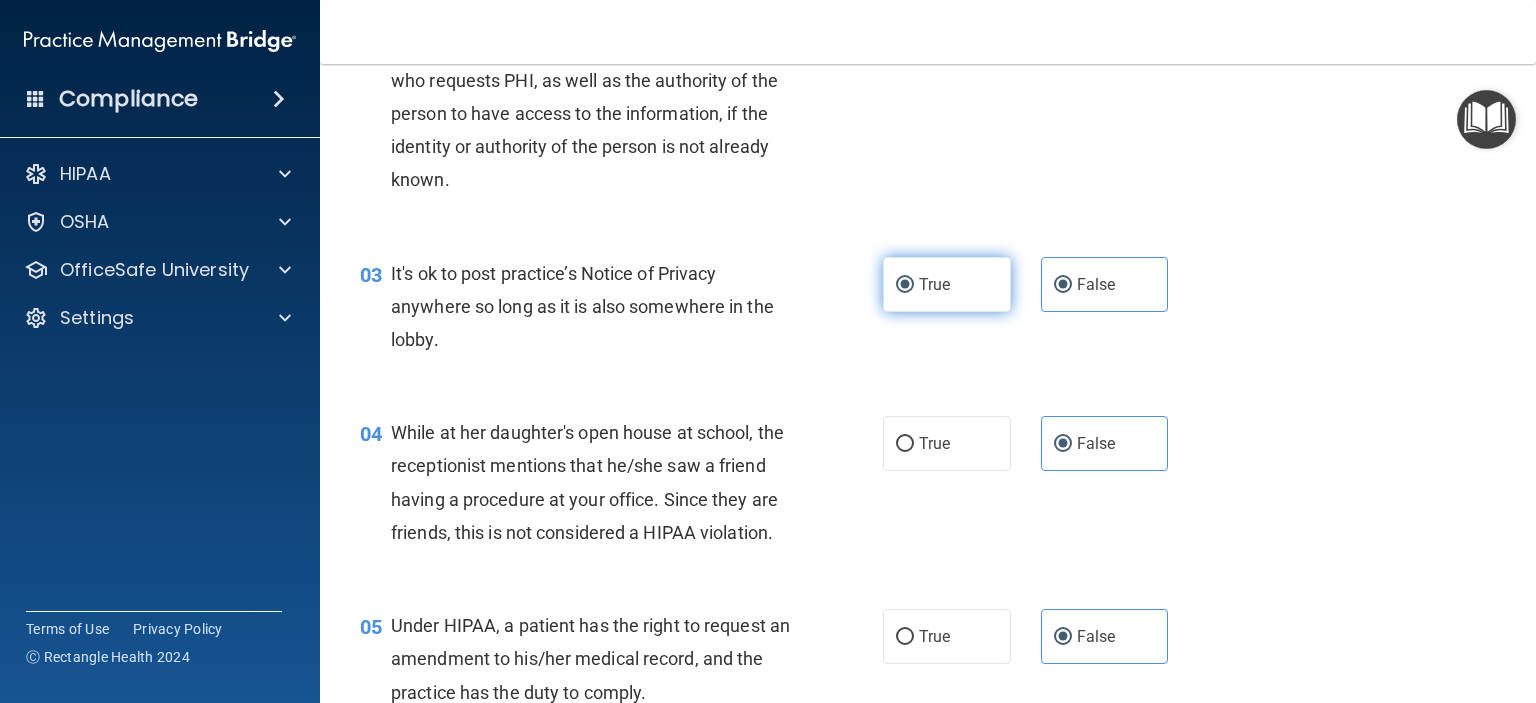 radio on "false" 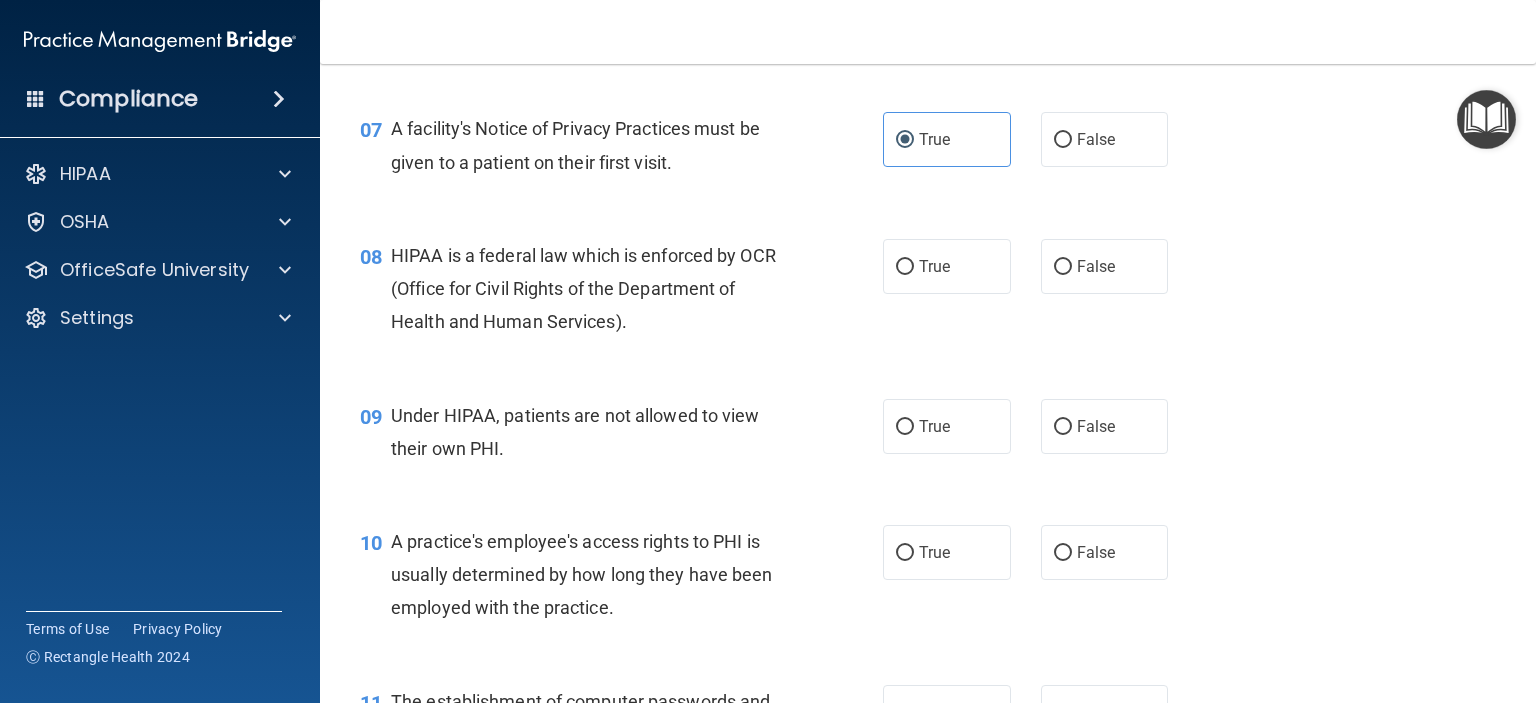 scroll, scrollTop: 1171, scrollLeft: 0, axis: vertical 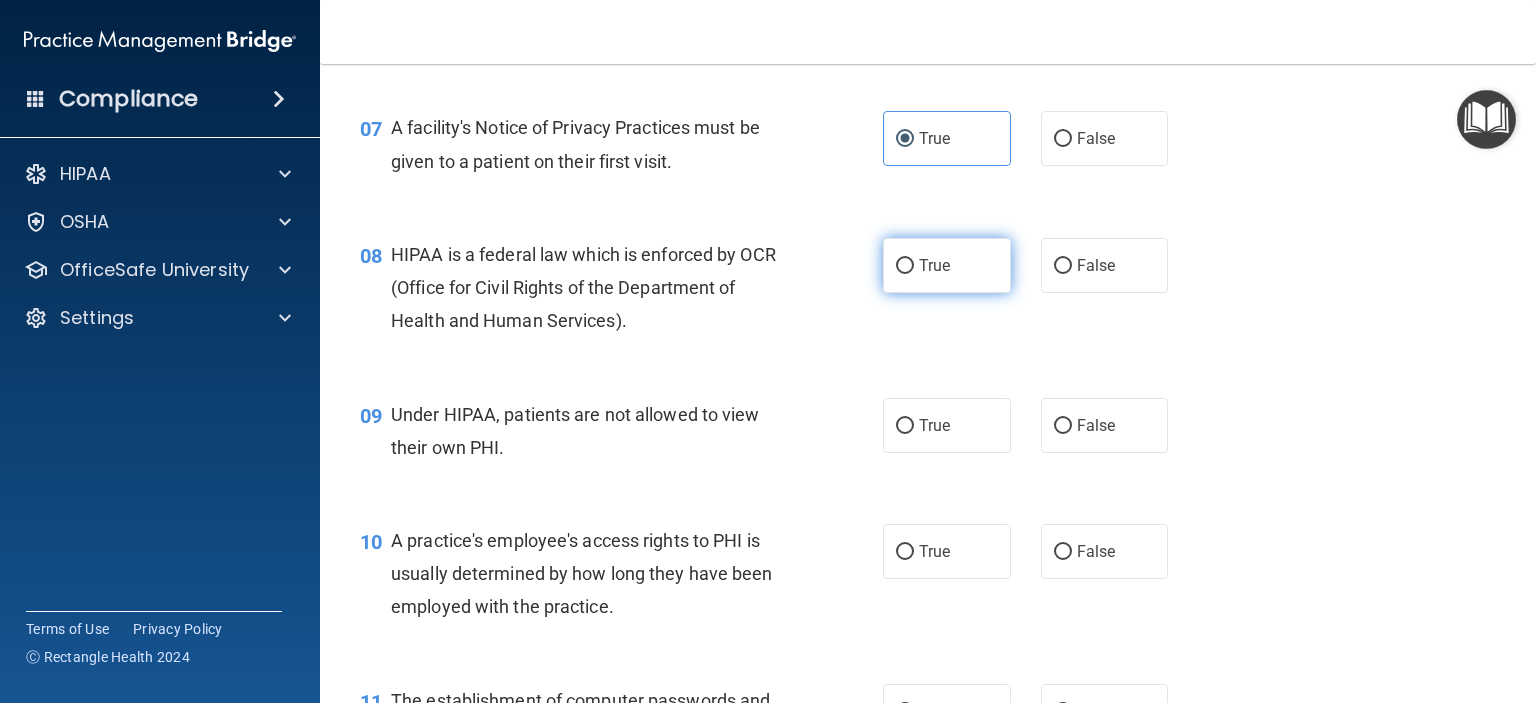click on "True" at bounding box center (934, 265) 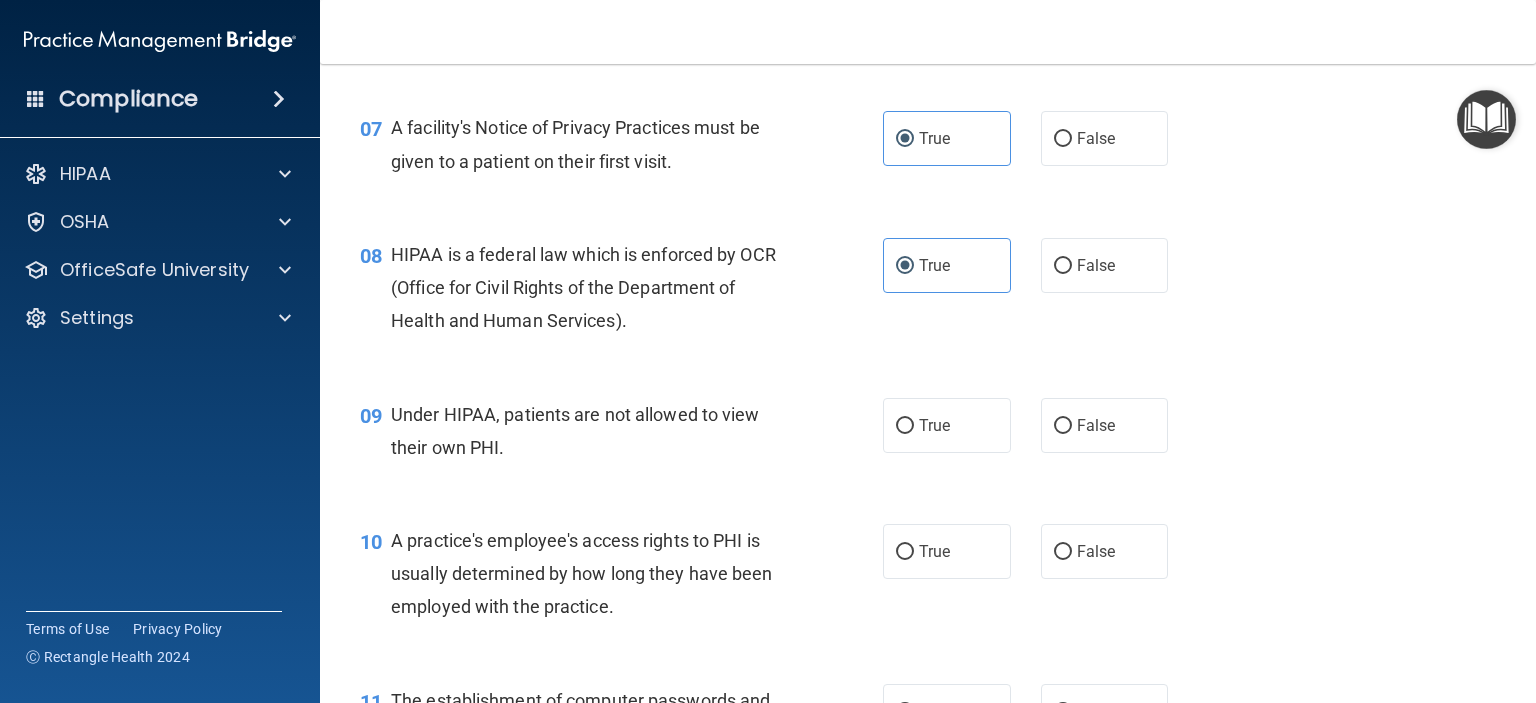 click on "09       Under HIPAA, patients are not allowed to view their own PHI.                 True           False" at bounding box center [928, 436] 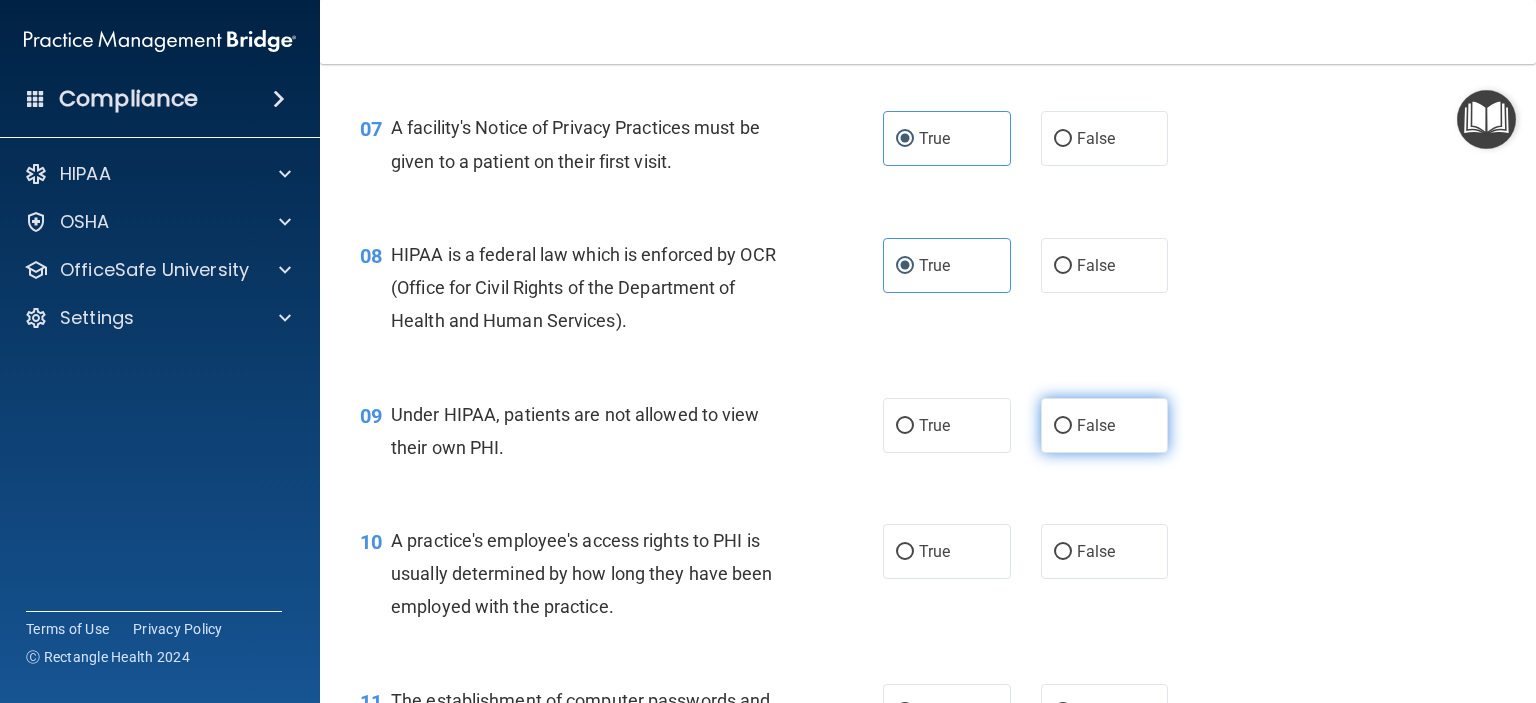 click on "False" at bounding box center [1063, 426] 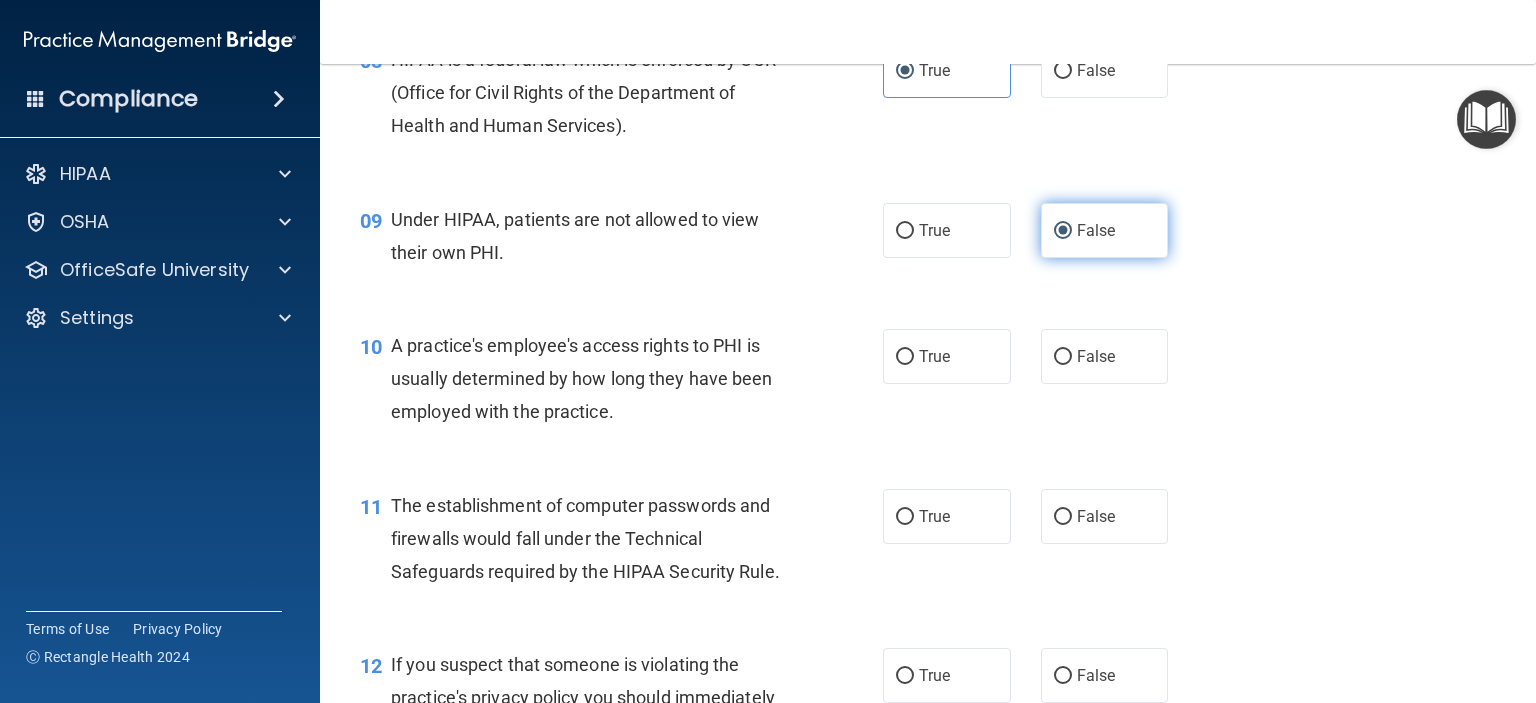 scroll, scrollTop: 1364, scrollLeft: 0, axis: vertical 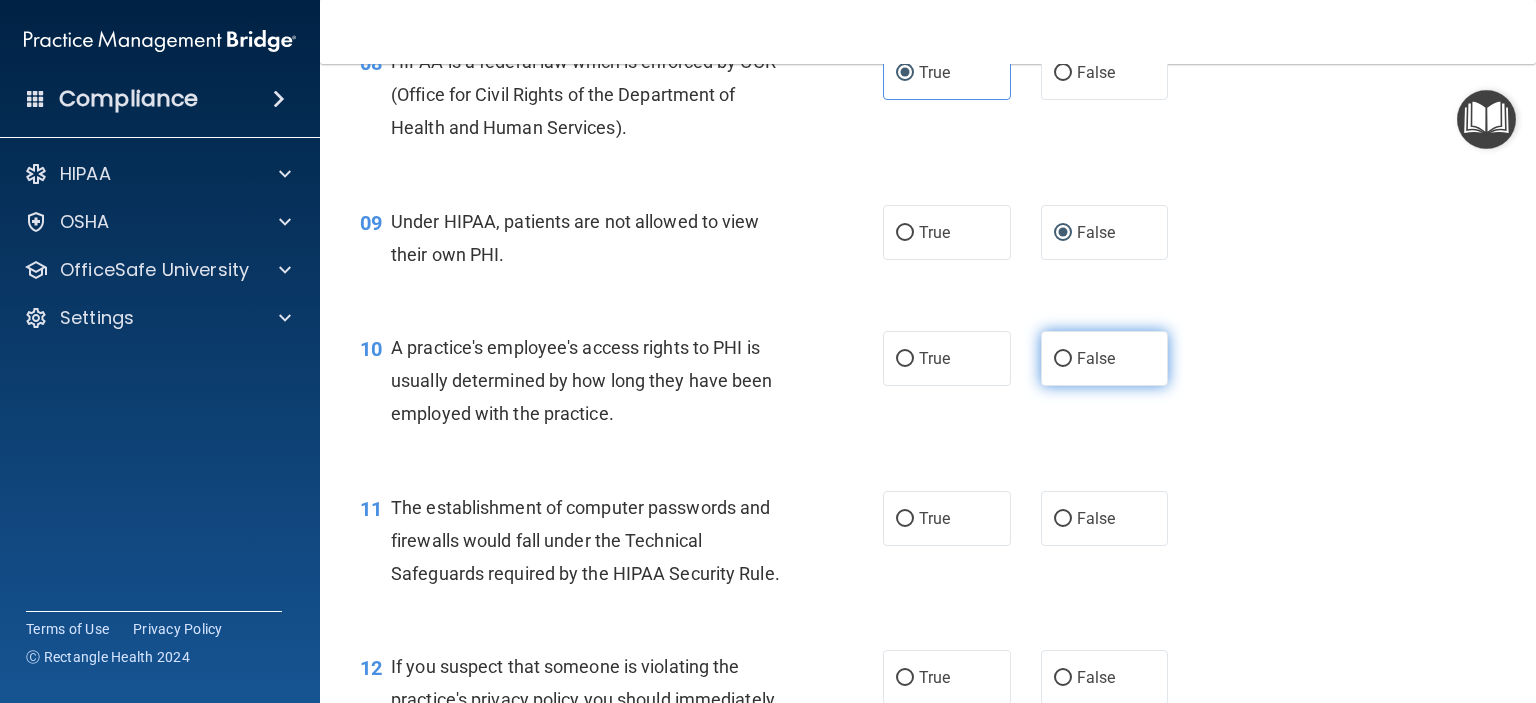 click on "False" at bounding box center [1105, 358] 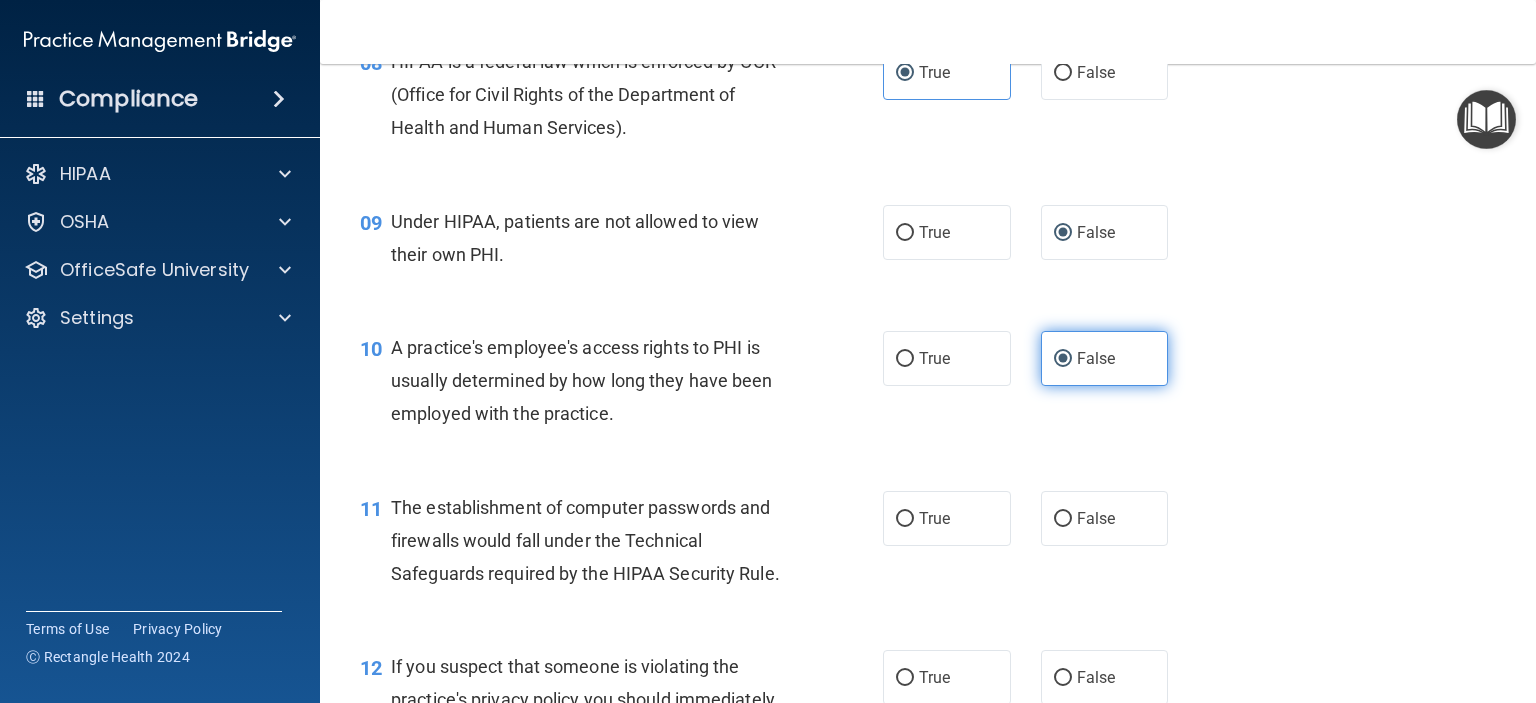 click on "False" at bounding box center (1105, 358) 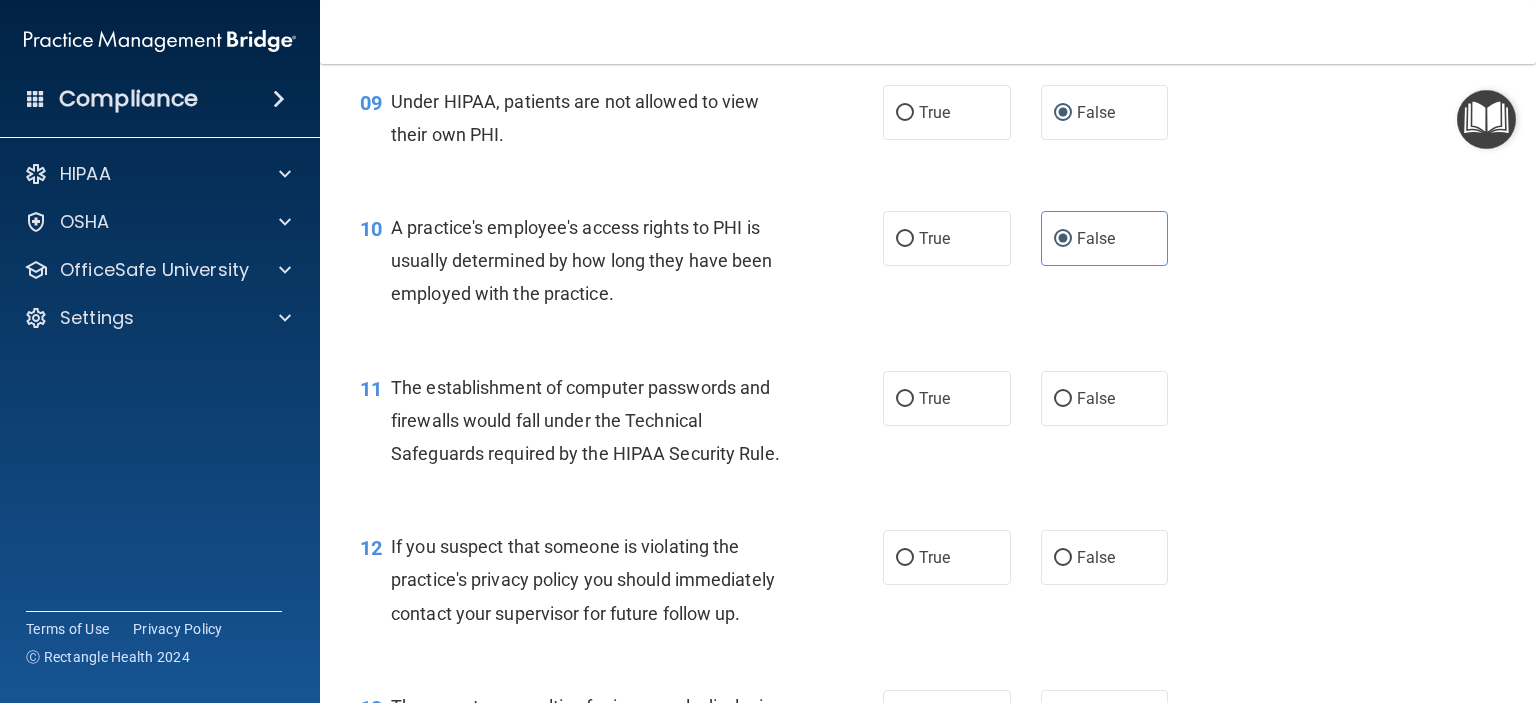 scroll, scrollTop: 1484, scrollLeft: 0, axis: vertical 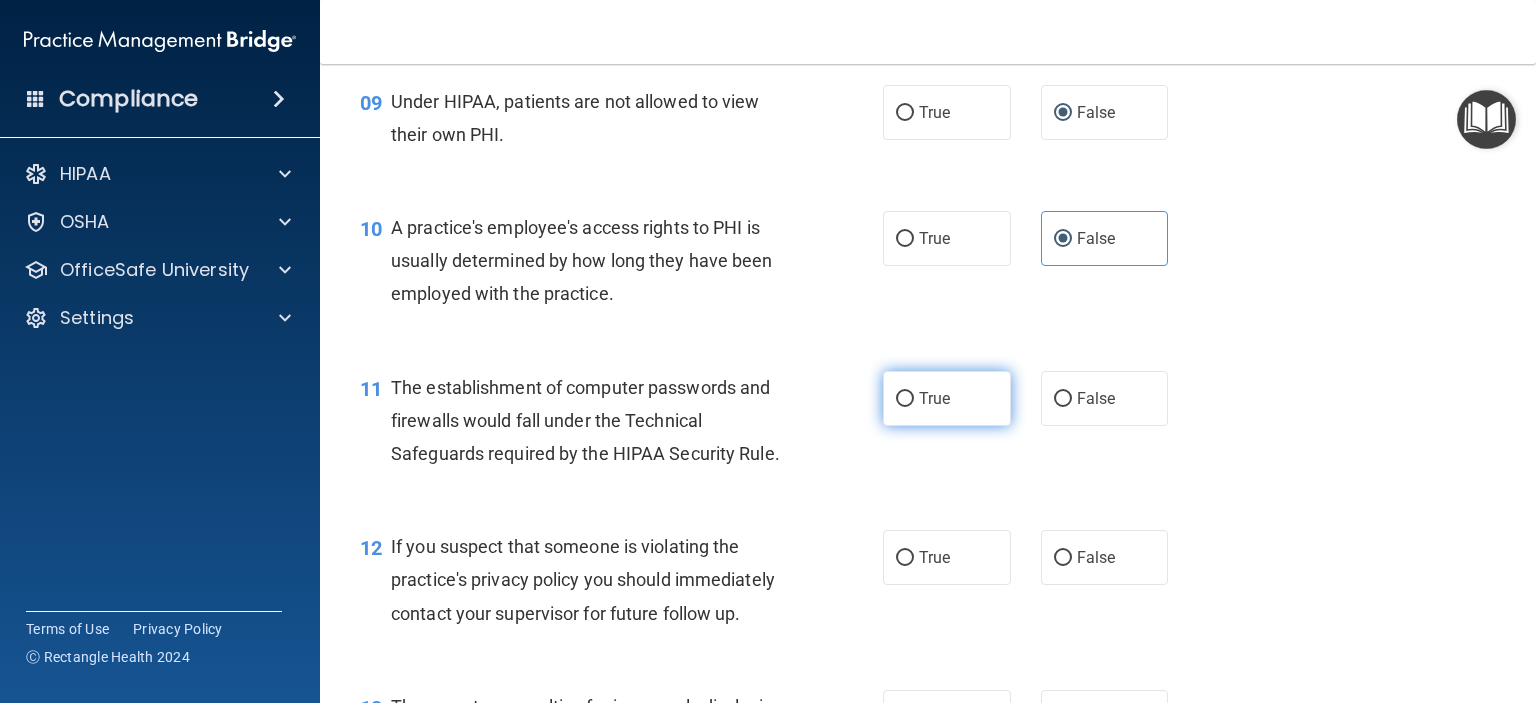 click on "True" at bounding box center (947, 398) 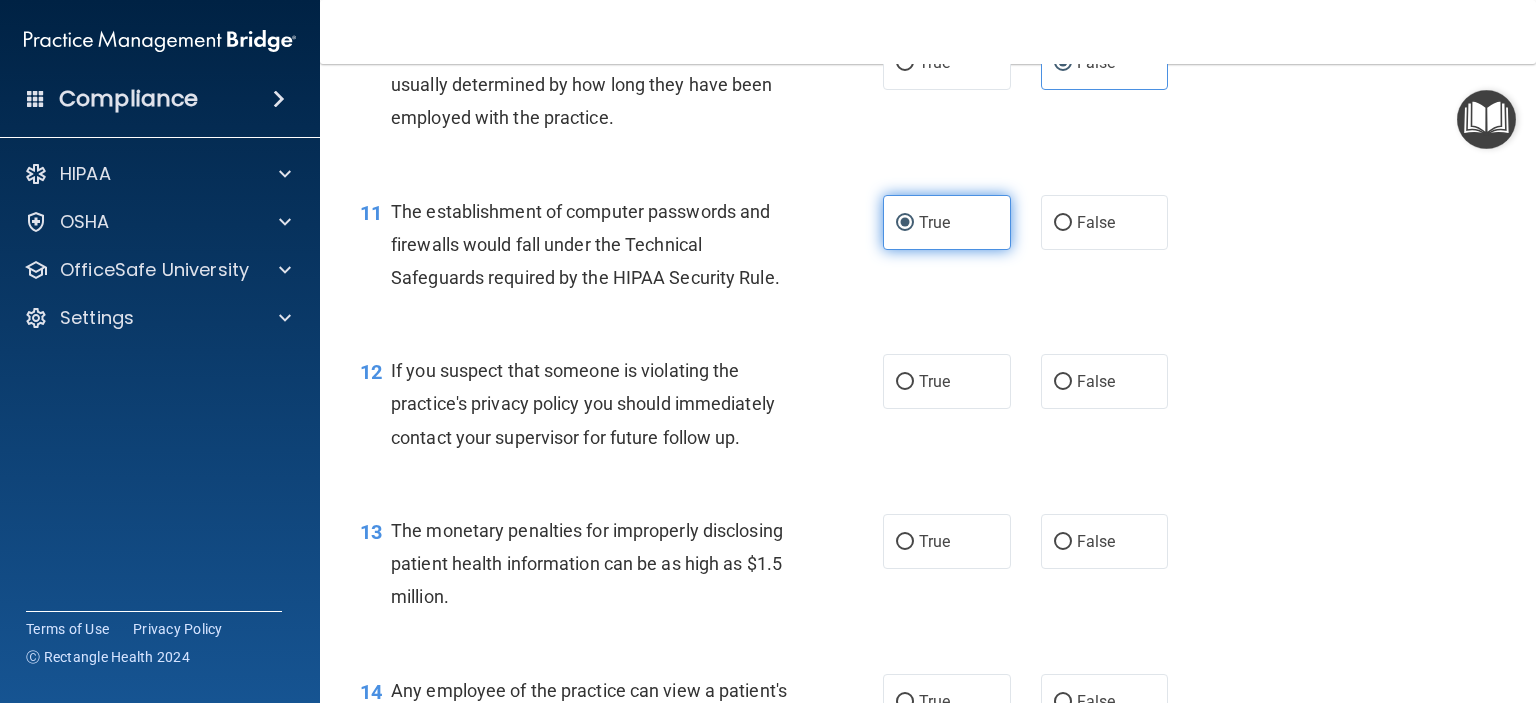 scroll, scrollTop: 1664, scrollLeft: 0, axis: vertical 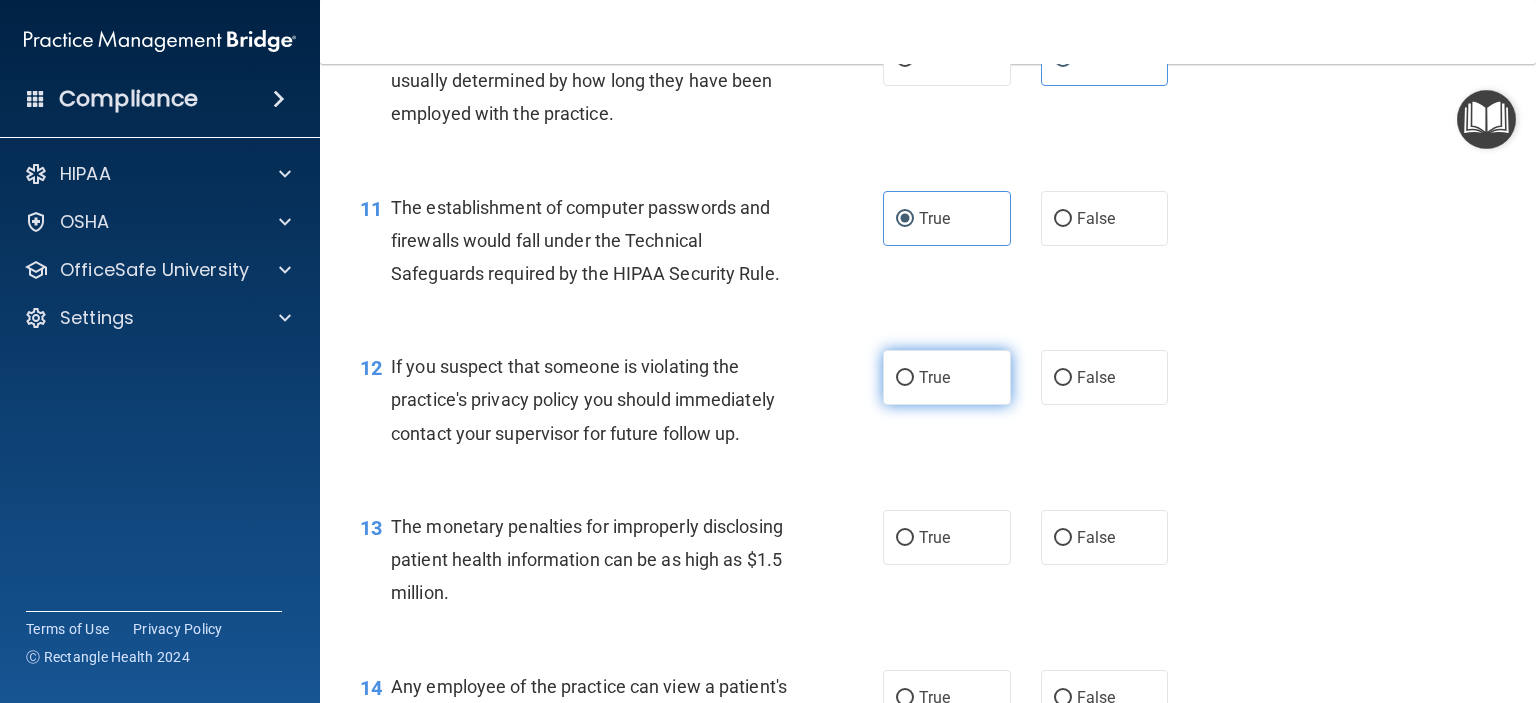 click on "True" 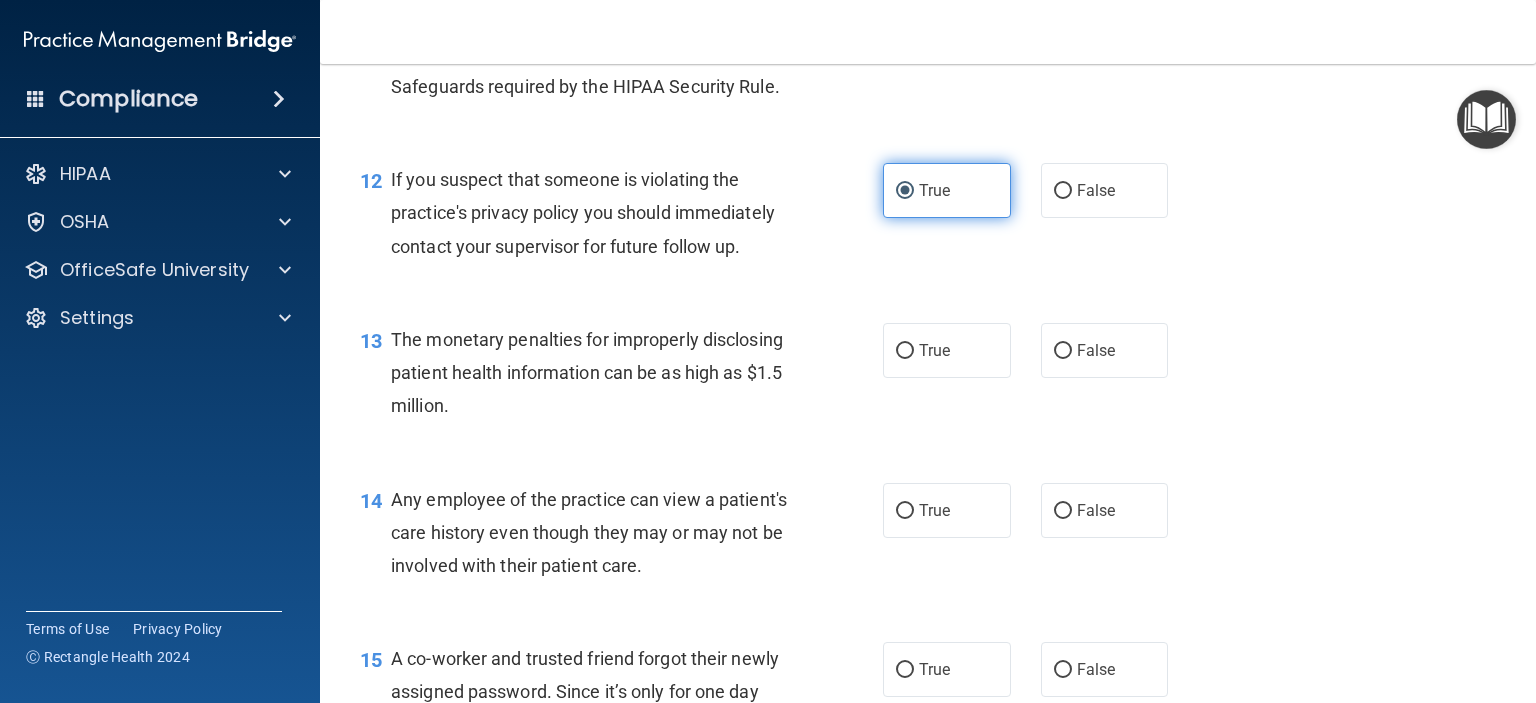 scroll, scrollTop: 1856, scrollLeft: 0, axis: vertical 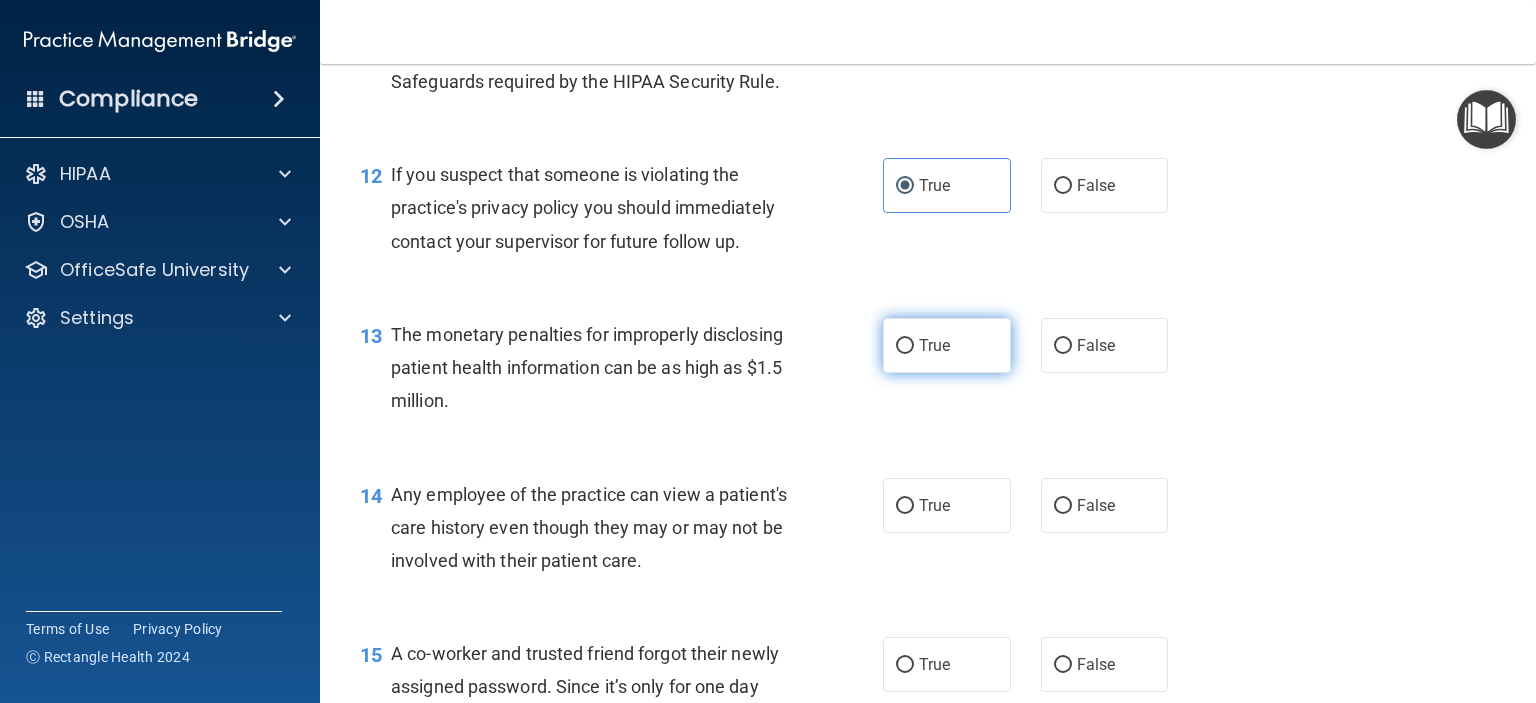 click on "True" at bounding box center [934, 345] 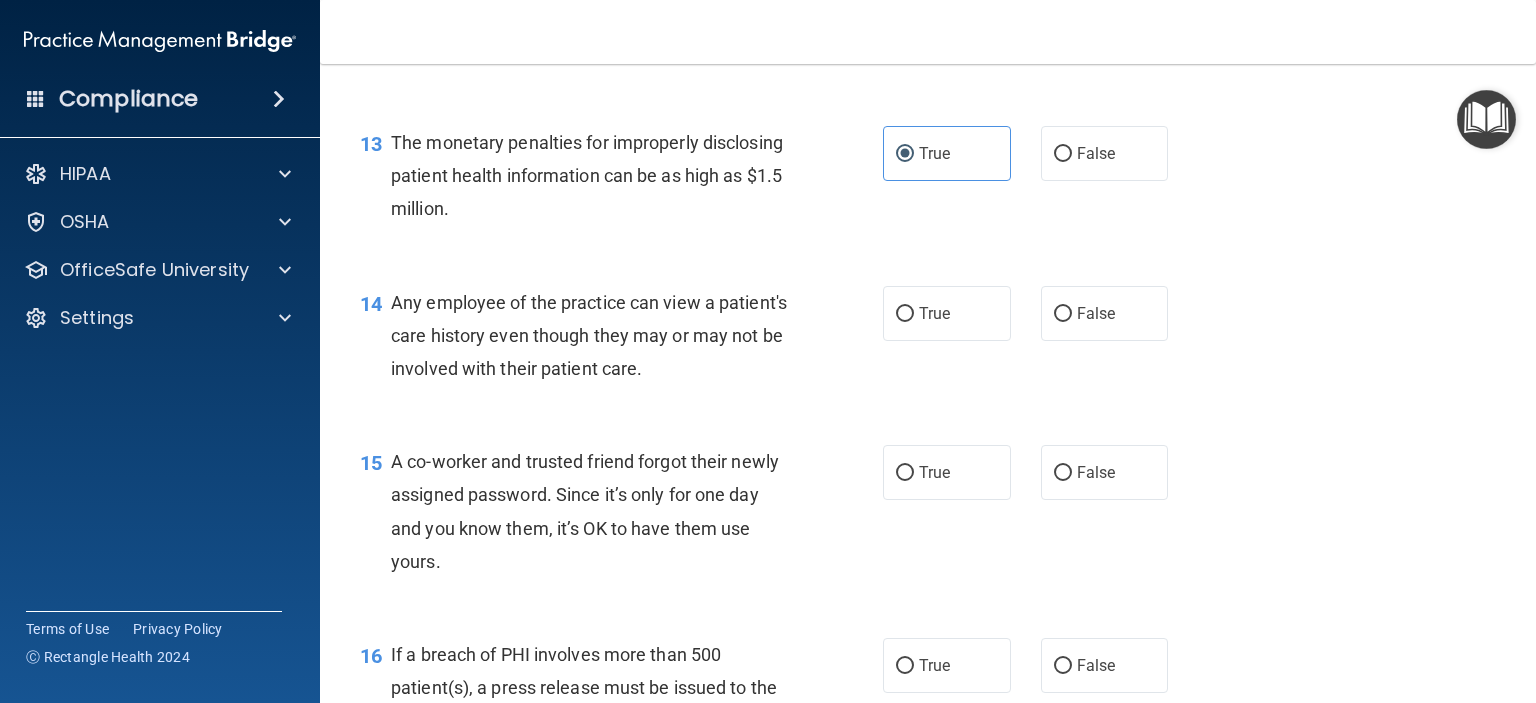 scroll, scrollTop: 2051, scrollLeft: 0, axis: vertical 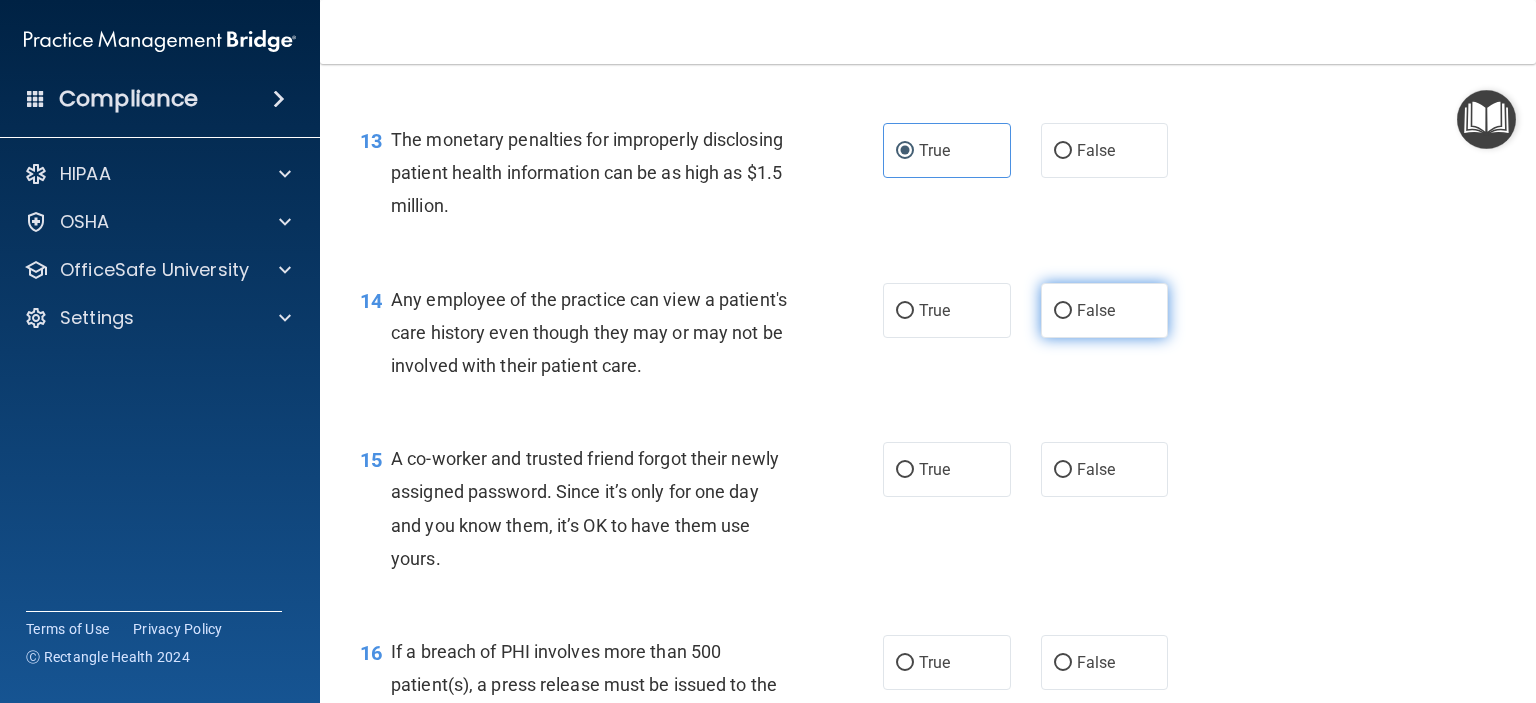 click on "False" at bounding box center (1096, 310) 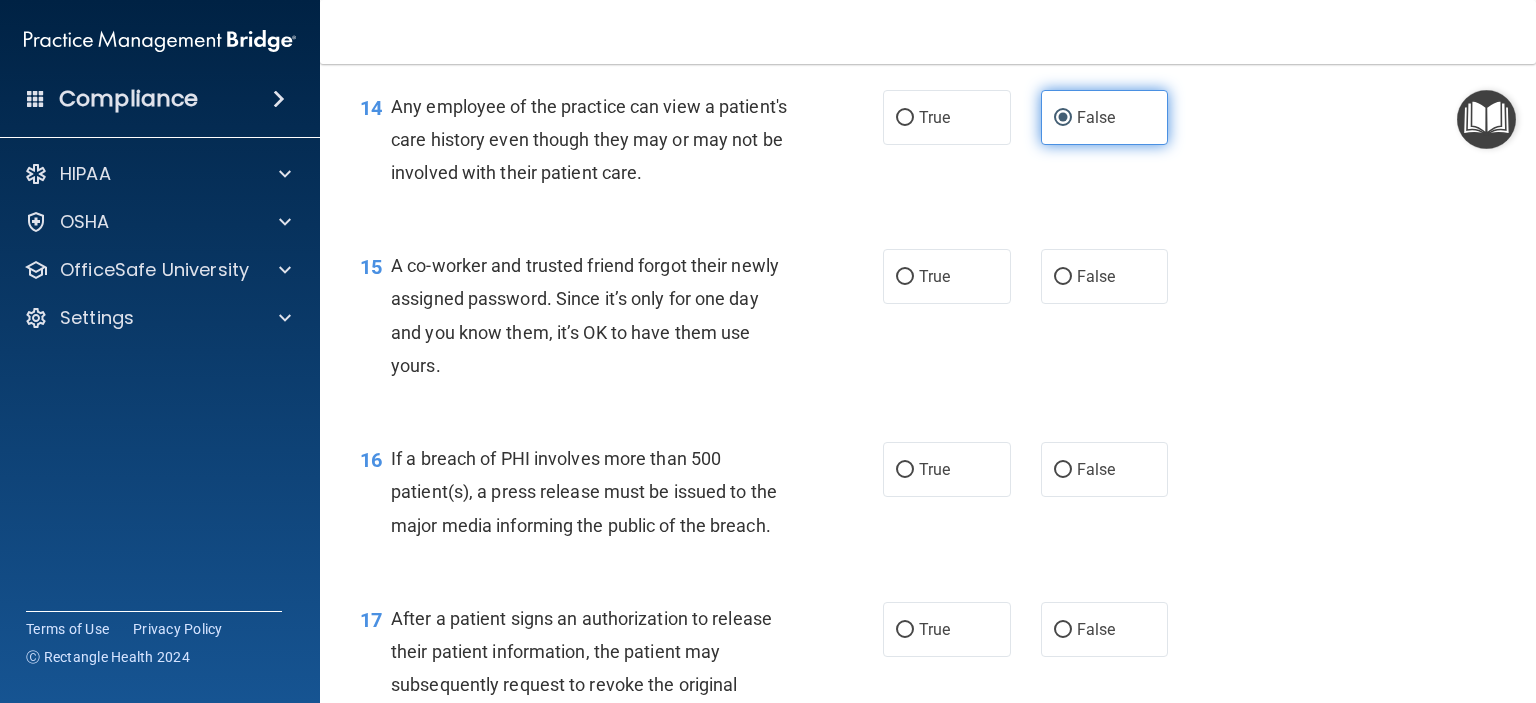 scroll, scrollTop: 2244, scrollLeft: 0, axis: vertical 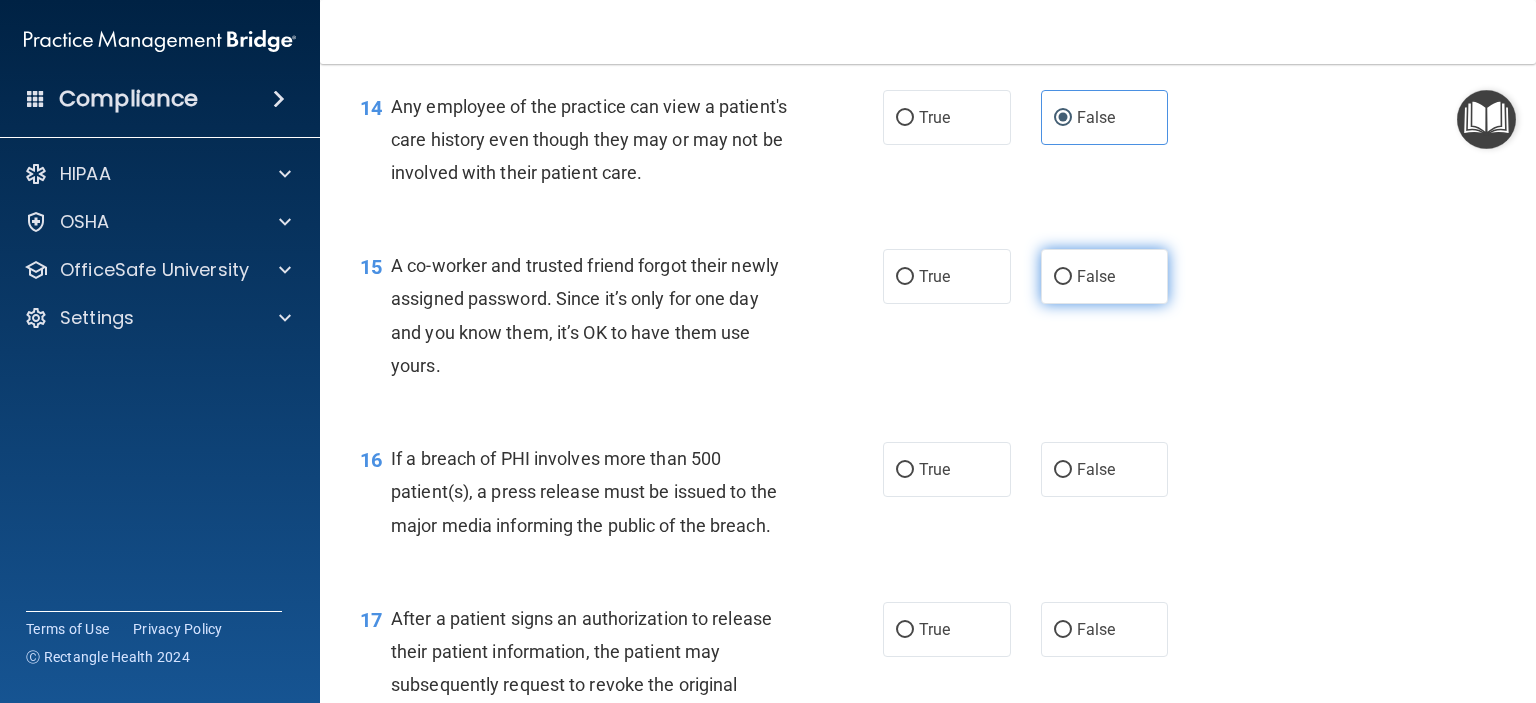 click on "False" at bounding box center (1096, 276) 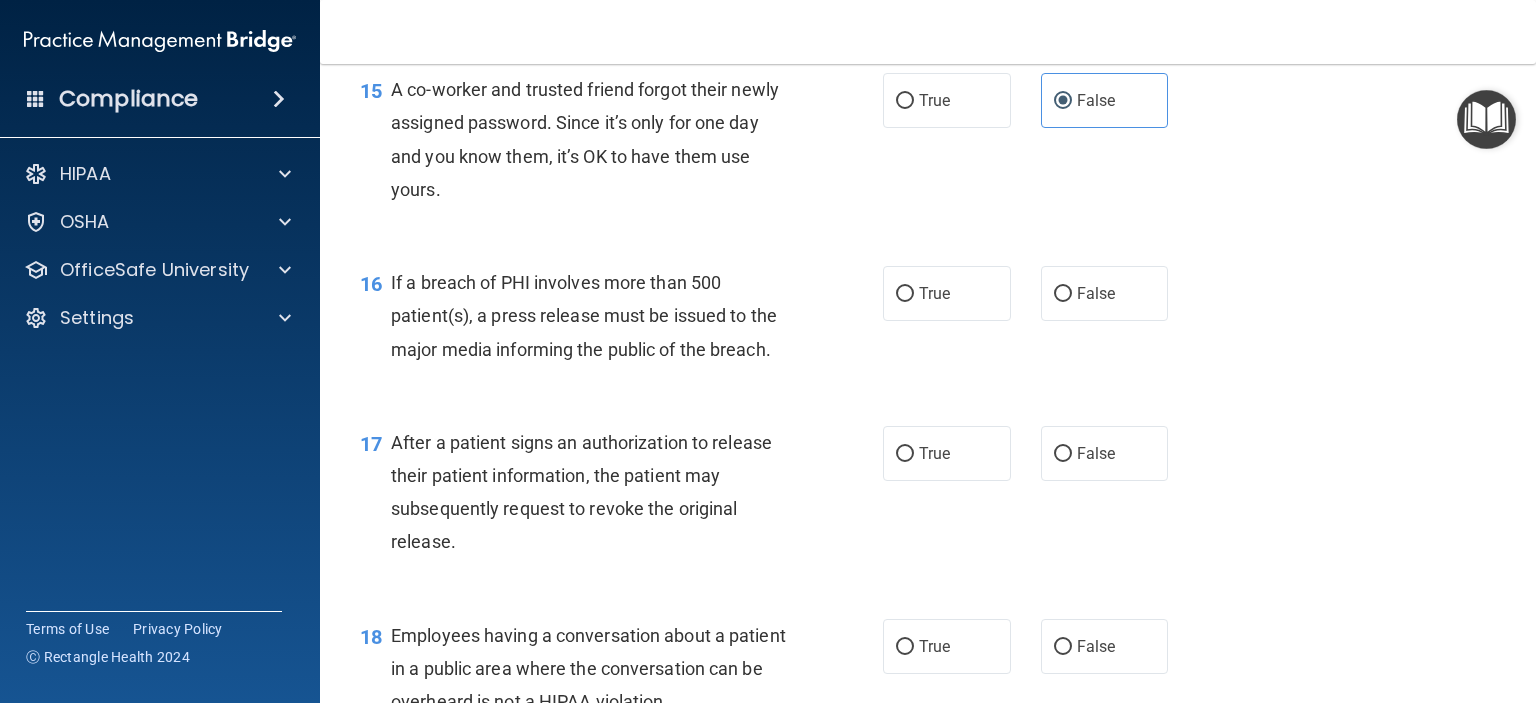 scroll, scrollTop: 2420, scrollLeft: 0, axis: vertical 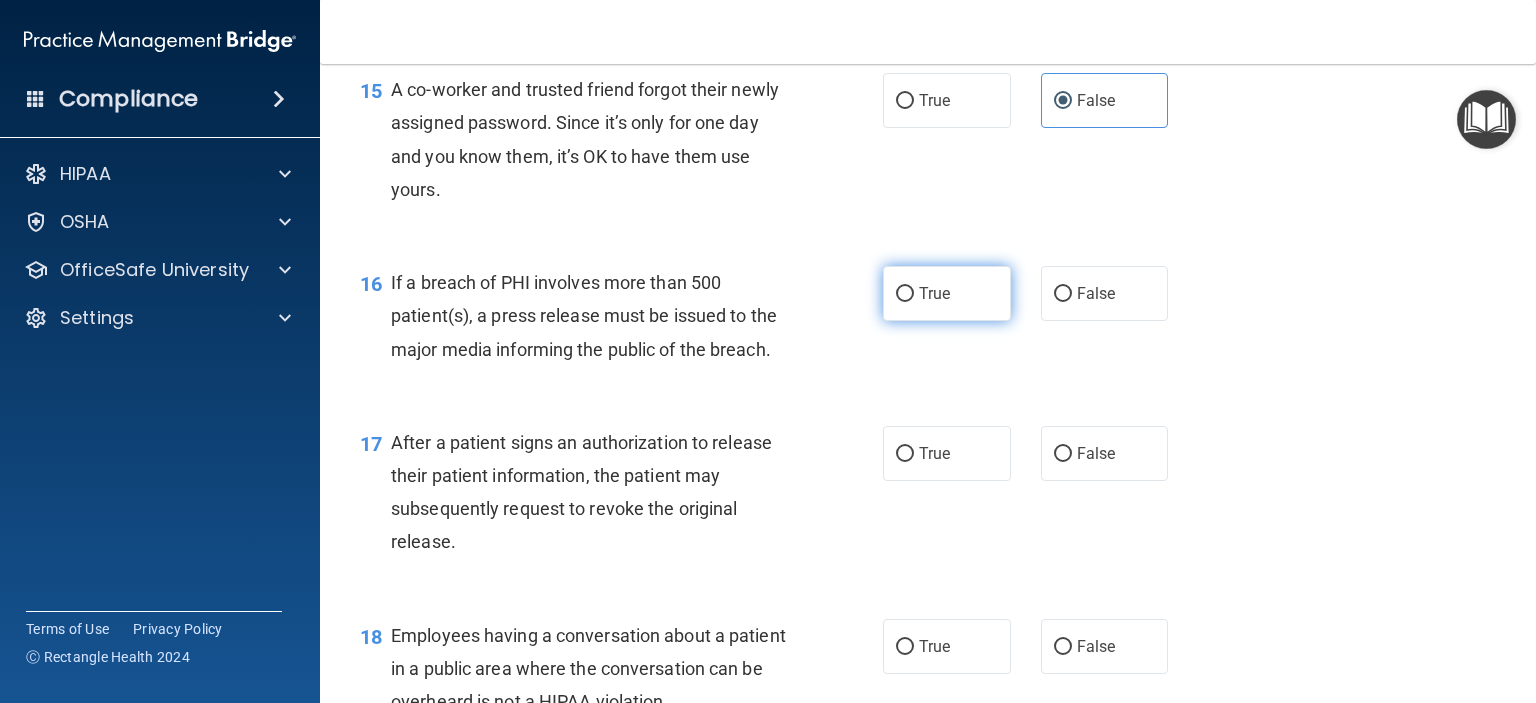 click on "True" at bounding box center (905, 294) 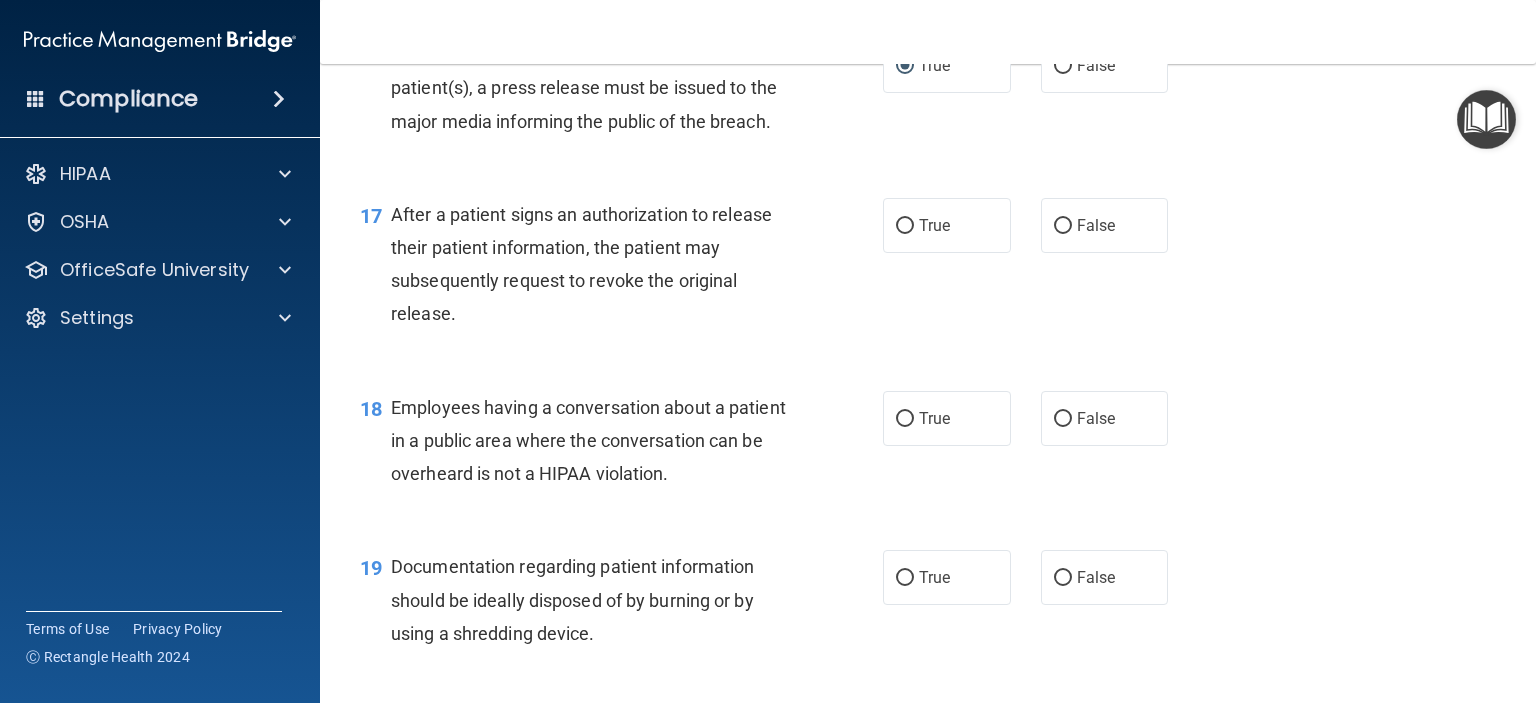 scroll, scrollTop: 2647, scrollLeft: 0, axis: vertical 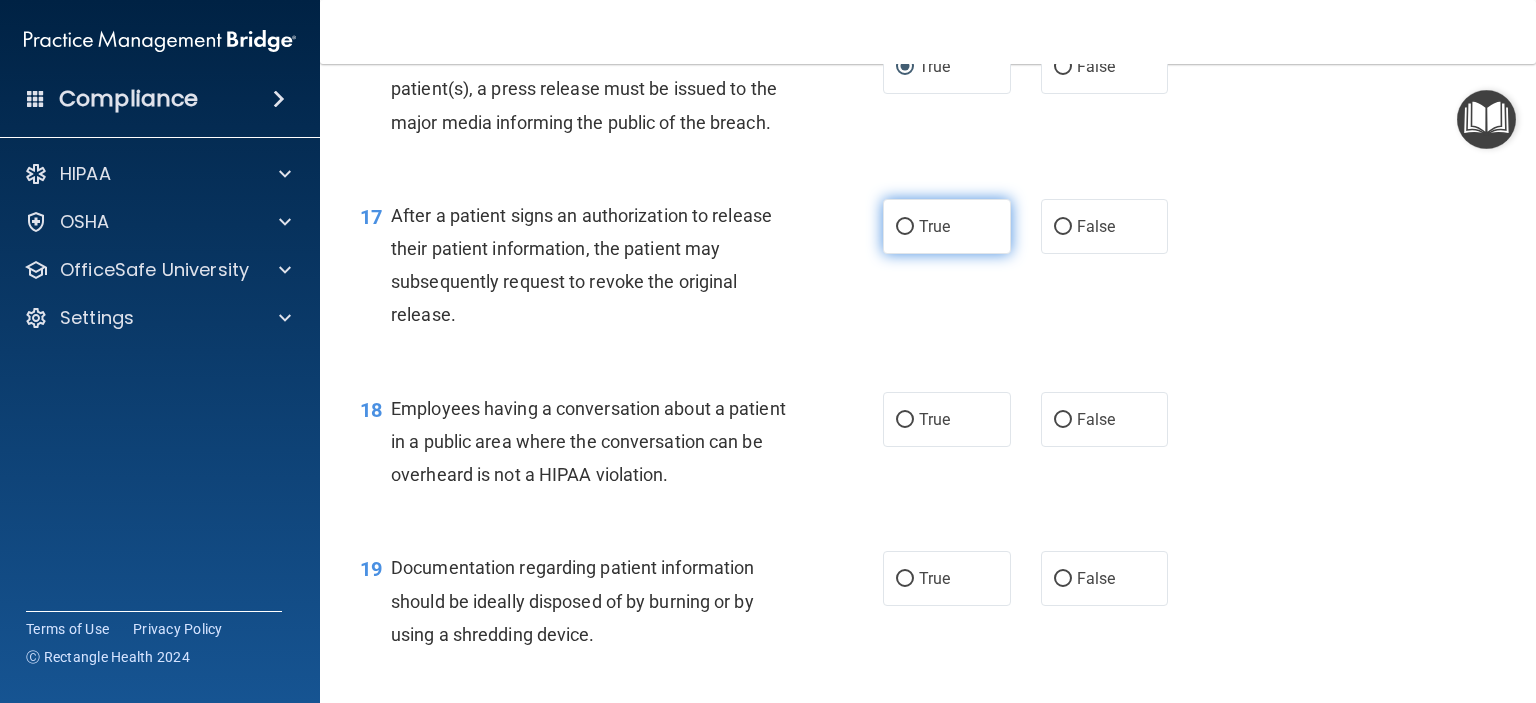 click on "True" at bounding box center [947, 226] 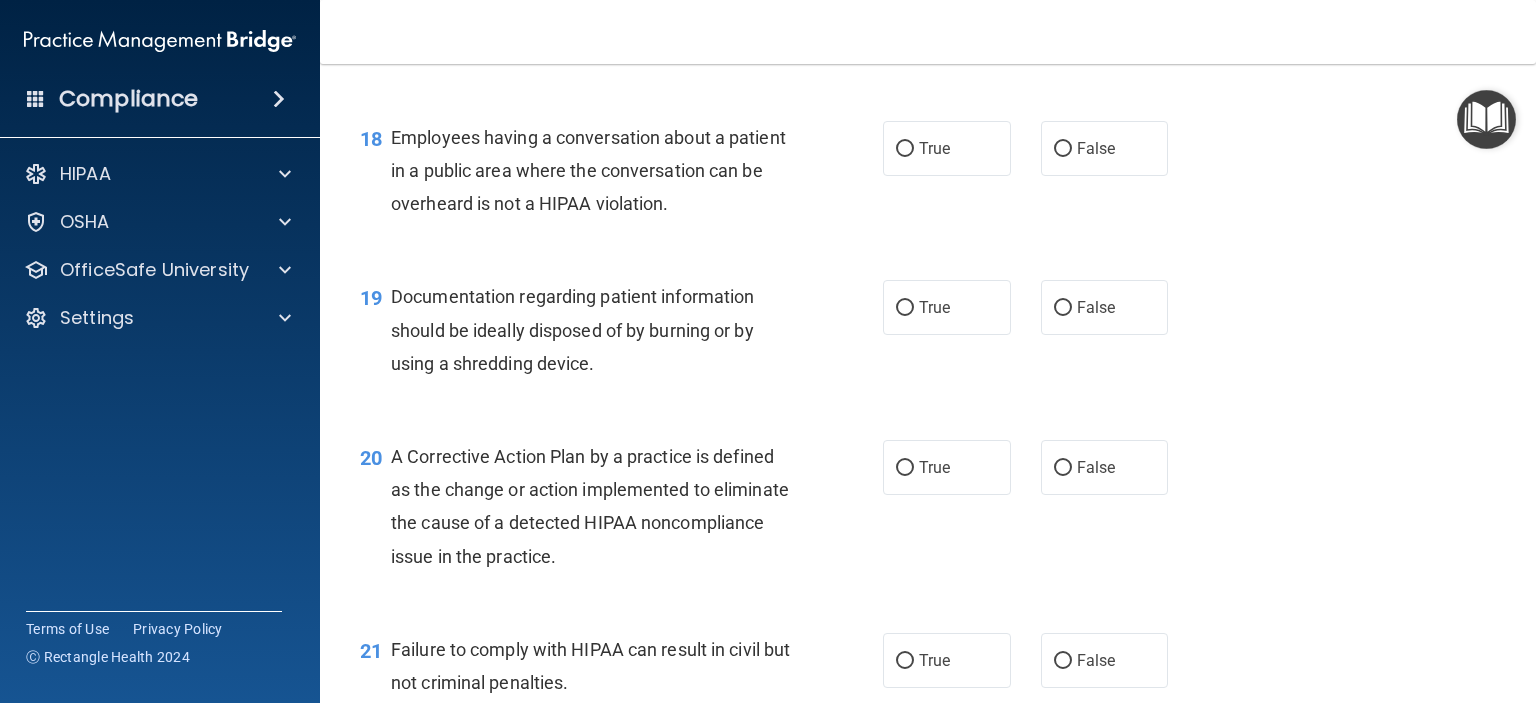 scroll, scrollTop: 2919, scrollLeft: 0, axis: vertical 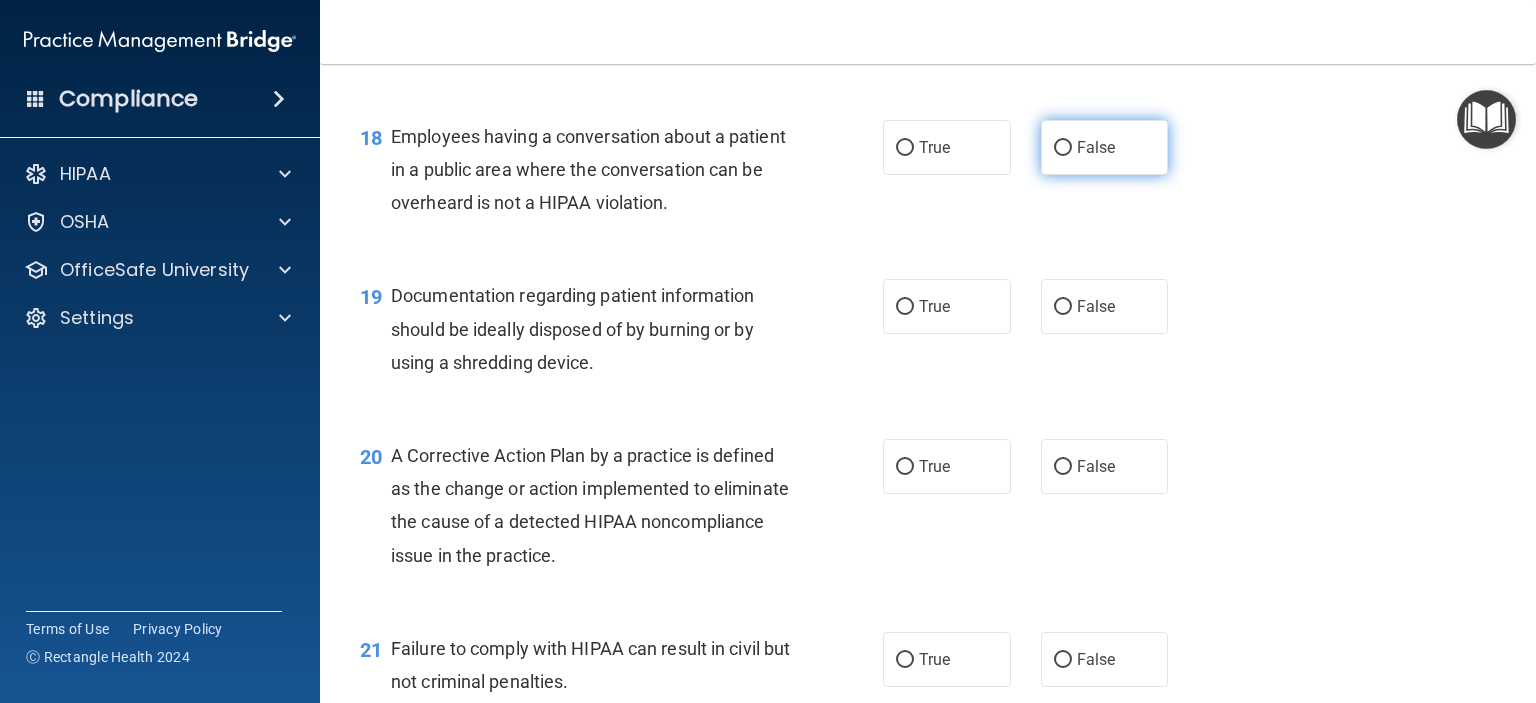 click on "False" at bounding box center (1105, 147) 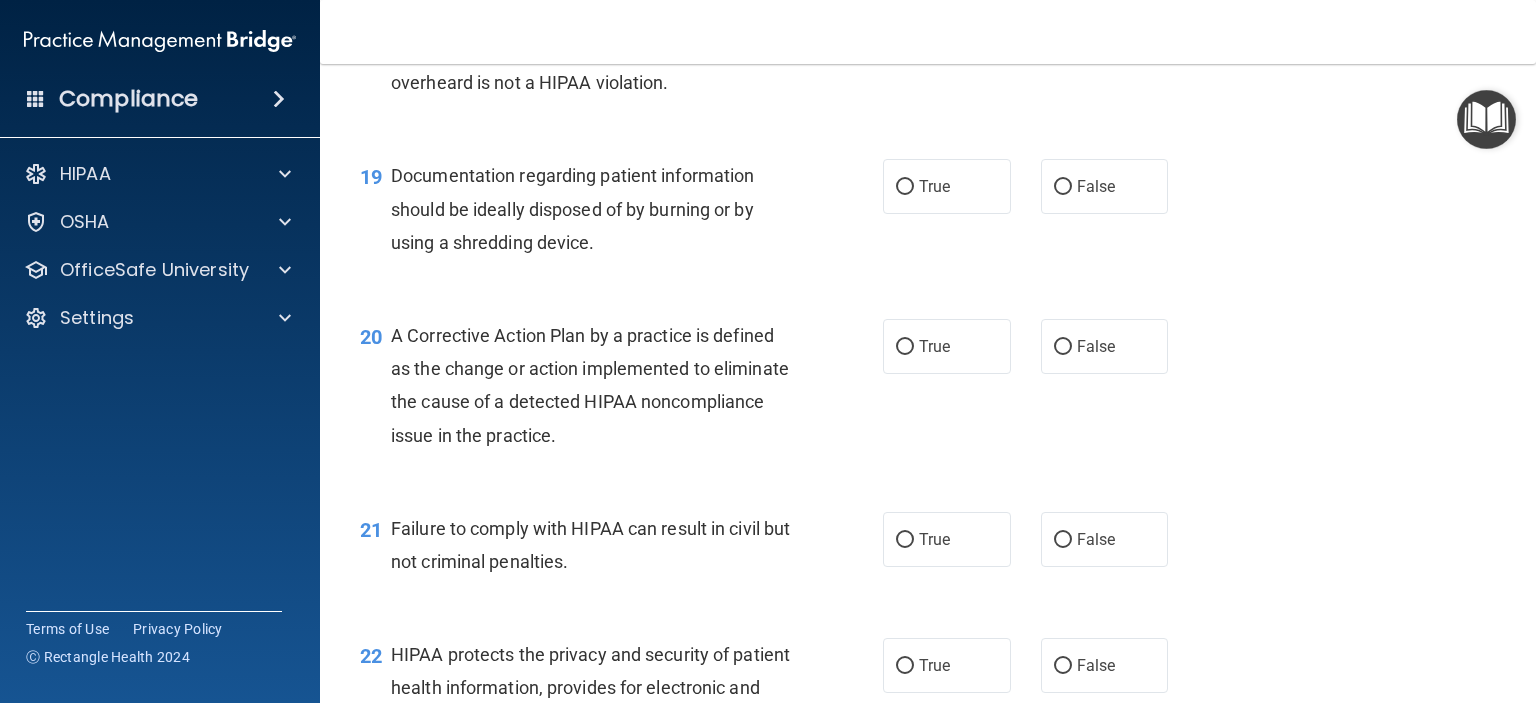 scroll, scrollTop: 3038, scrollLeft: 0, axis: vertical 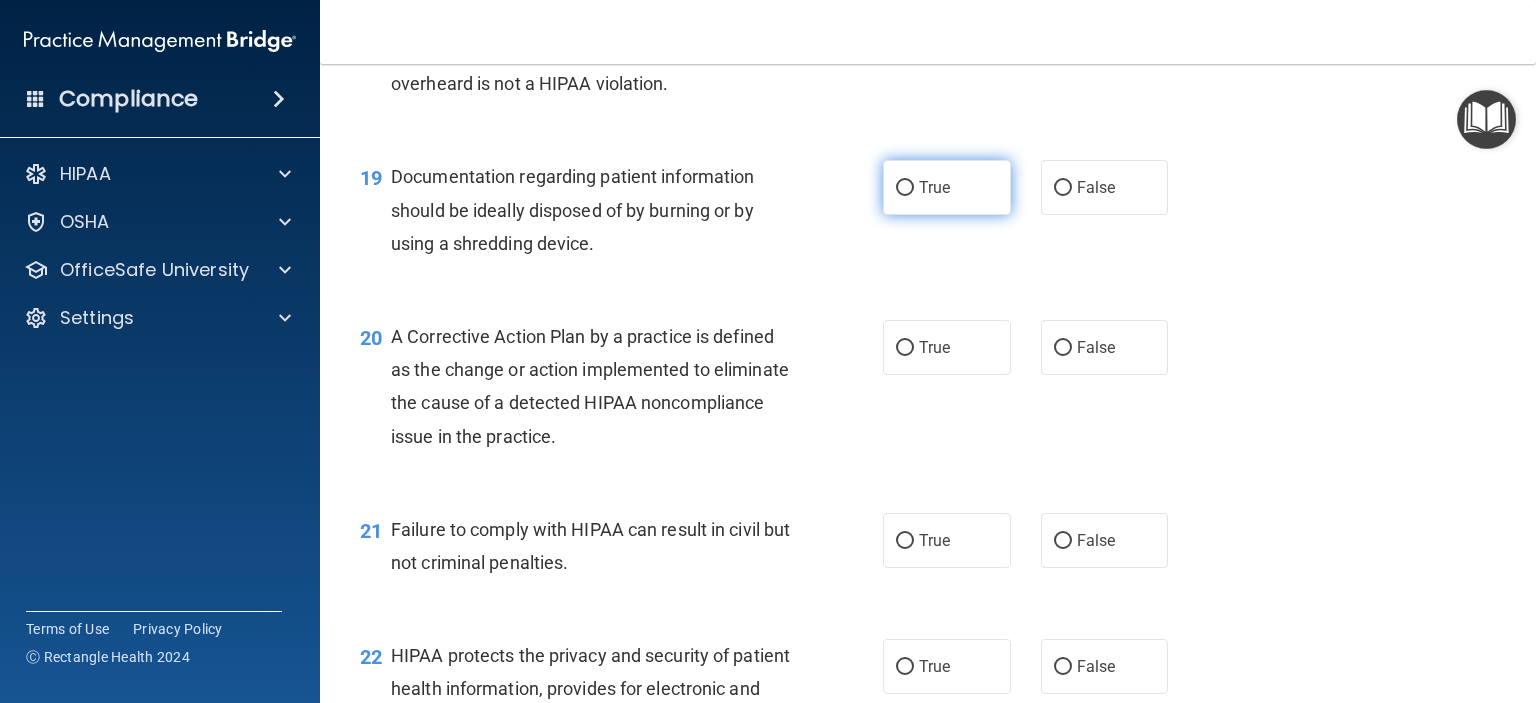 click on "True" at bounding box center [947, 187] 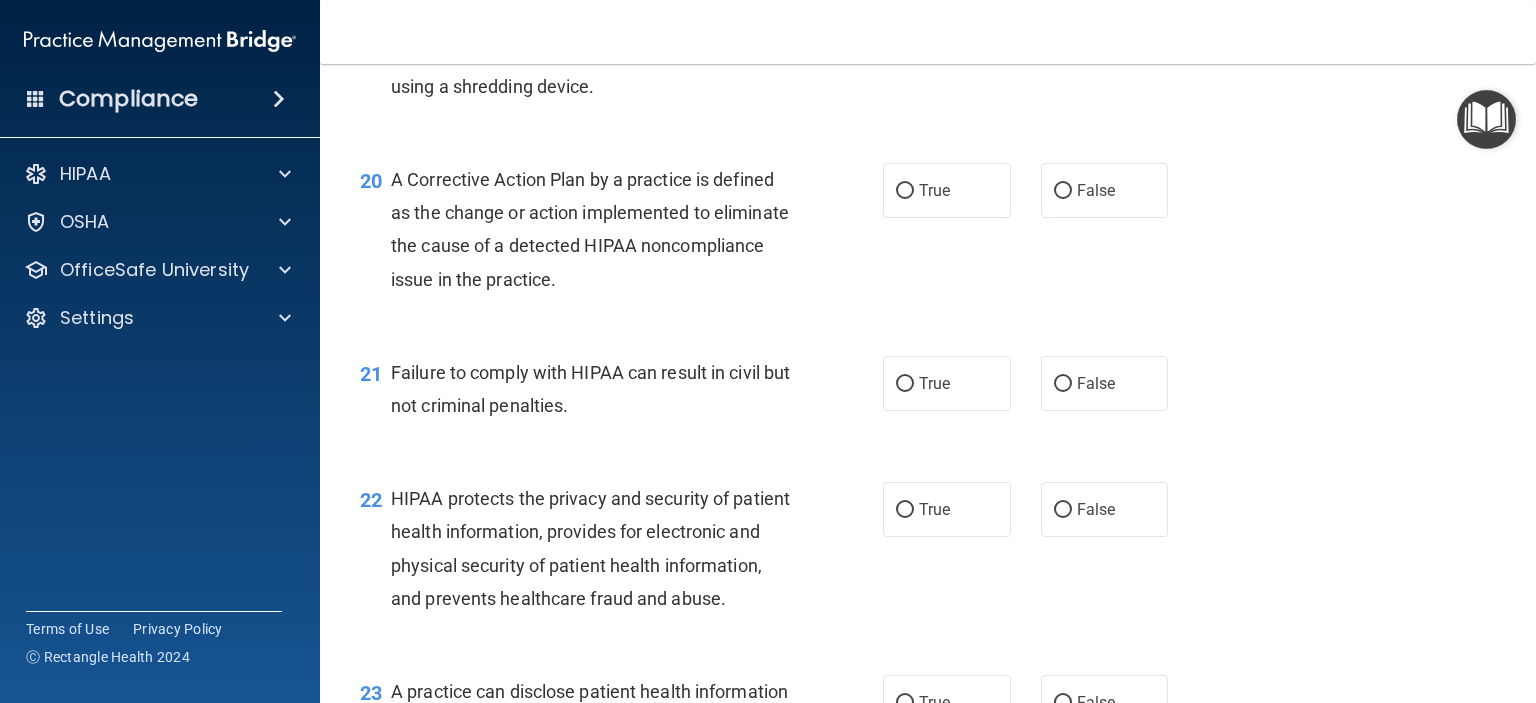 scroll, scrollTop: 3194, scrollLeft: 0, axis: vertical 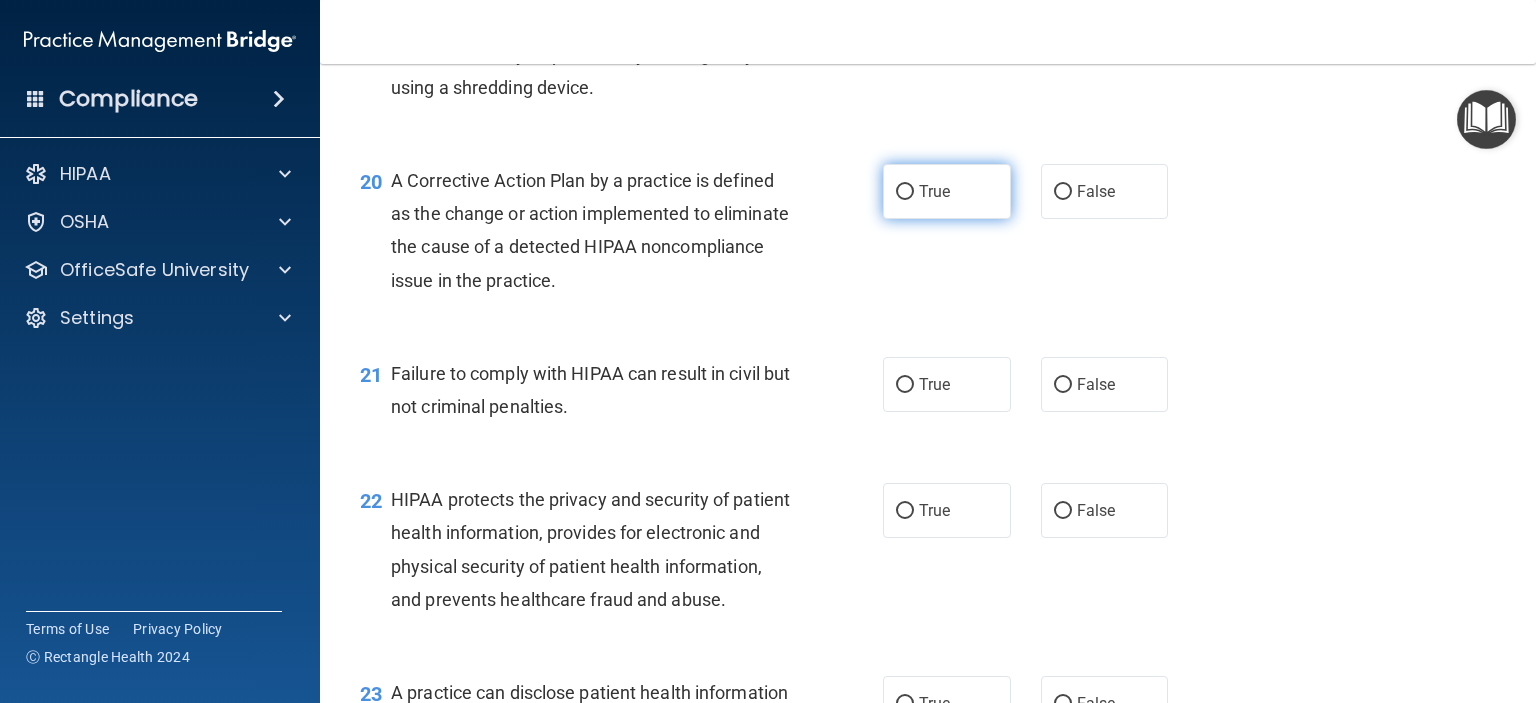 click on "True" at bounding box center [947, 191] 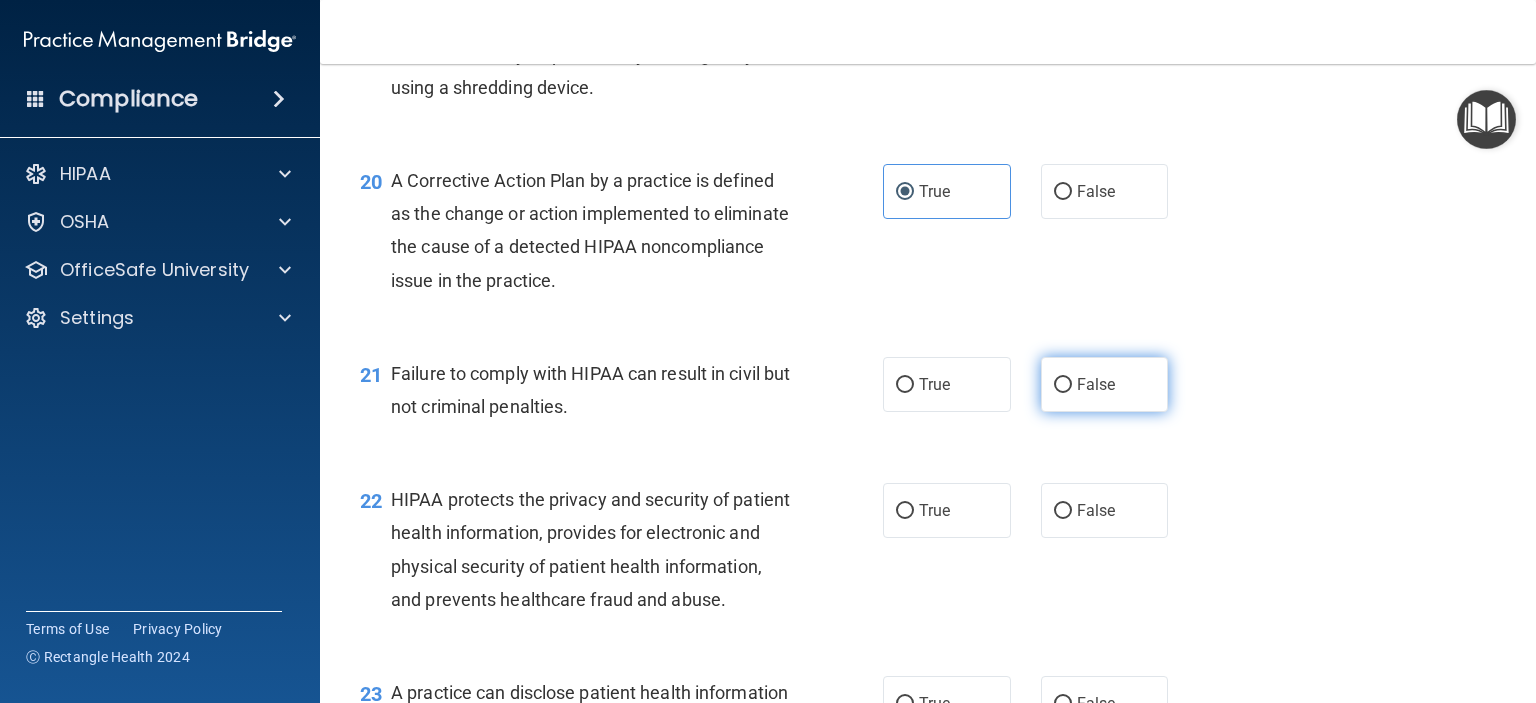click on "False" at bounding box center [1096, 384] 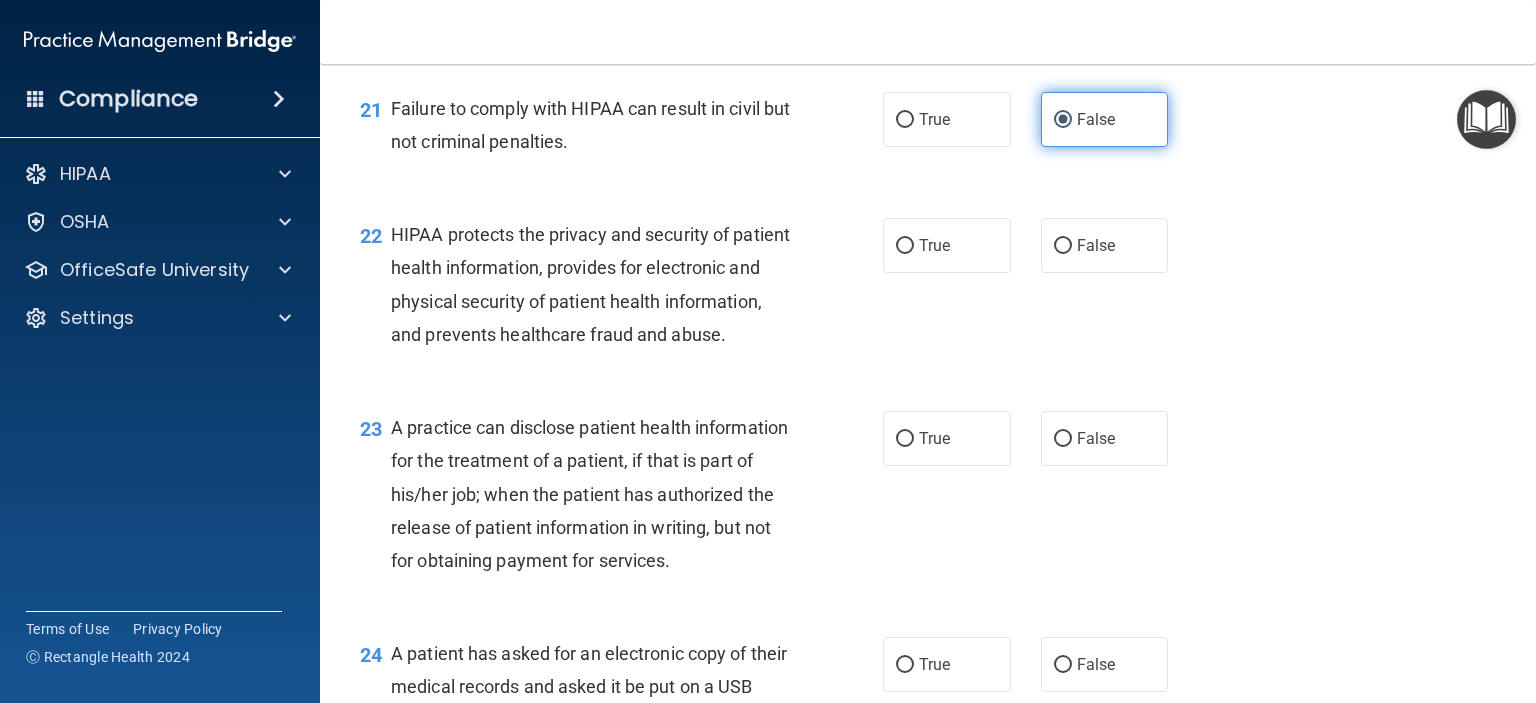 scroll, scrollTop: 3458, scrollLeft: 0, axis: vertical 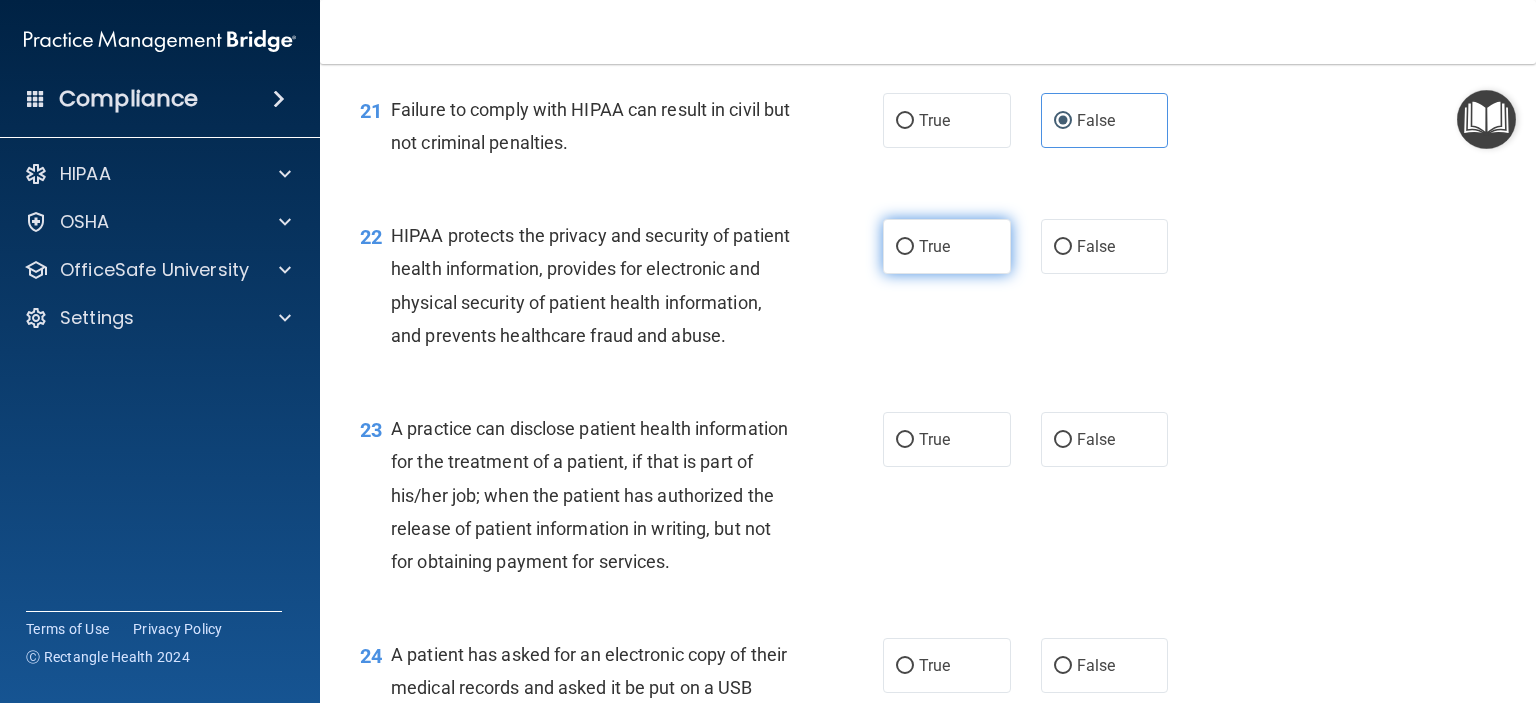 click on "True" at bounding box center [947, 246] 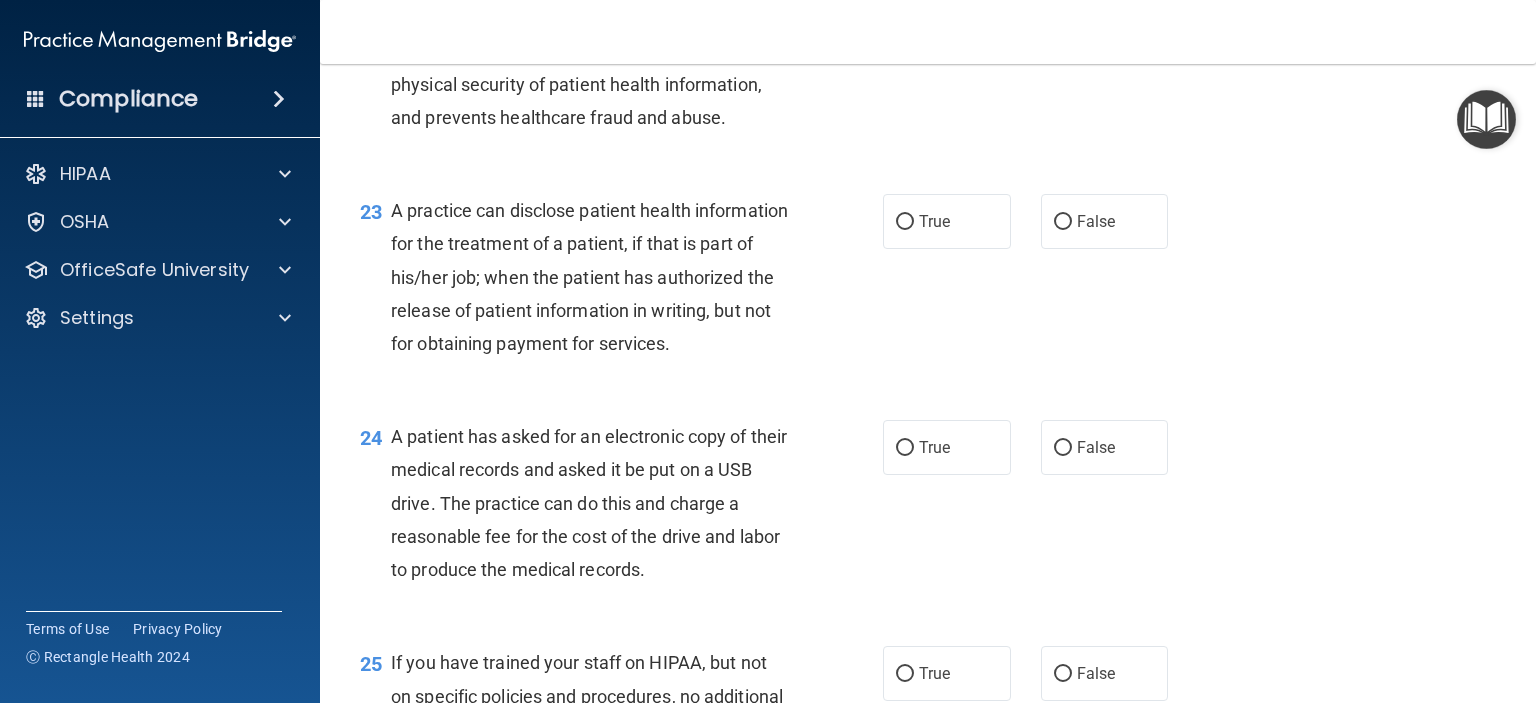 scroll, scrollTop: 3676, scrollLeft: 0, axis: vertical 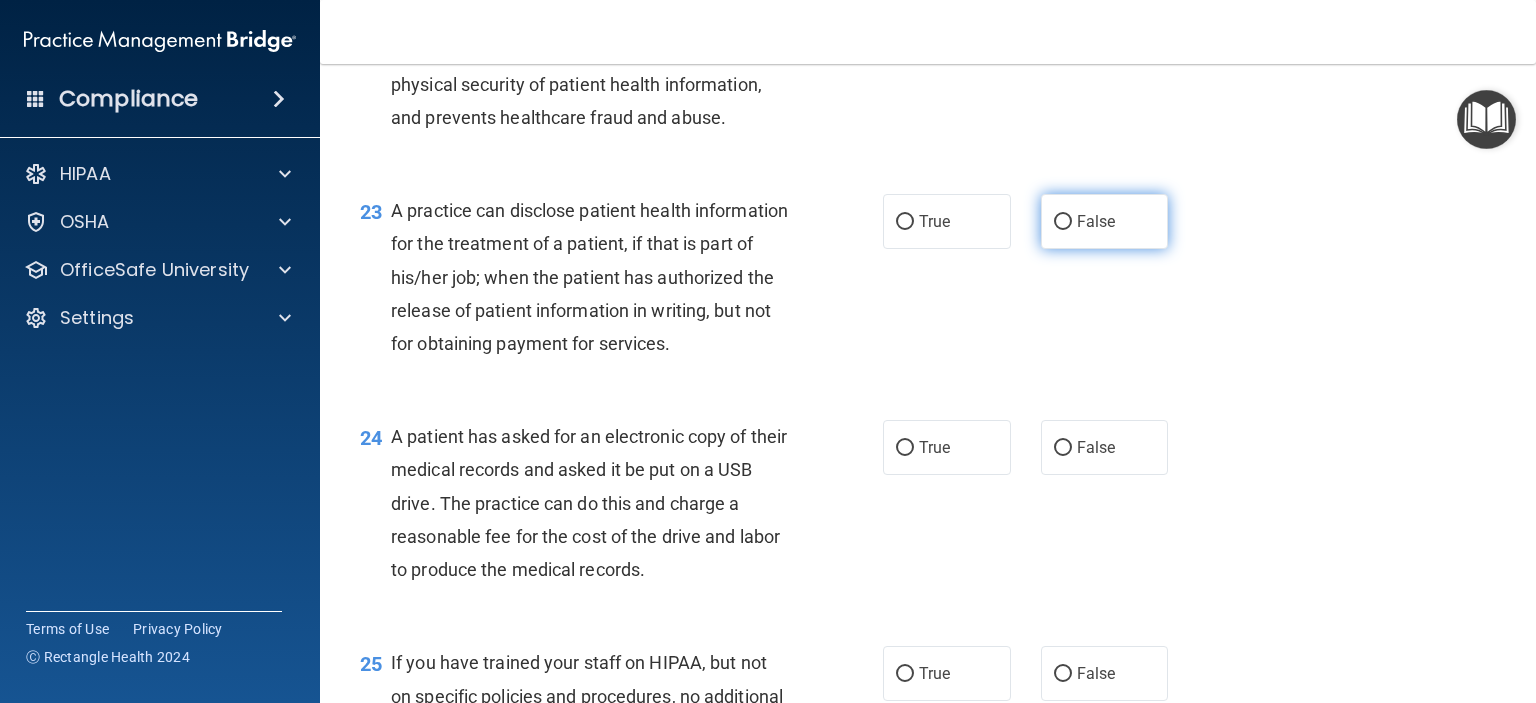 click on "False" at bounding box center (1096, 221) 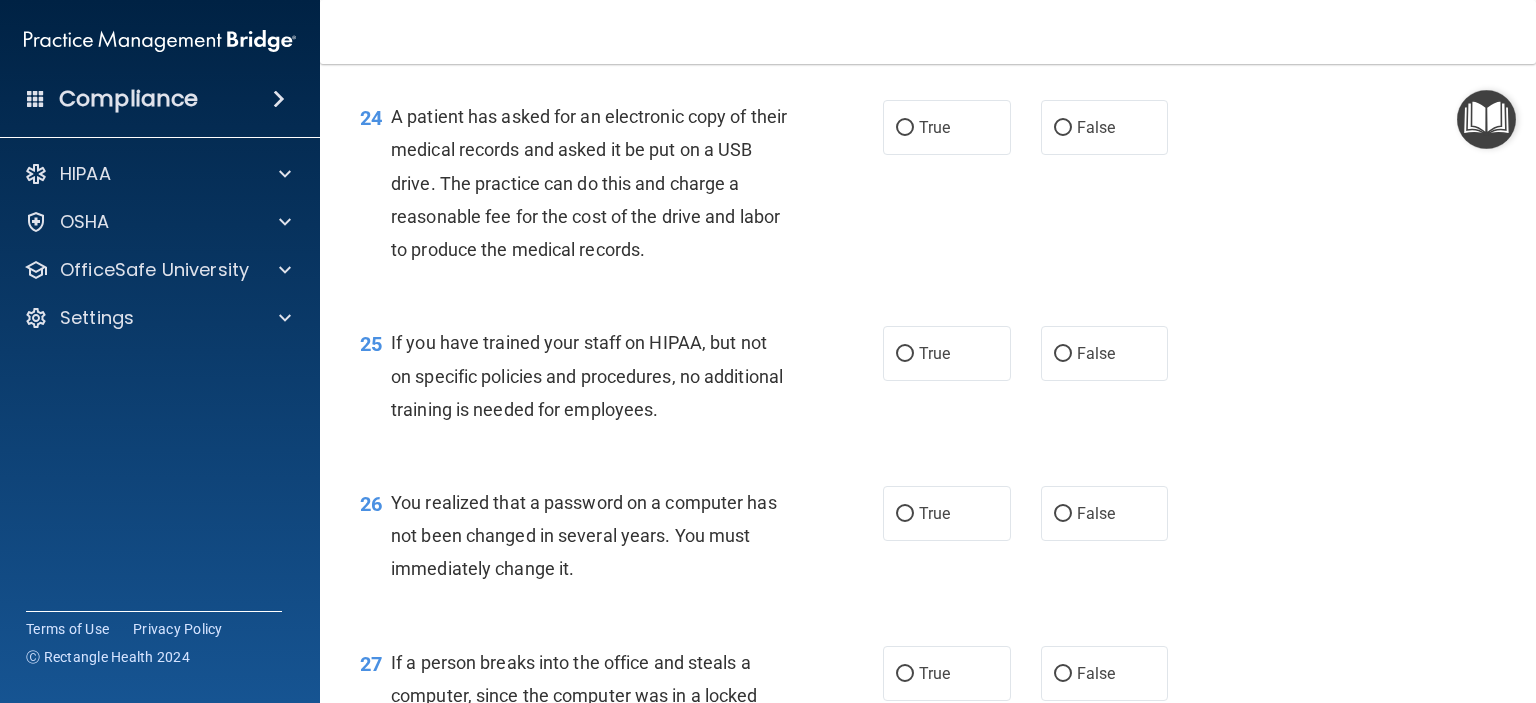 scroll, scrollTop: 3988, scrollLeft: 0, axis: vertical 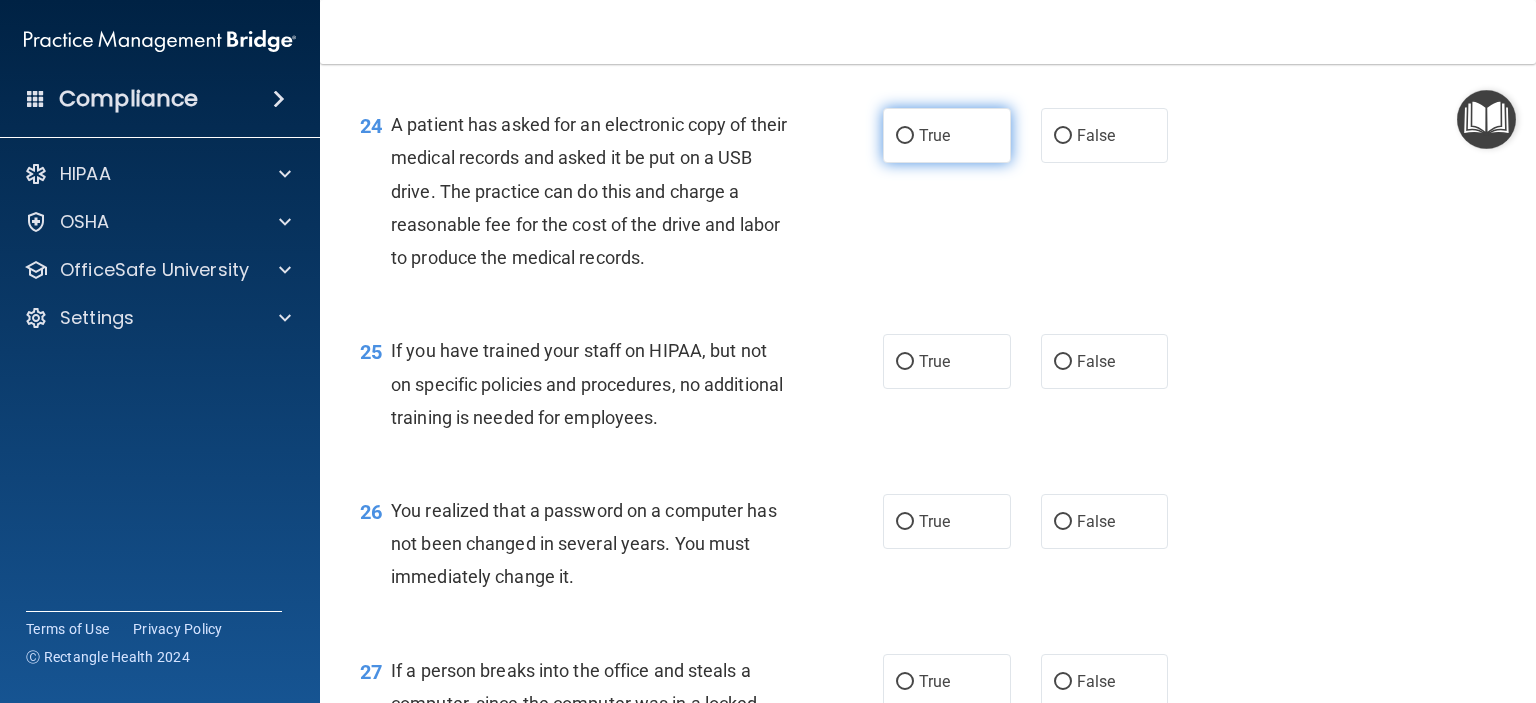 click on "True" at bounding box center (947, 135) 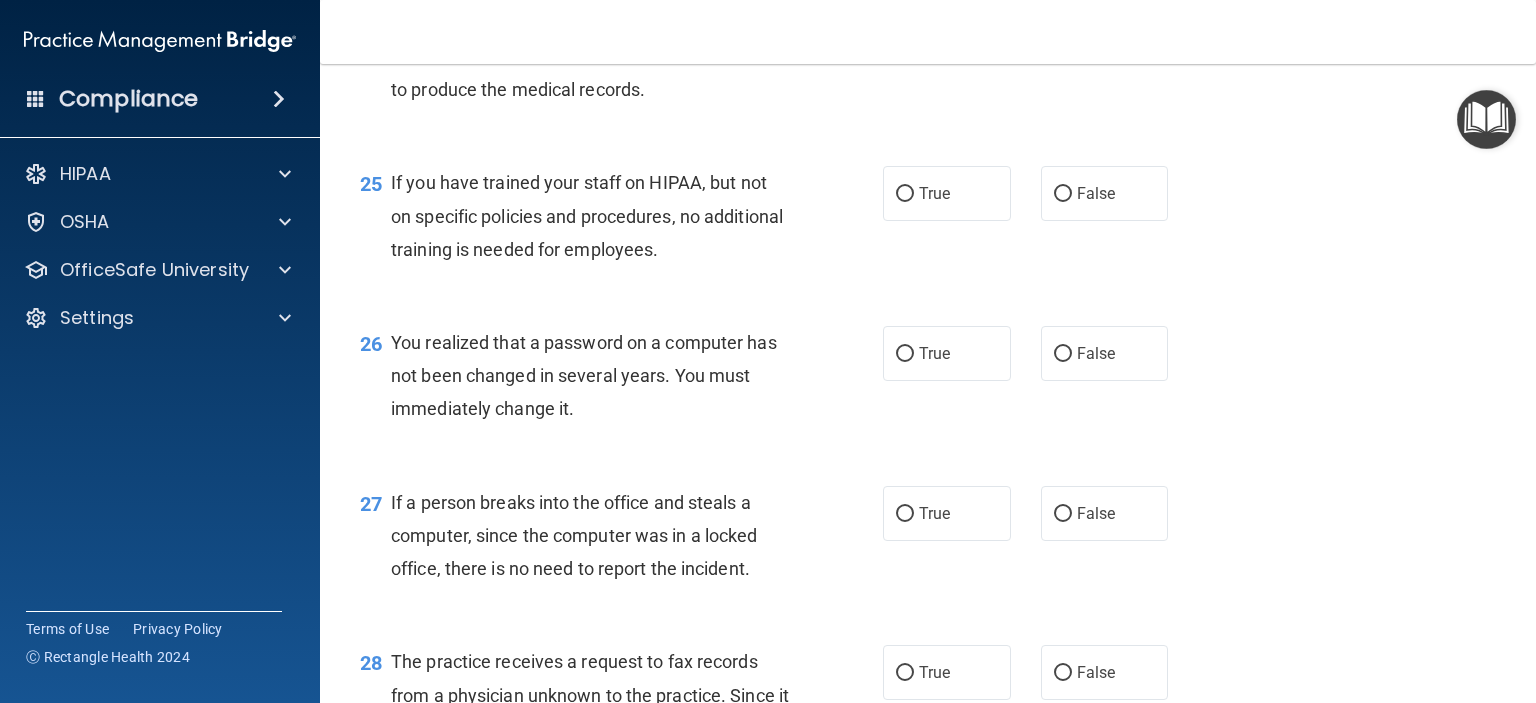 scroll, scrollTop: 4176, scrollLeft: 0, axis: vertical 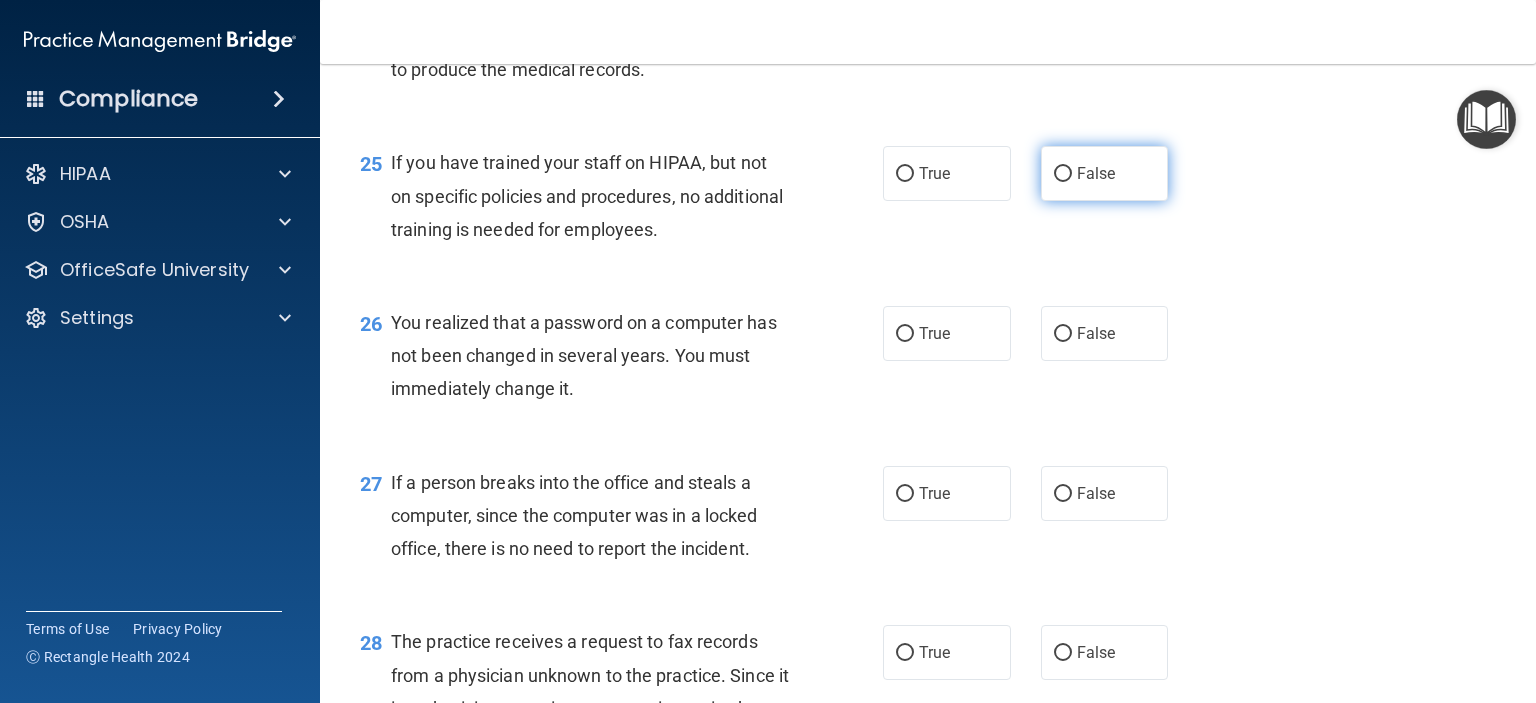 click on "False" at bounding box center [1105, 173] 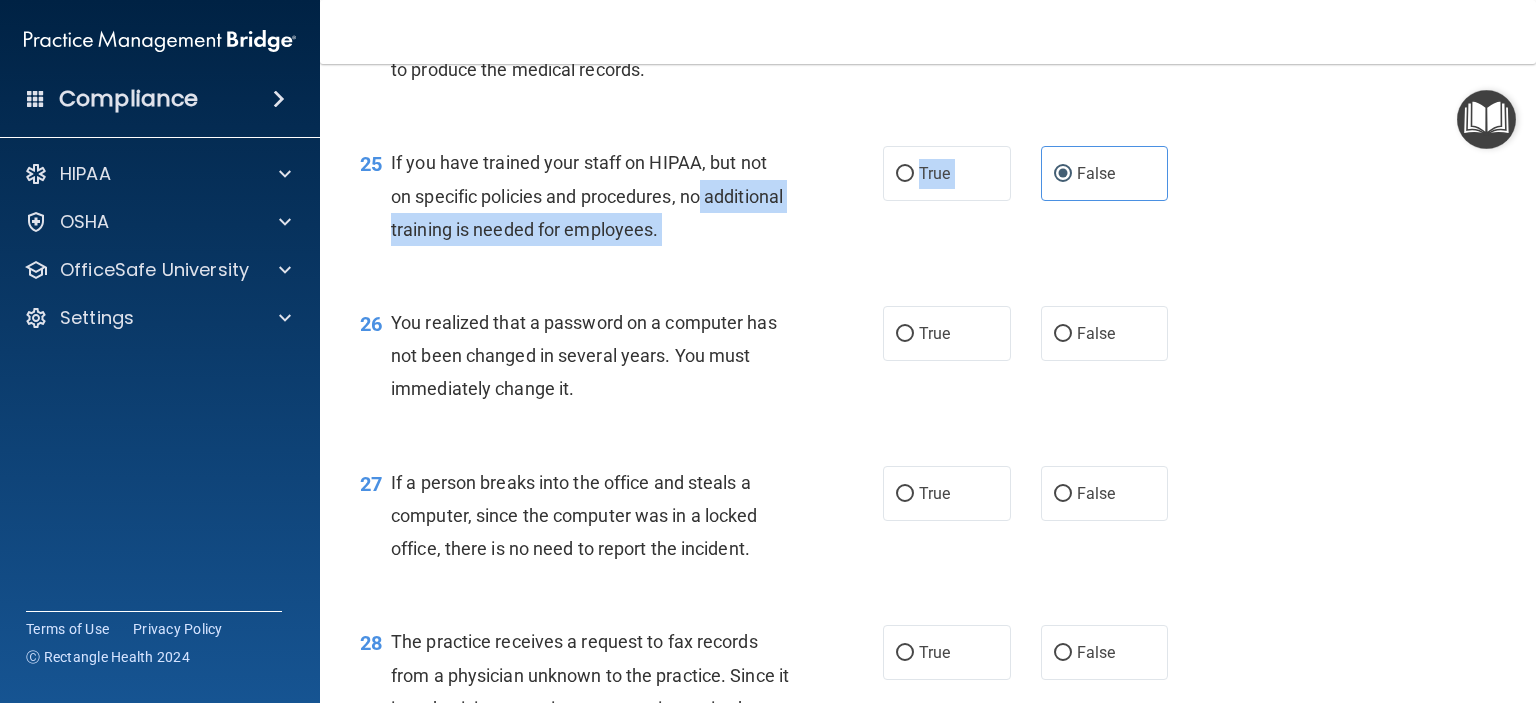 click on "25       If you have trained your staff on HIPAA, but not on specific policies and procedures, no additional training is needed for employees.                 True           False" at bounding box center (1190, 146) 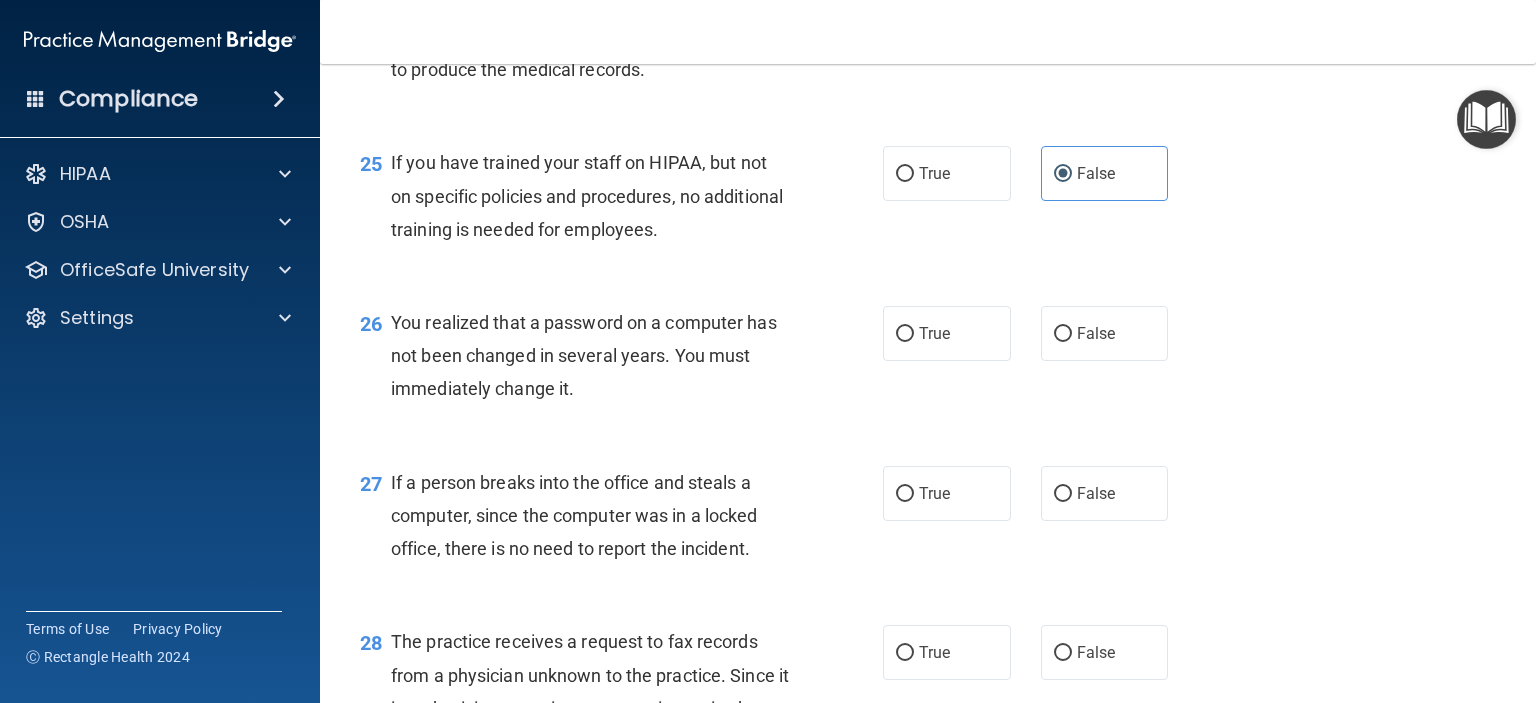 click on "26       You realized that a password on a computer has not been changed in several years.  You must immediately change it.                 True           False" at bounding box center (928, 361) 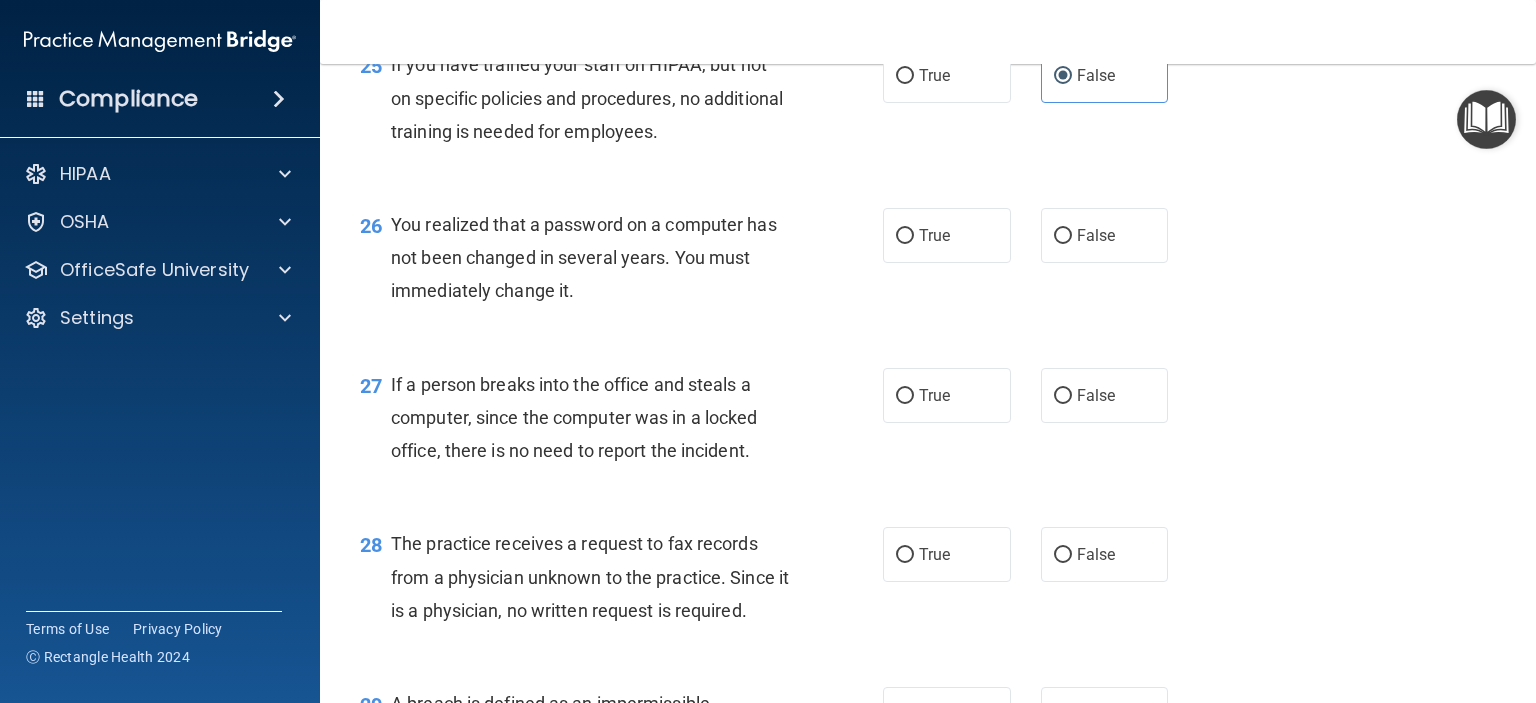 scroll, scrollTop: 4272, scrollLeft: 0, axis: vertical 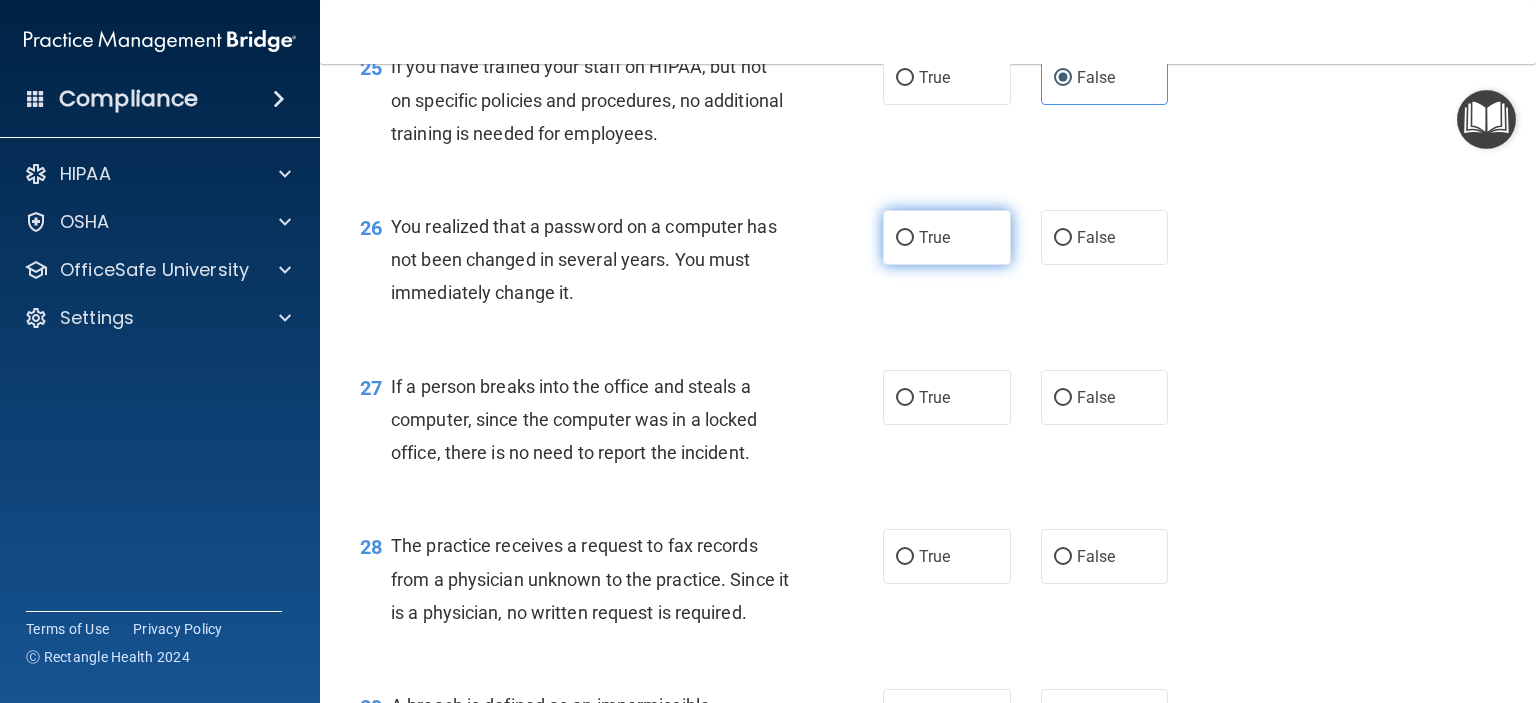 click on "True" at bounding box center [947, 237] 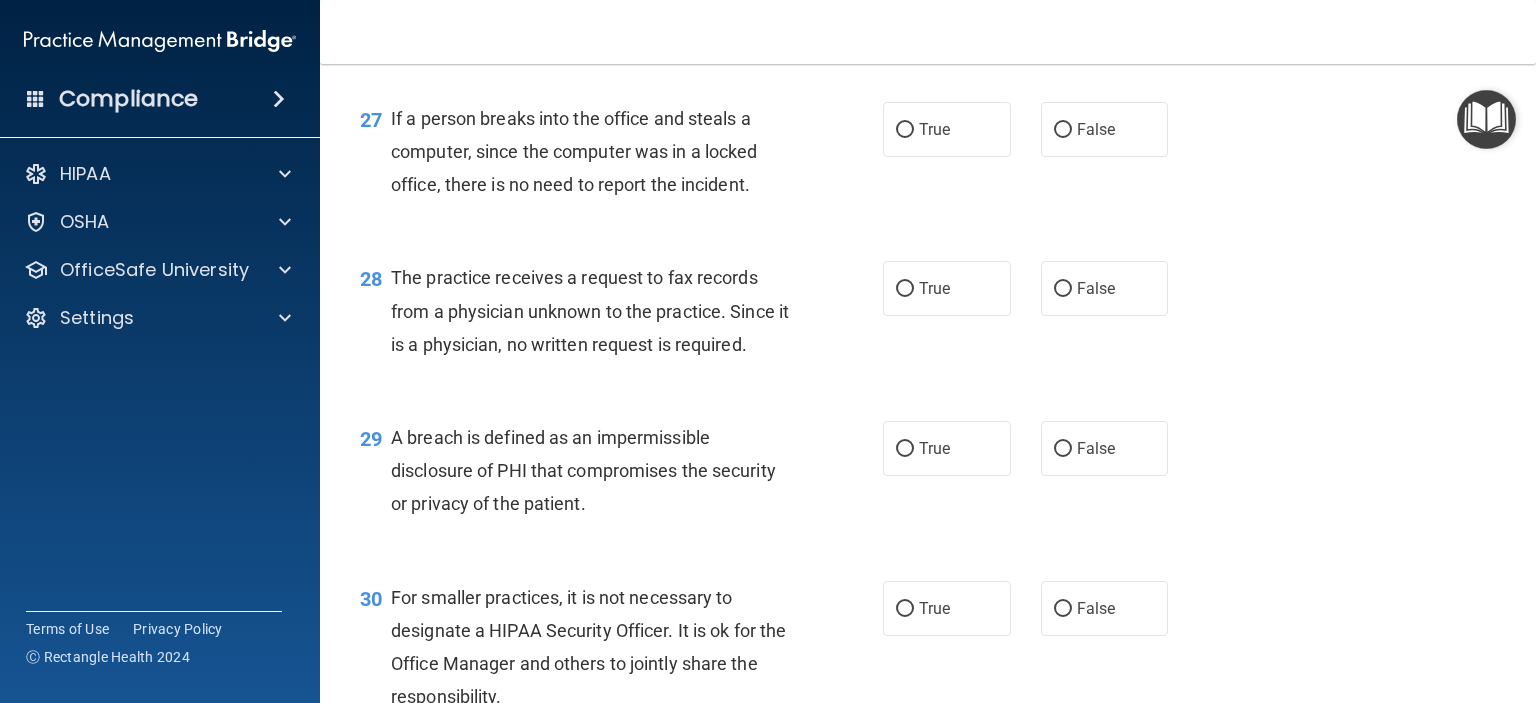 scroll, scrollTop: 4542, scrollLeft: 0, axis: vertical 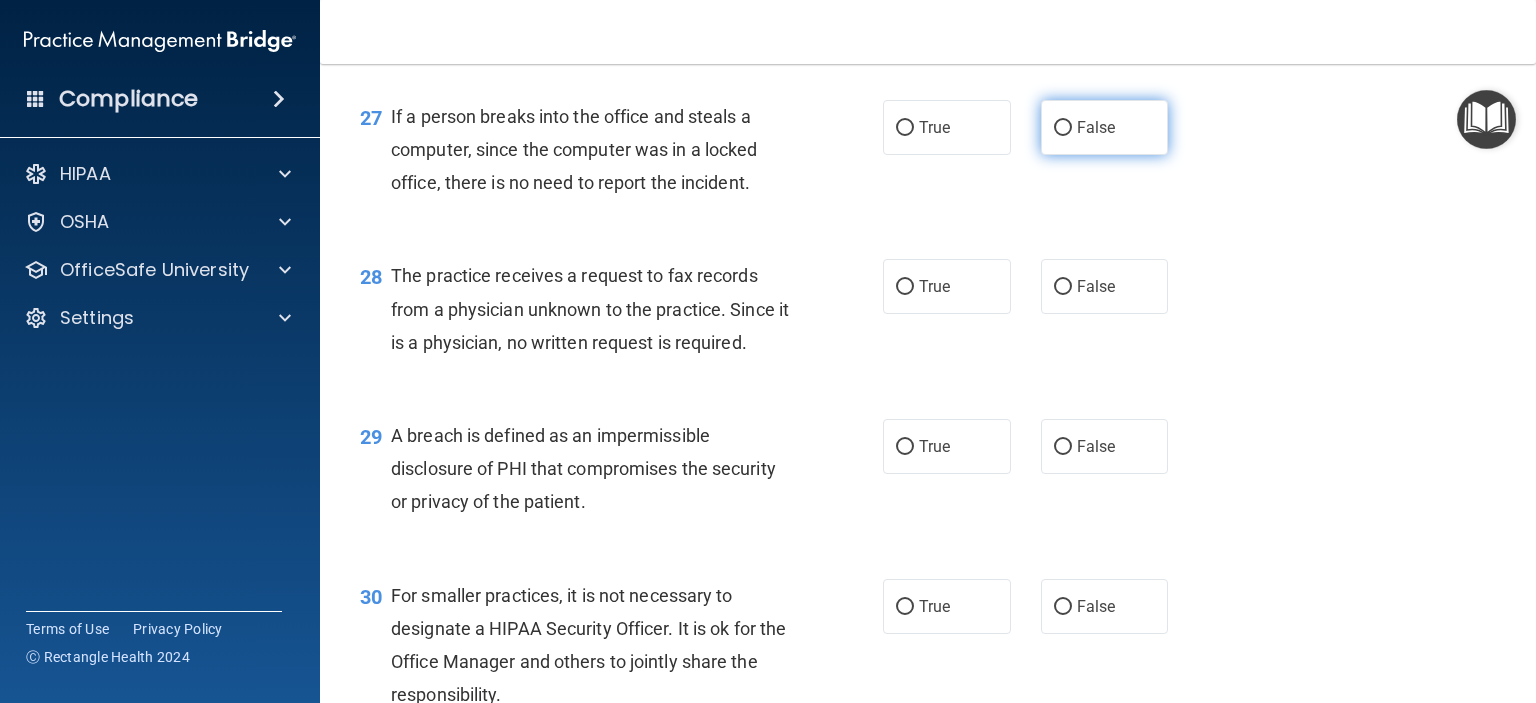 click on "False" at bounding box center (1105, 127) 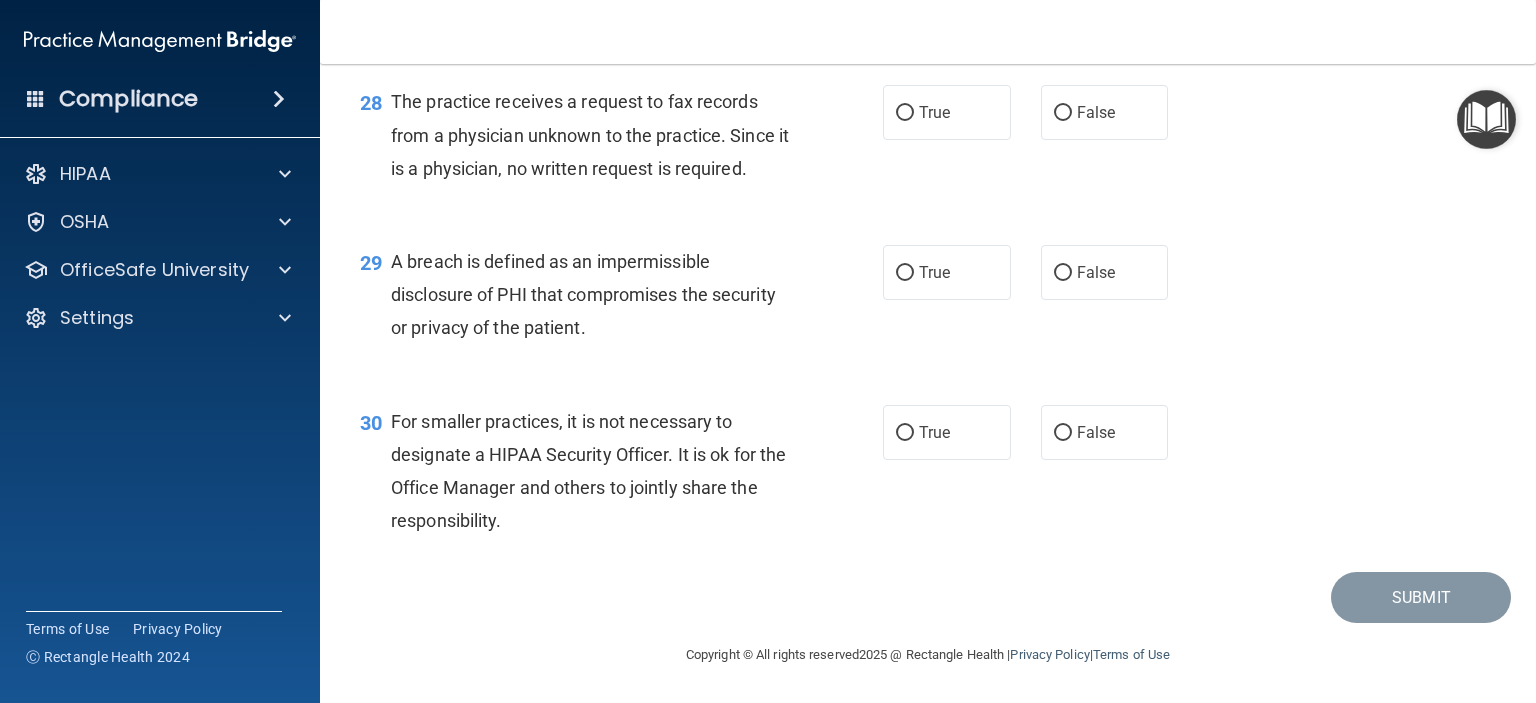 scroll, scrollTop: 4716, scrollLeft: 0, axis: vertical 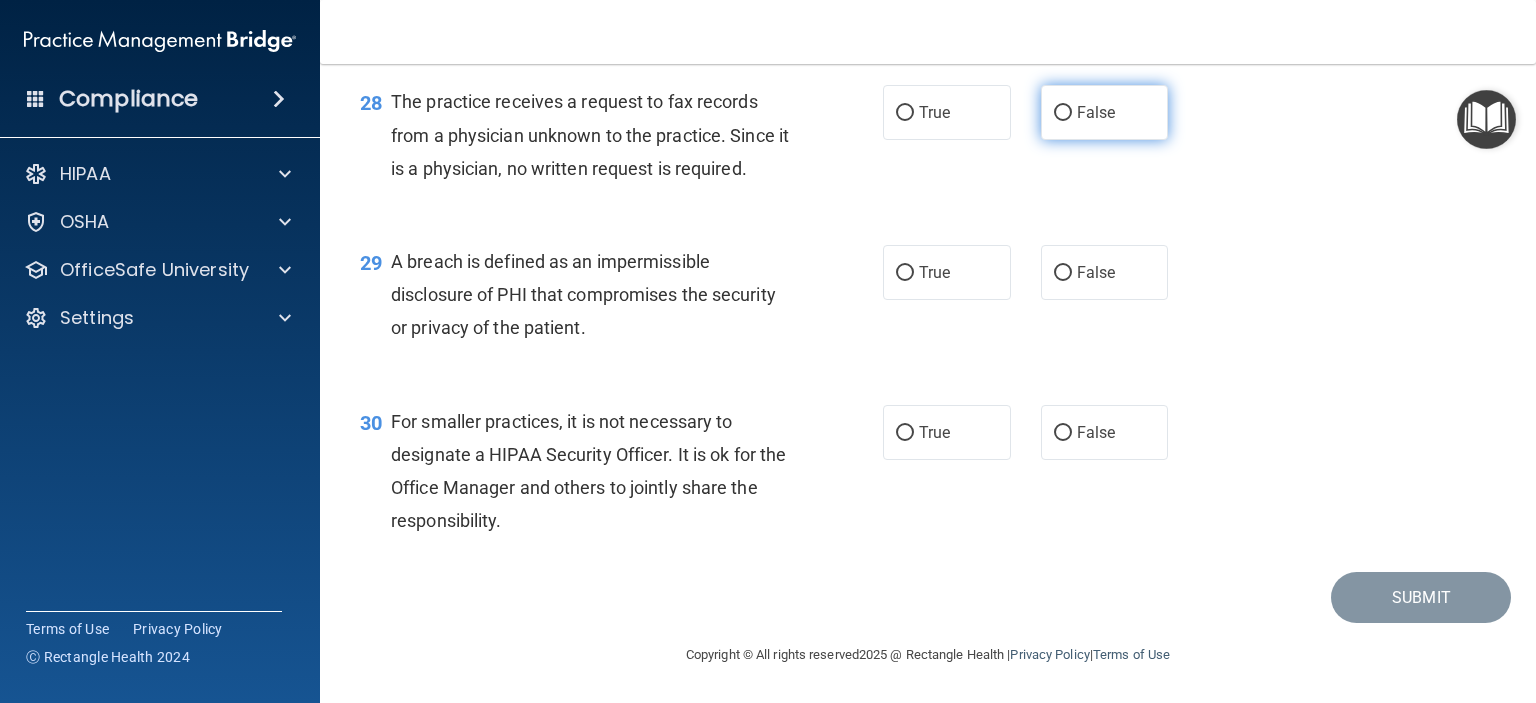 click on "False" at bounding box center (1105, 112) 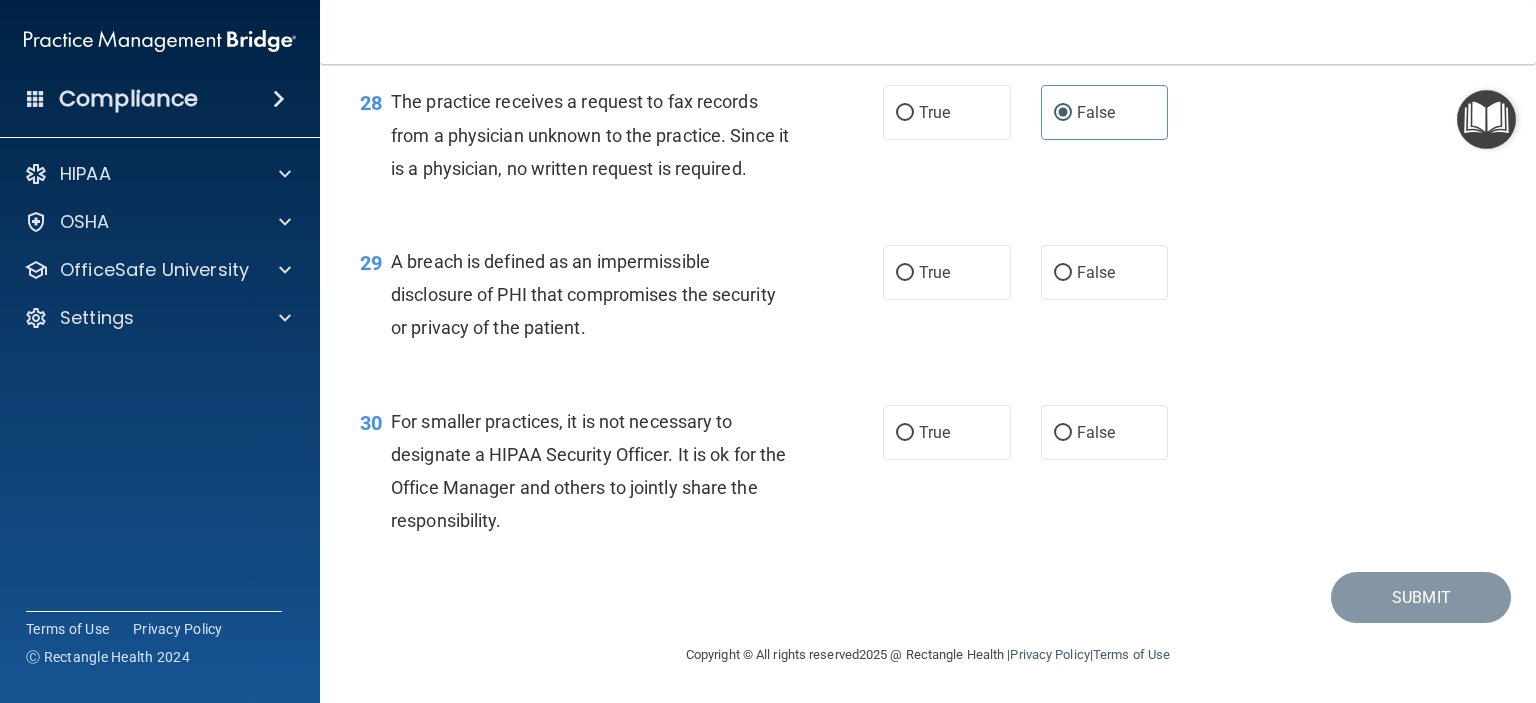 scroll, scrollTop: 4804, scrollLeft: 0, axis: vertical 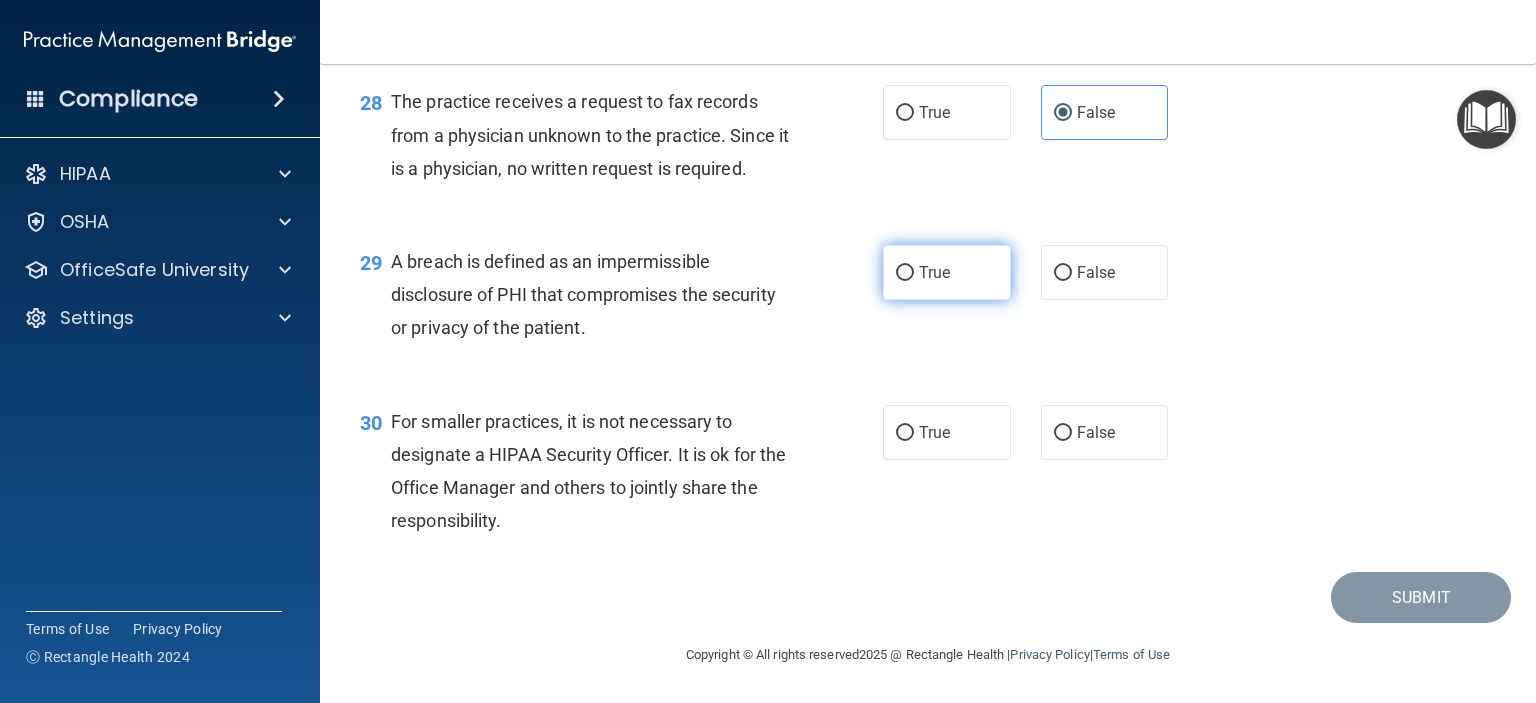 click on "True" at bounding box center (934, 272) 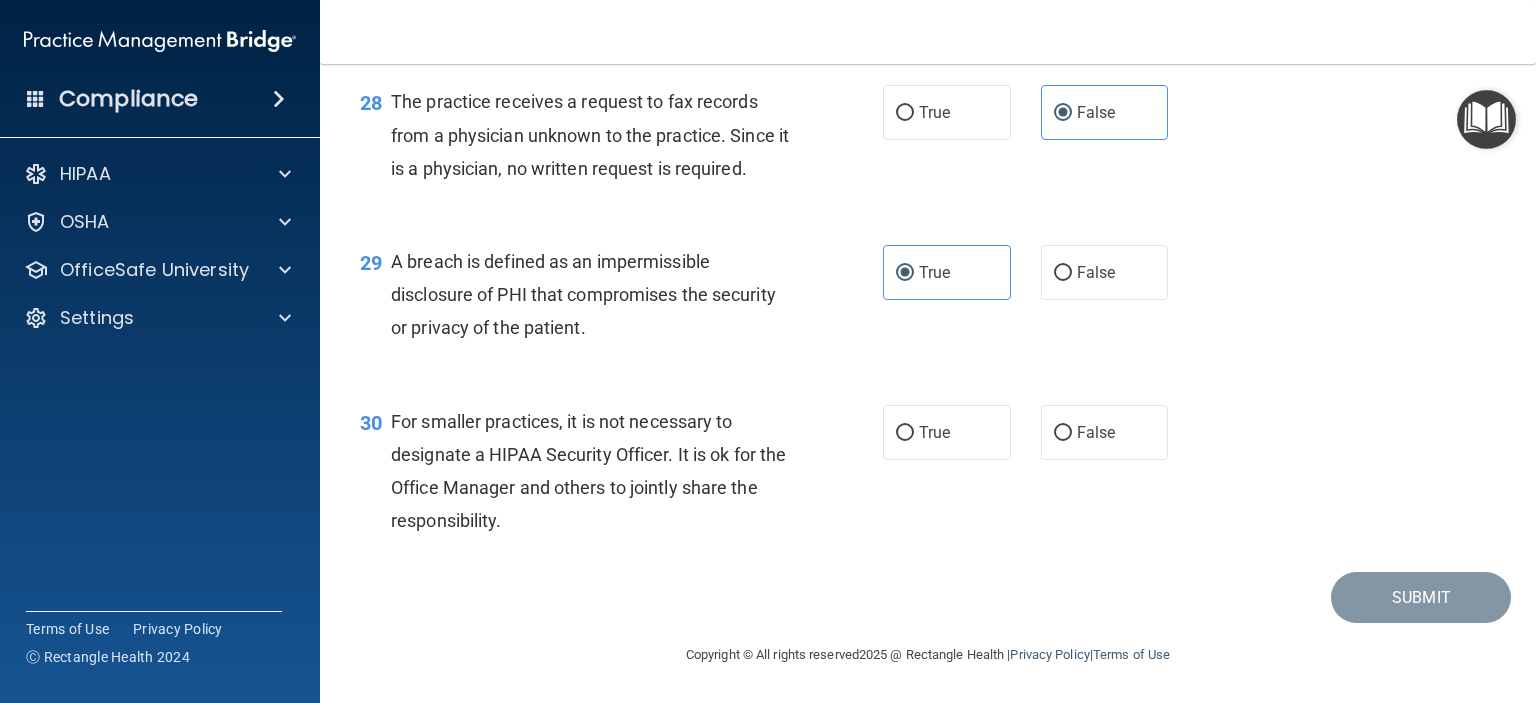 scroll, scrollTop: 4816, scrollLeft: 0, axis: vertical 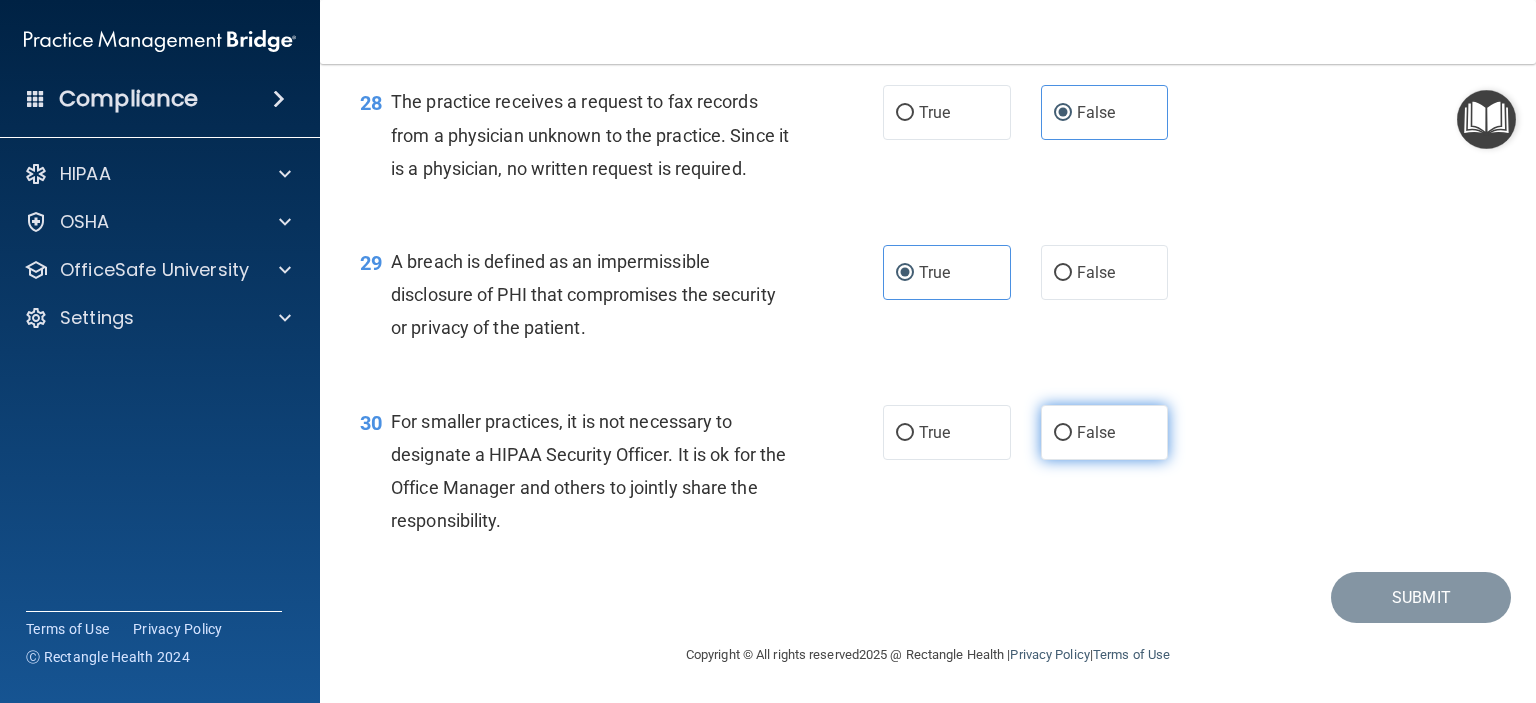 click on "False" at bounding box center [1105, 432] 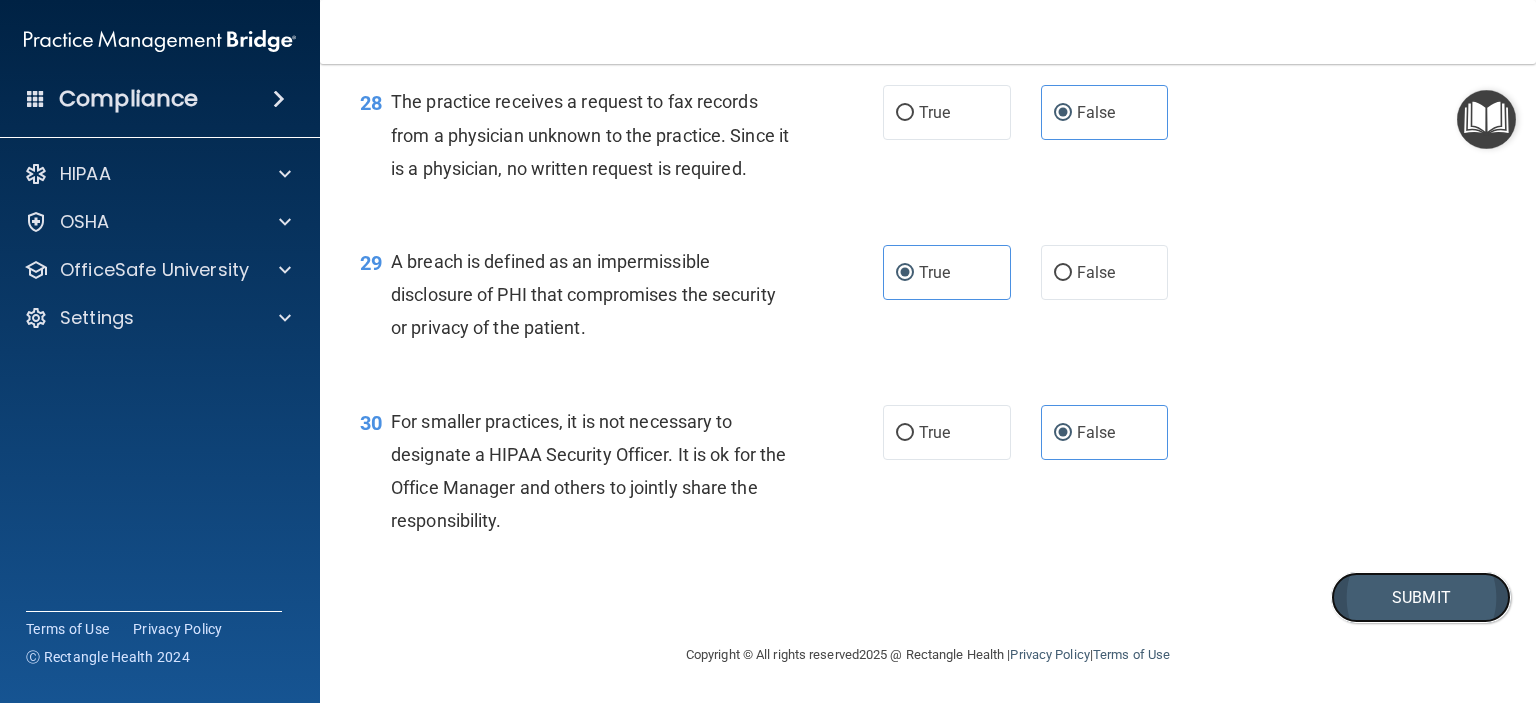 click on "Submit" at bounding box center [1421, 597] 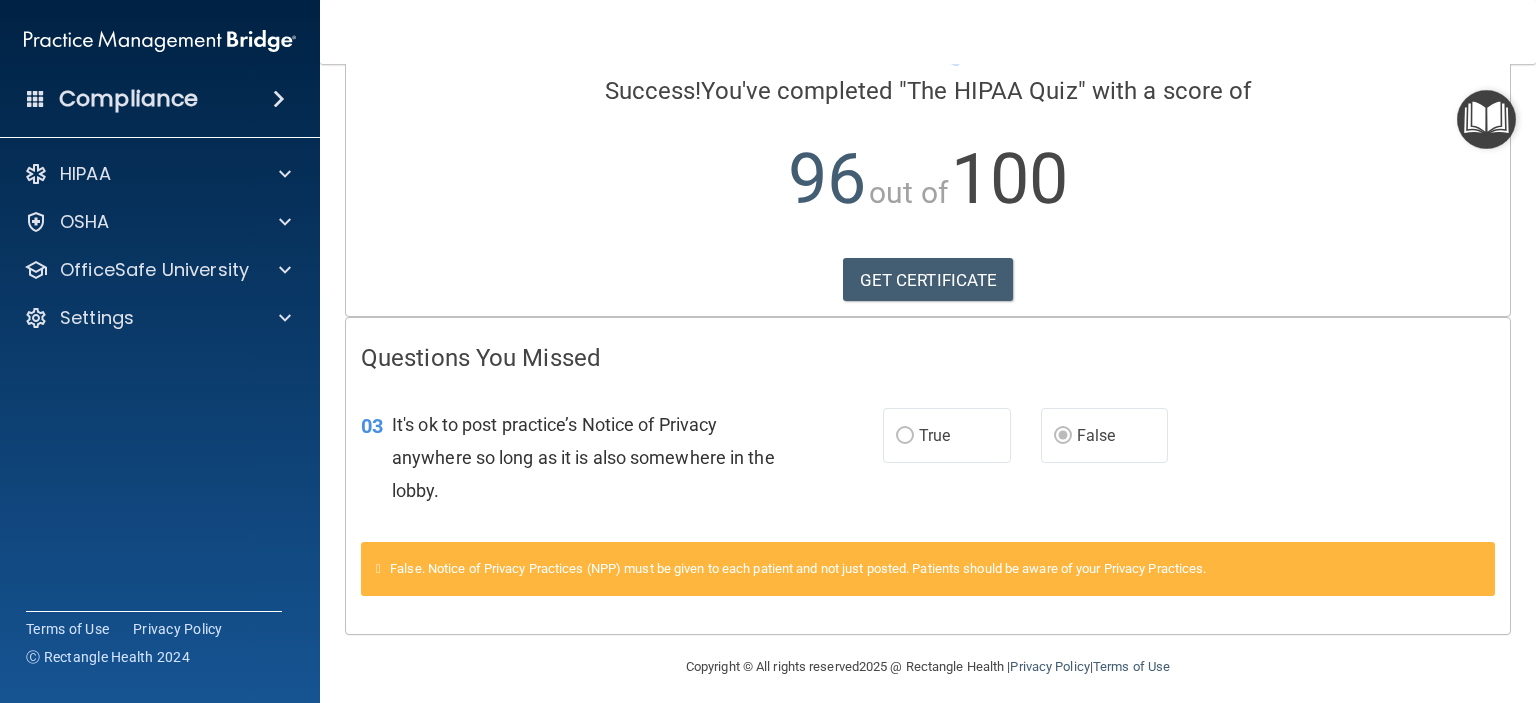 scroll, scrollTop: 164, scrollLeft: 0, axis: vertical 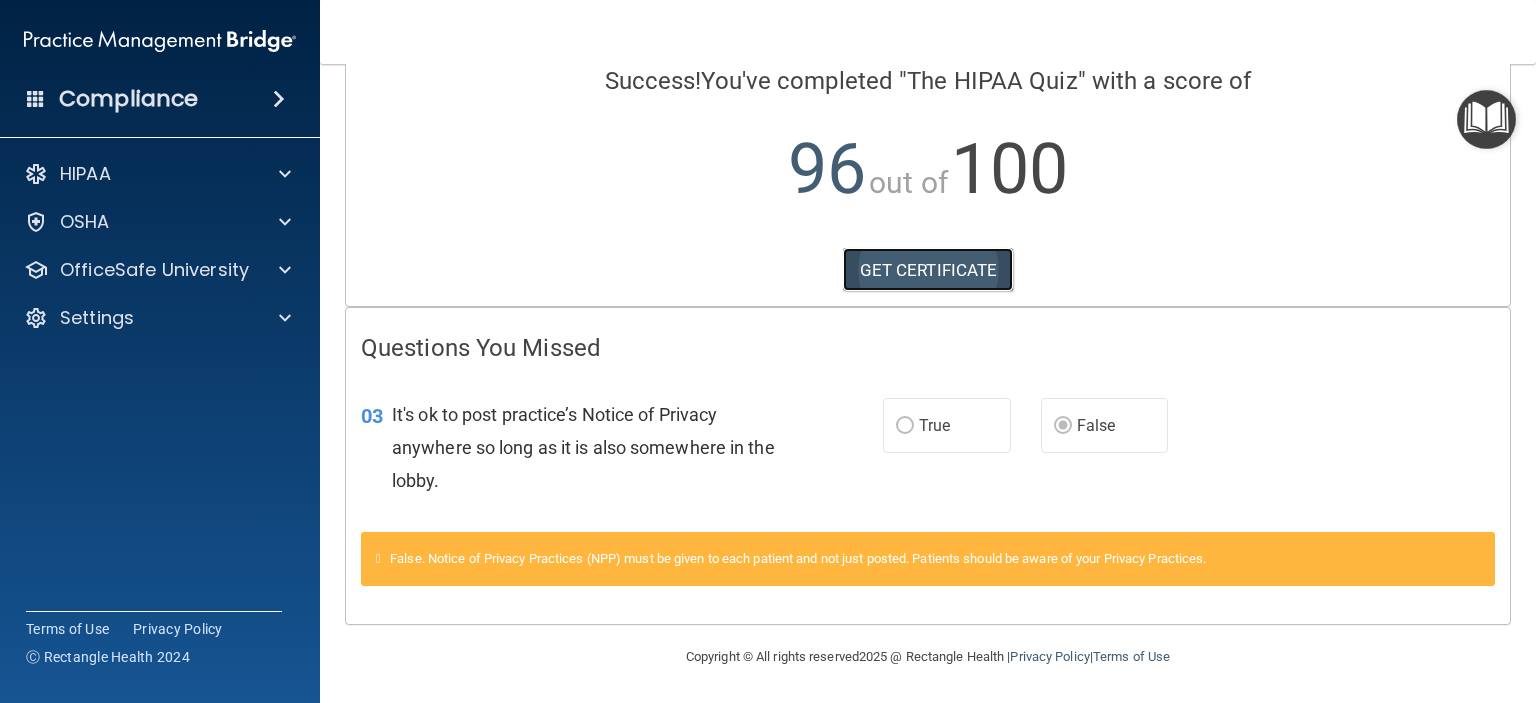 click on "GET CERTIFICATE" at bounding box center [928, 270] 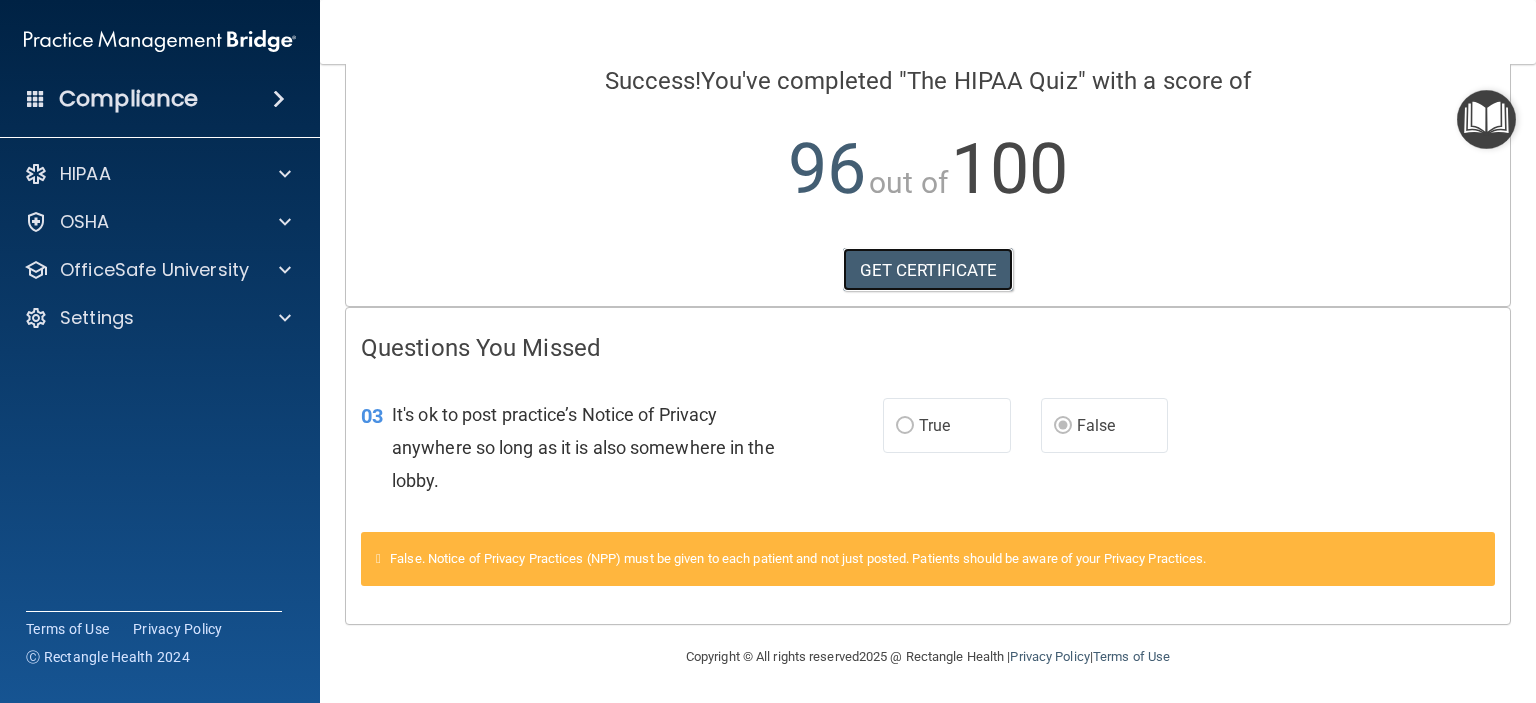 scroll, scrollTop: 0, scrollLeft: 0, axis: both 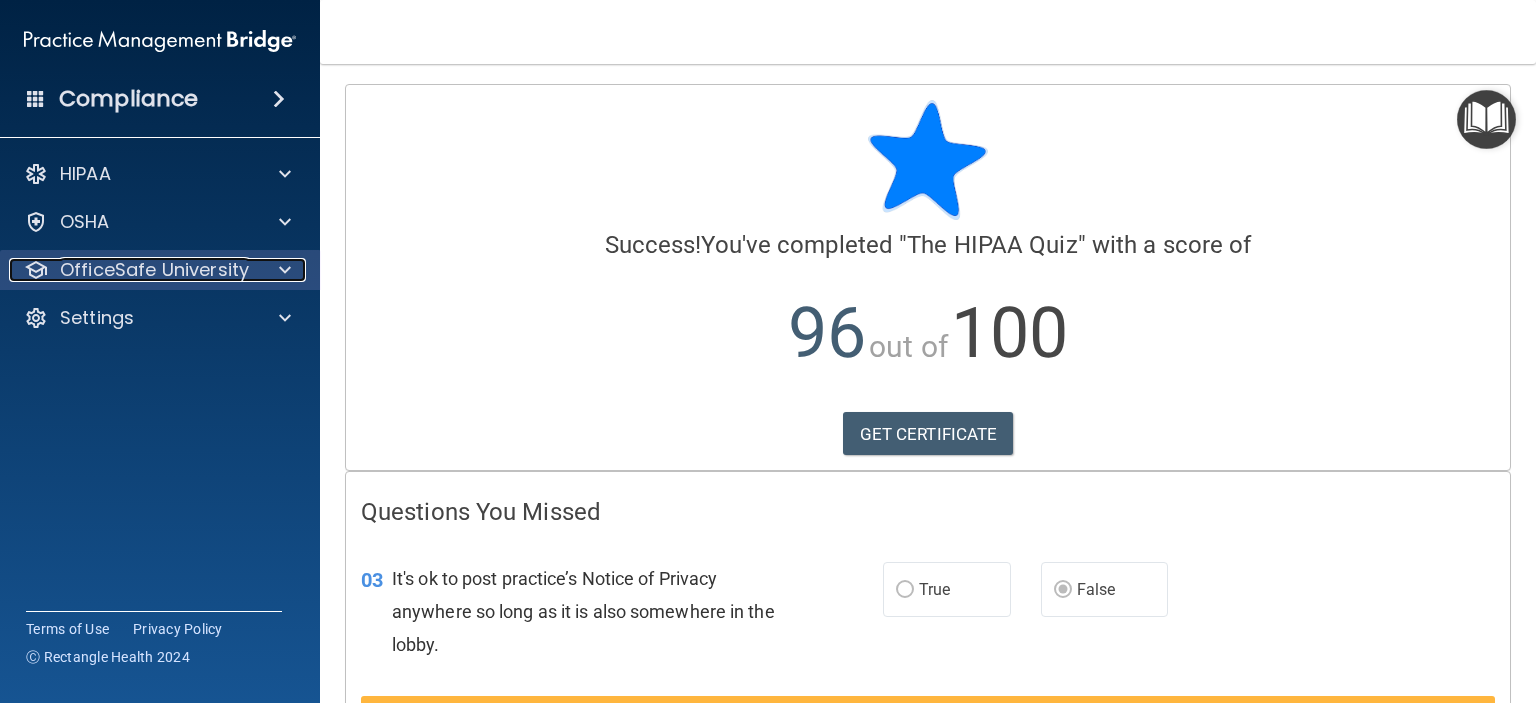 click at bounding box center (285, 270) 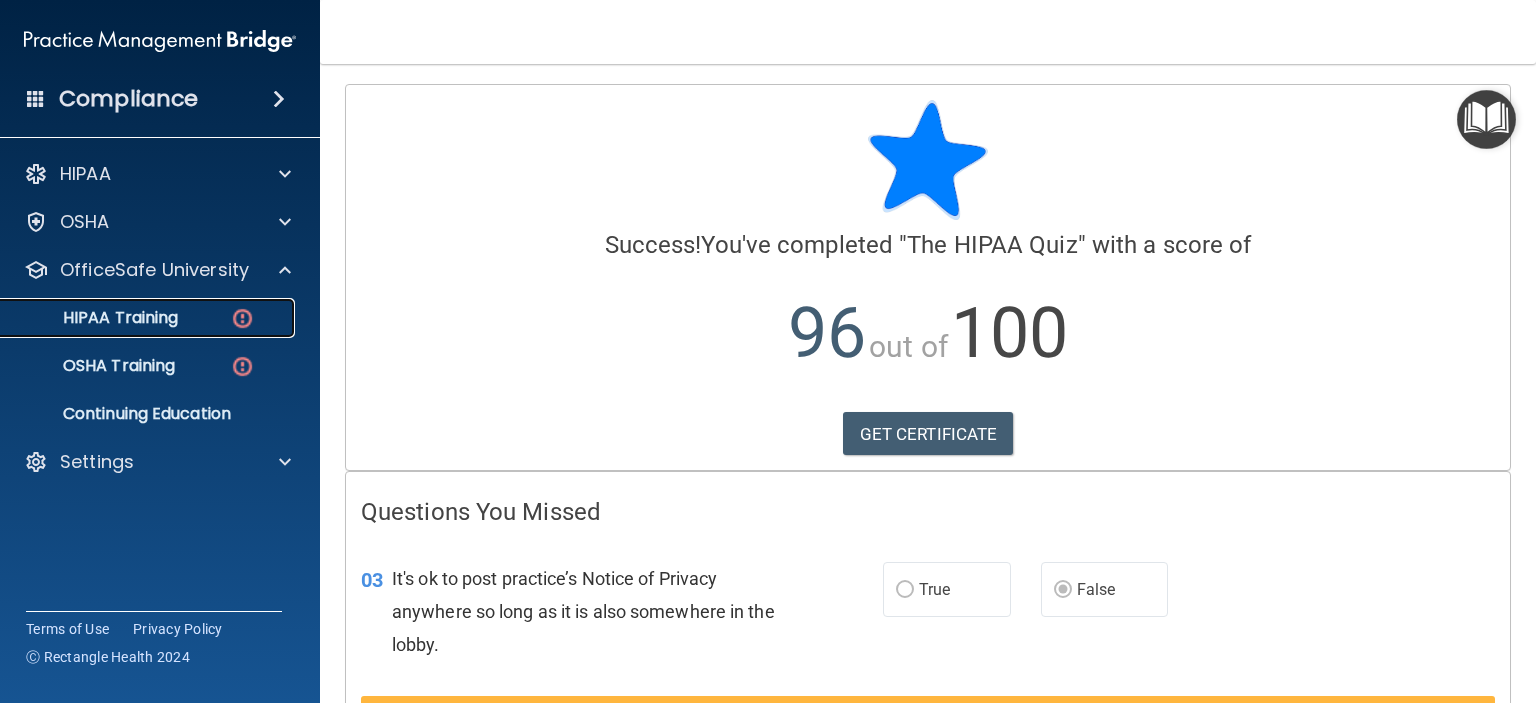 click on "HIPAA Training" at bounding box center [149, 318] 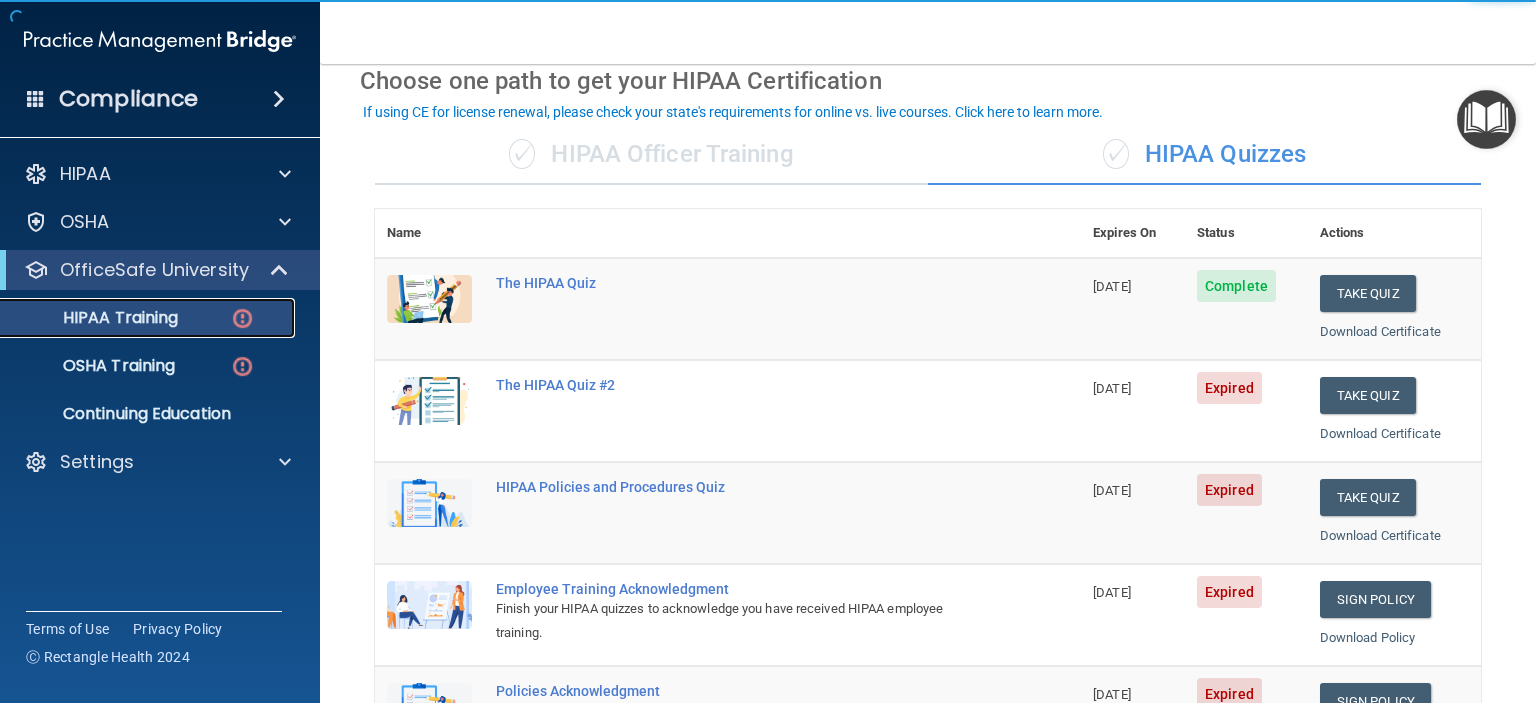scroll, scrollTop: 107, scrollLeft: 0, axis: vertical 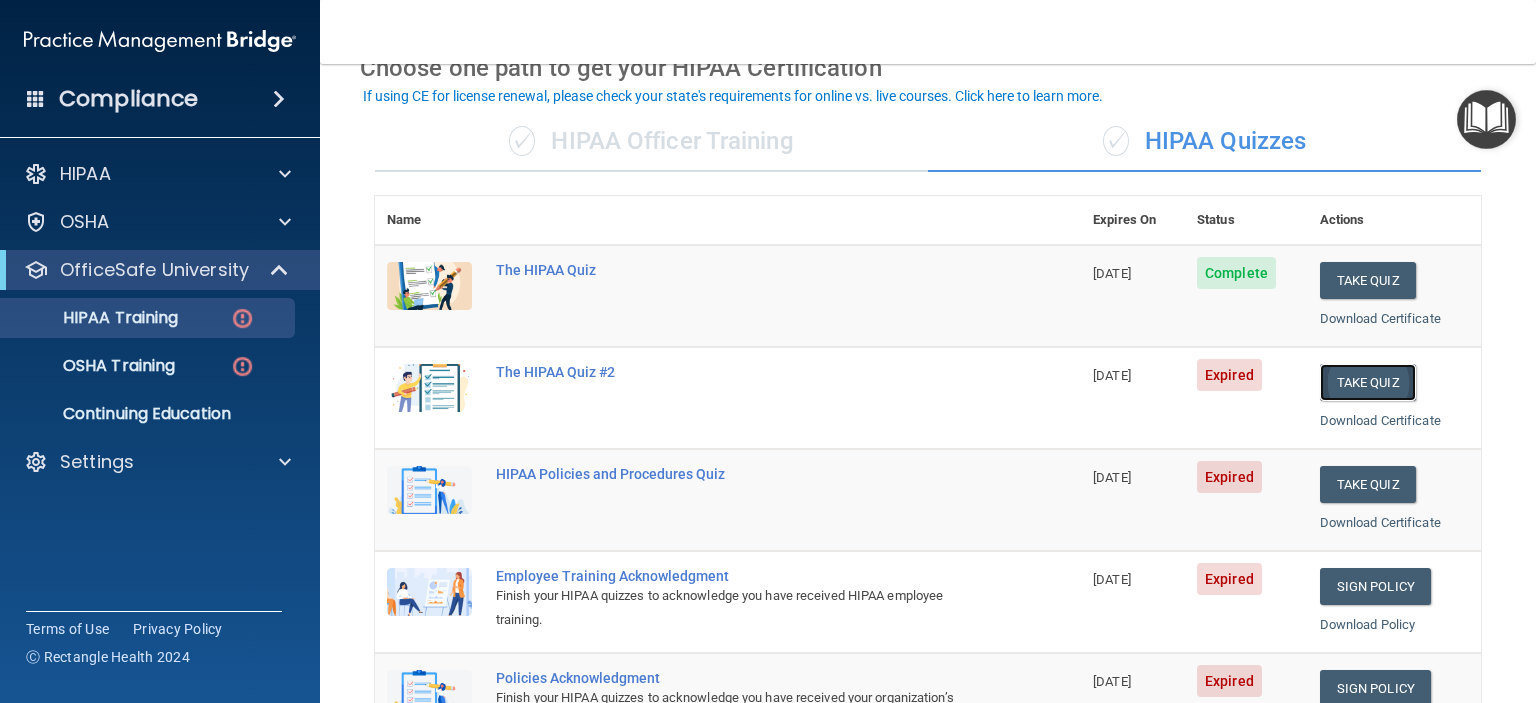 click on "Take Quiz" at bounding box center [1368, 382] 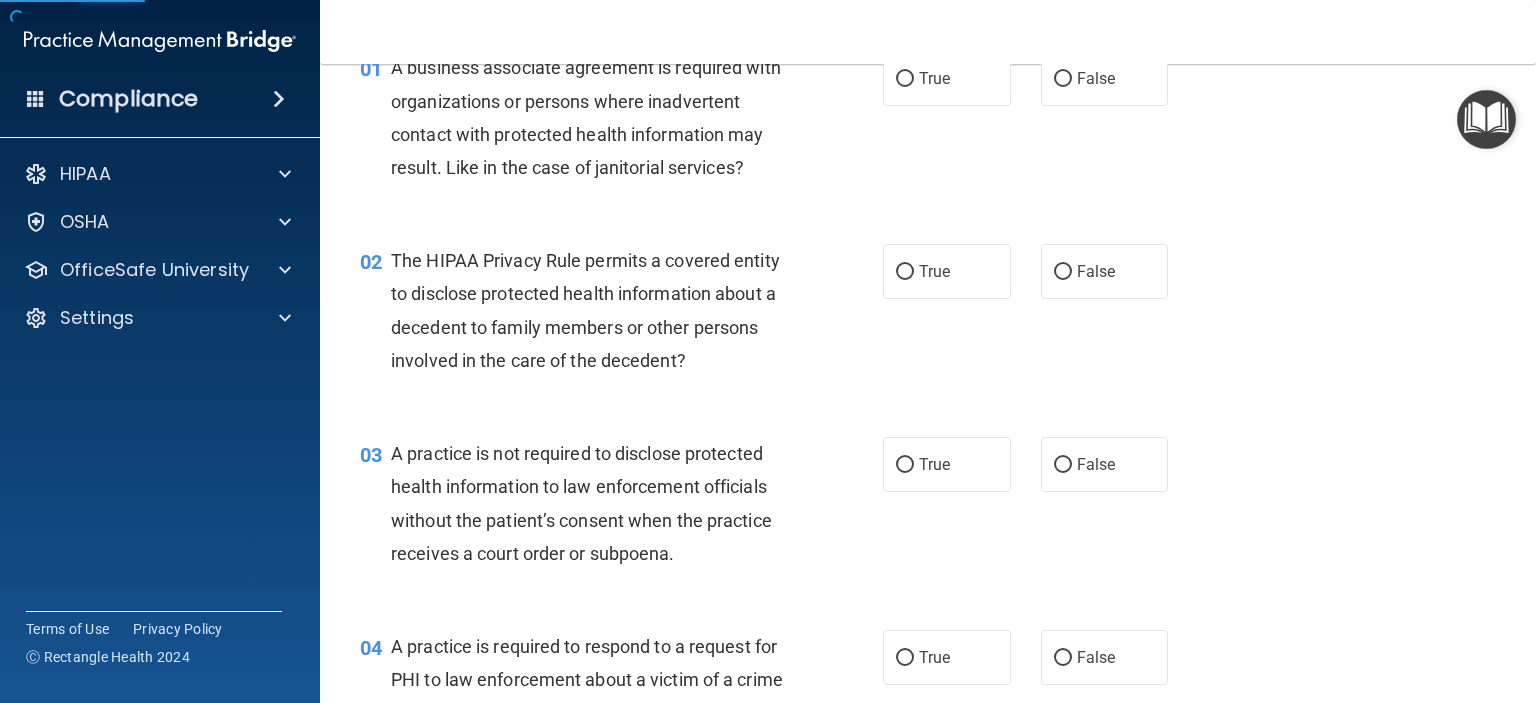 scroll, scrollTop: 0, scrollLeft: 0, axis: both 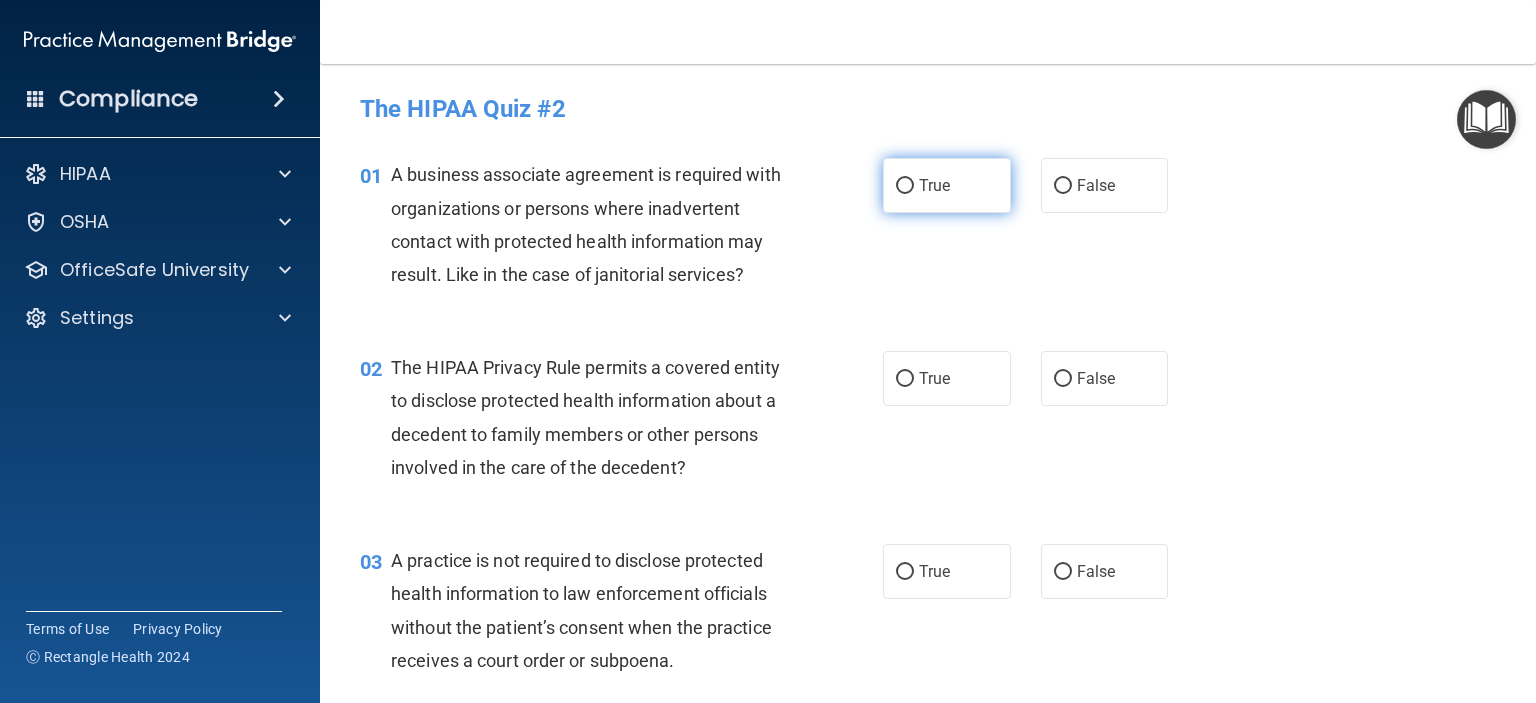click on "True" at bounding box center [905, 186] 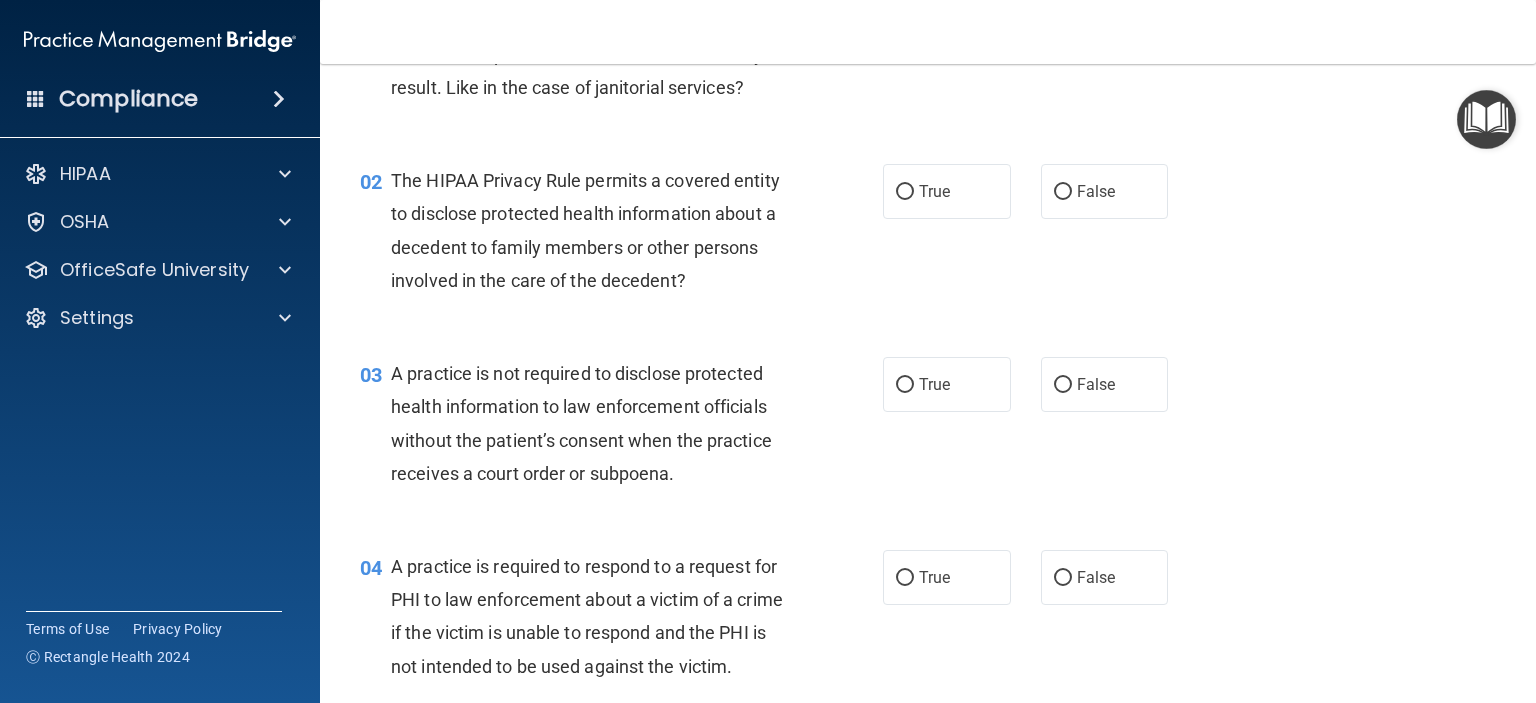 scroll, scrollTop: 186, scrollLeft: 0, axis: vertical 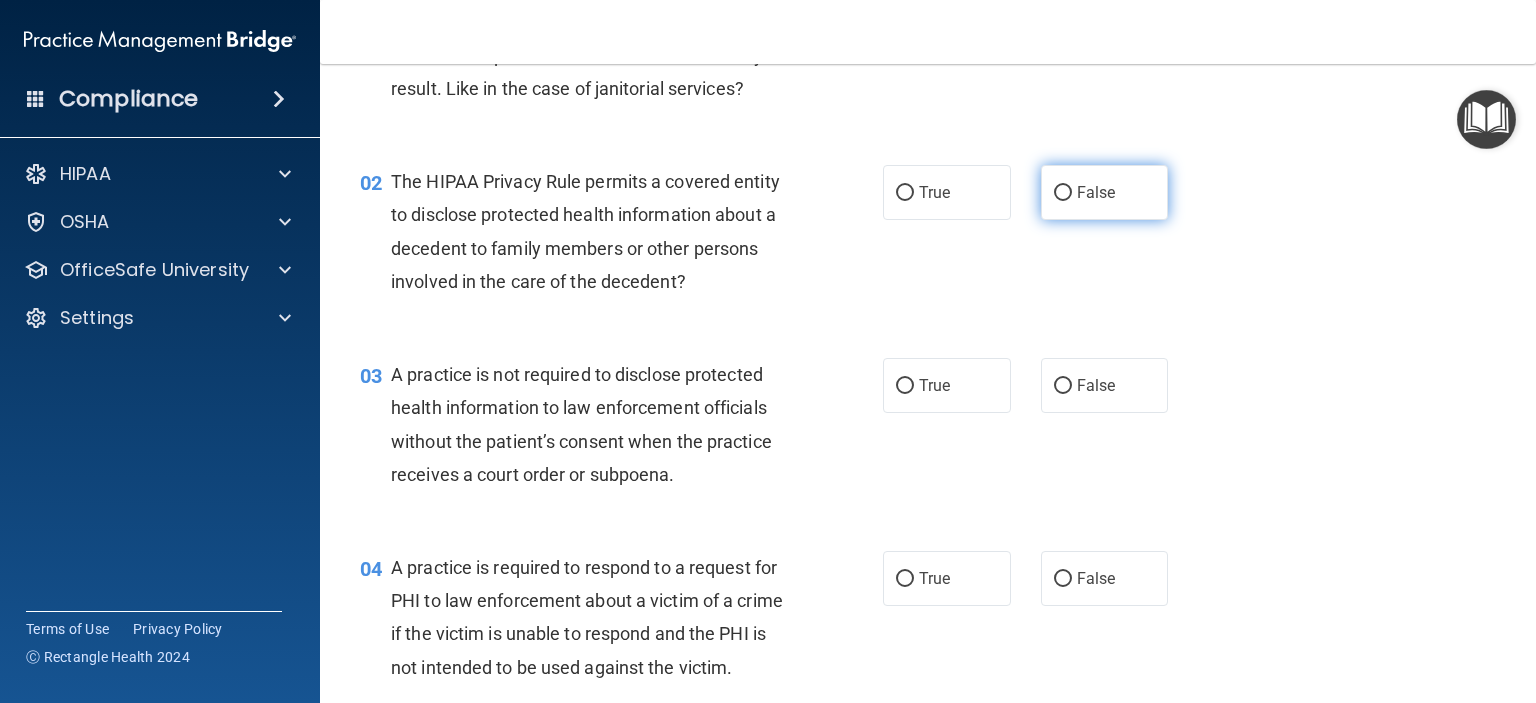 click on "False" at bounding box center [1096, 192] 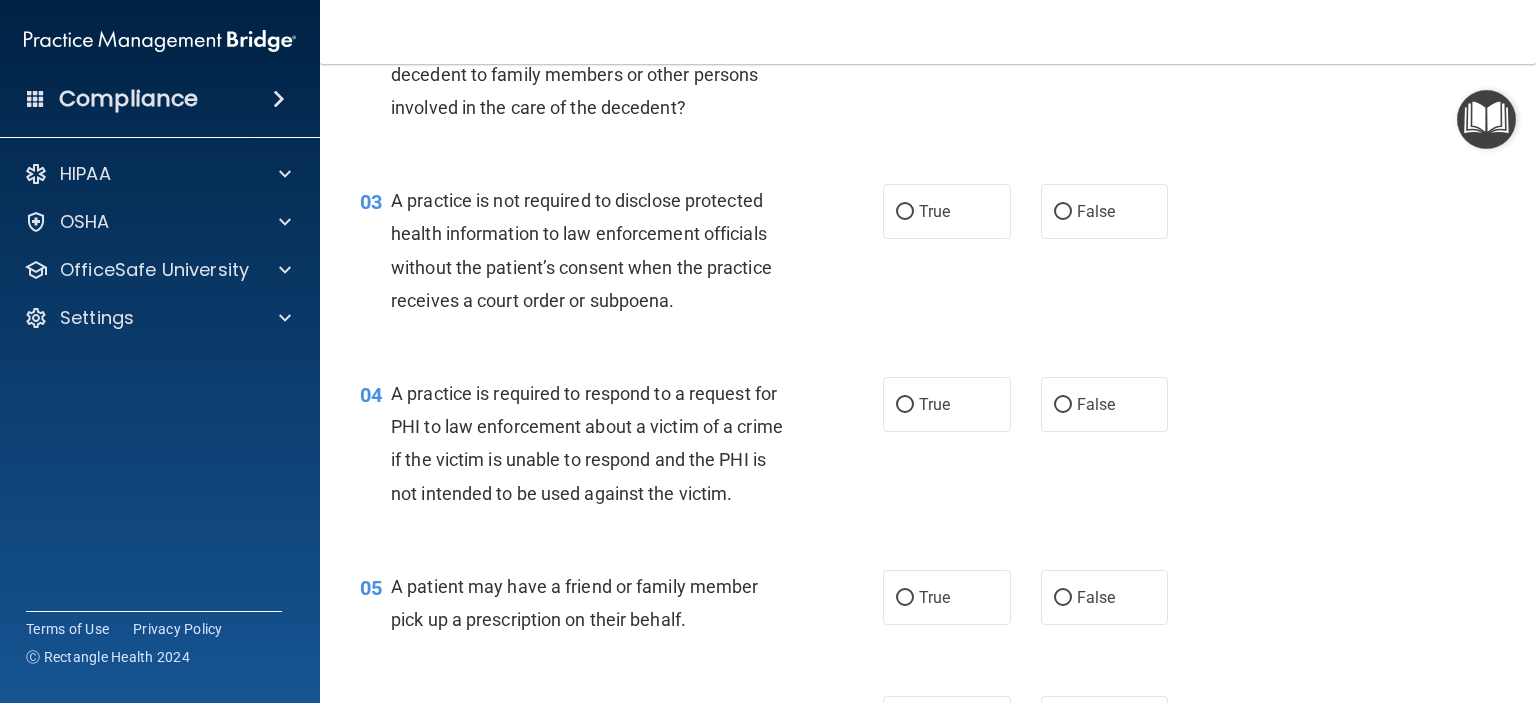 scroll, scrollTop: 363, scrollLeft: 0, axis: vertical 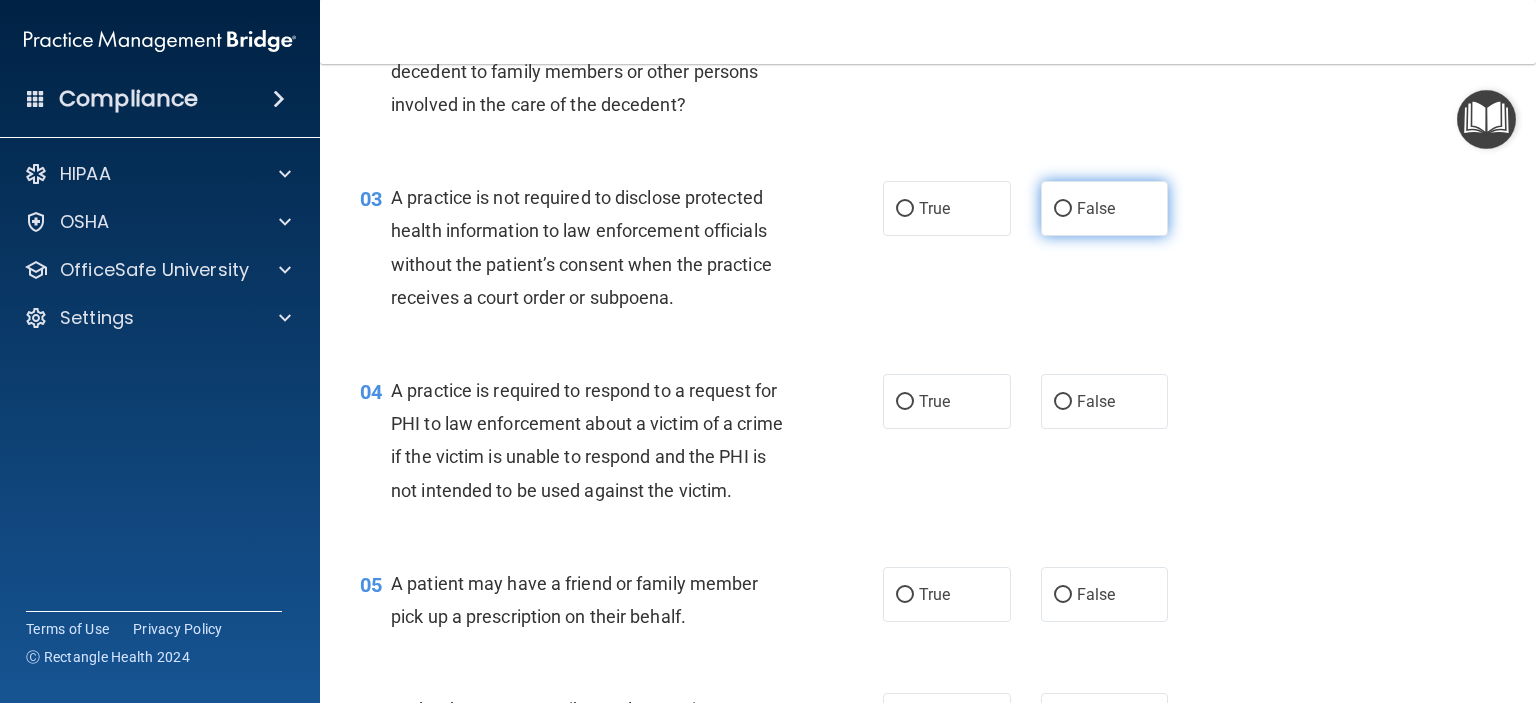 click on "False" at bounding box center (1096, 208) 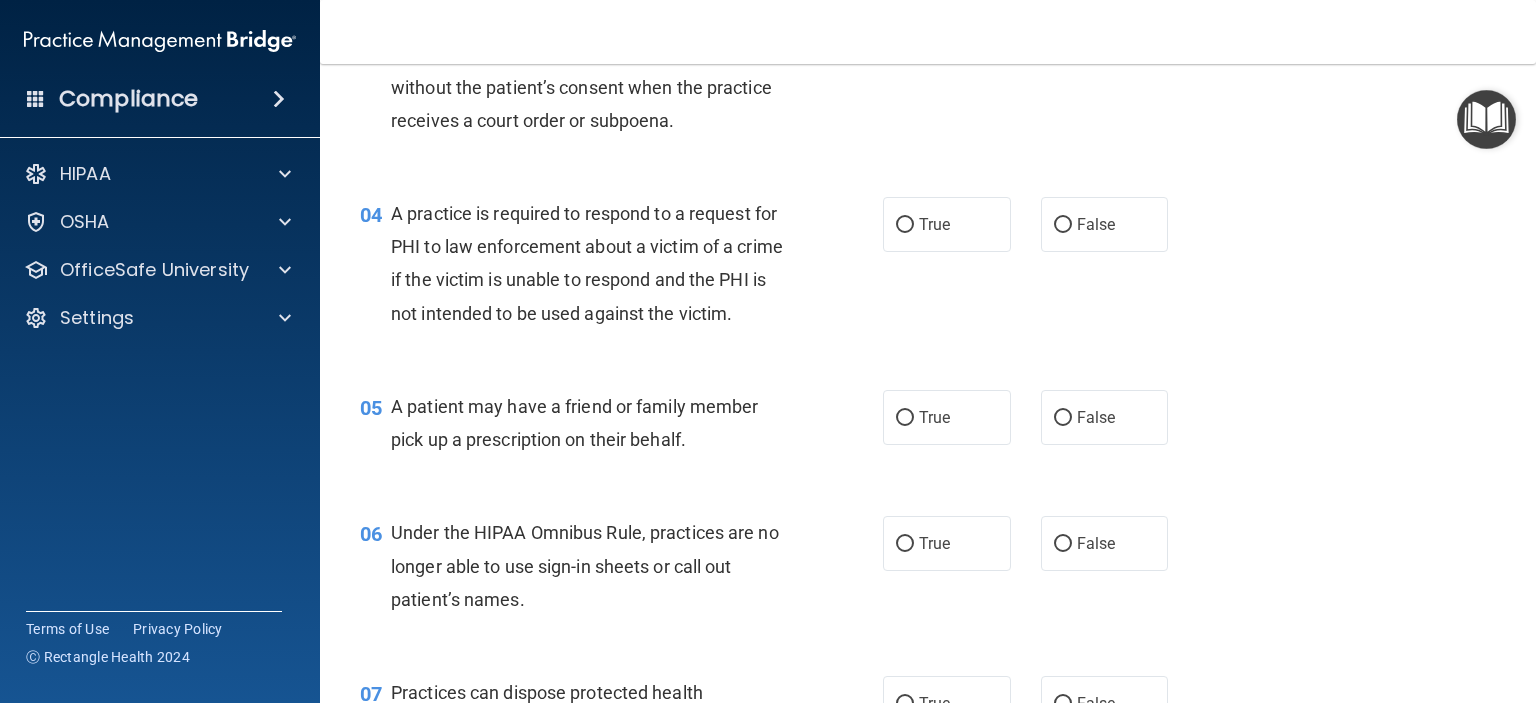 scroll, scrollTop: 542, scrollLeft: 0, axis: vertical 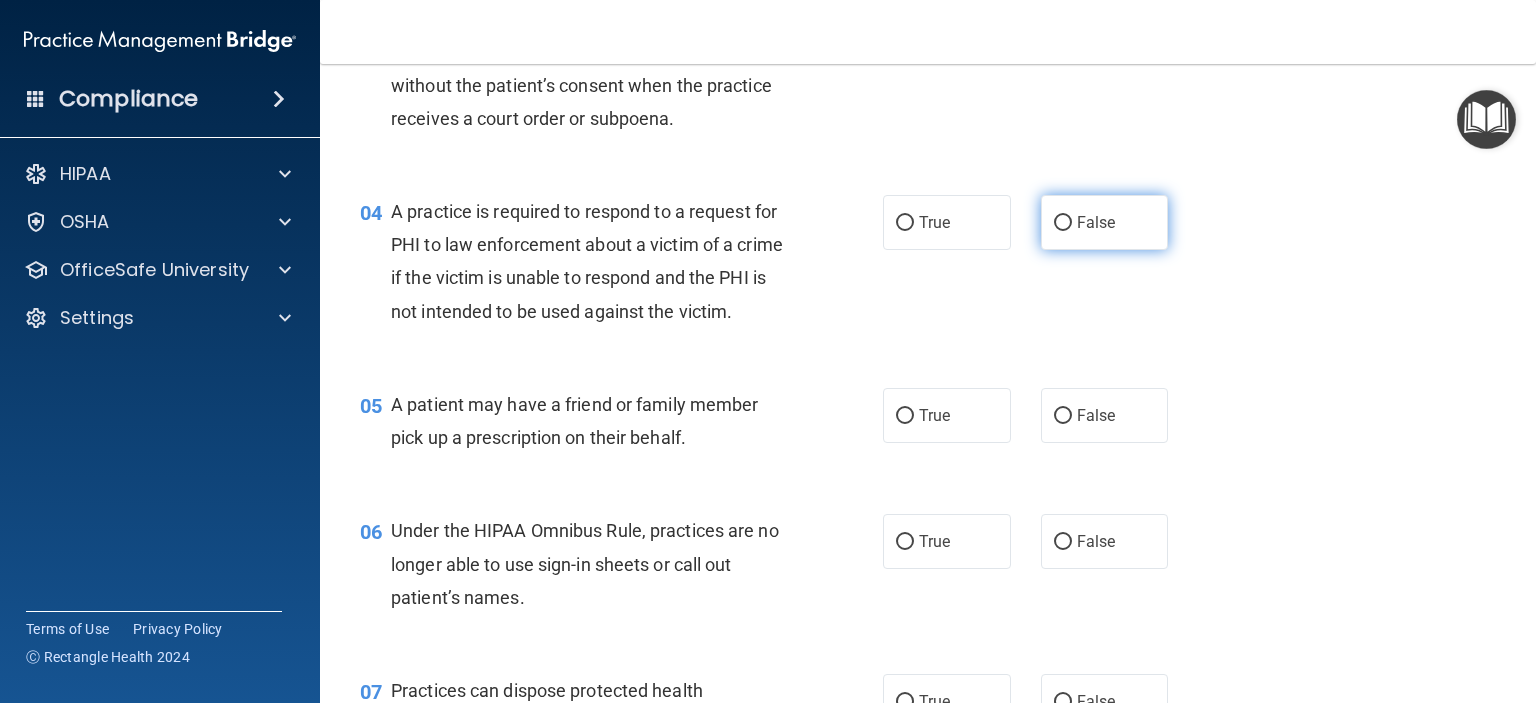 click on "False" at bounding box center [1096, 222] 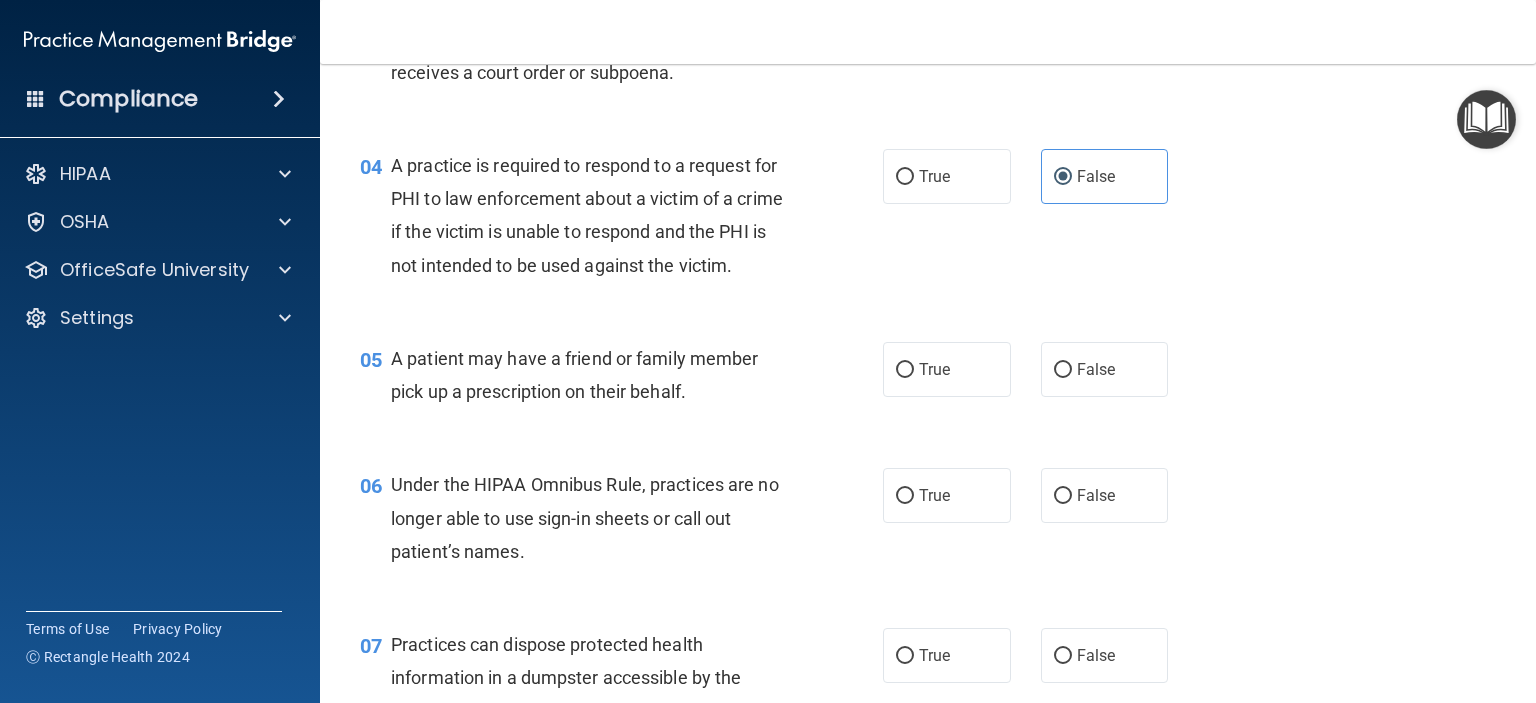 scroll, scrollTop: 608, scrollLeft: 0, axis: vertical 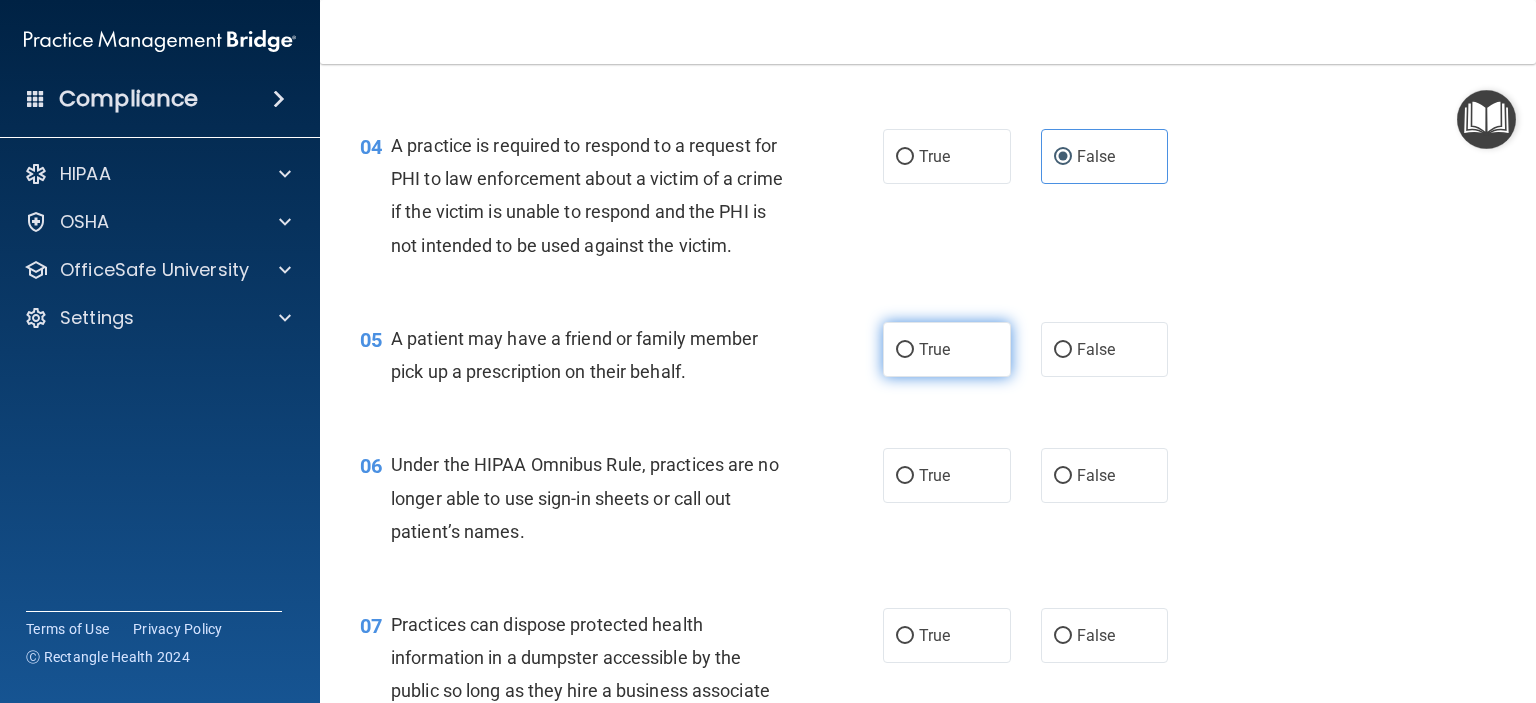 click on "True" at bounding box center (947, 349) 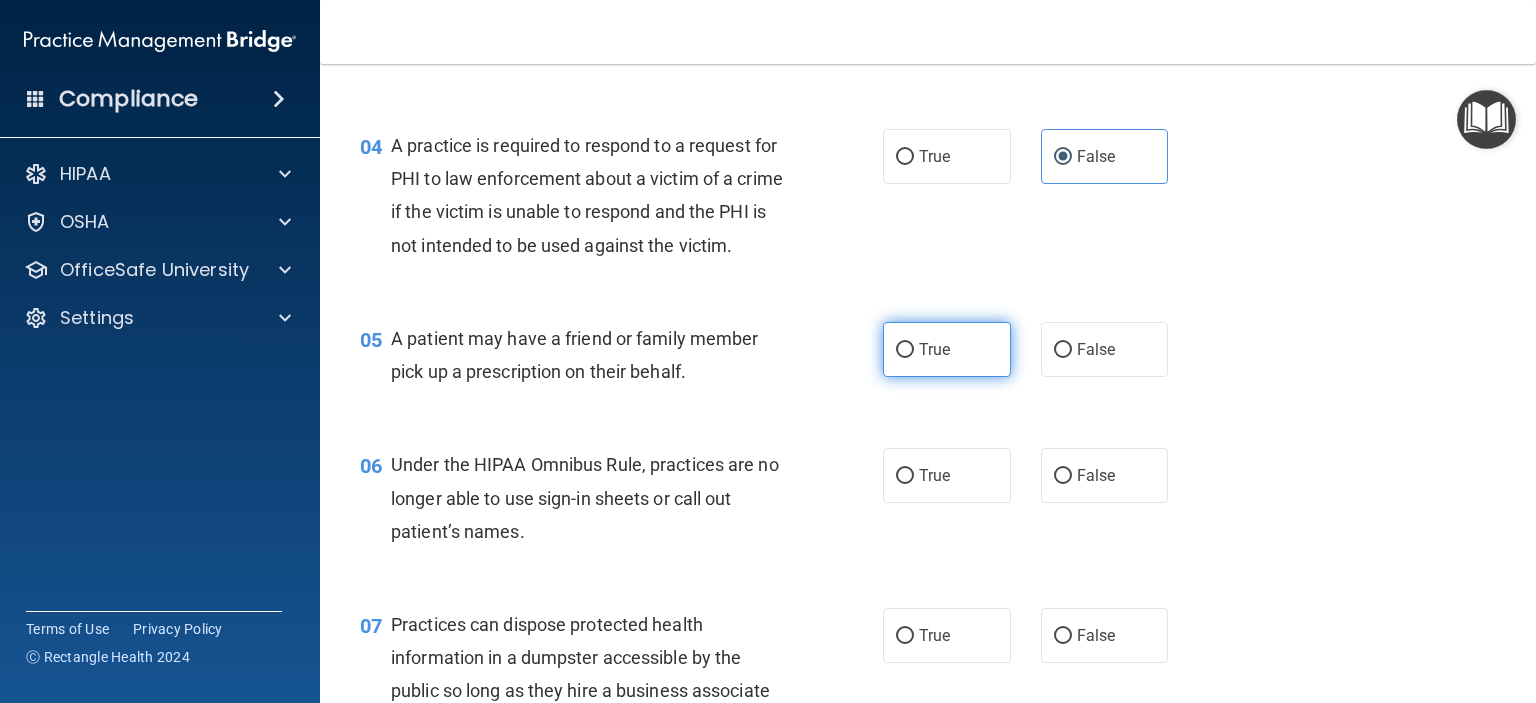 click on "True" at bounding box center [905, 350] 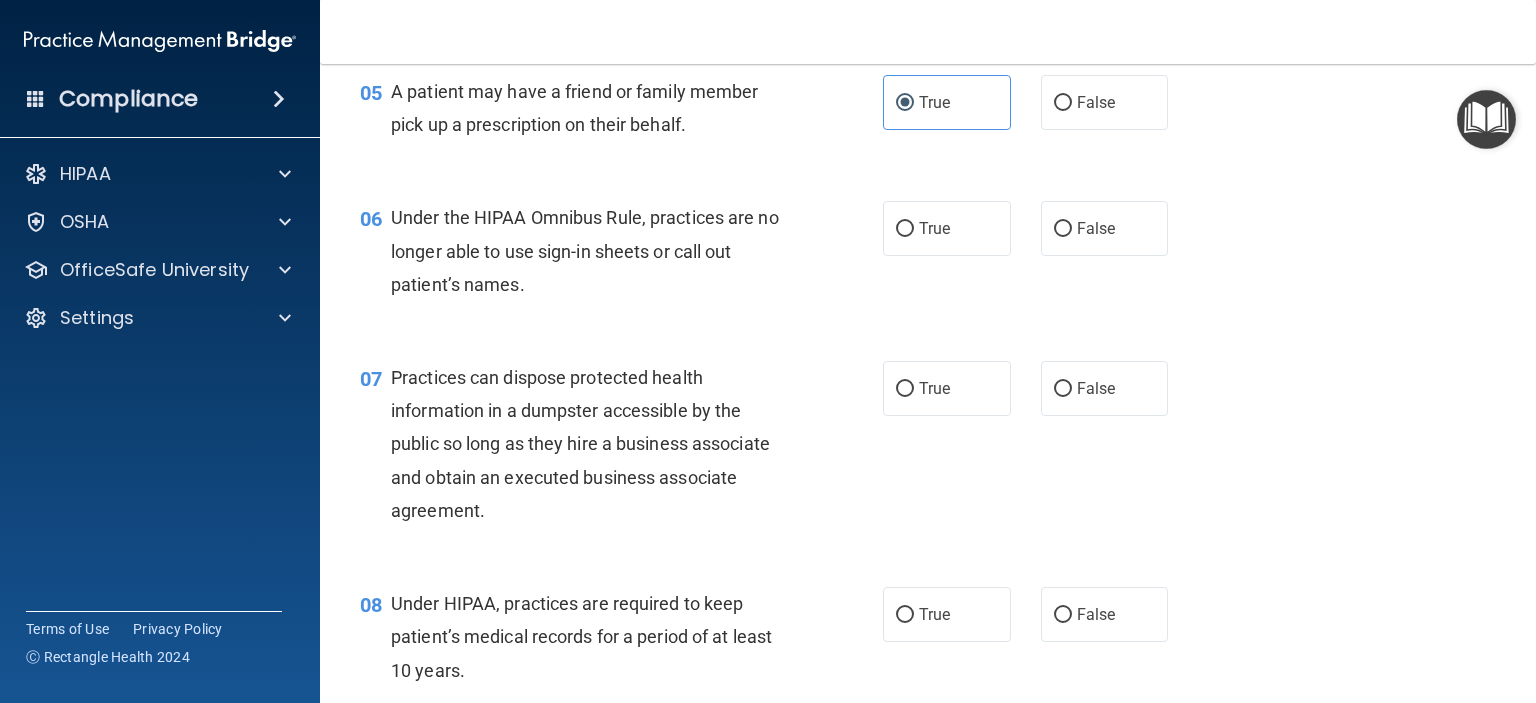 scroll, scrollTop: 852, scrollLeft: 0, axis: vertical 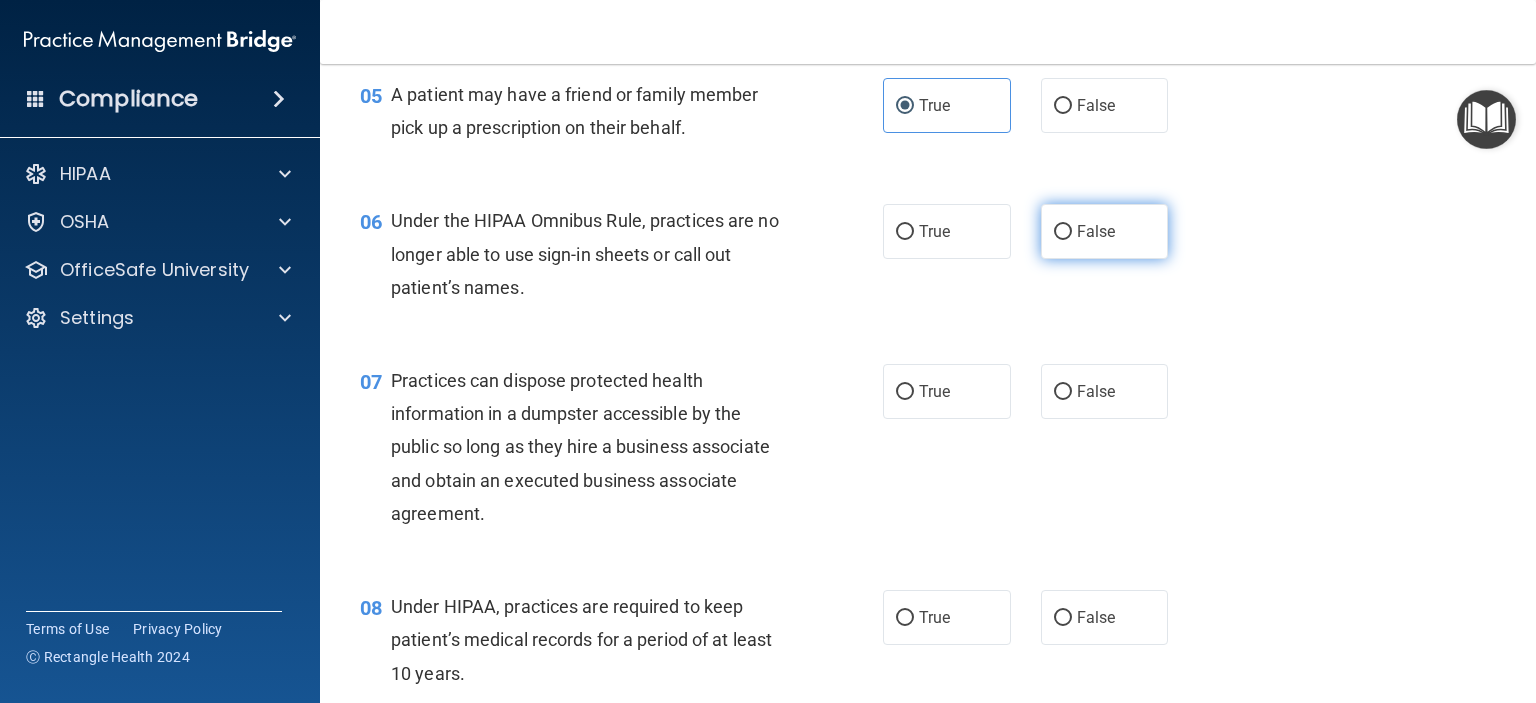 click on "False" at bounding box center [1105, 231] 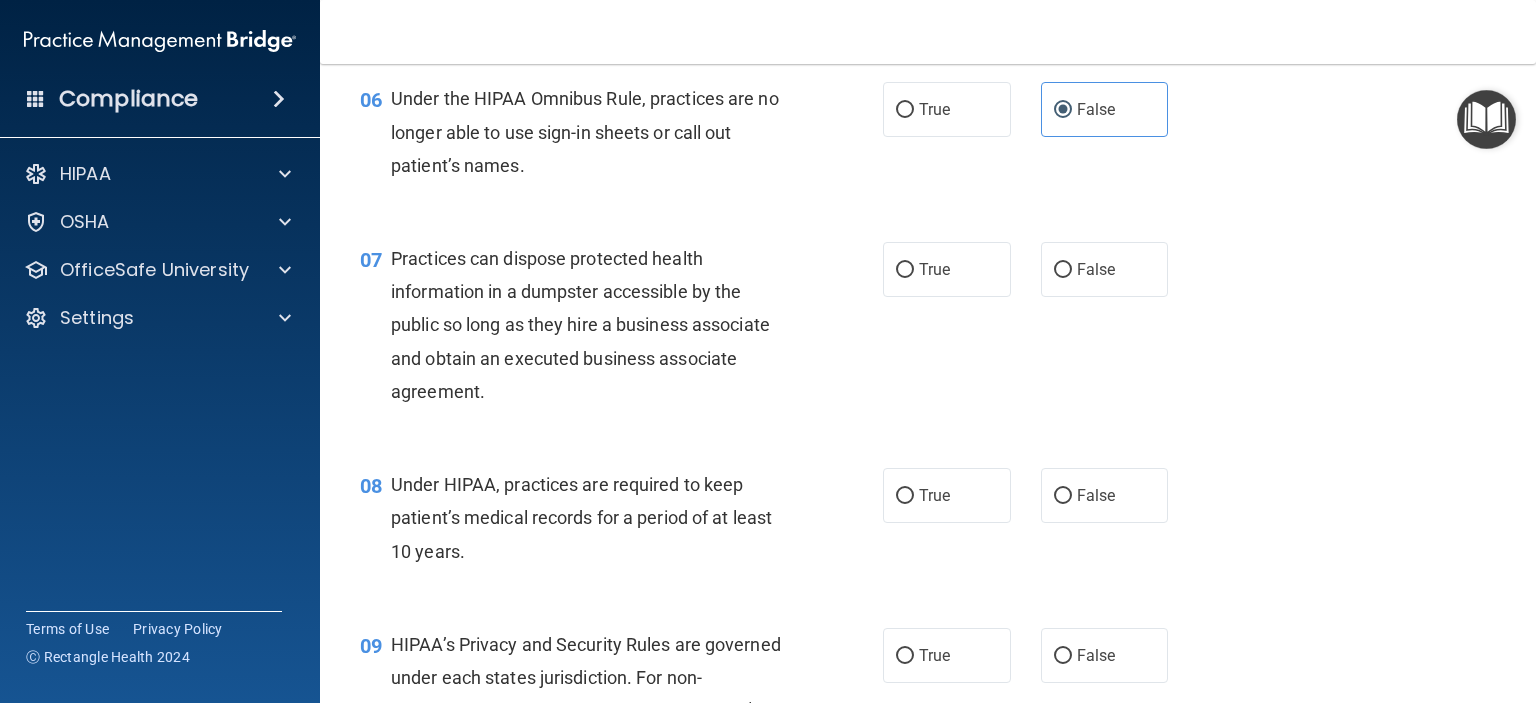 scroll, scrollTop: 975, scrollLeft: 0, axis: vertical 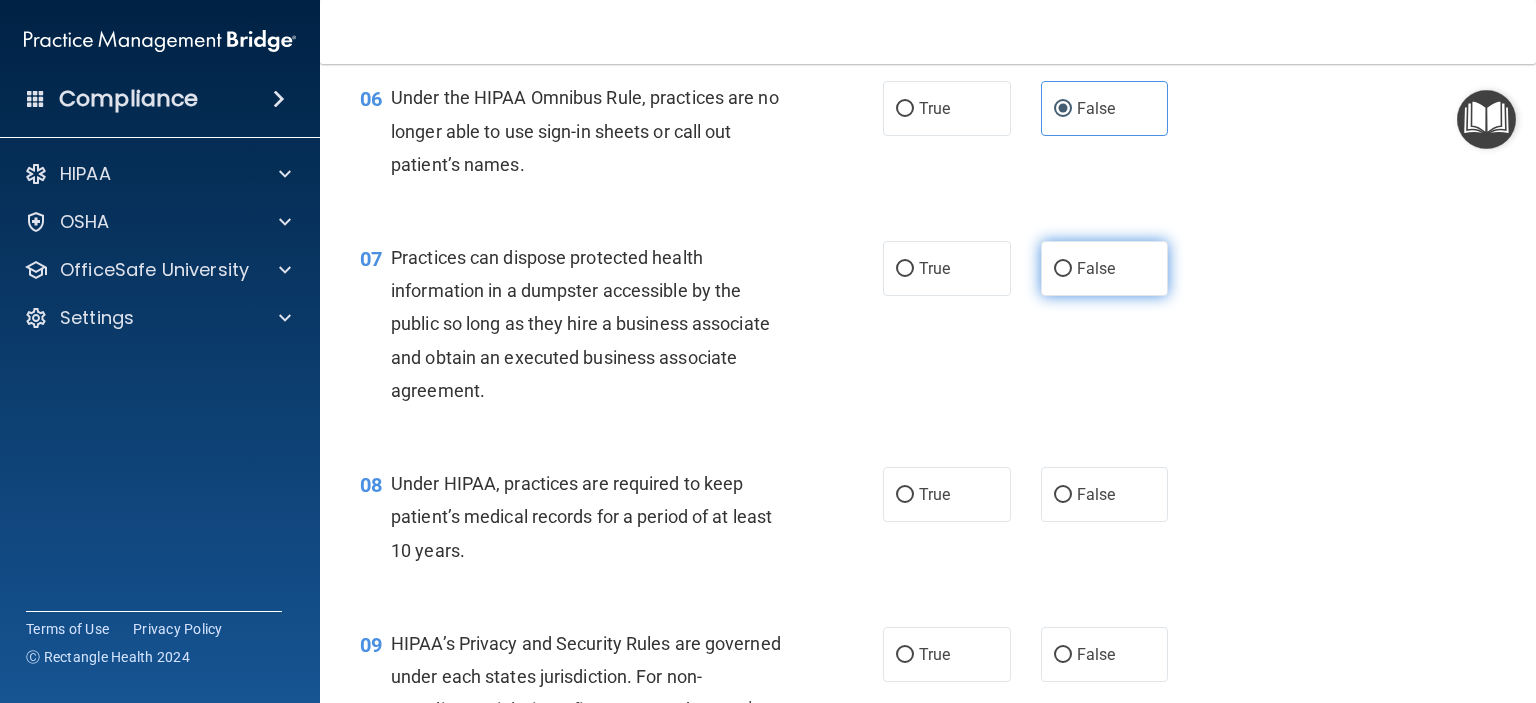 click on "False" at bounding box center [1096, 268] 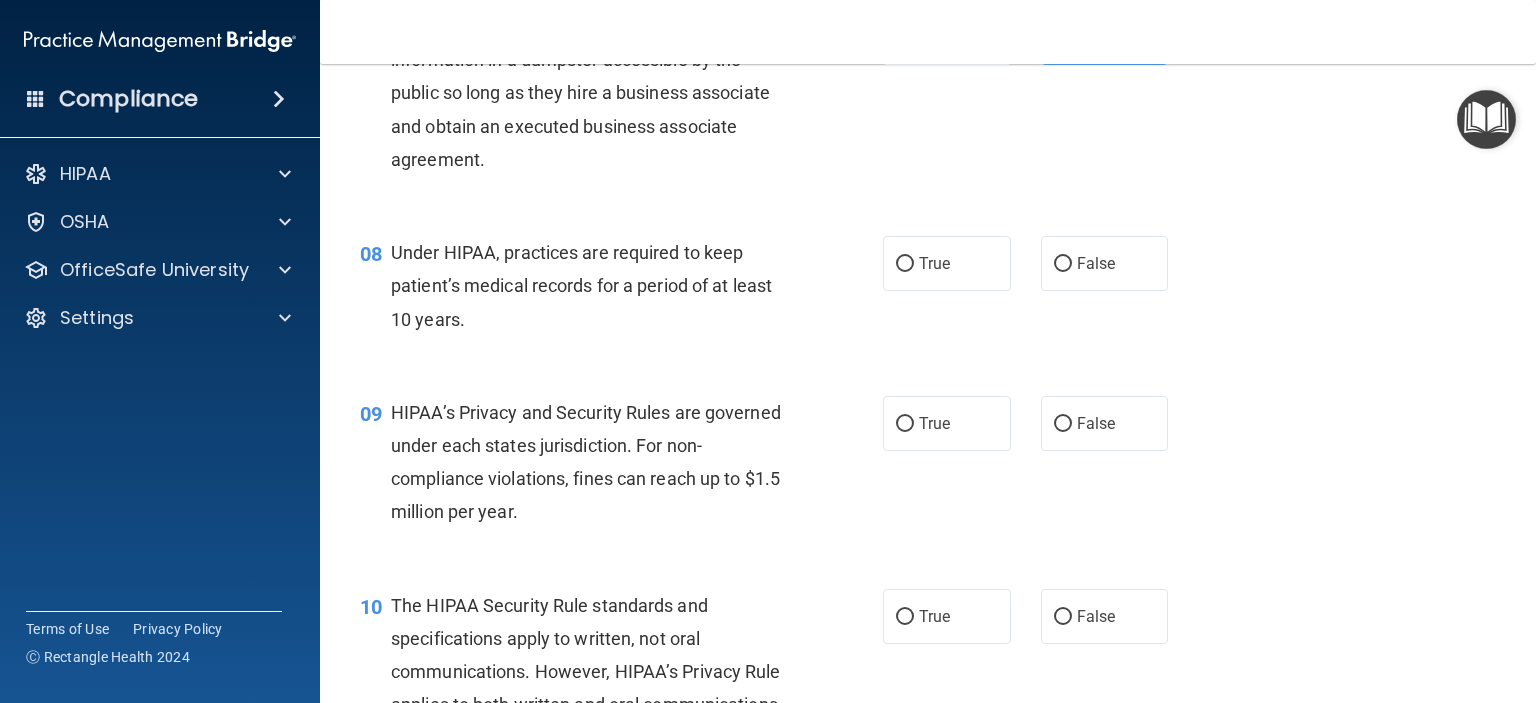 scroll, scrollTop: 1208, scrollLeft: 0, axis: vertical 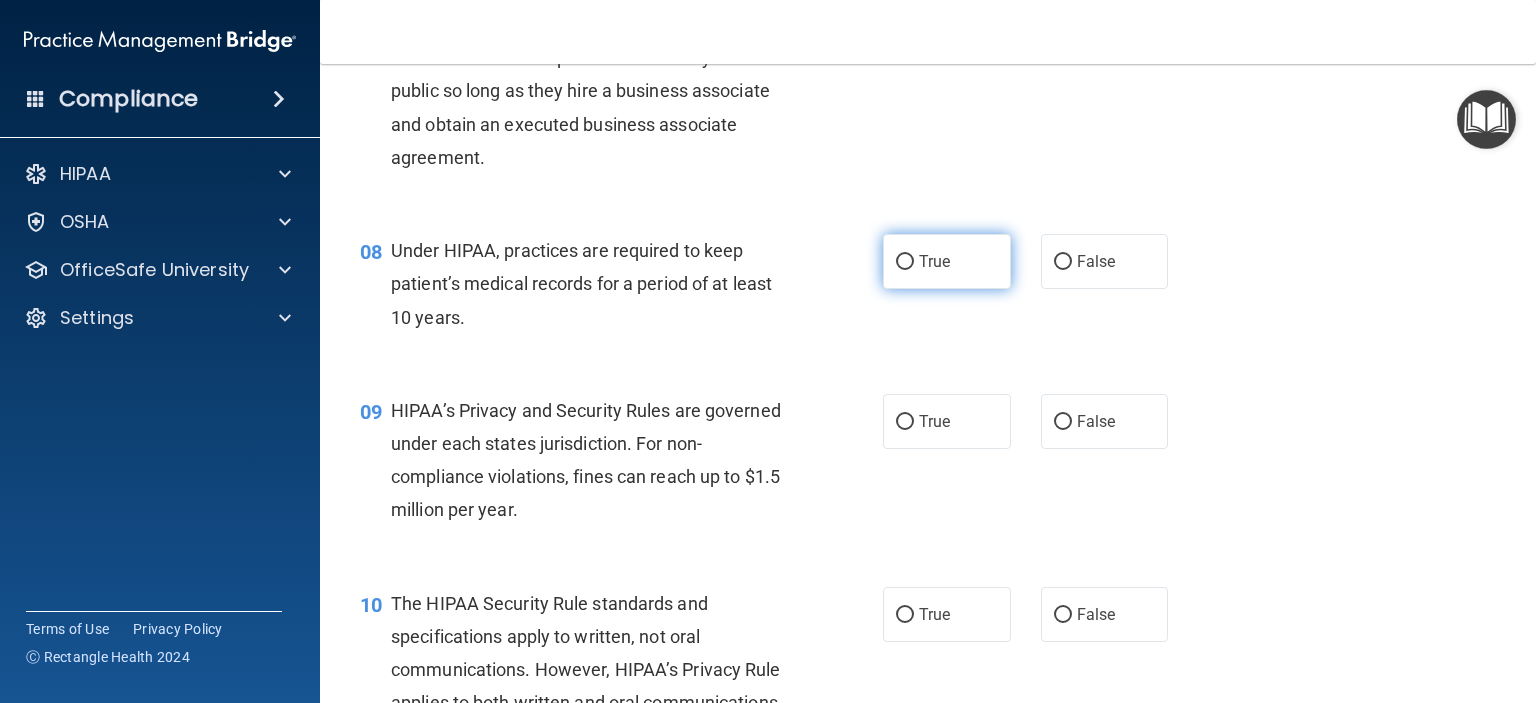 click on "True" at bounding box center (947, 261) 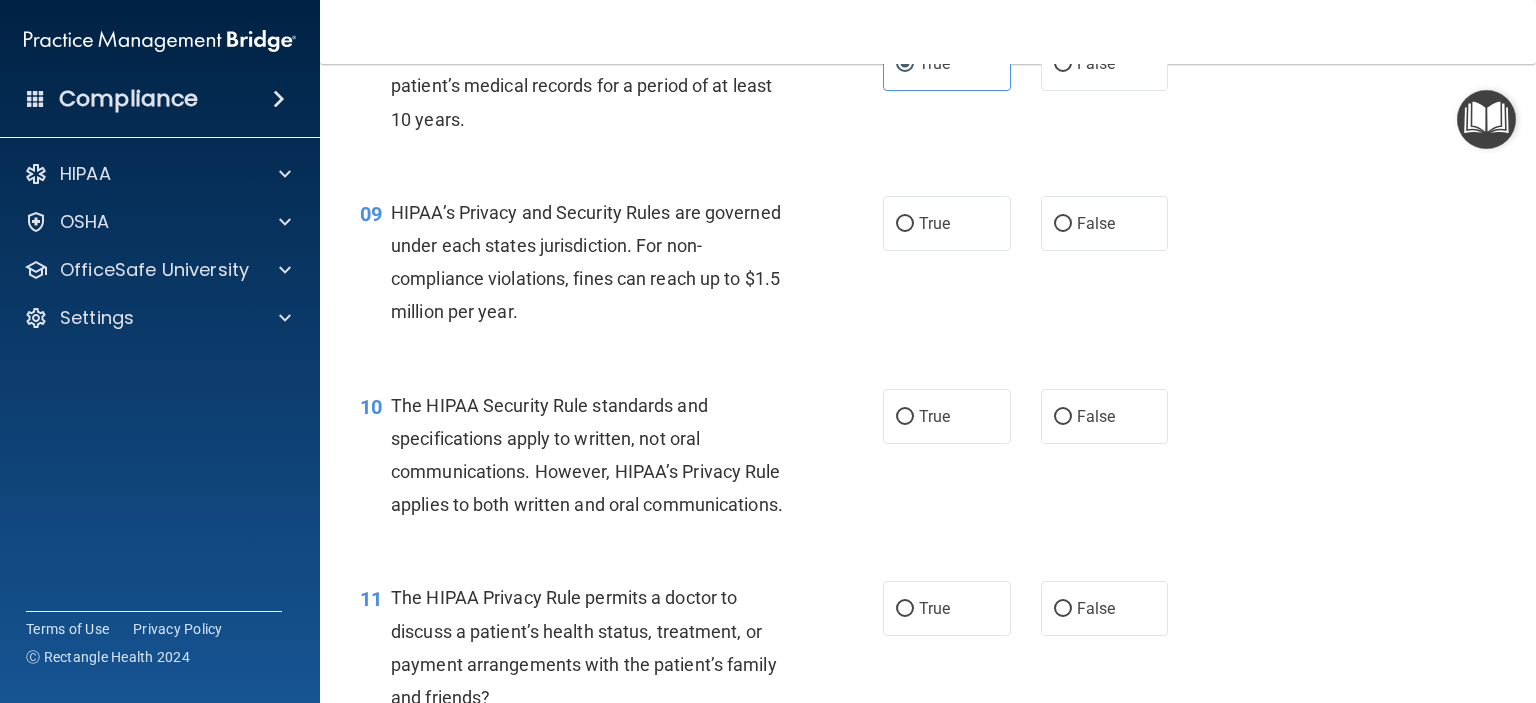 scroll, scrollTop: 1408, scrollLeft: 0, axis: vertical 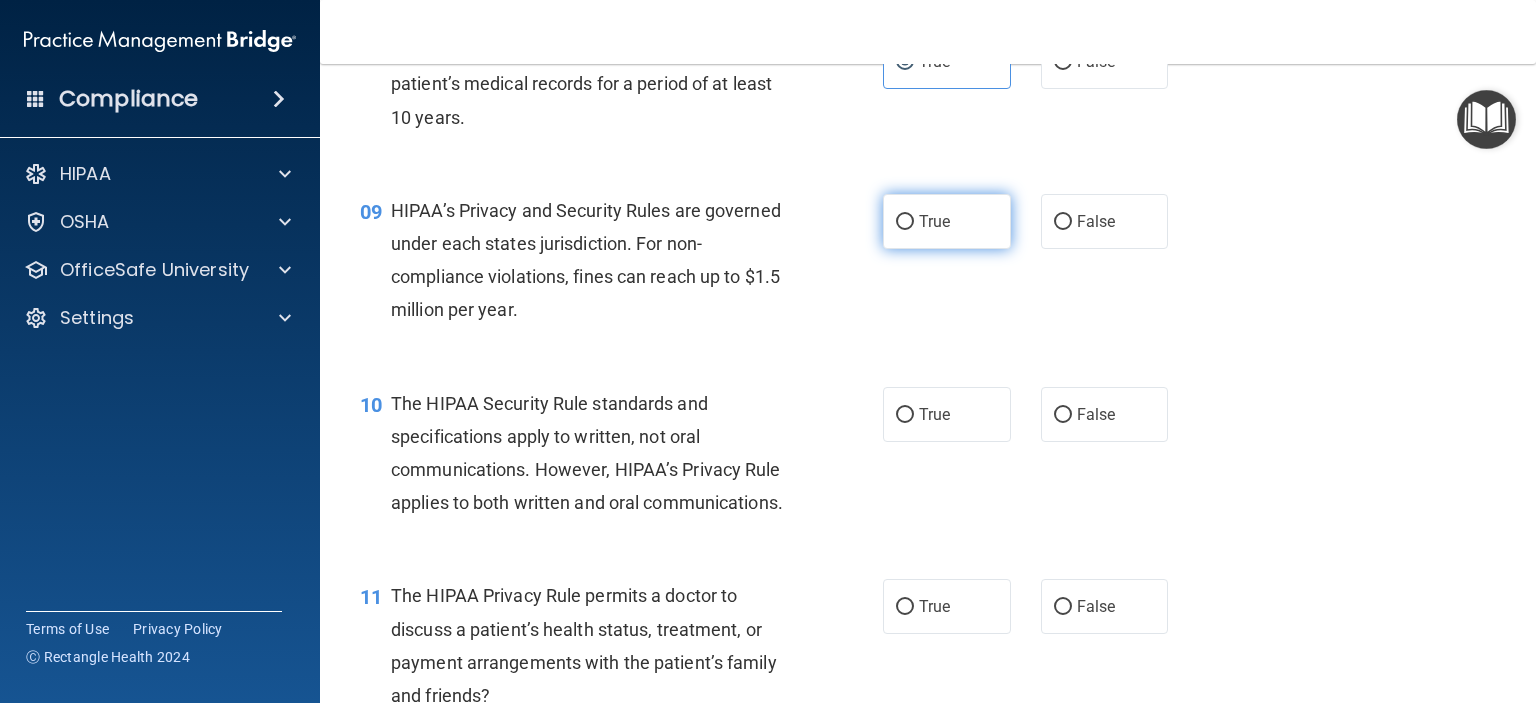 click on "True" at bounding box center [934, 221] 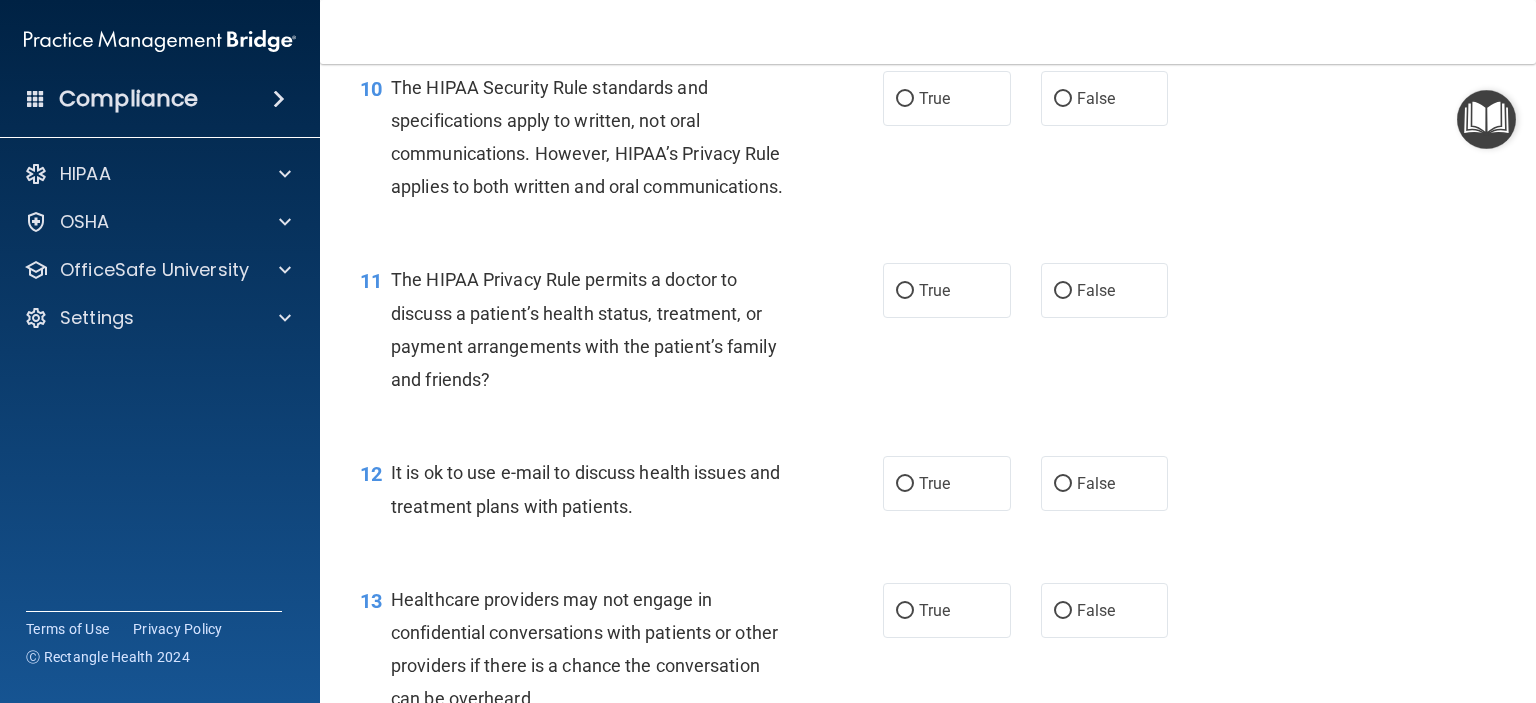 scroll, scrollTop: 1716, scrollLeft: 0, axis: vertical 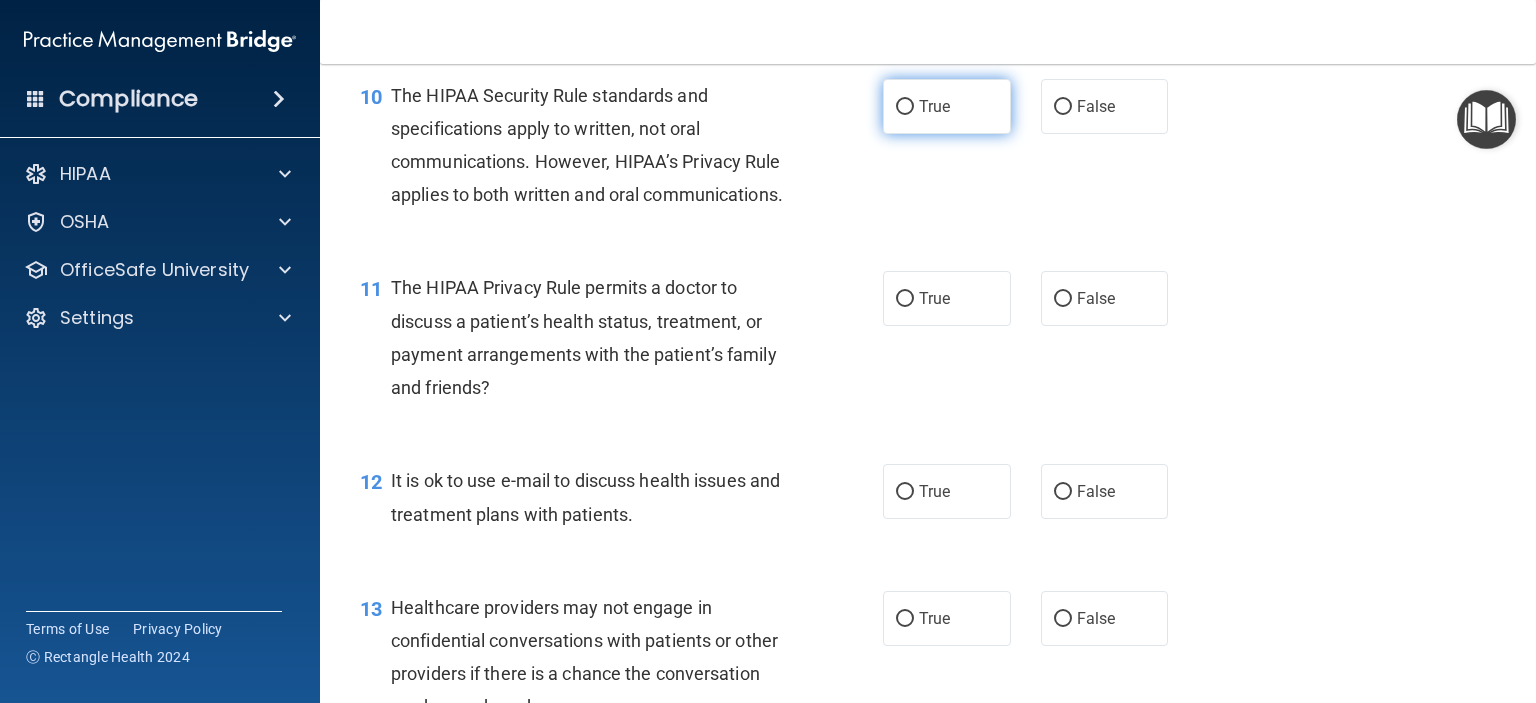 click on "True" at bounding box center (905, 107) 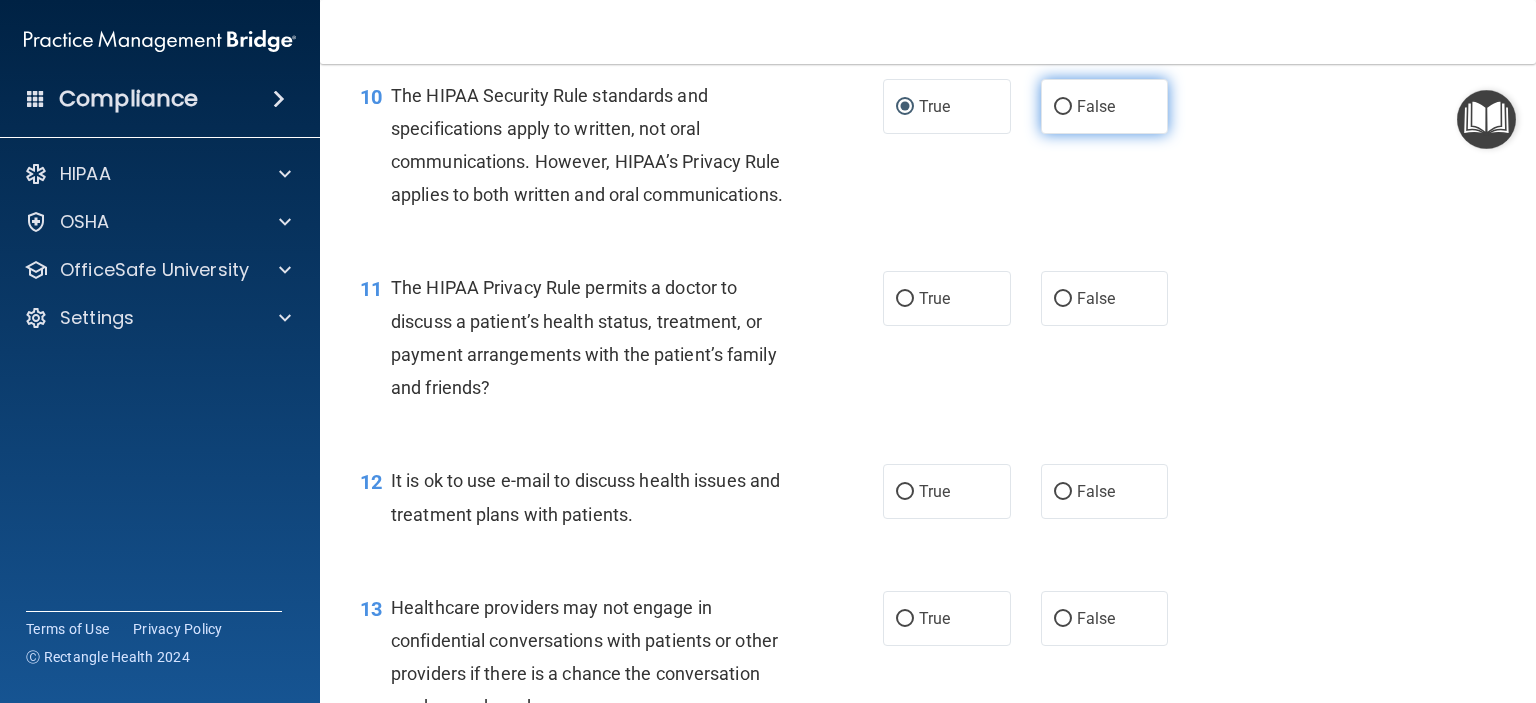 click on "False" at bounding box center [1096, 106] 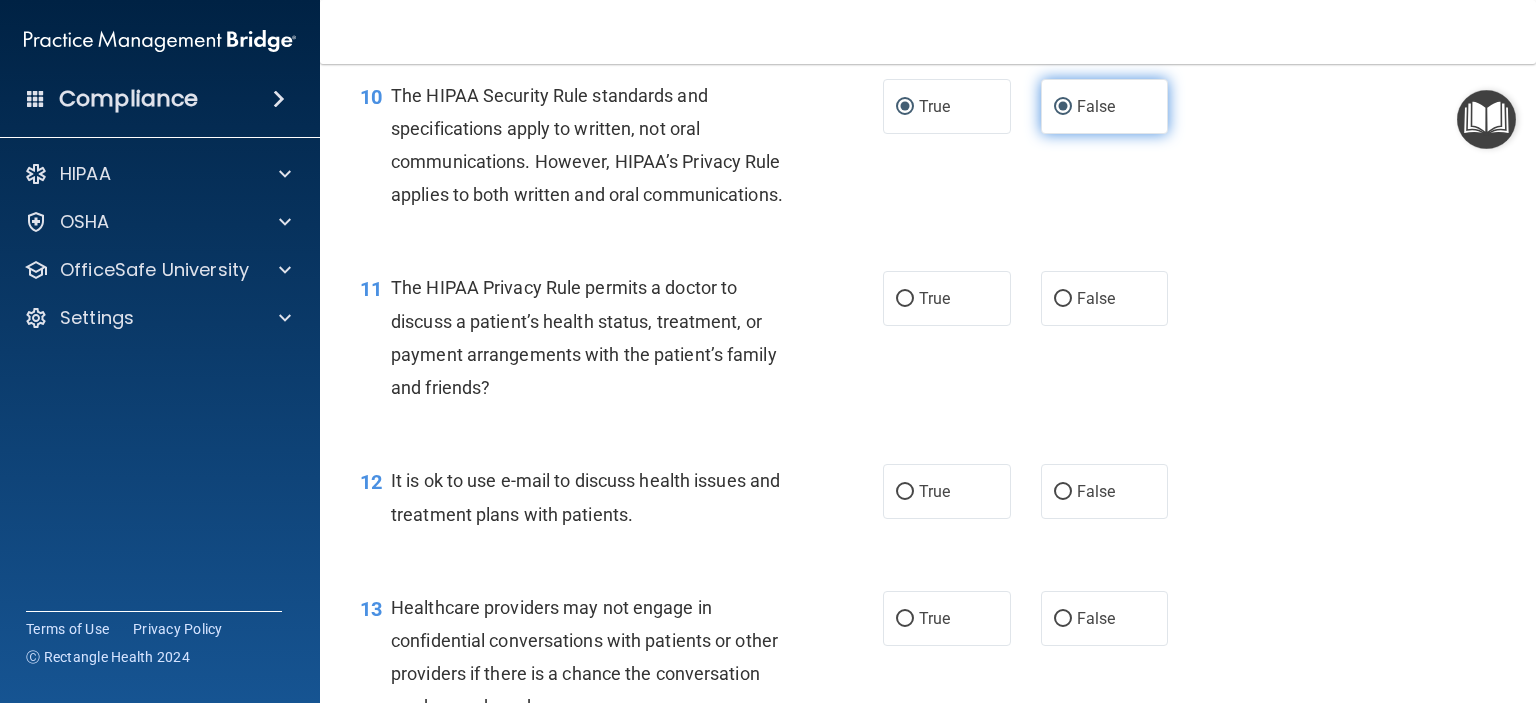 radio on "false" 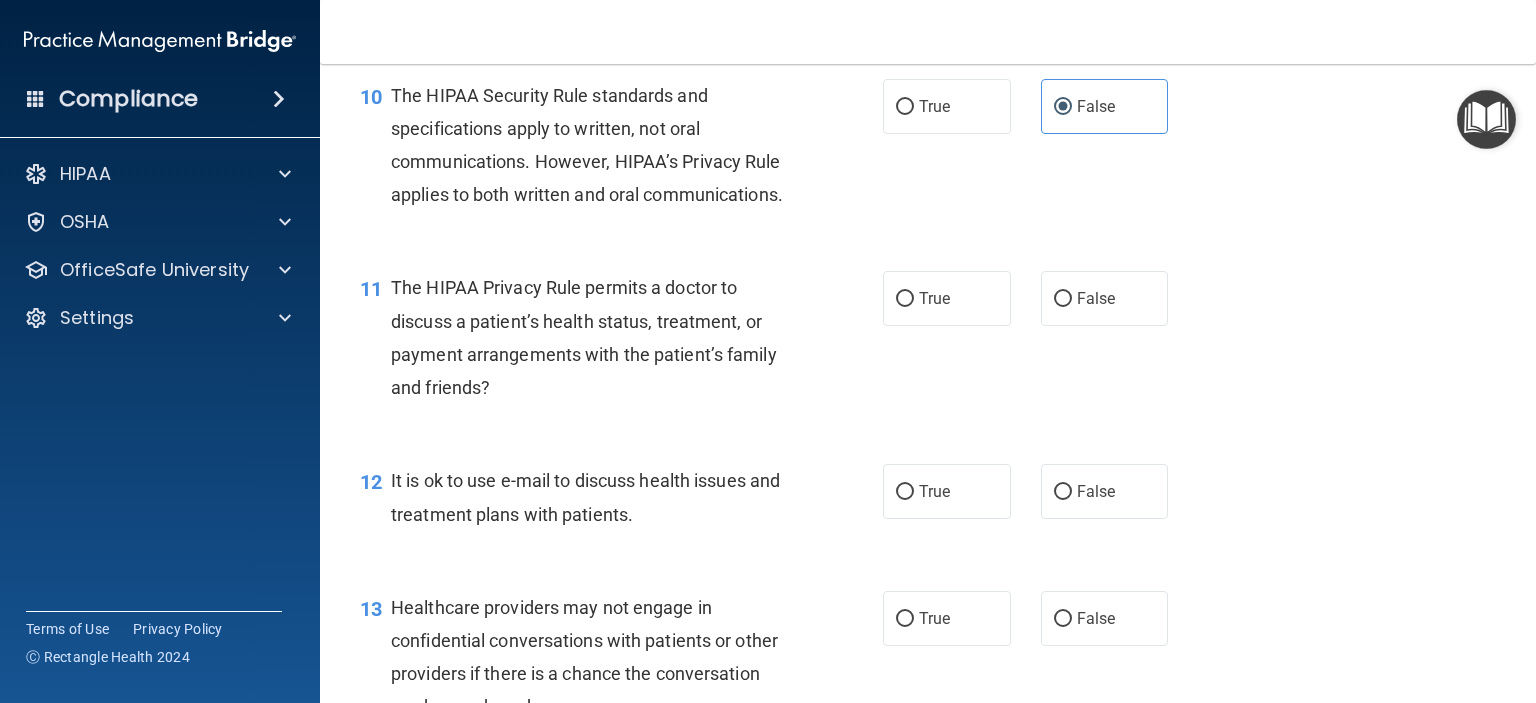 drag, startPoint x: 1032, startPoint y: 378, endPoint x: 996, endPoint y: 455, distance: 85 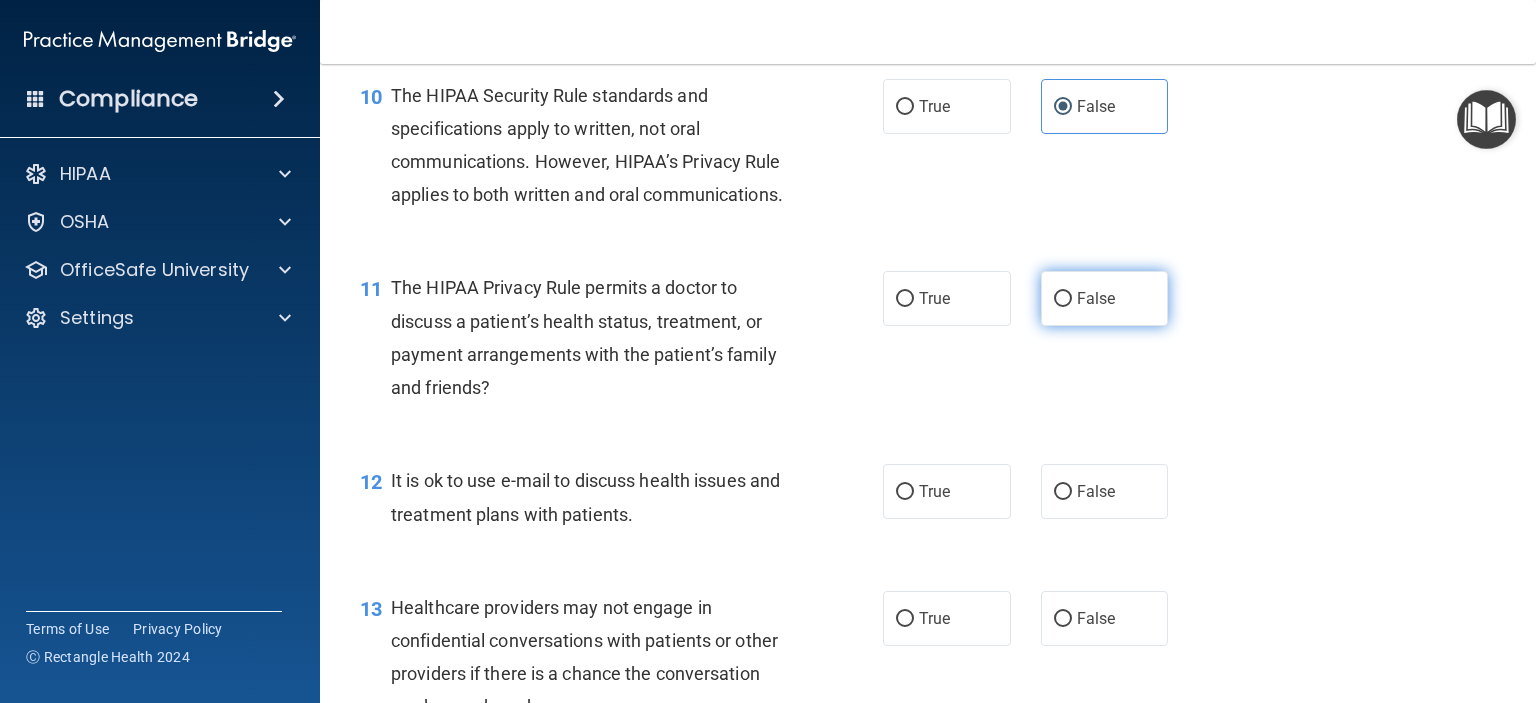 click on "False" at bounding box center [1105, 298] 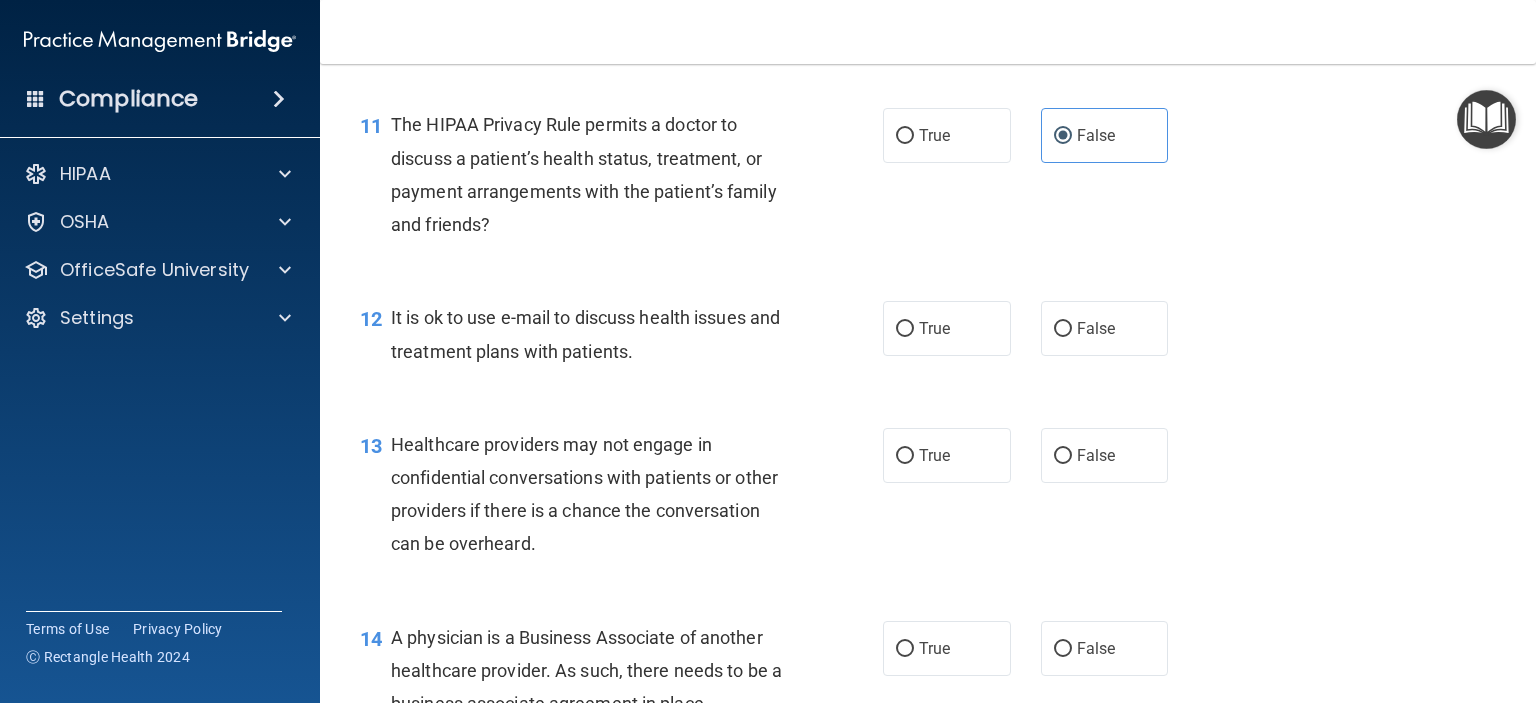 scroll, scrollTop: 1887, scrollLeft: 0, axis: vertical 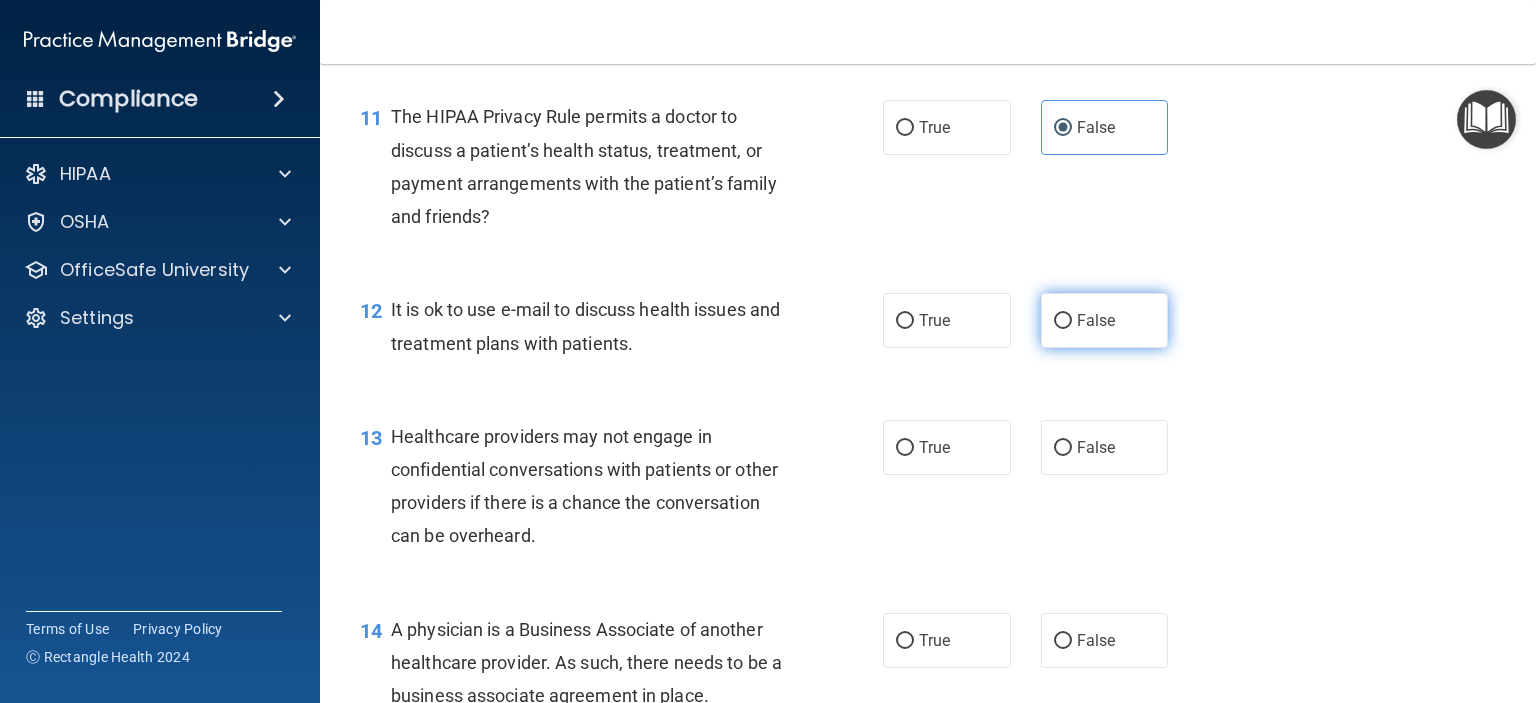 click on "False" at bounding box center (1105, 320) 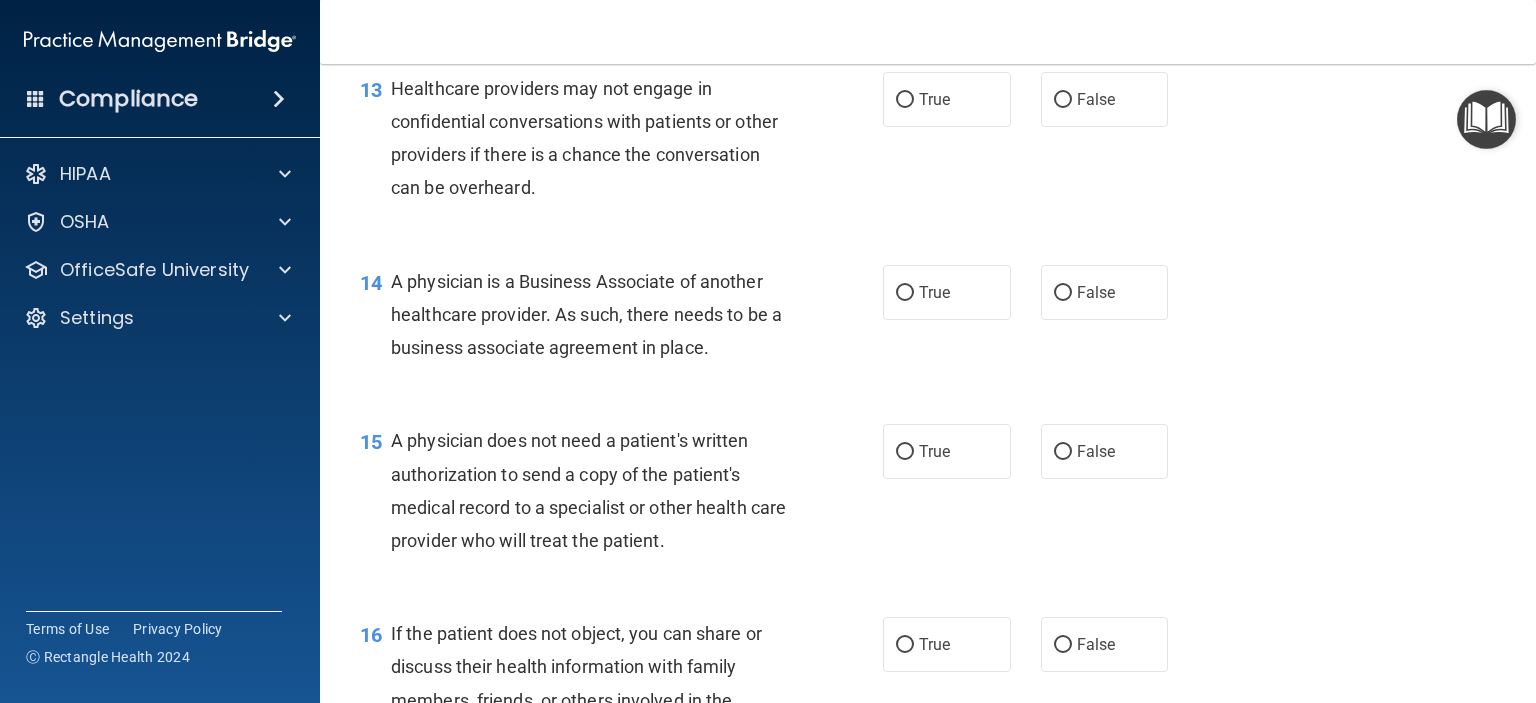 scroll, scrollTop: 2236, scrollLeft: 0, axis: vertical 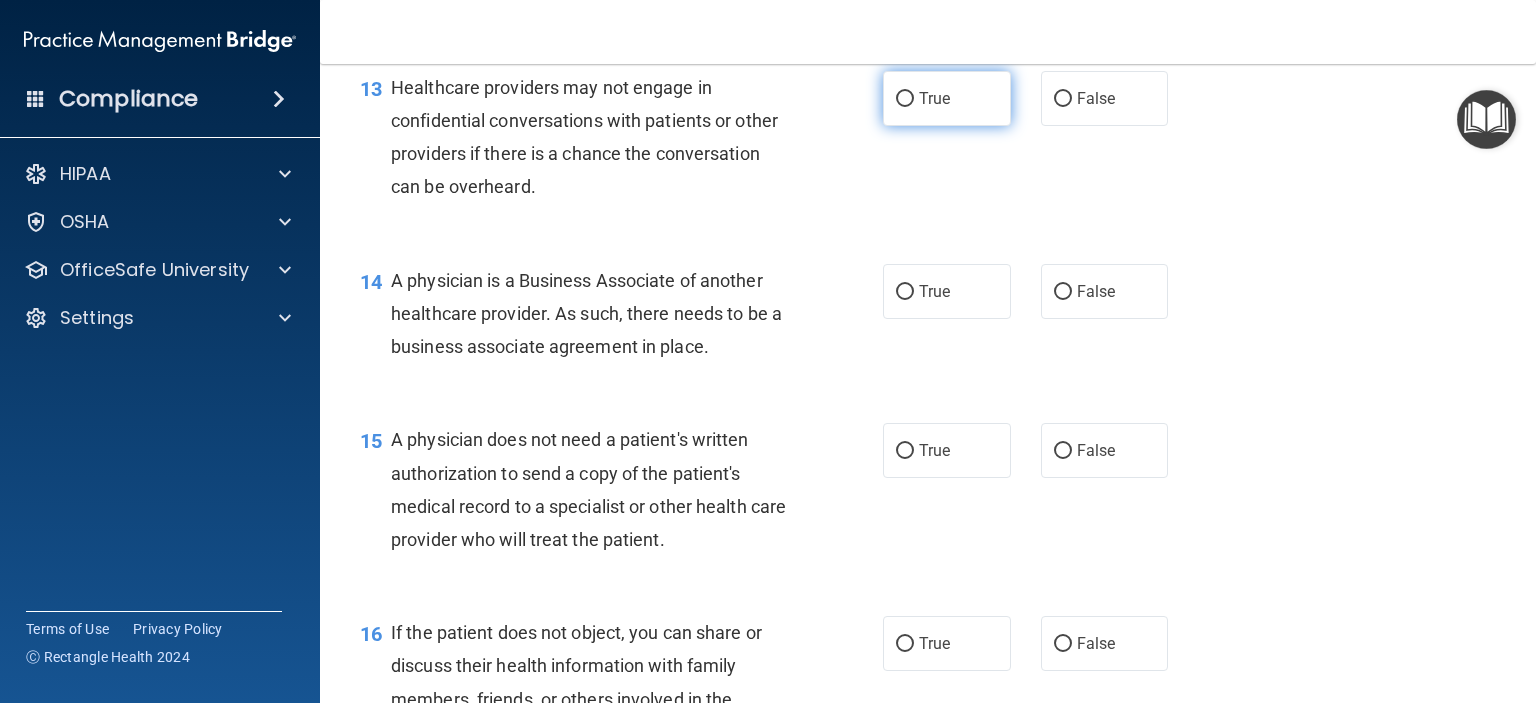 click on "True" at bounding box center (934, 98) 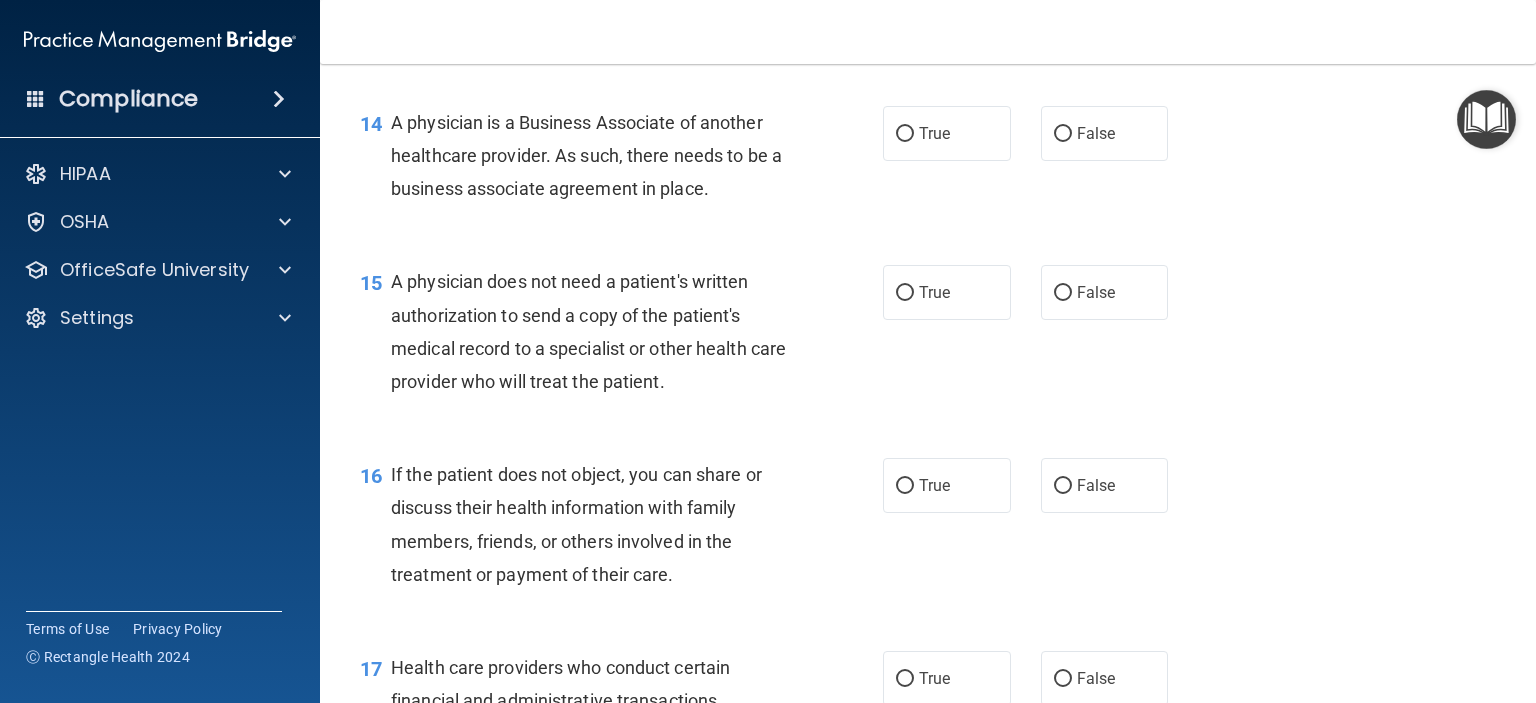 scroll, scrollTop: 2395, scrollLeft: 0, axis: vertical 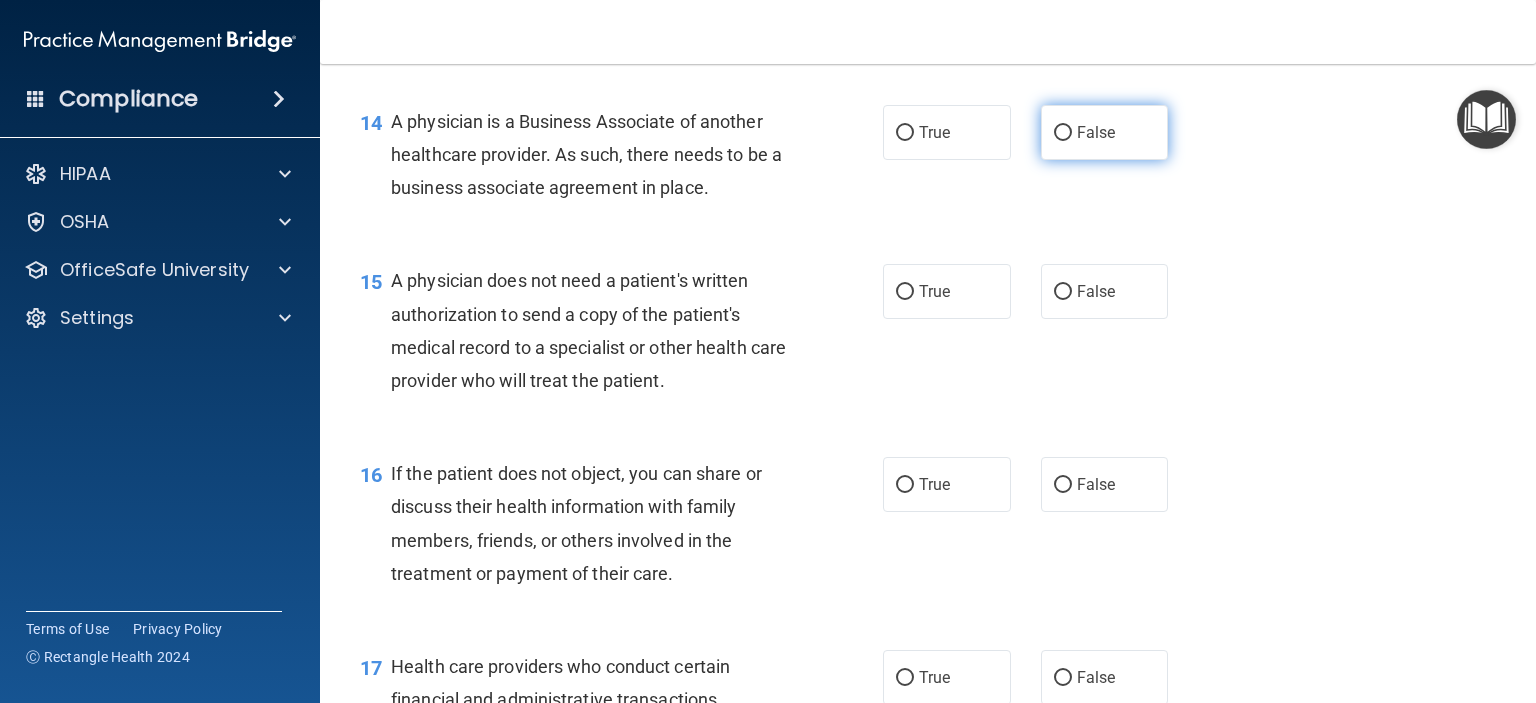 click on "False" at bounding box center [1096, 132] 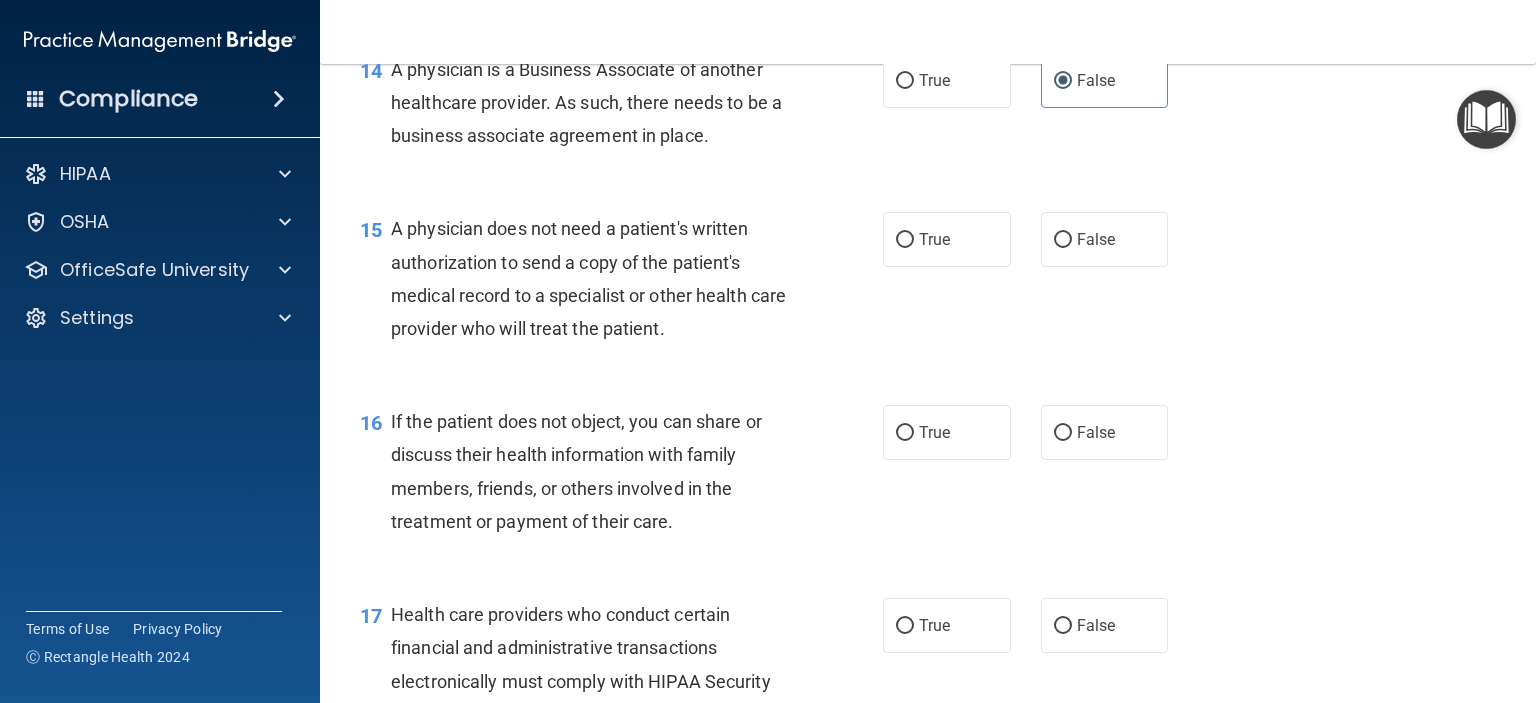 scroll, scrollTop: 2452, scrollLeft: 0, axis: vertical 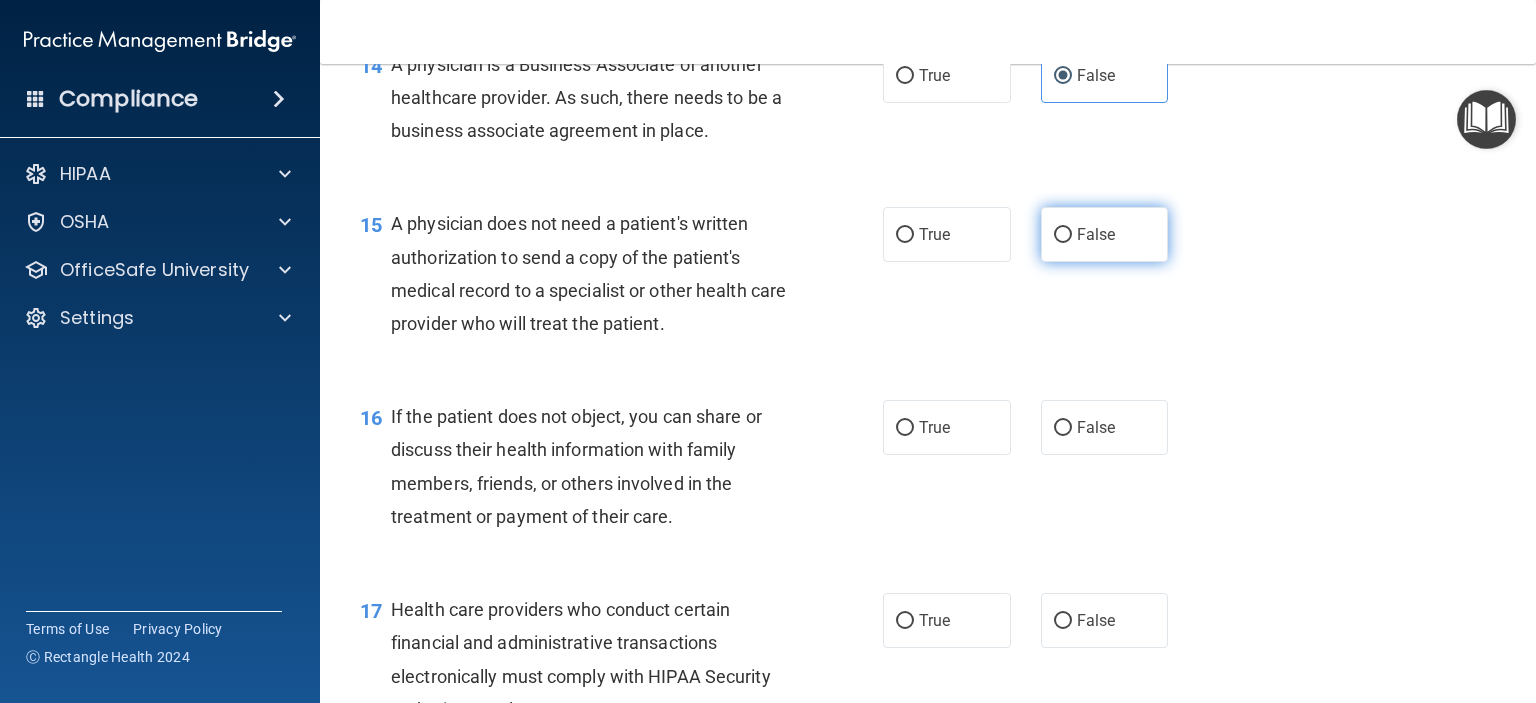 click on "False" at bounding box center (1096, 234) 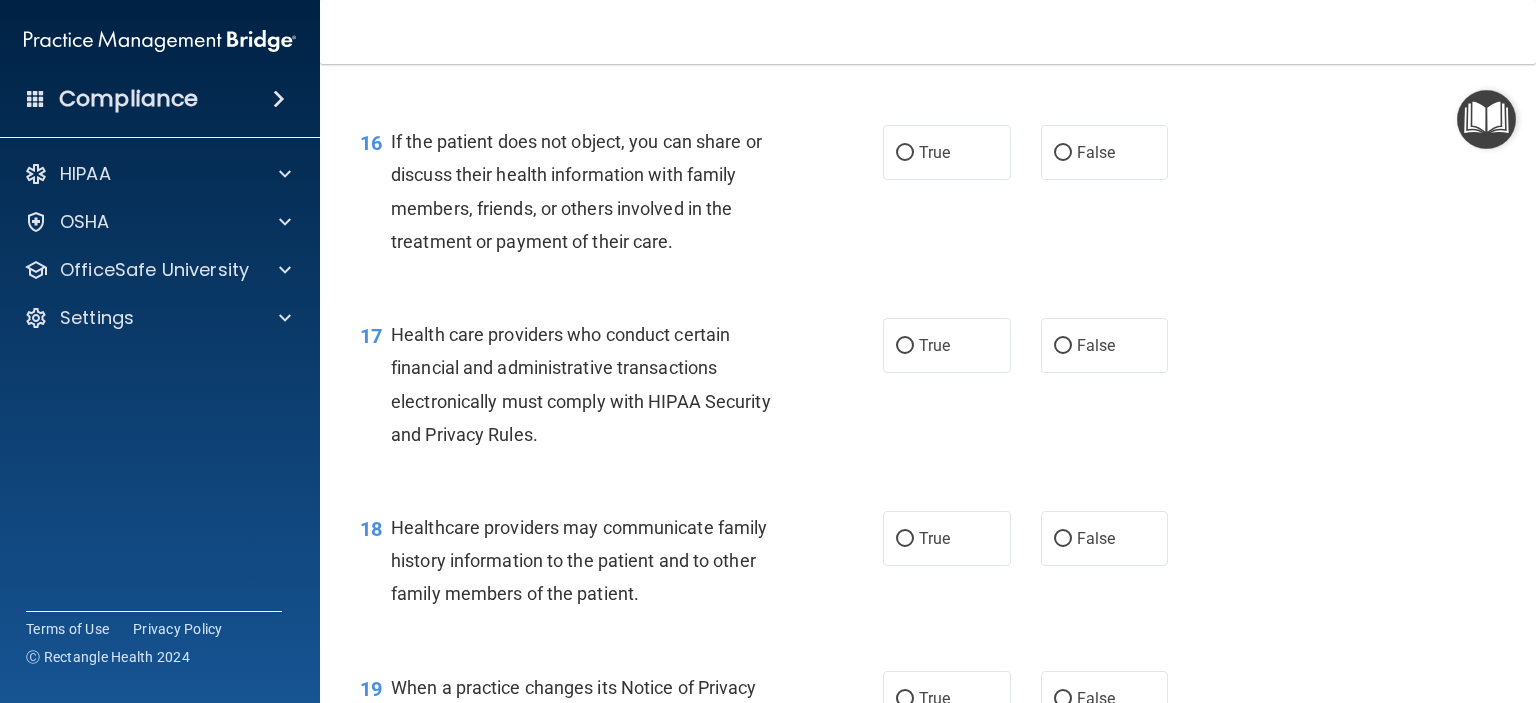 scroll, scrollTop: 2728, scrollLeft: 0, axis: vertical 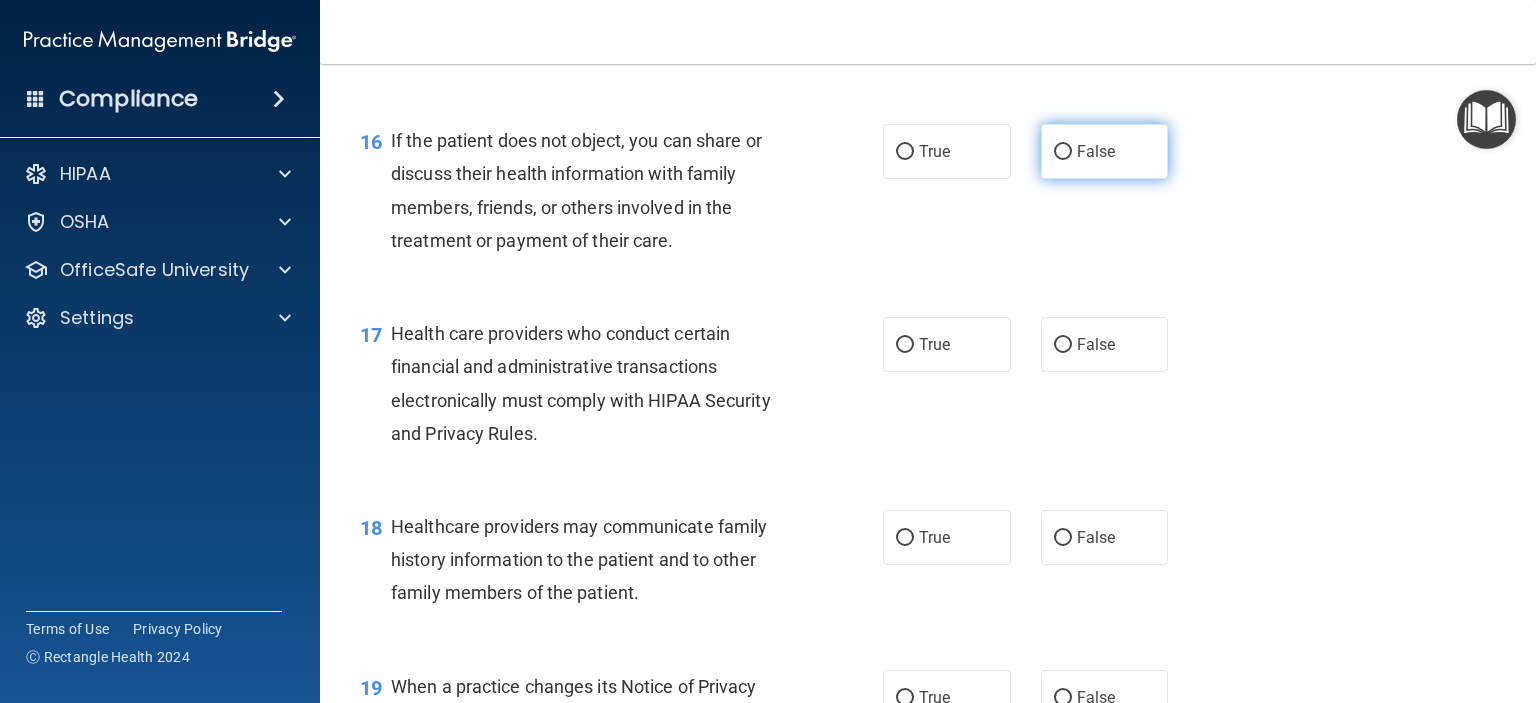 drag, startPoint x: 1073, startPoint y: 217, endPoint x: 1060, endPoint y: 199, distance: 22.203604 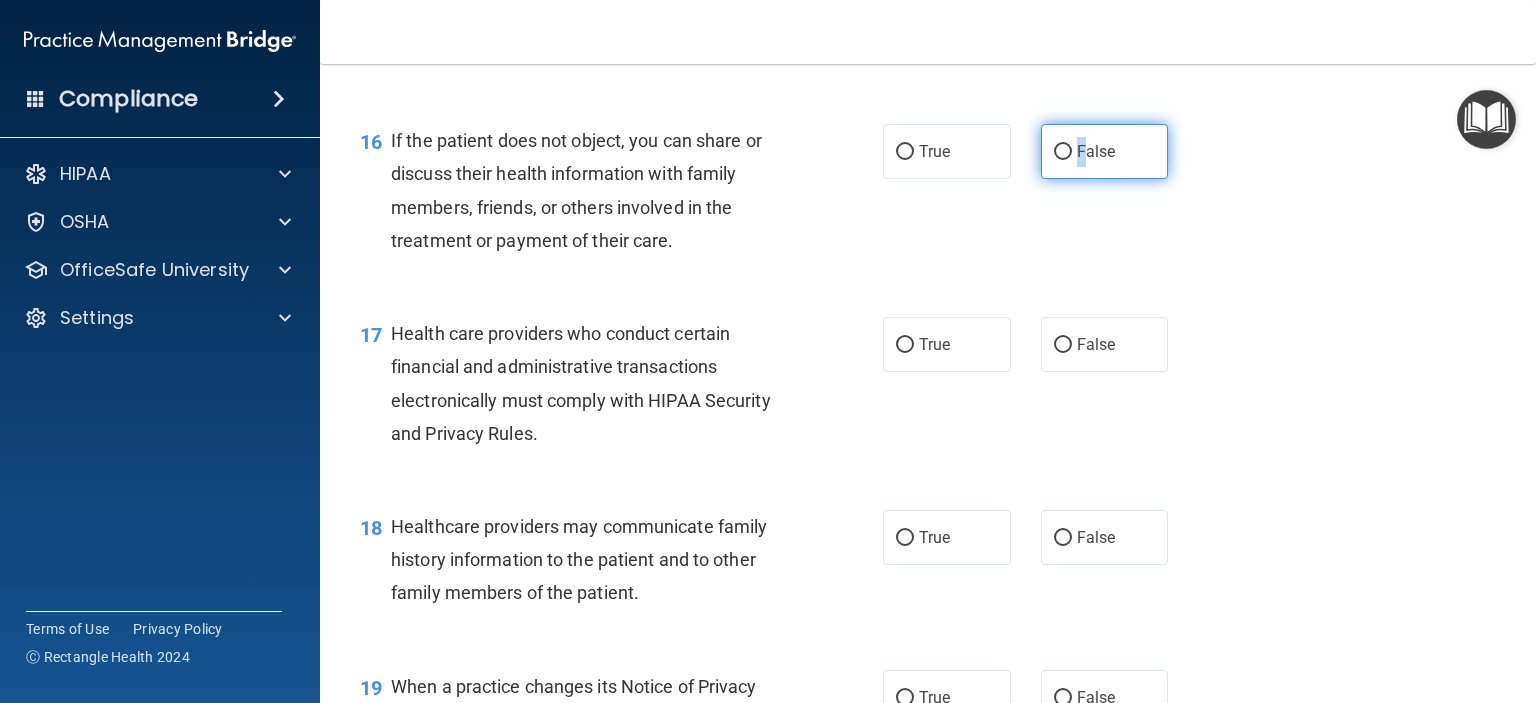 click on "False" at bounding box center (1063, 152) 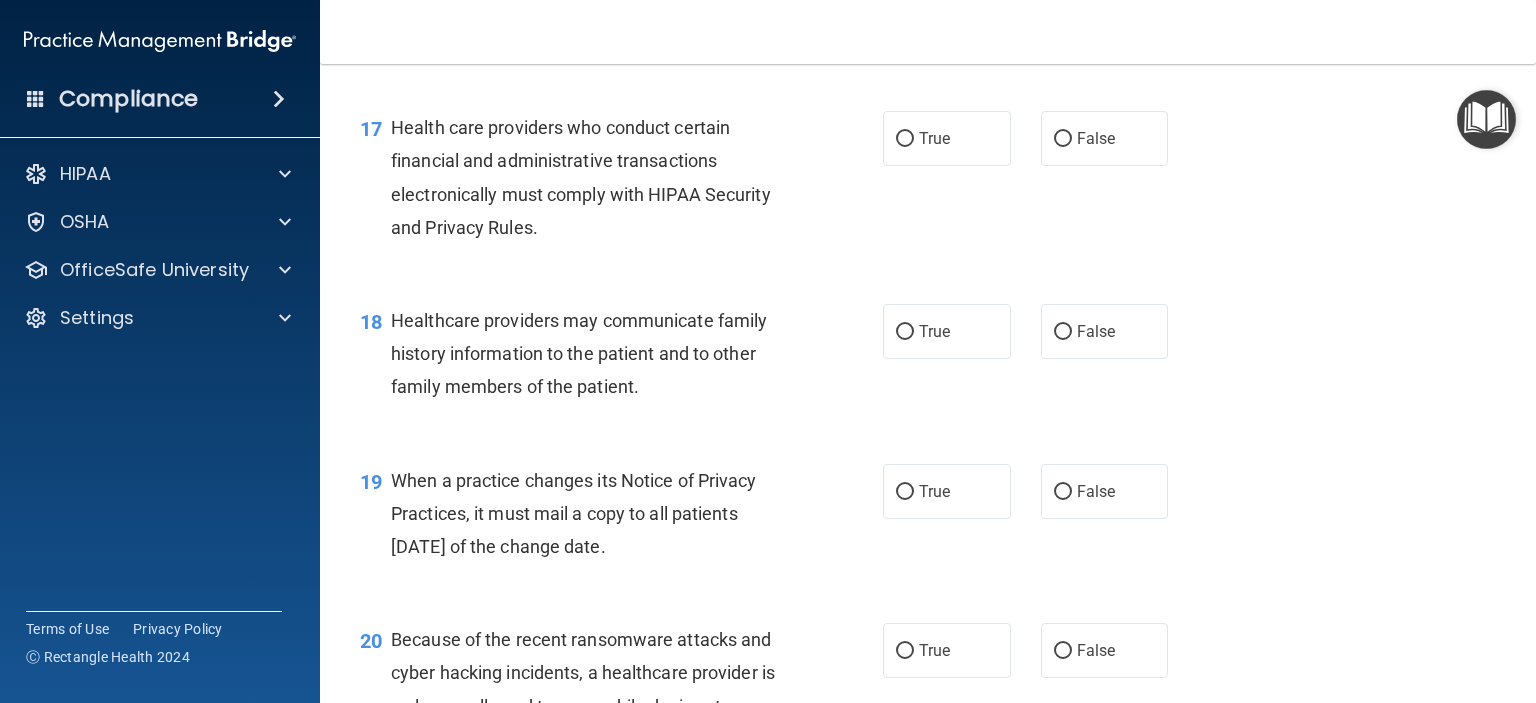 scroll, scrollTop: 2935, scrollLeft: 0, axis: vertical 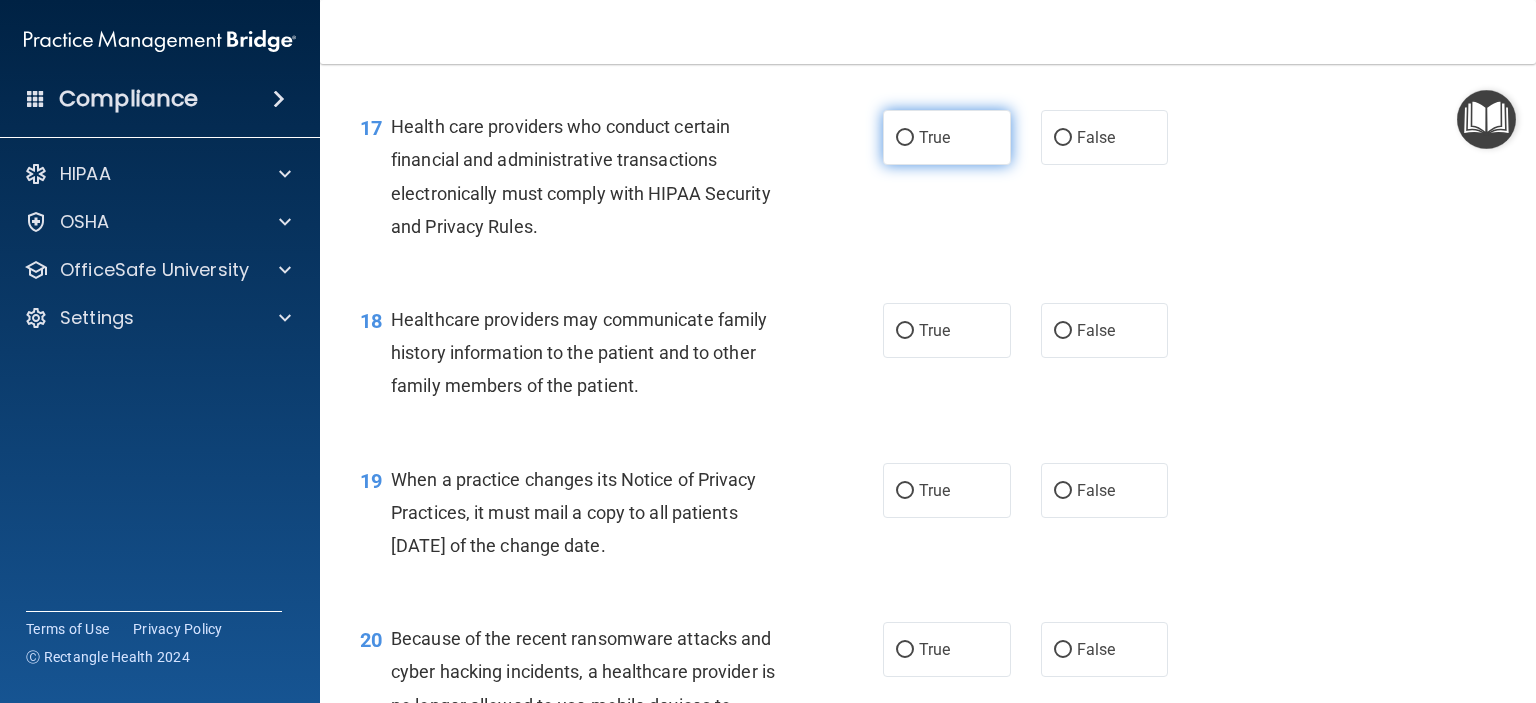 click on "True" at bounding box center (905, 138) 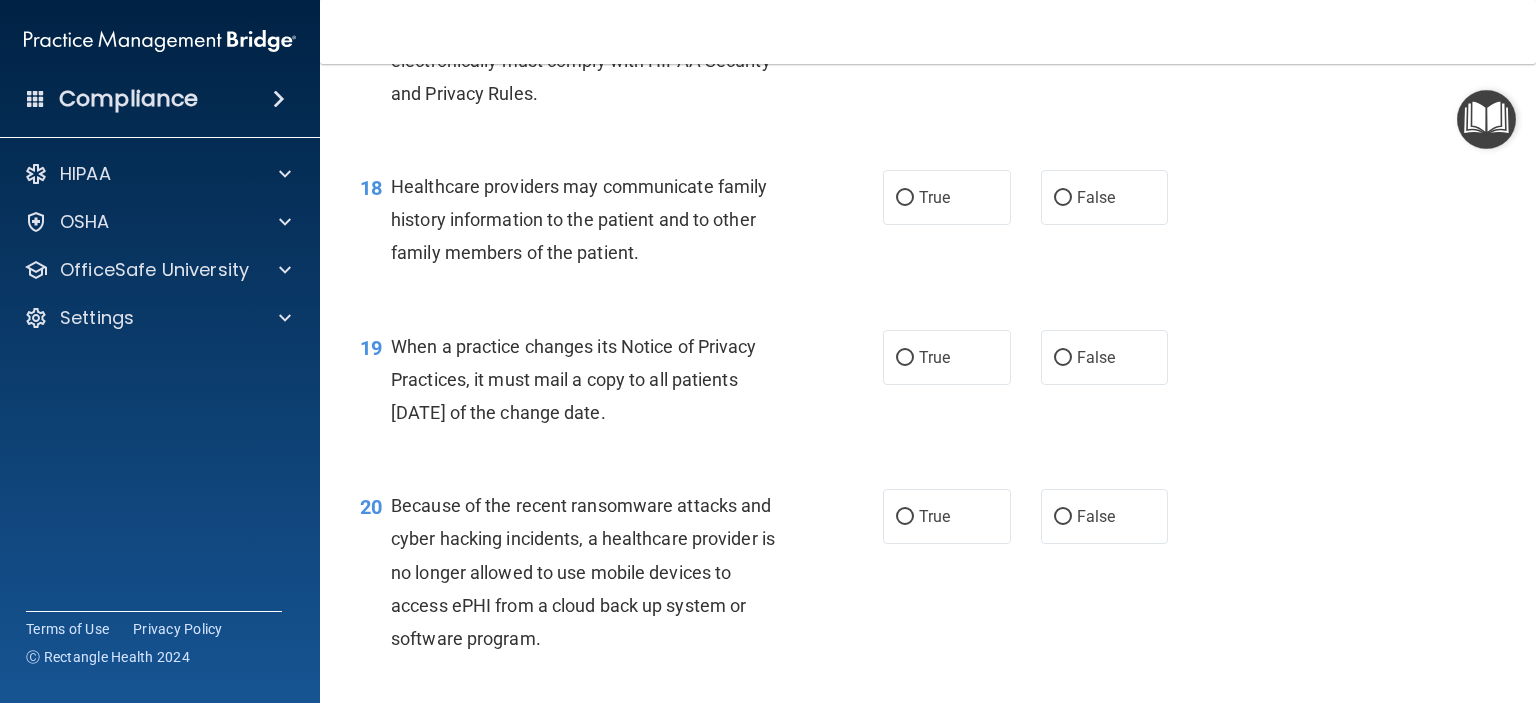 scroll, scrollTop: 3068, scrollLeft: 0, axis: vertical 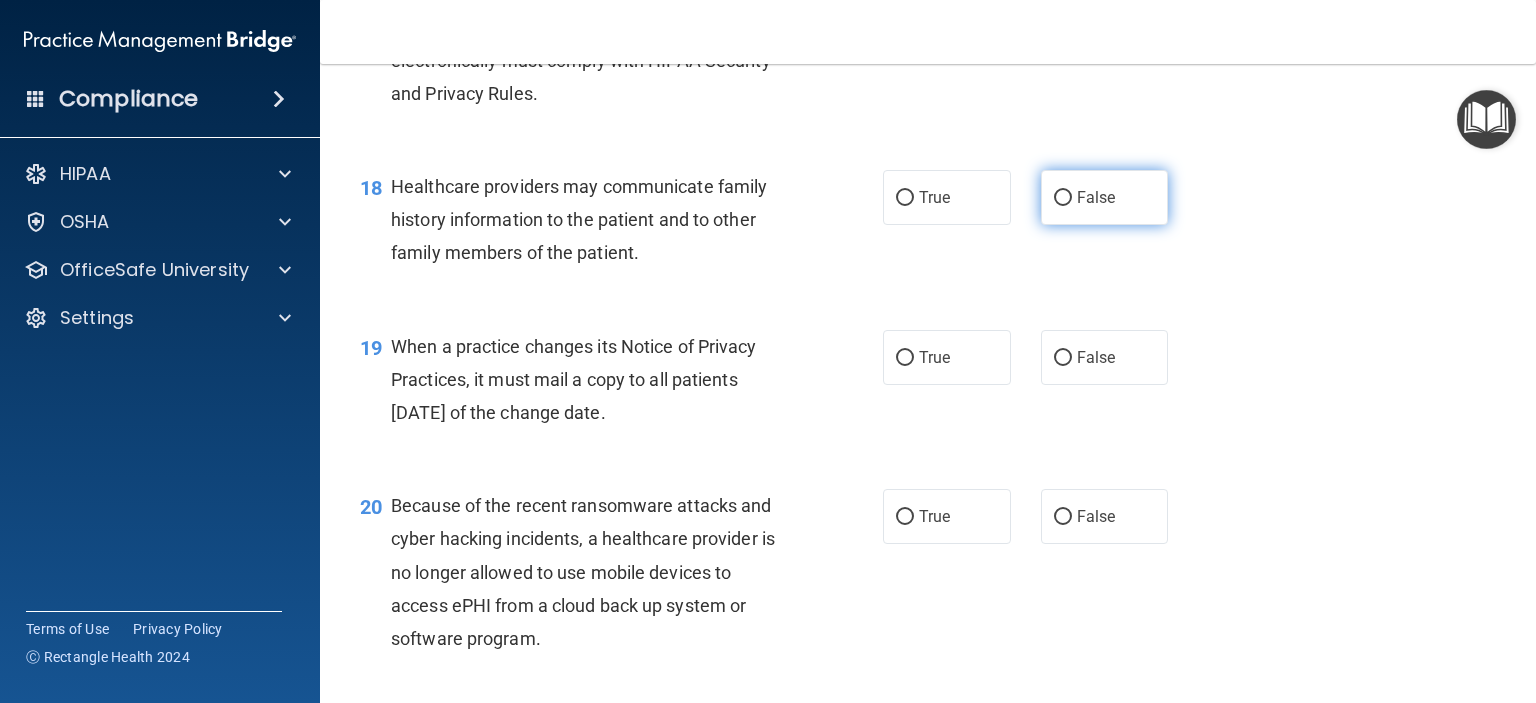 click on "False" at bounding box center [1096, 197] 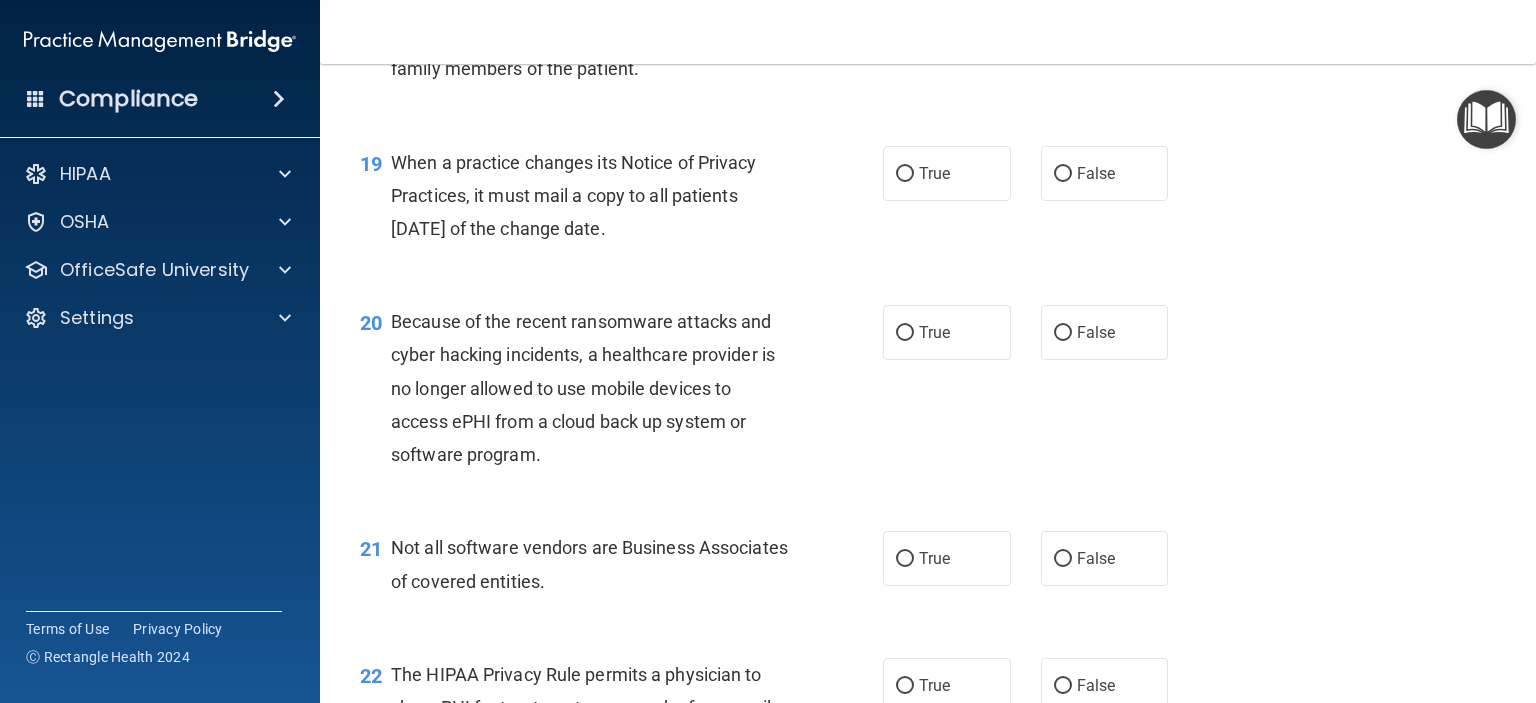 scroll, scrollTop: 3260, scrollLeft: 0, axis: vertical 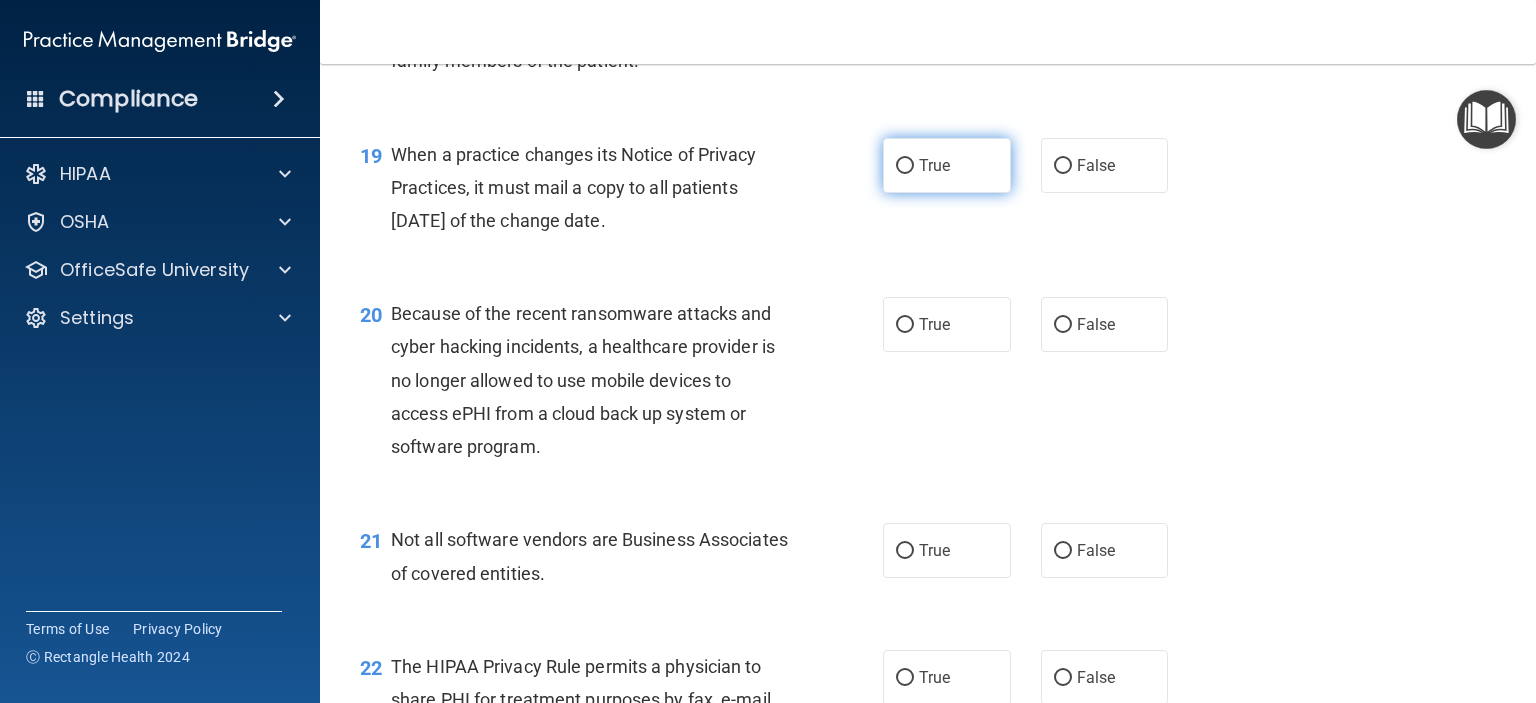 click on "True" at bounding box center [905, 166] 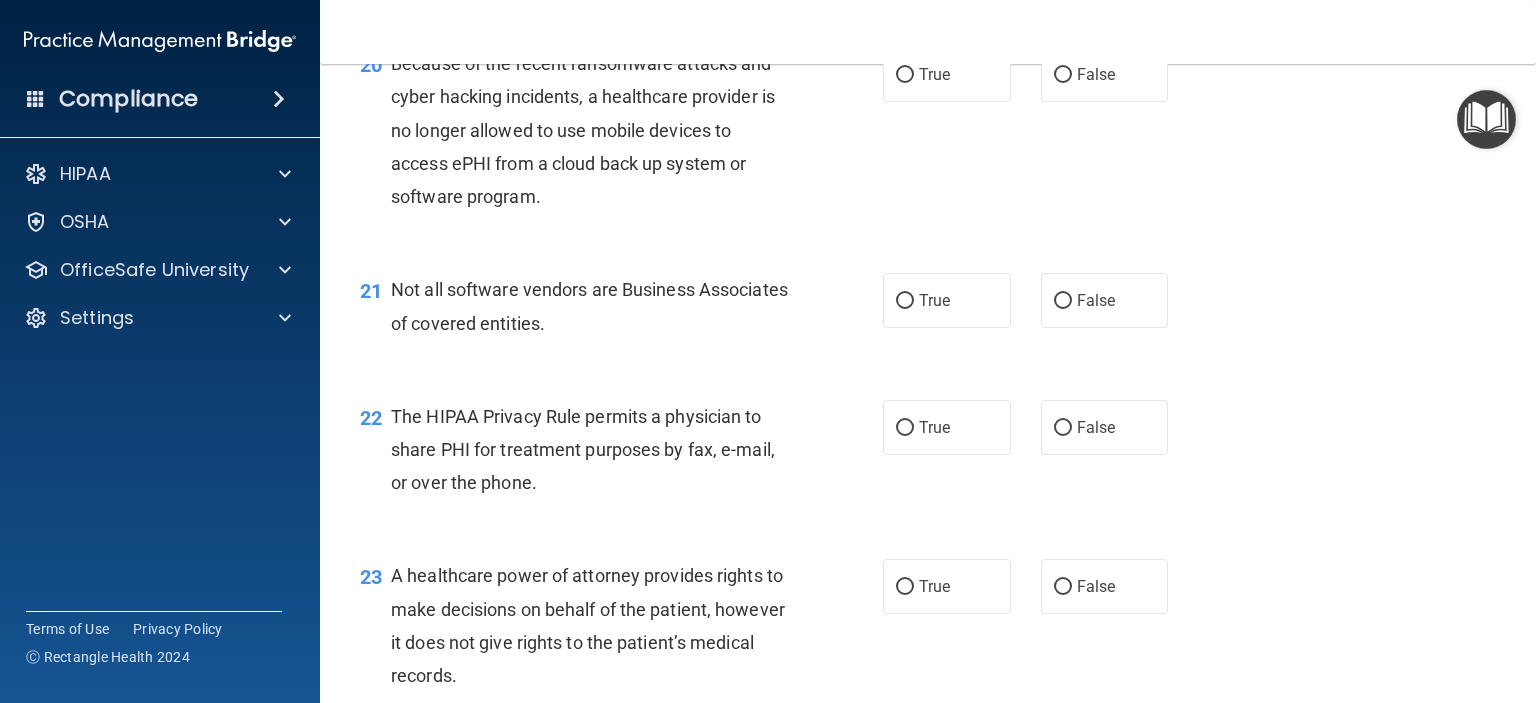 scroll, scrollTop: 3512, scrollLeft: 0, axis: vertical 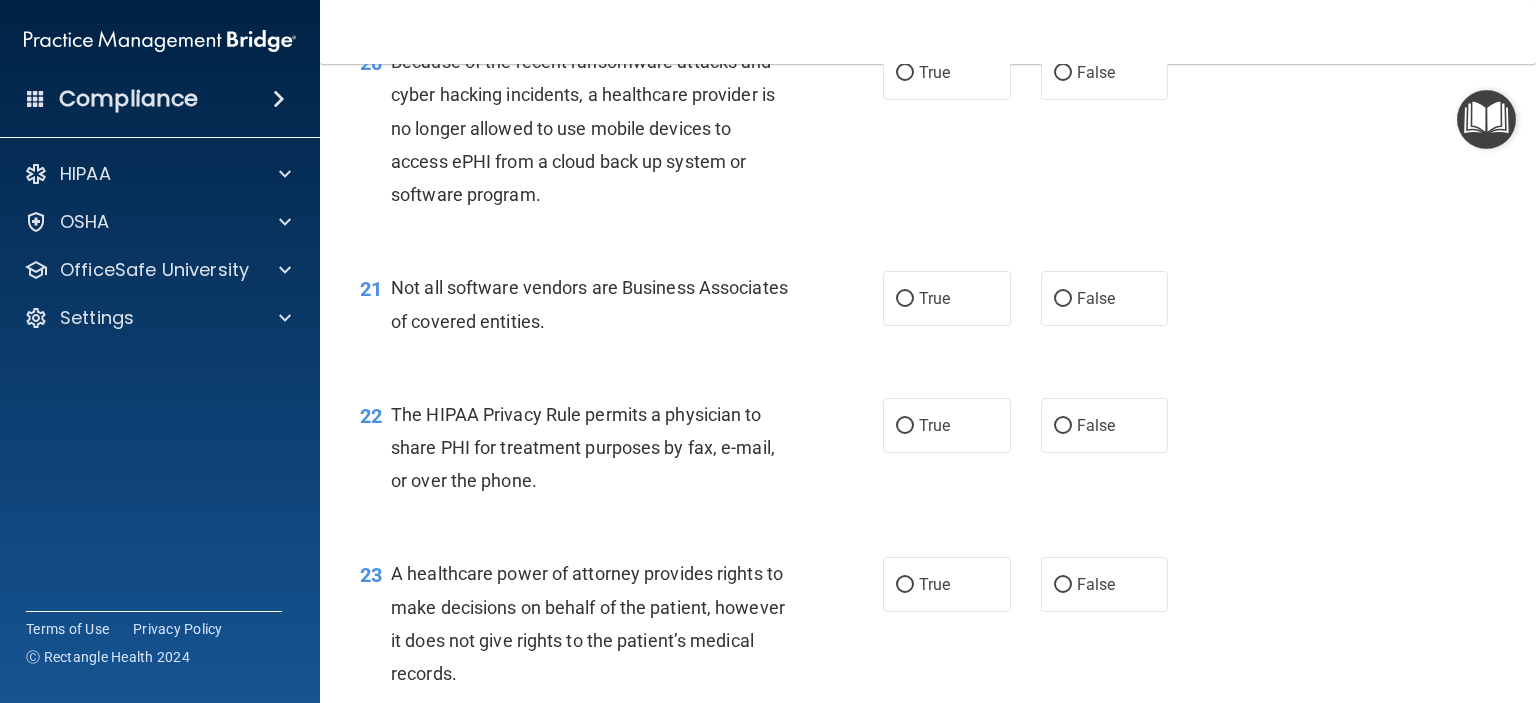 drag, startPoint x: 1053, startPoint y: 146, endPoint x: 928, endPoint y: 167, distance: 126.751724 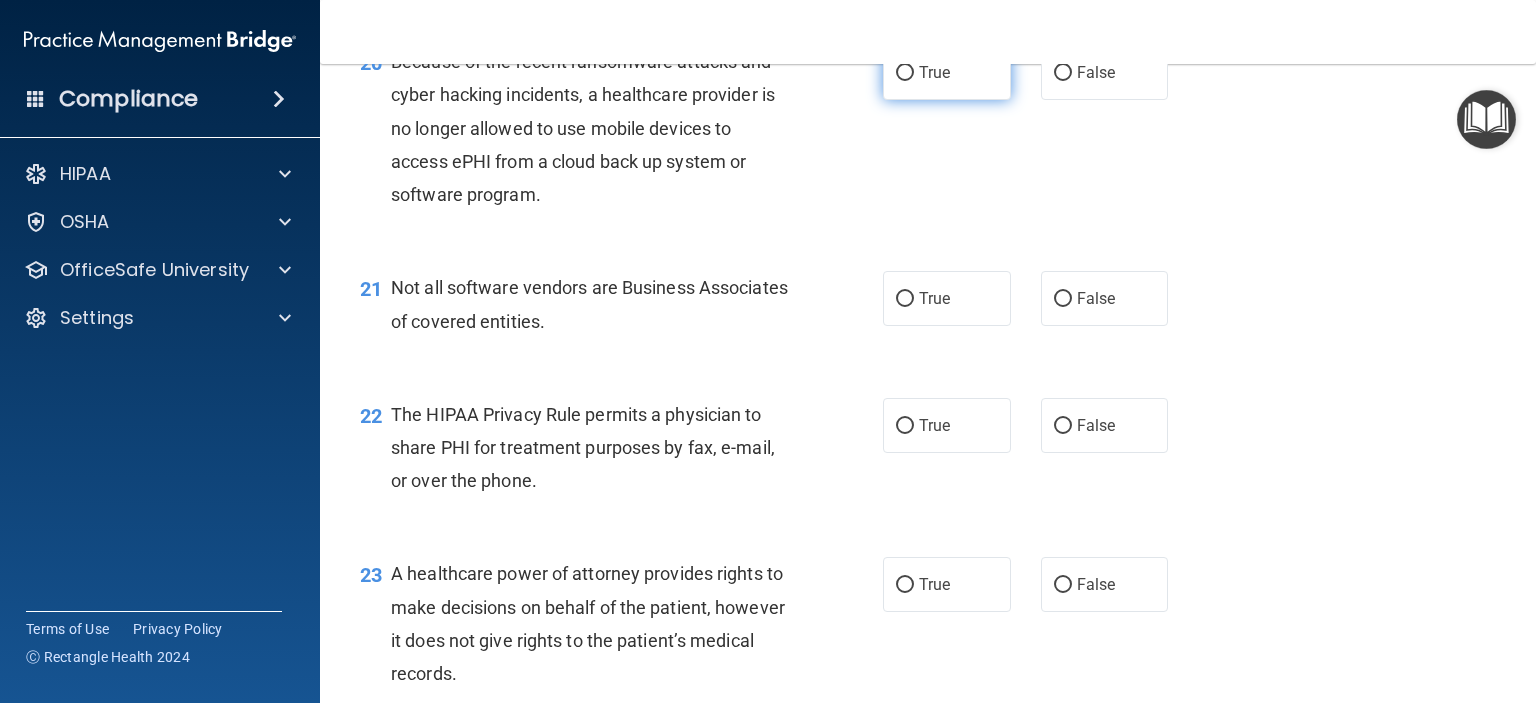 click on "True" at bounding box center [947, 72] 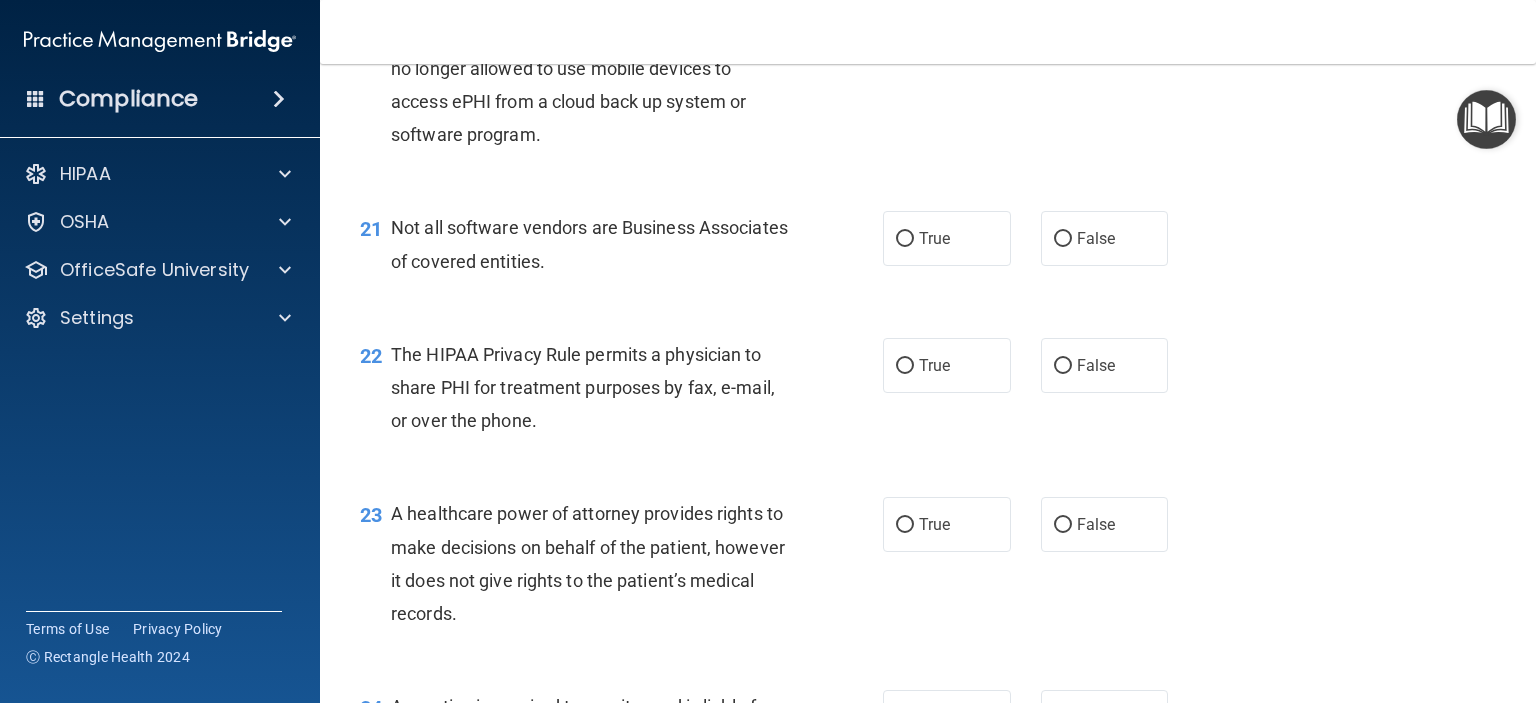 scroll, scrollTop: 3582, scrollLeft: 0, axis: vertical 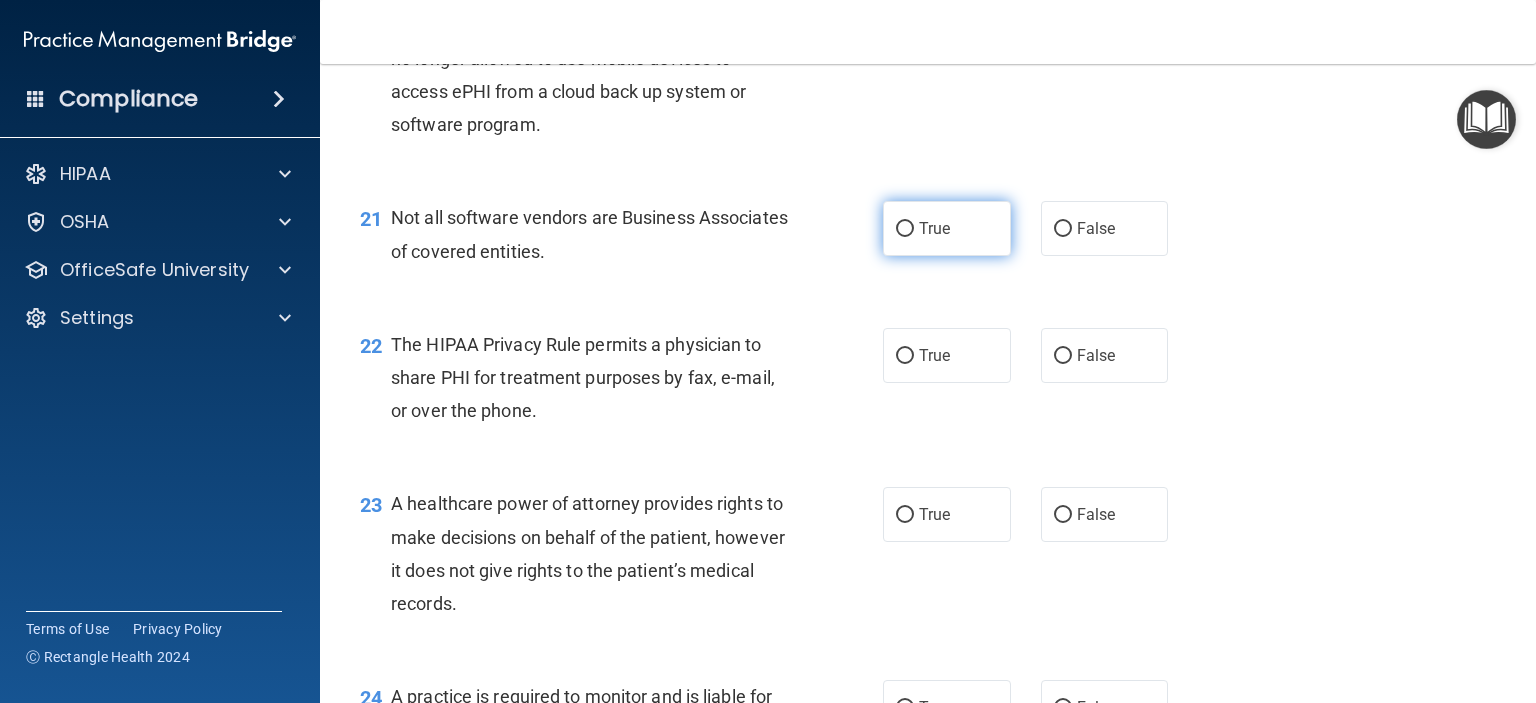 click on "True" at bounding box center [934, 228] 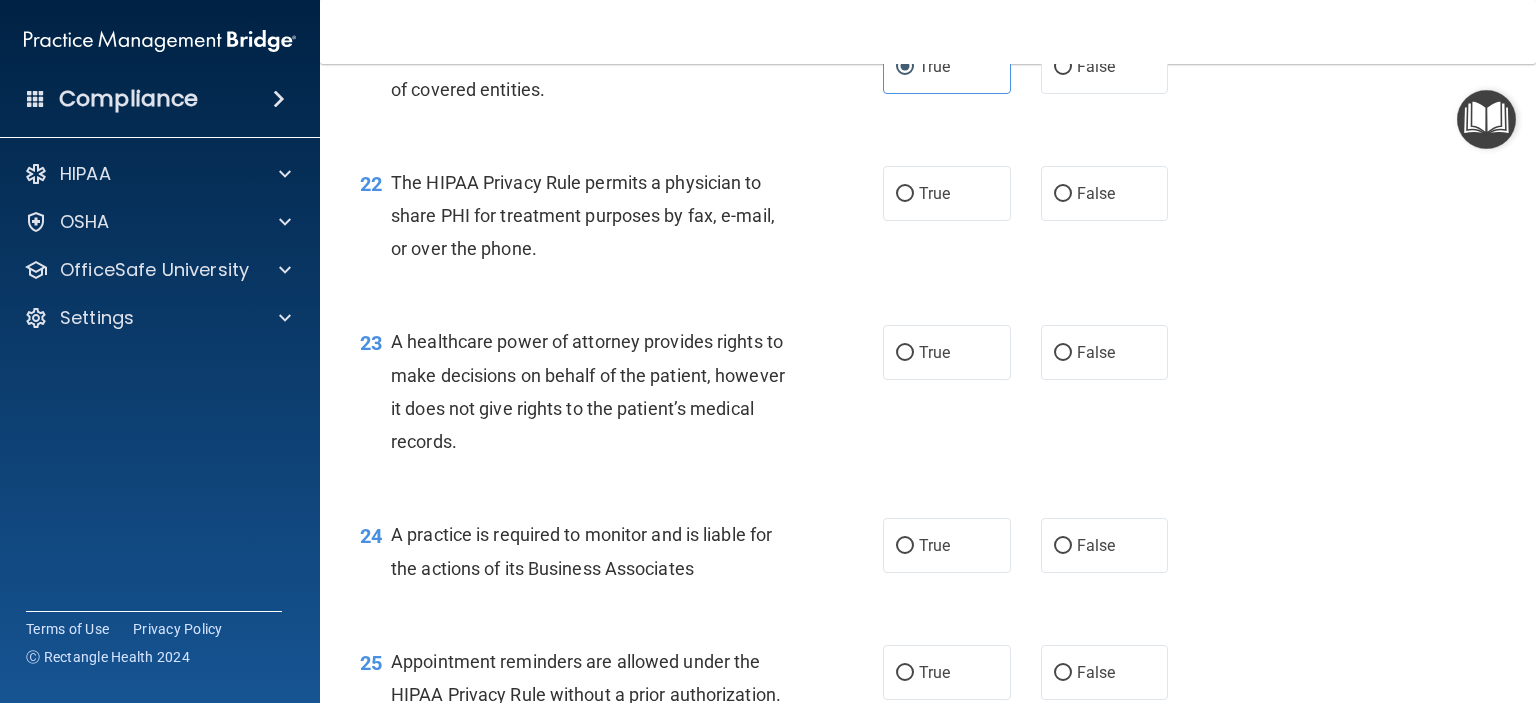 scroll, scrollTop: 3744, scrollLeft: 0, axis: vertical 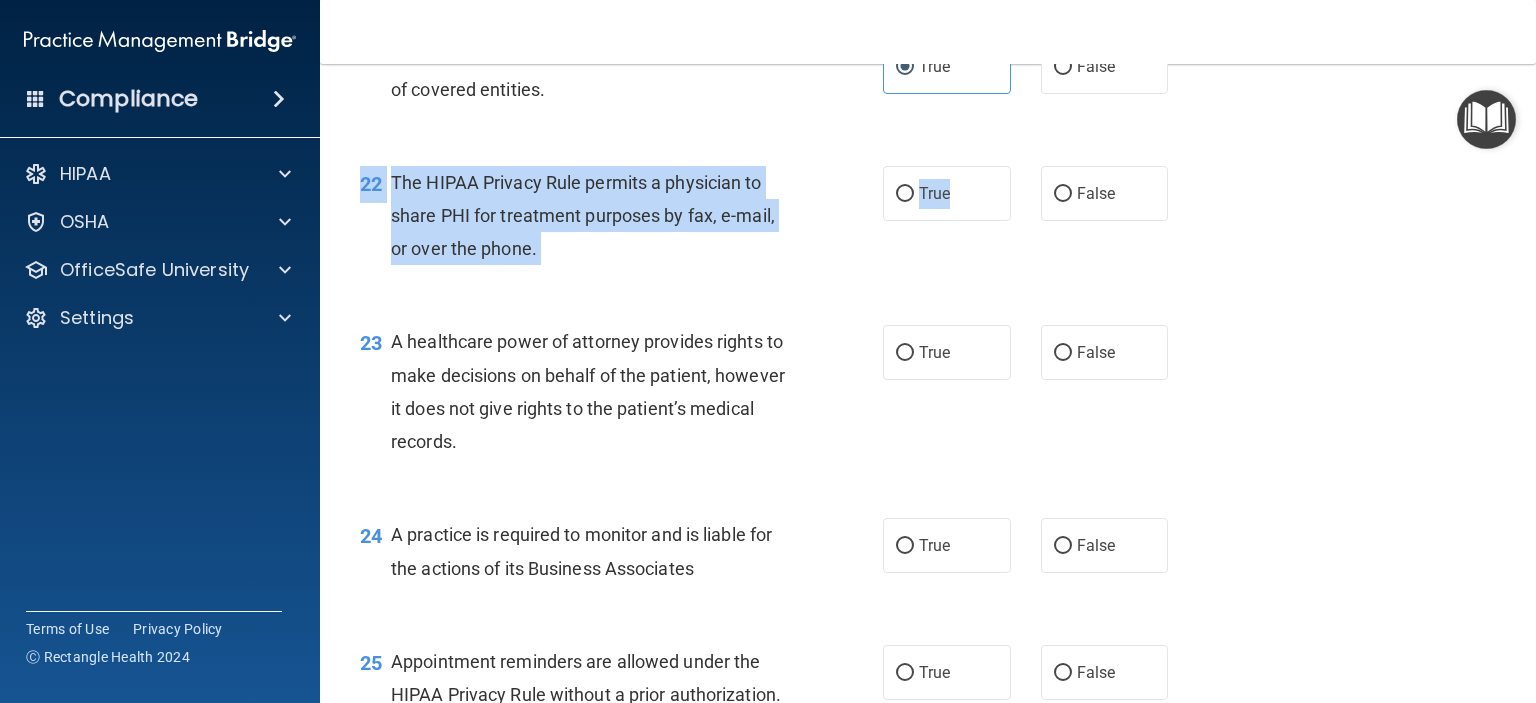 drag, startPoint x: 946, startPoint y: 266, endPoint x: 713, endPoint y: 338, distance: 243.87086 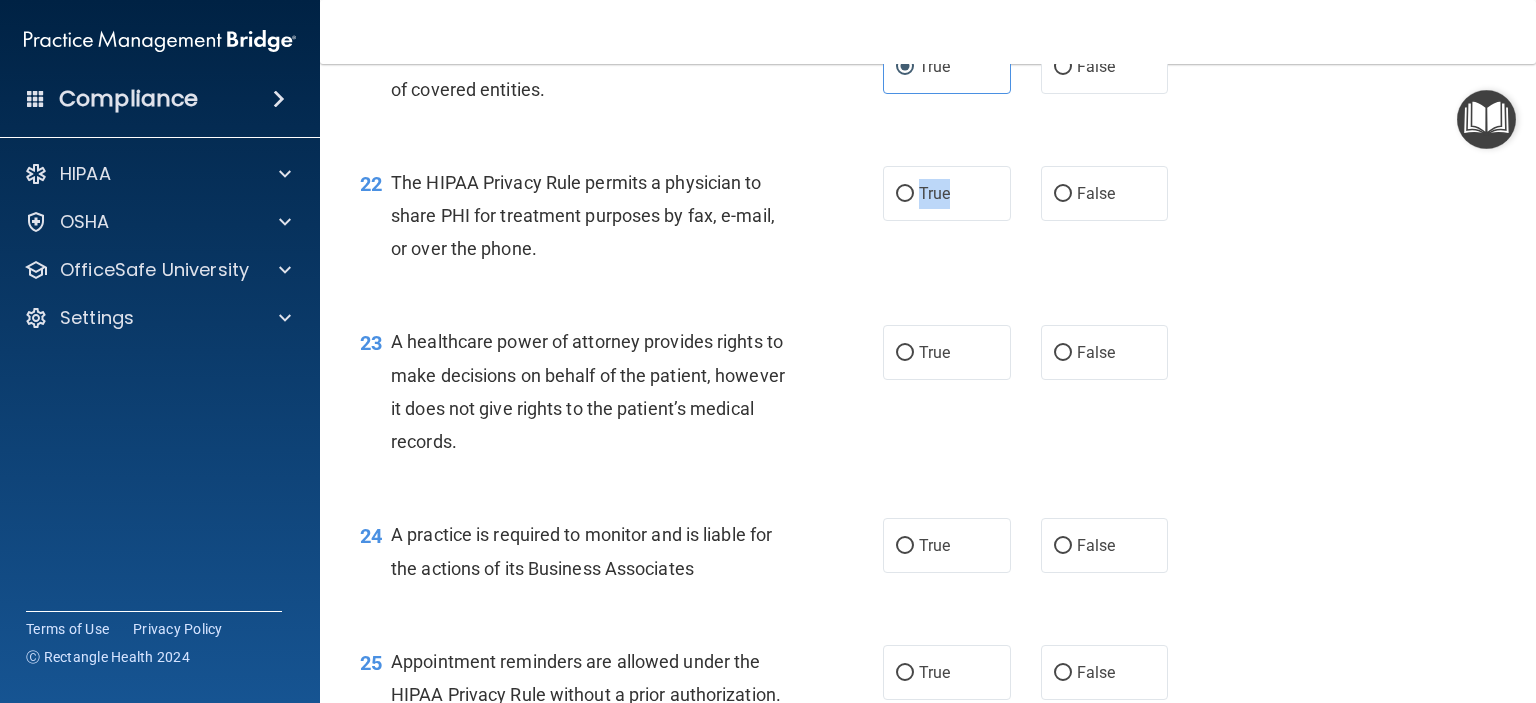click on "22       The HIPAA Privacy Rule permits a physician to share PHI for treatment purposes by fax, e-mail, or over the phone." at bounding box center [621, 221] 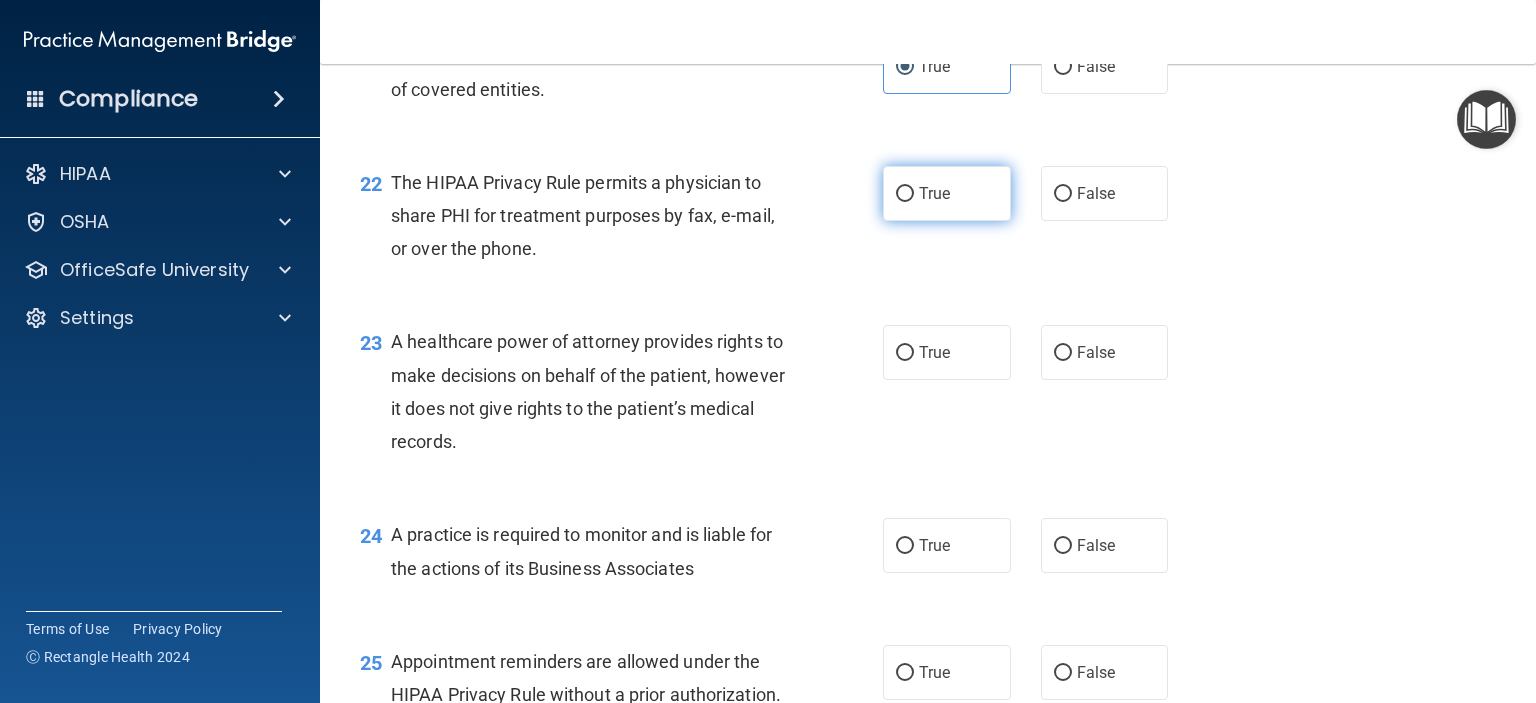 click on "True" at bounding box center [947, 193] 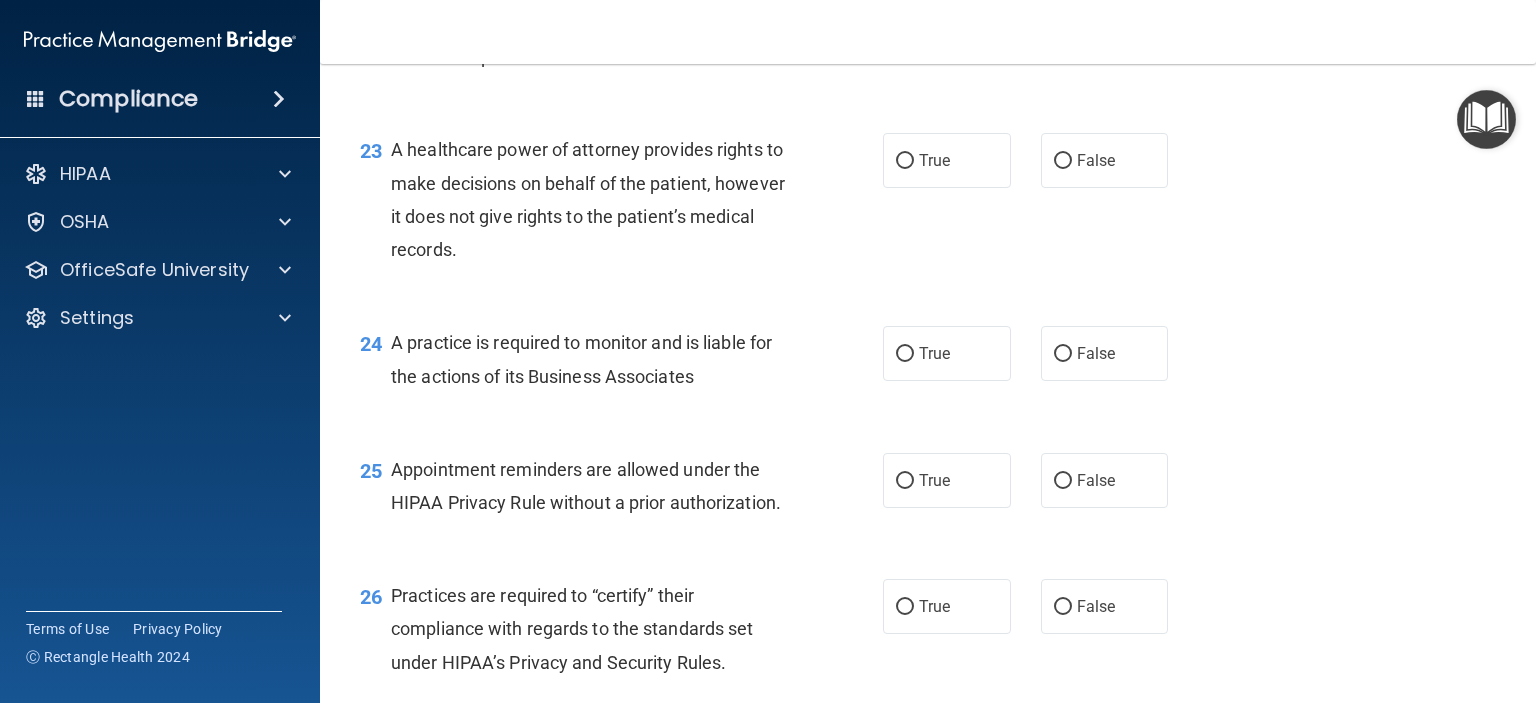 scroll, scrollTop: 3939, scrollLeft: 0, axis: vertical 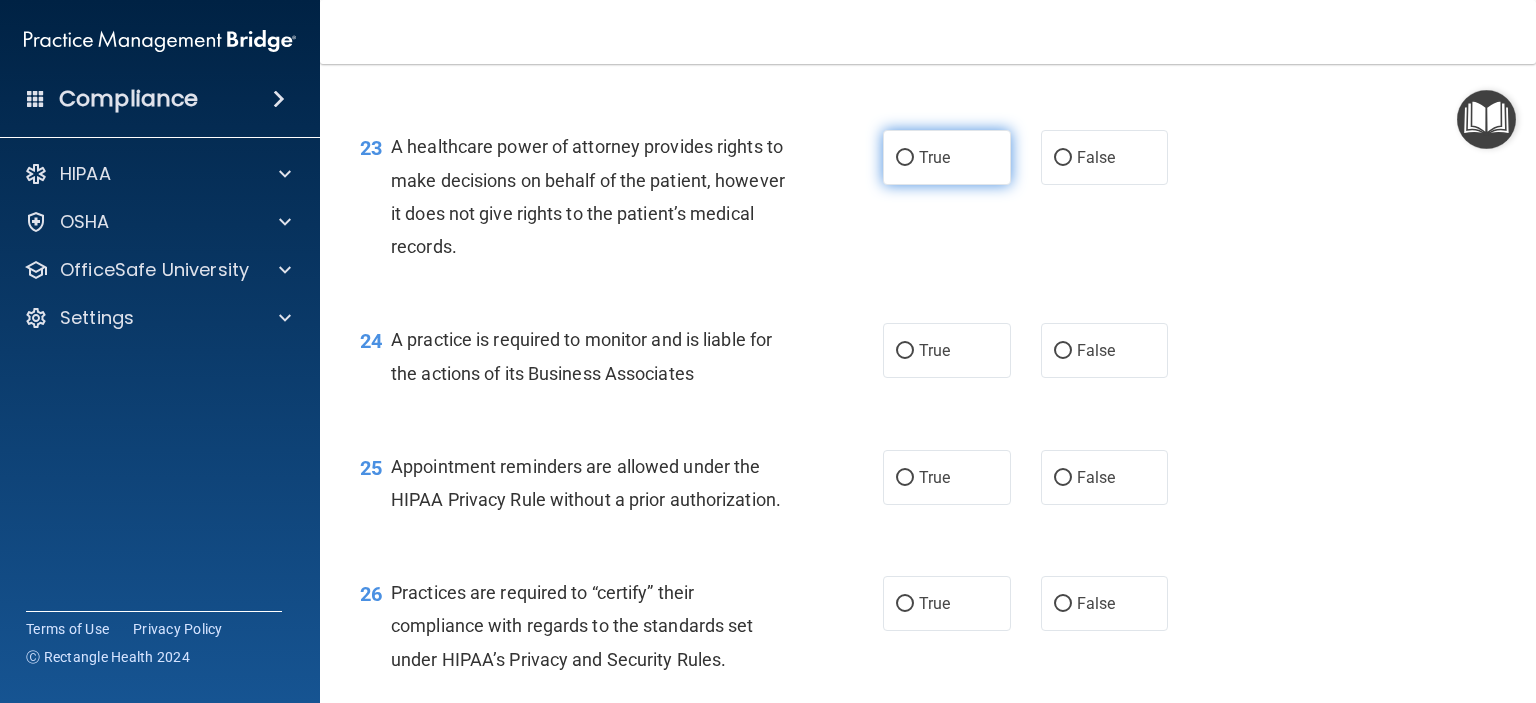 click on "True" at bounding box center (934, 157) 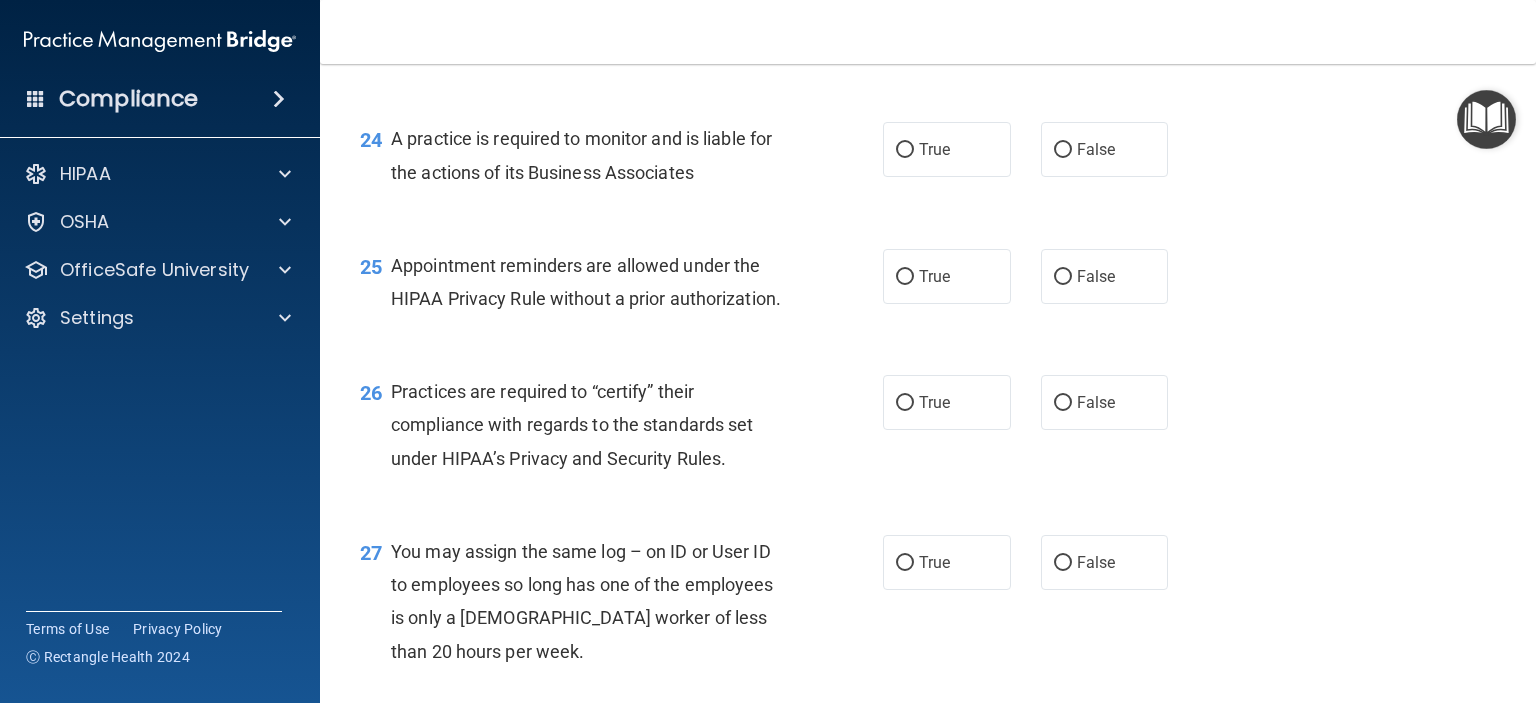 scroll, scrollTop: 4140, scrollLeft: 0, axis: vertical 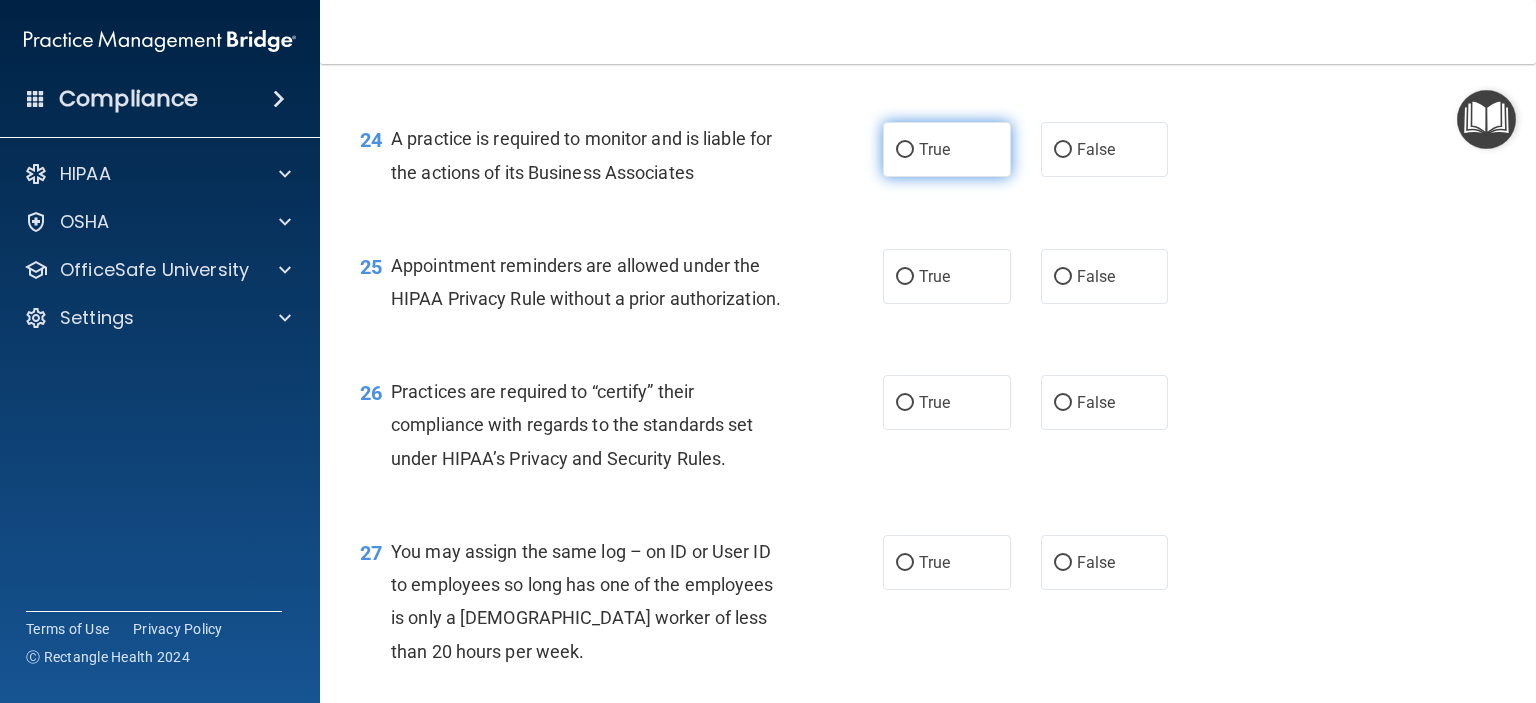 click on "True" at bounding box center [934, 149] 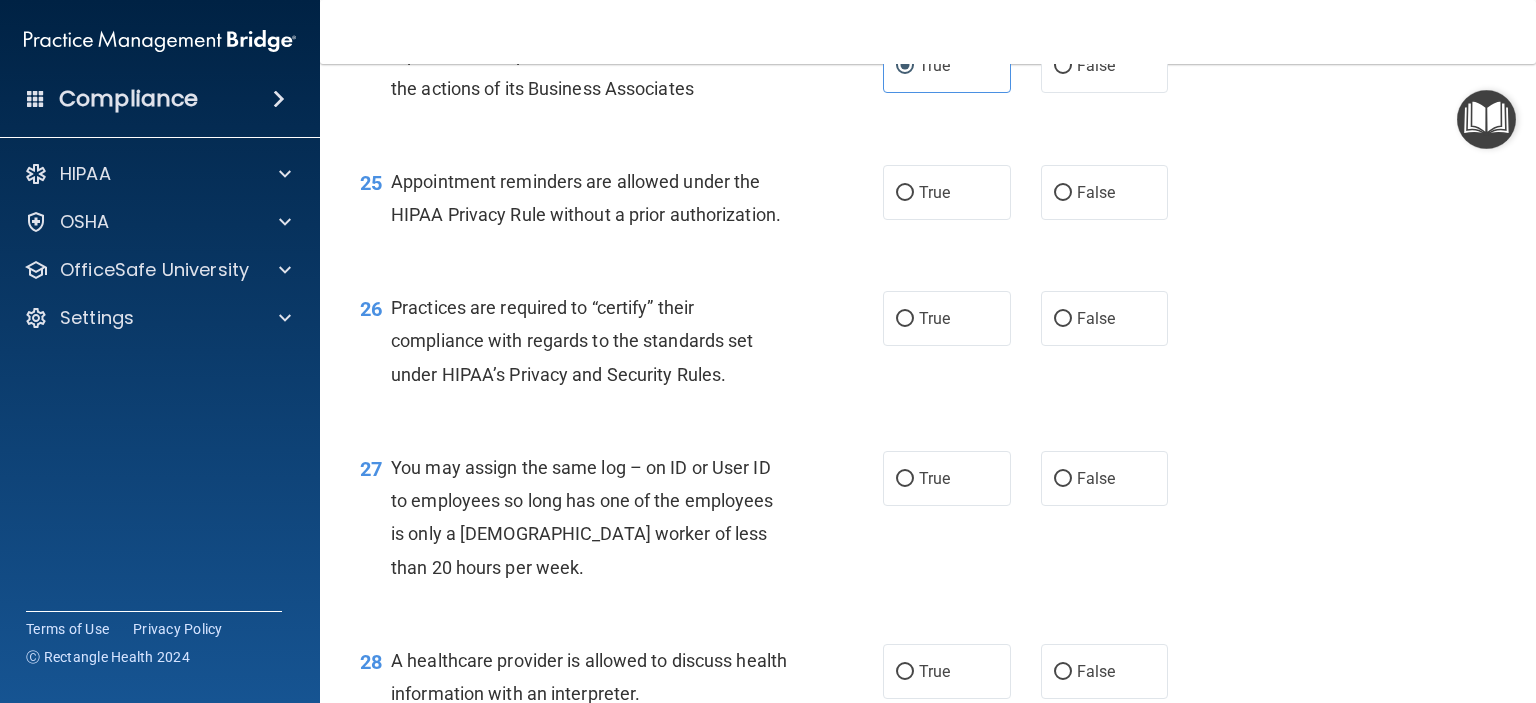 scroll, scrollTop: 4226, scrollLeft: 0, axis: vertical 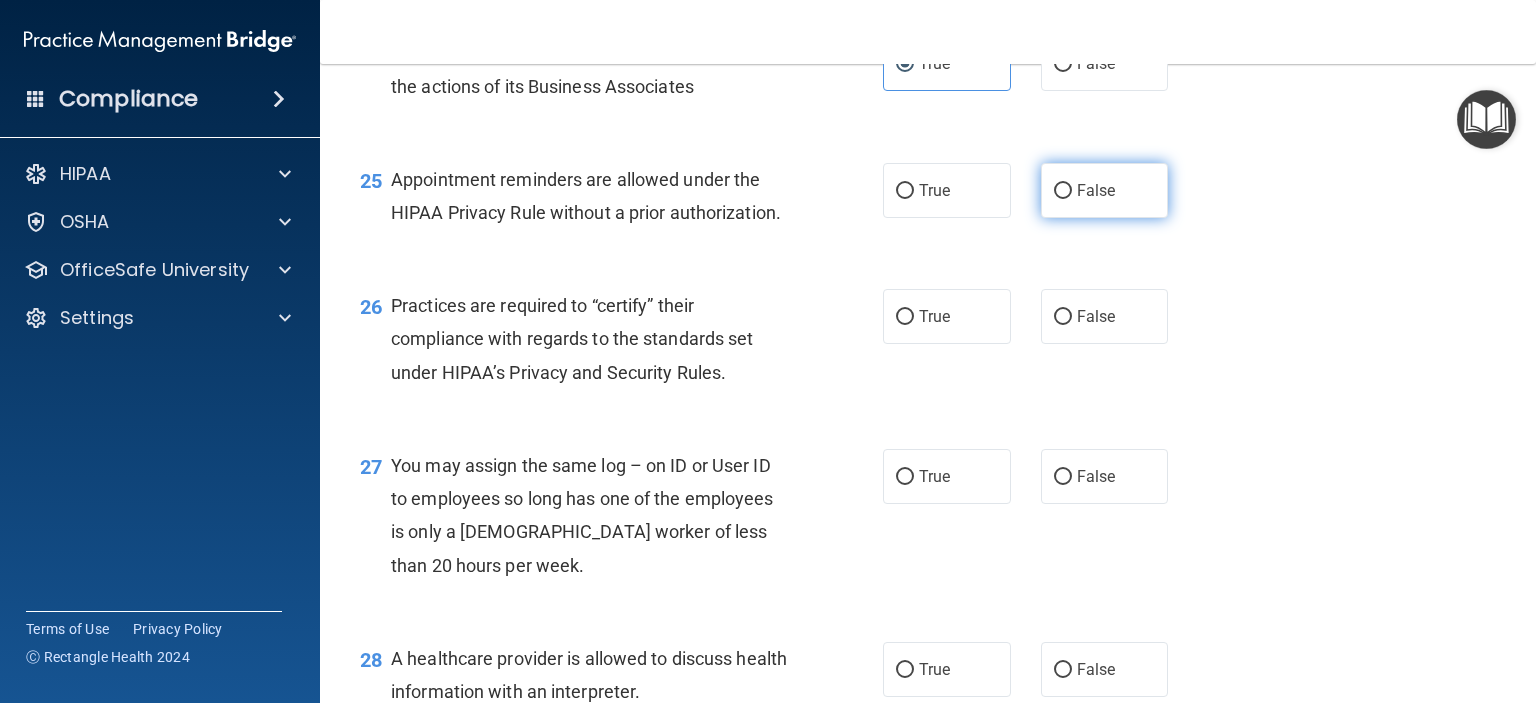 click on "False" at bounding box center [1105, 190] 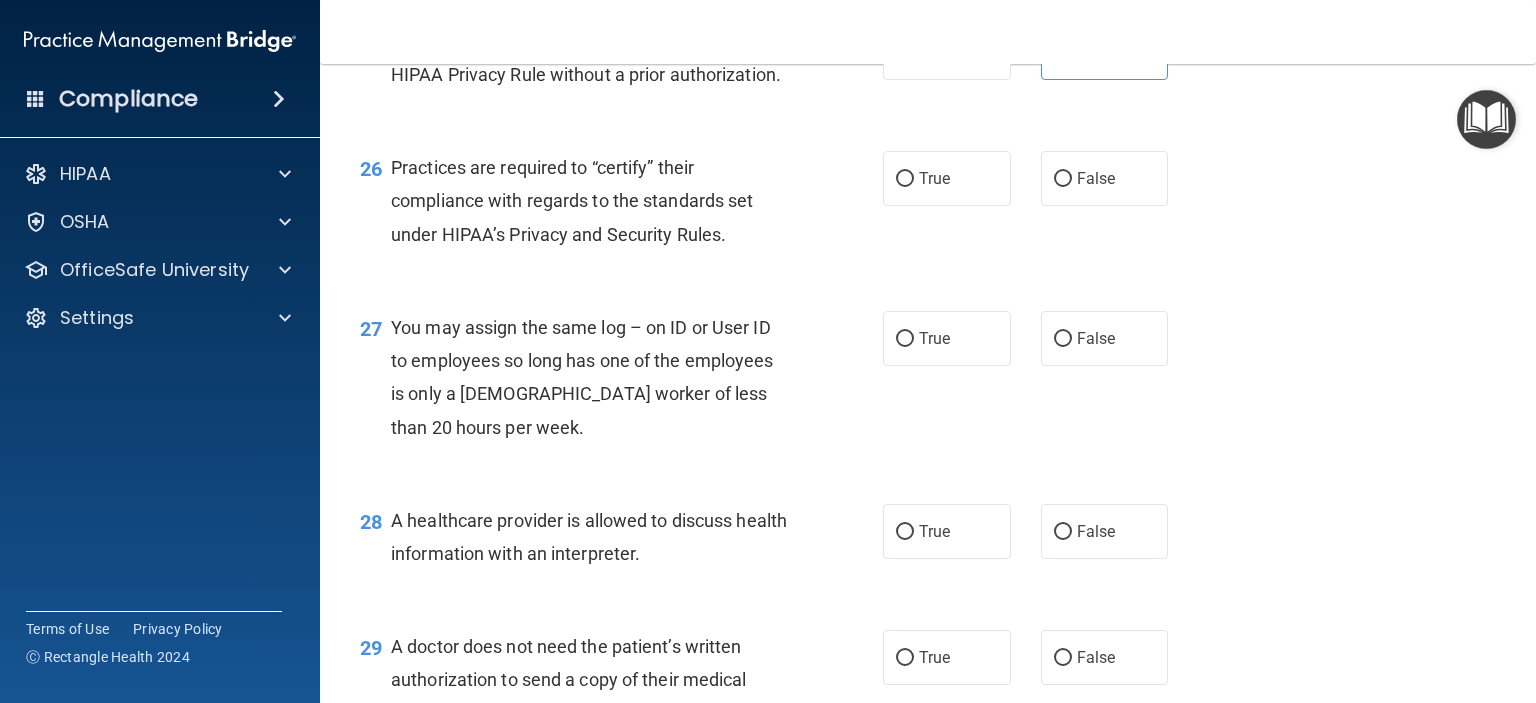 scroll, scrollTop: 4364, scrollLeft: 0, axis: vertical 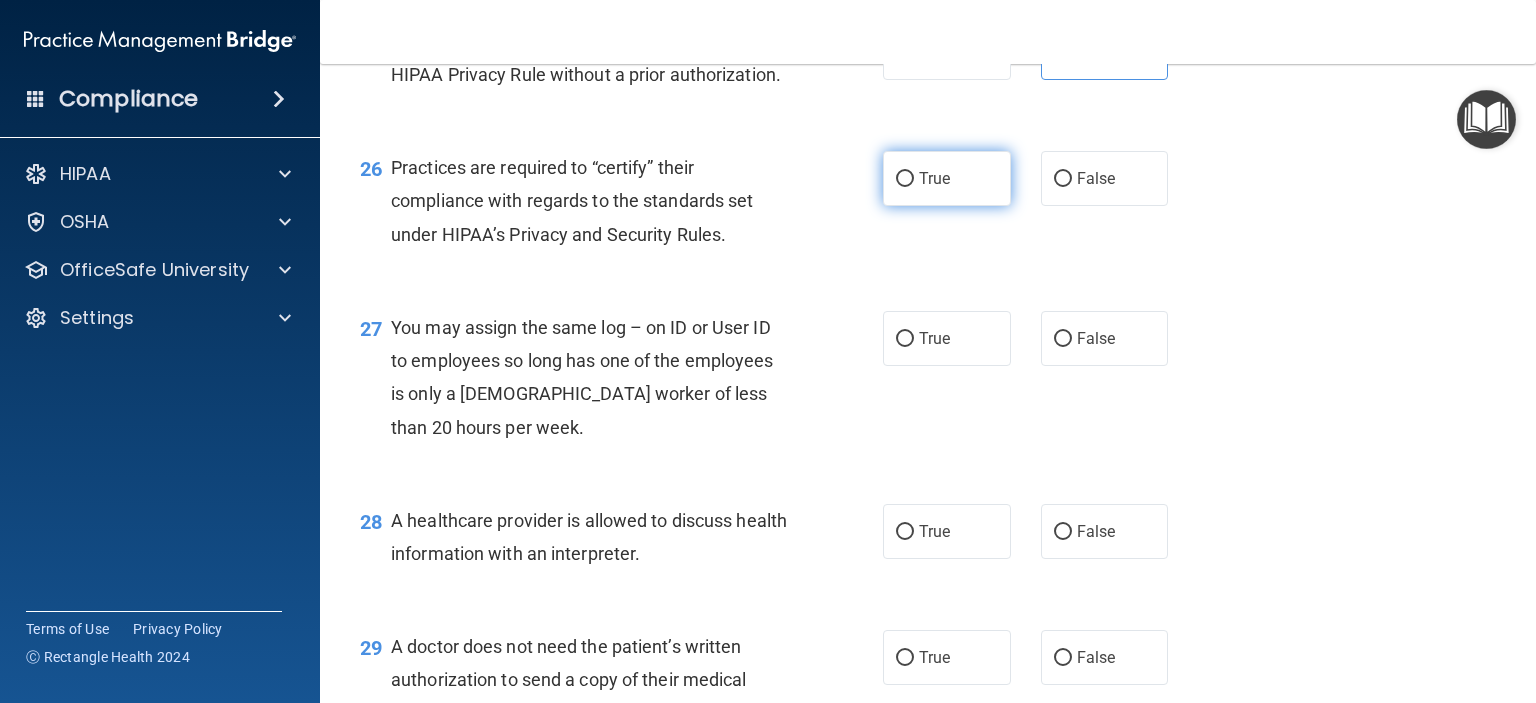 click on "True" at bounding box center [905, 179] 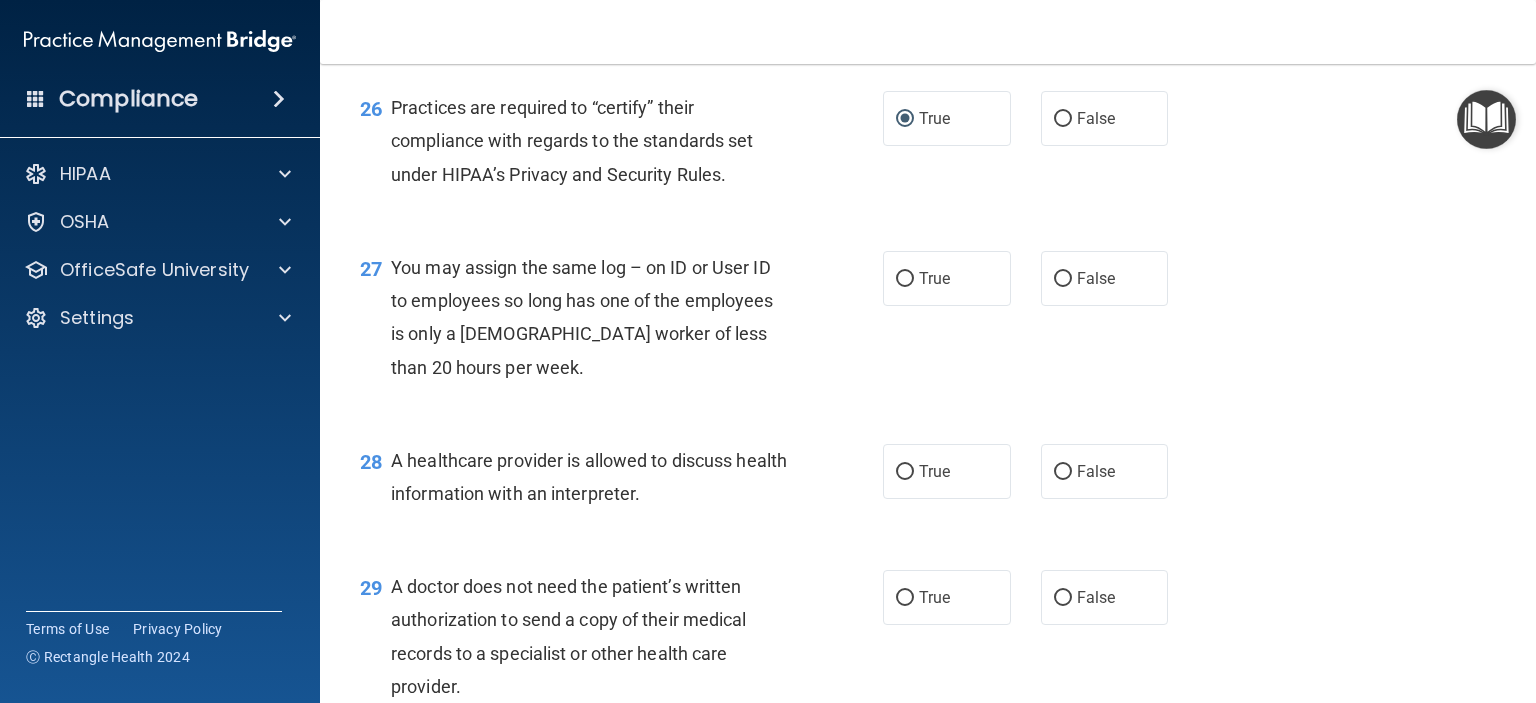 scroll, scrollTop: 4438, scrollLeft: 0, axis: vertical 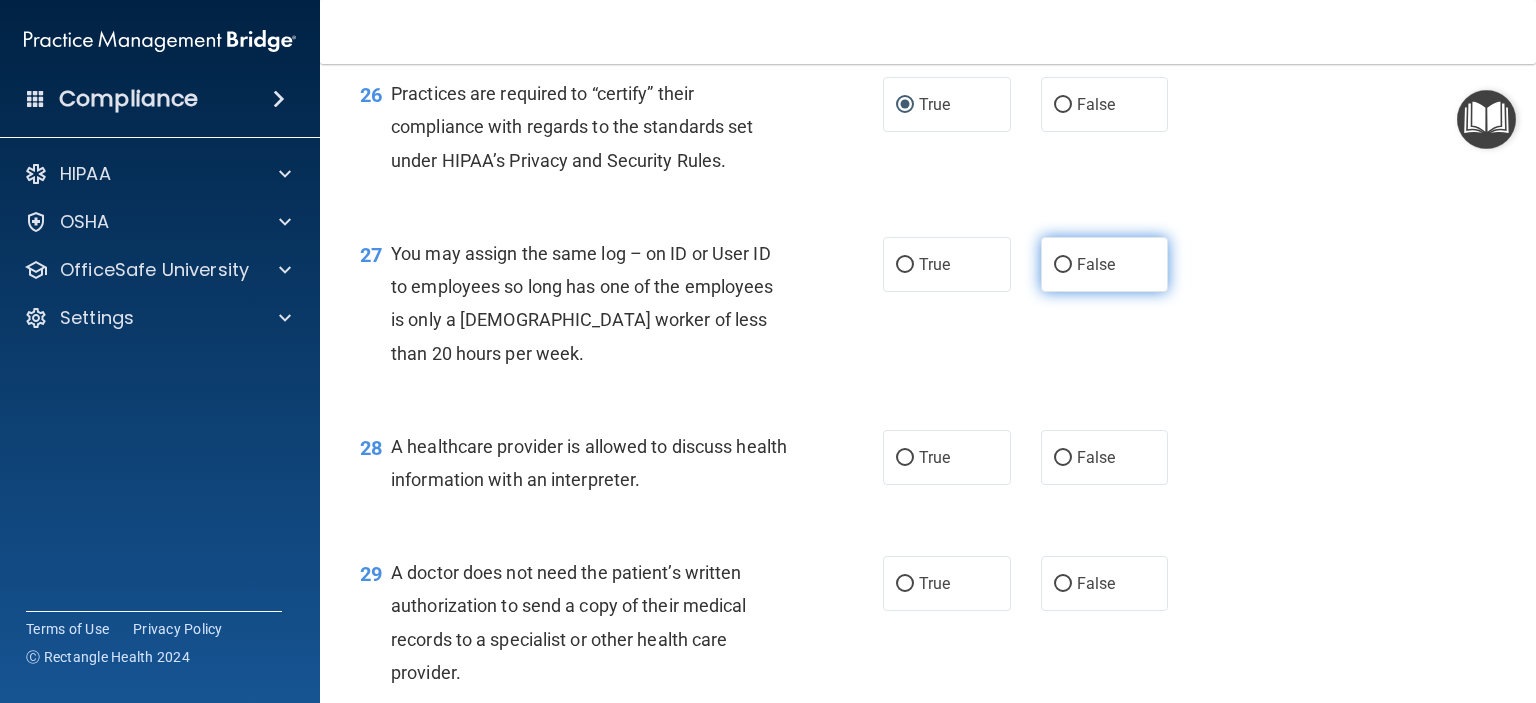 click on "False" at bounding box center (1105, 264) 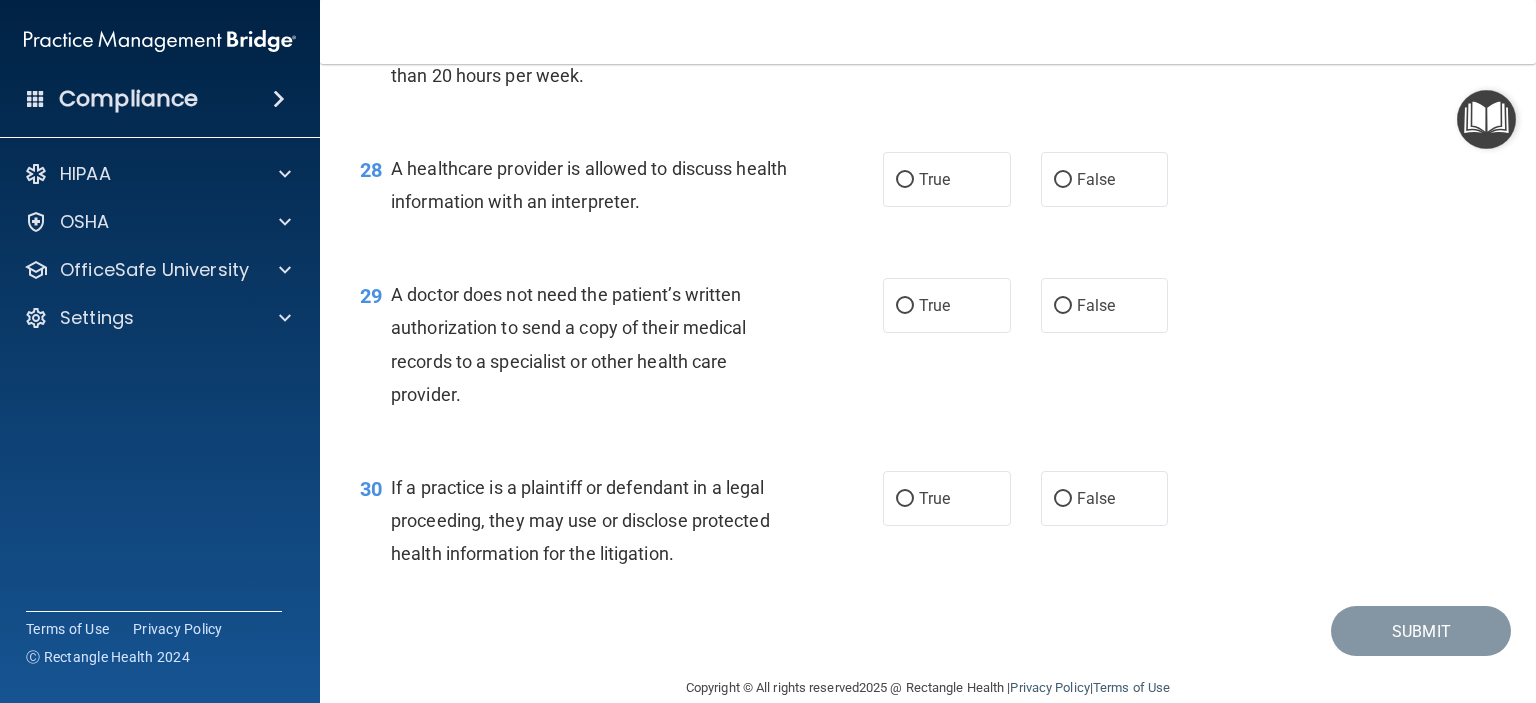 scroll, scrollTop: 4718, scrollLeft: 0, axis: vertical 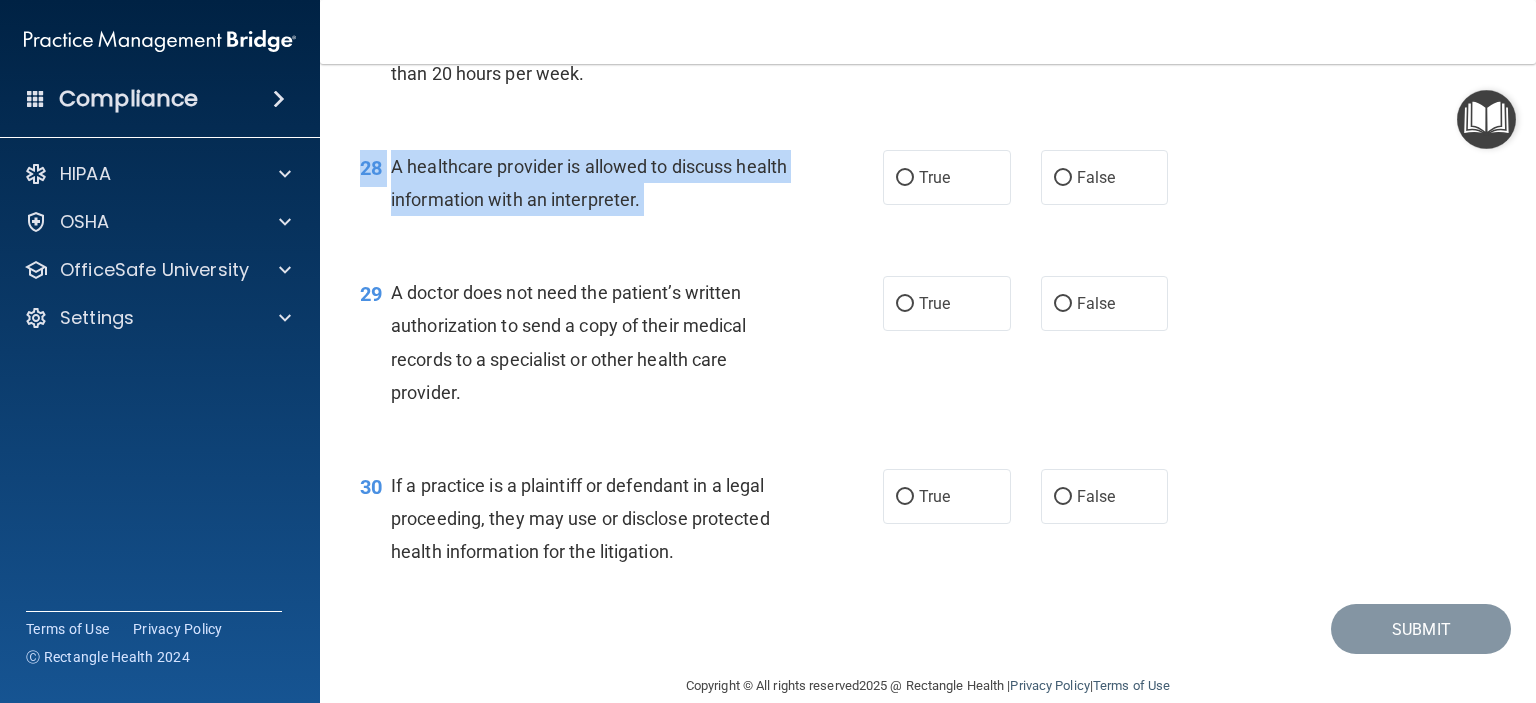drag, startPoint x: 893, startPoint y: 253, endPoint x: 1056, endPoint y: 317, distance: 175.11424 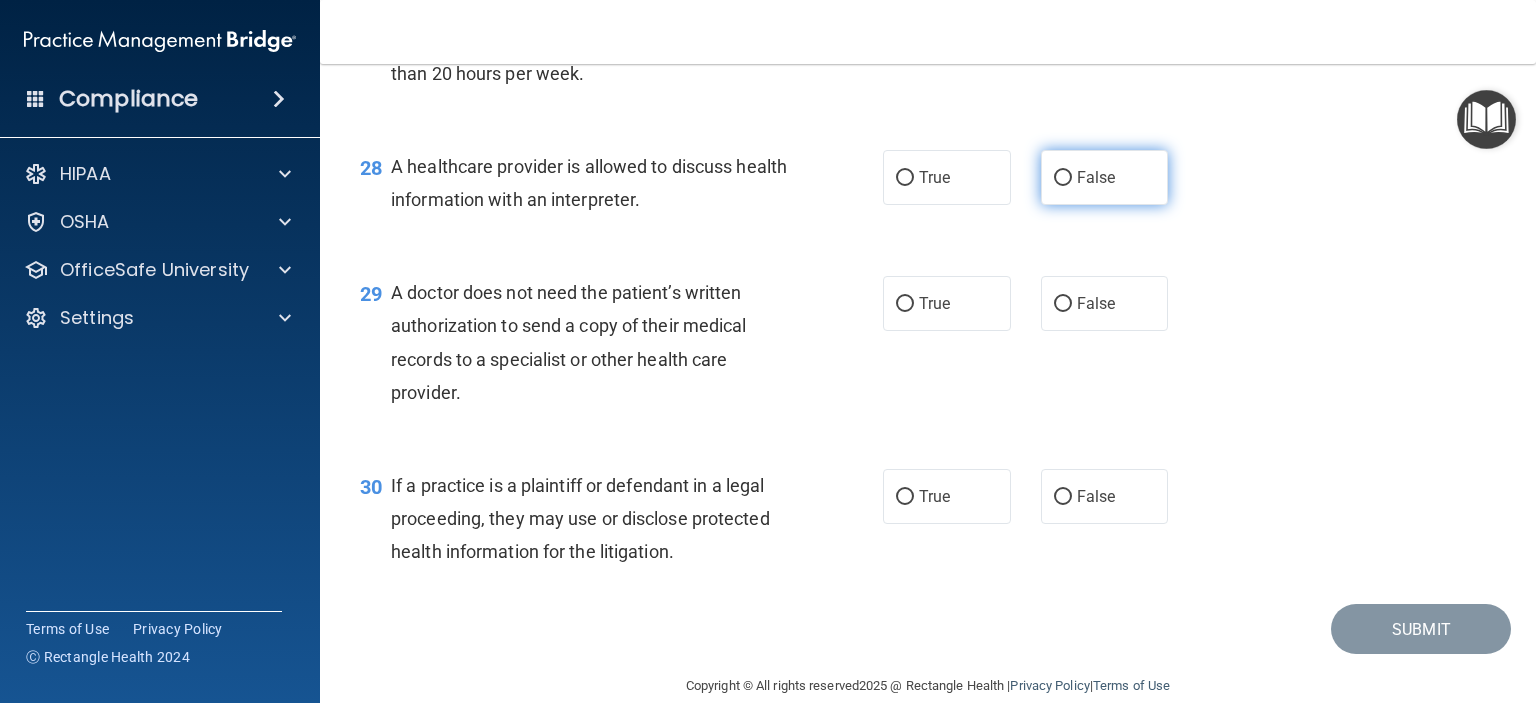 click on "False" at bounding box center (1105, 177) 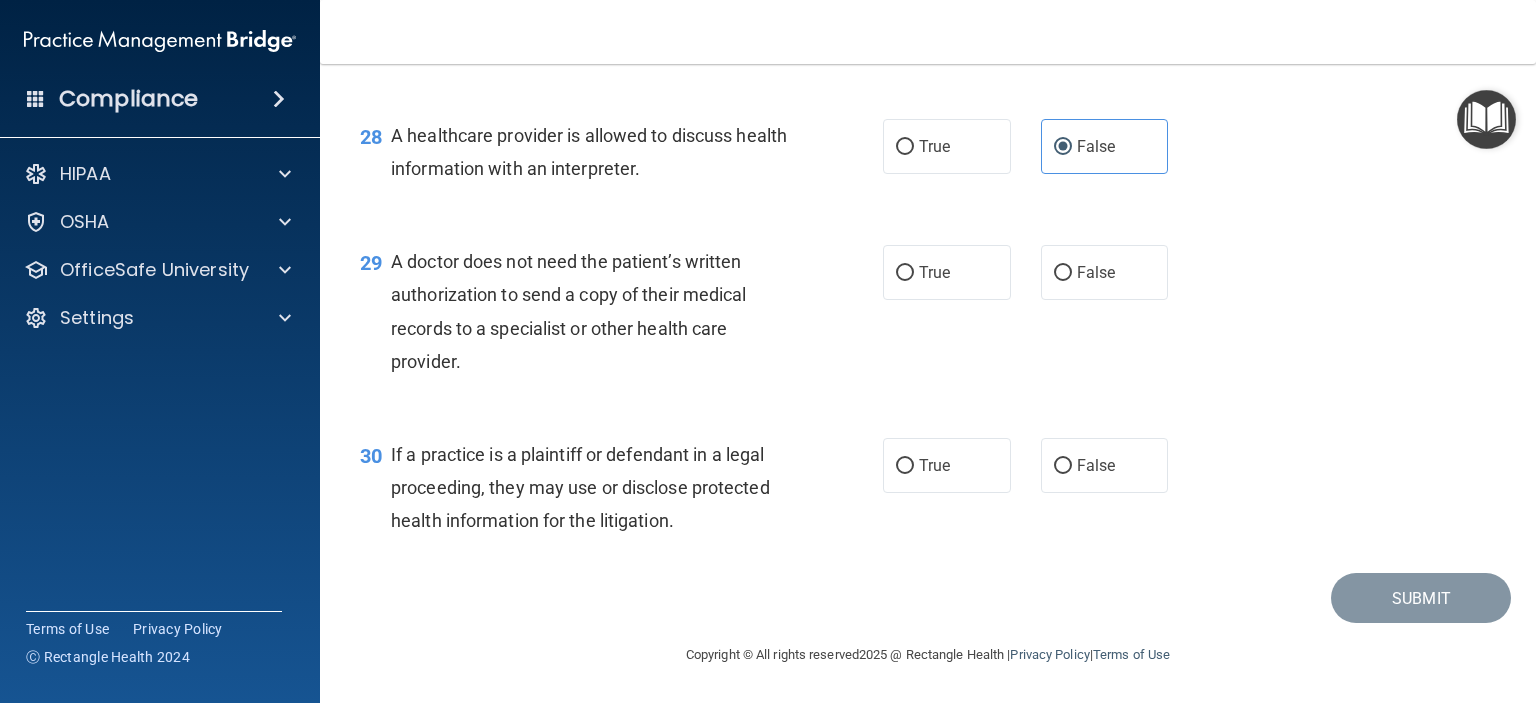 scroll, scrollTop: 4816, scrollLeft: 0, axis: vertical 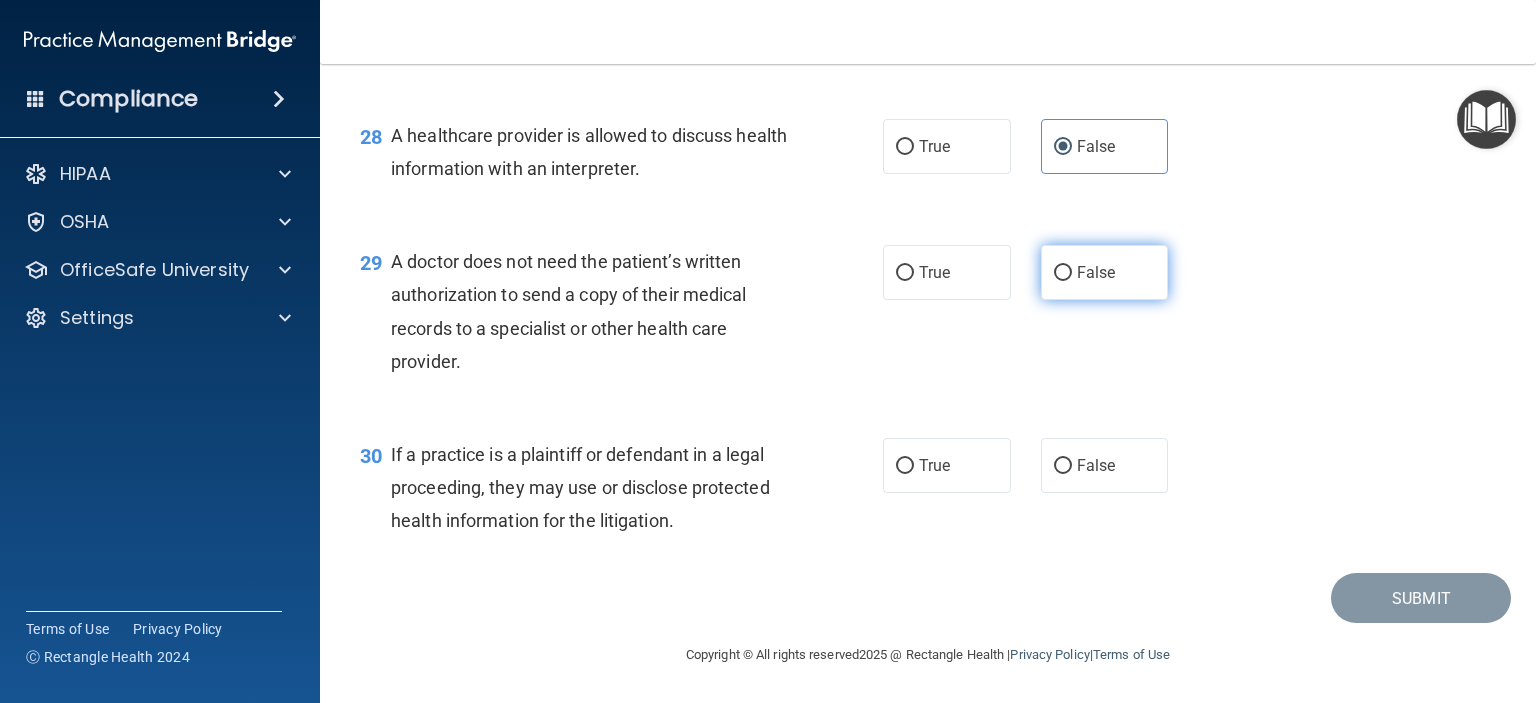 click on "False" at bounding box center (1096, 272) 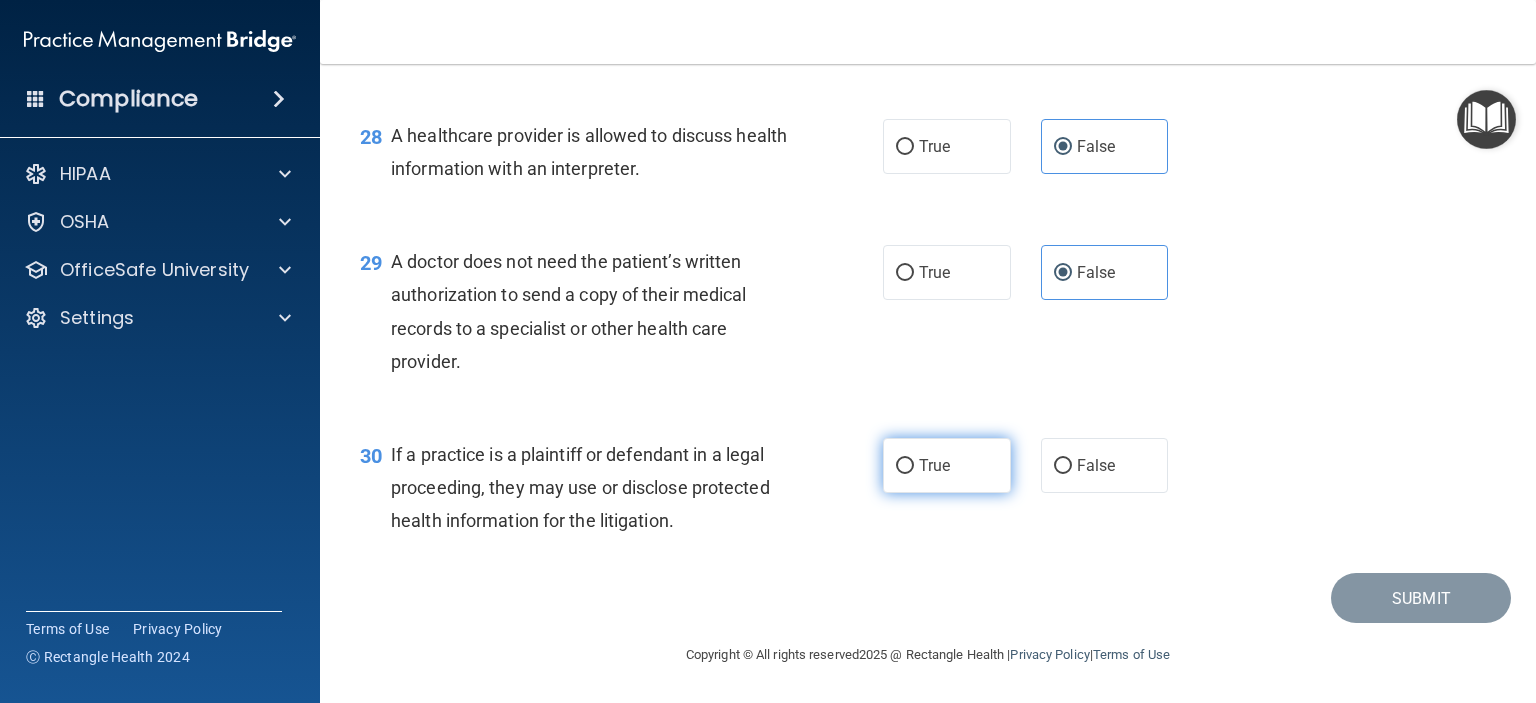 click on "True" at bounding box center (905, 466) 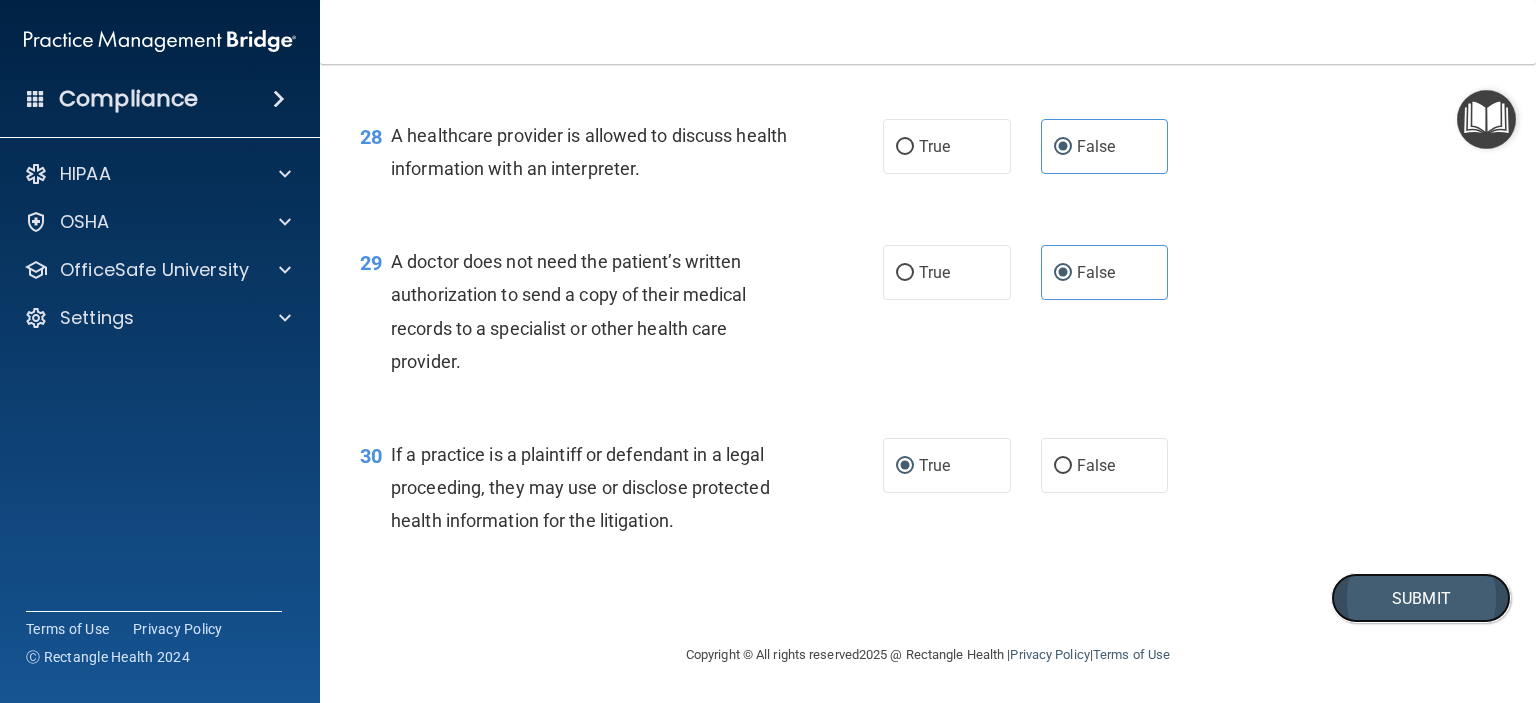 click on "Submit" at bounding box center [1421, 598] 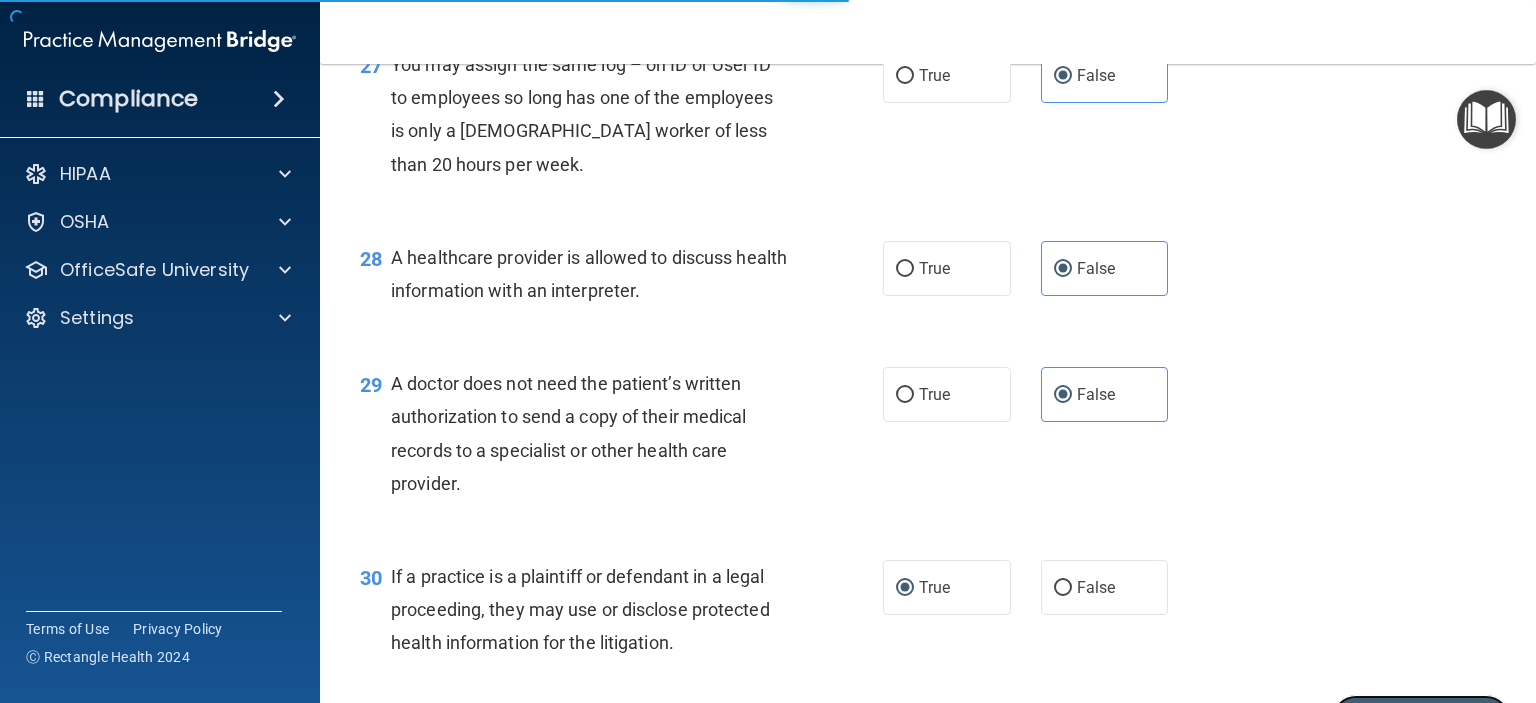 scroll, scrollTop: 4816, scrollLeft: 0, axis: vertical 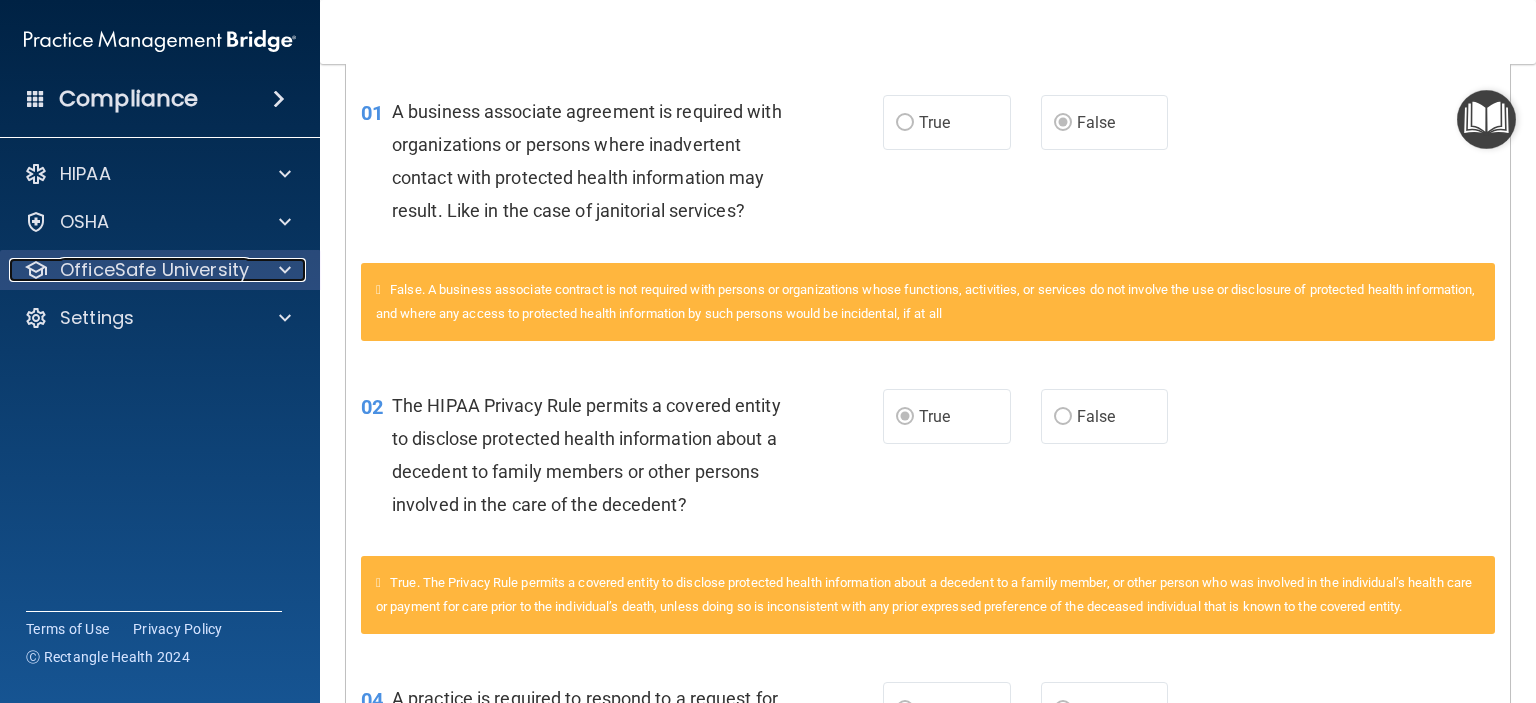 click at bounding box center [285, 270] 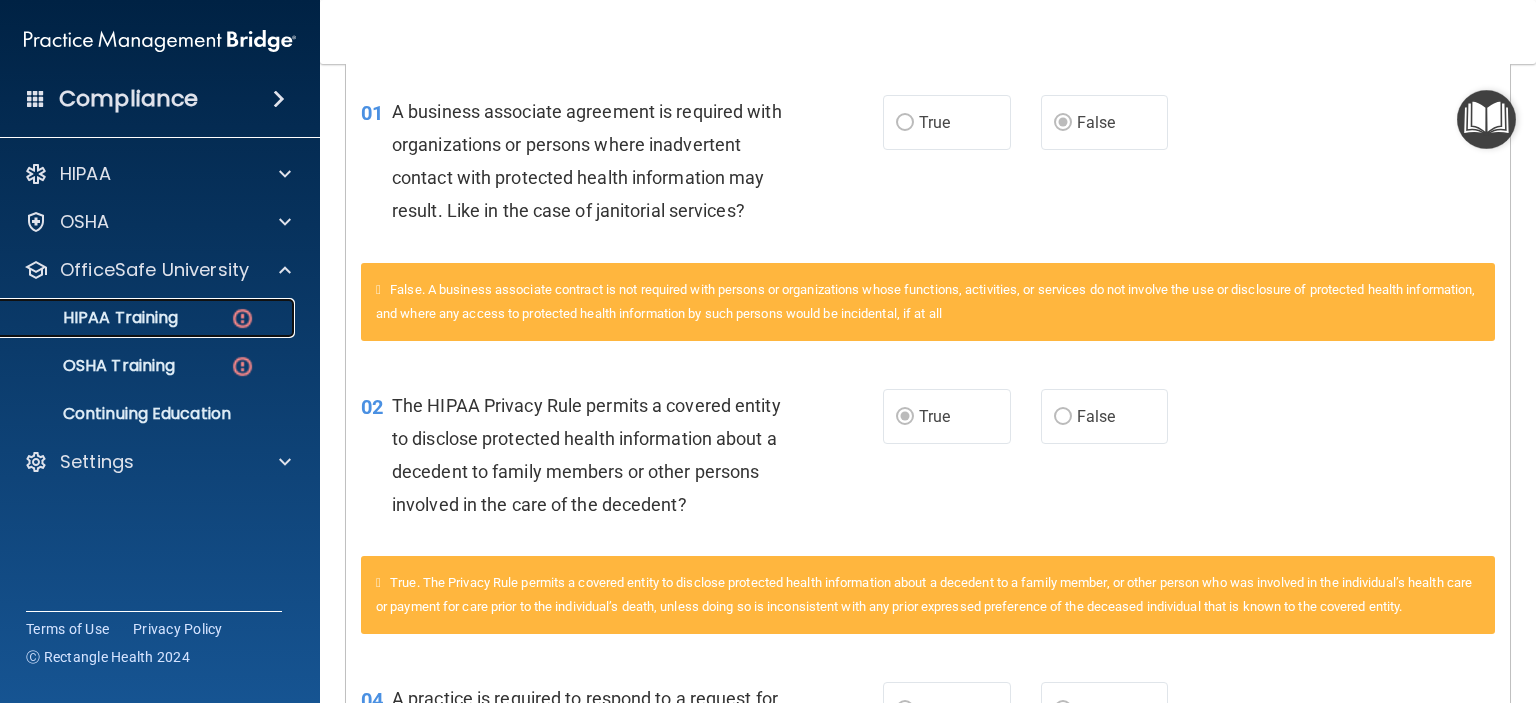 click at bounding box center (242, 318) 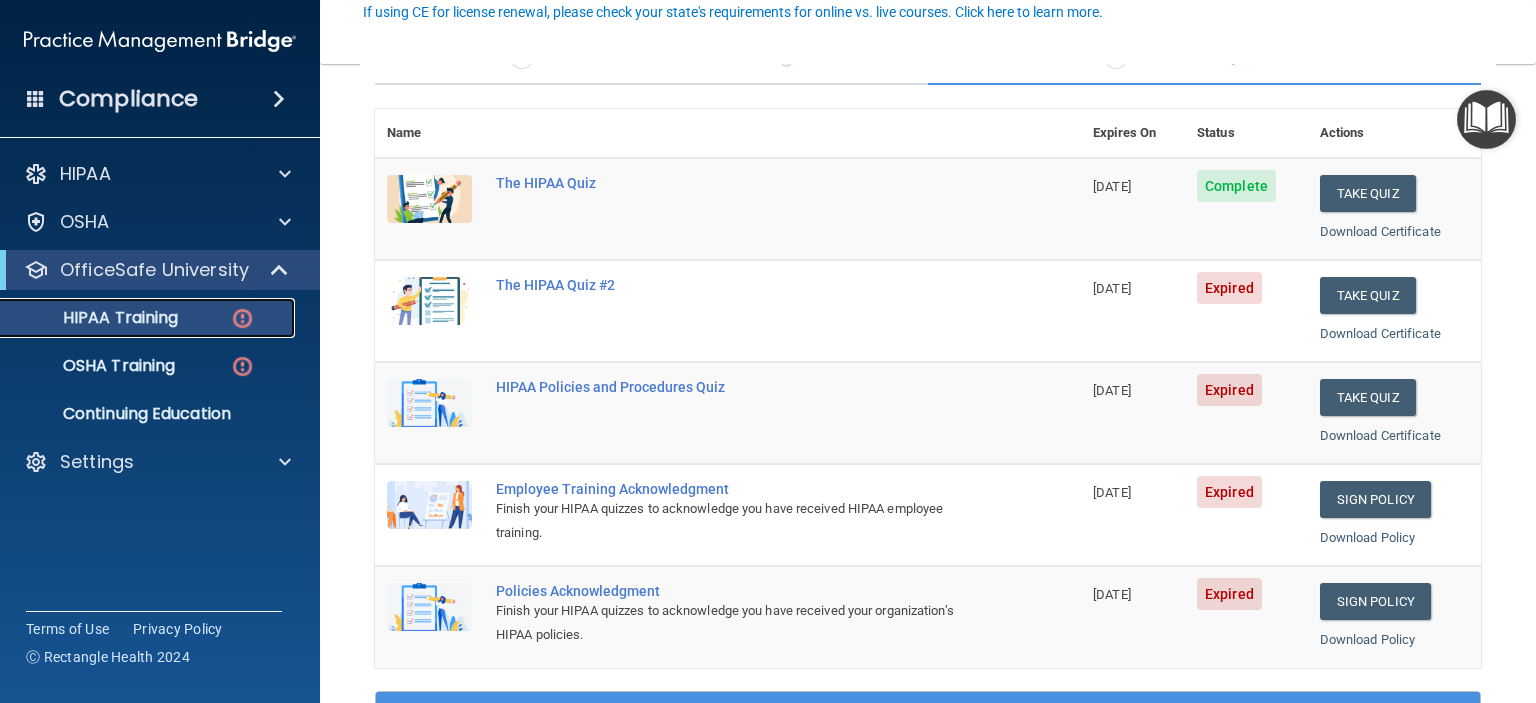 scroll, scrollTop: 198, scrollLeft: 0, axis: vertical 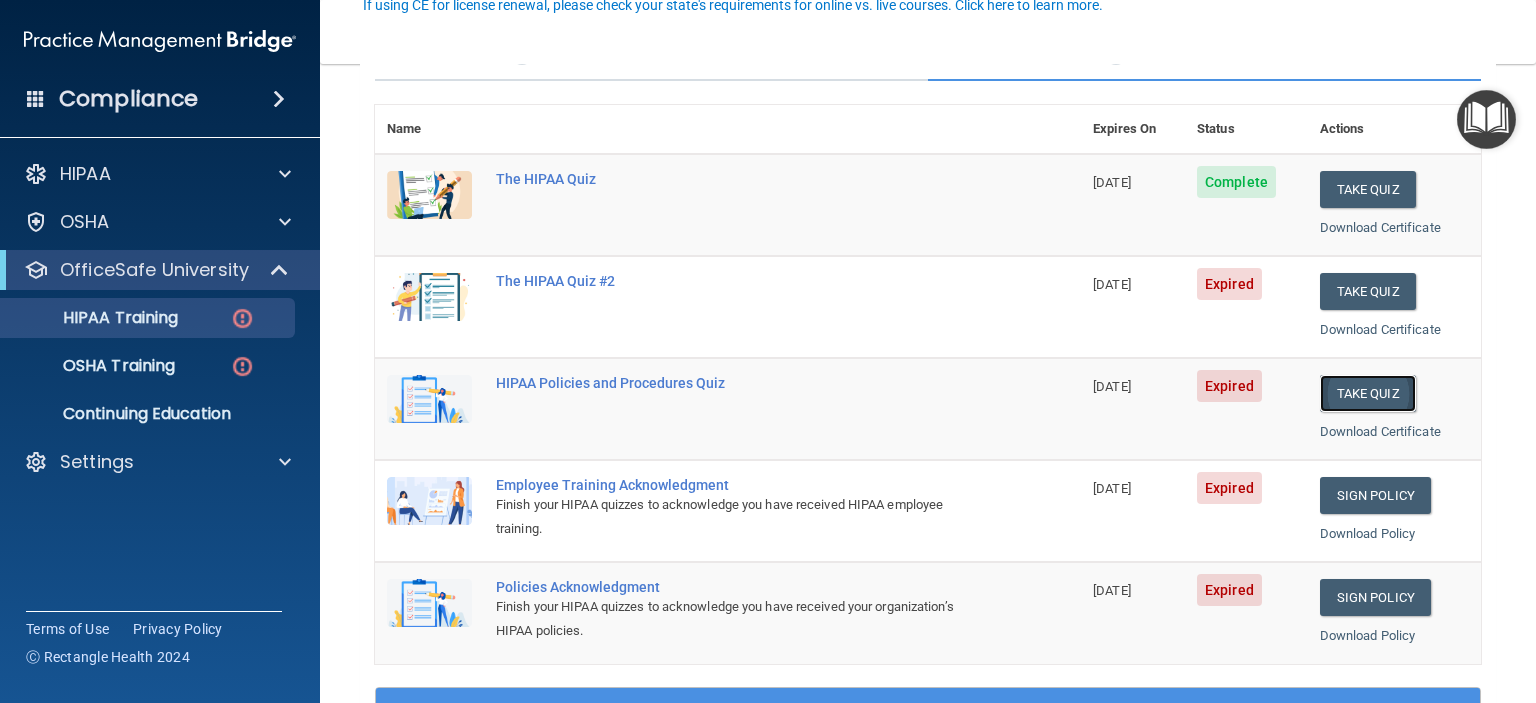 click on "Take Quiz" at bounding box center [1368, 393] 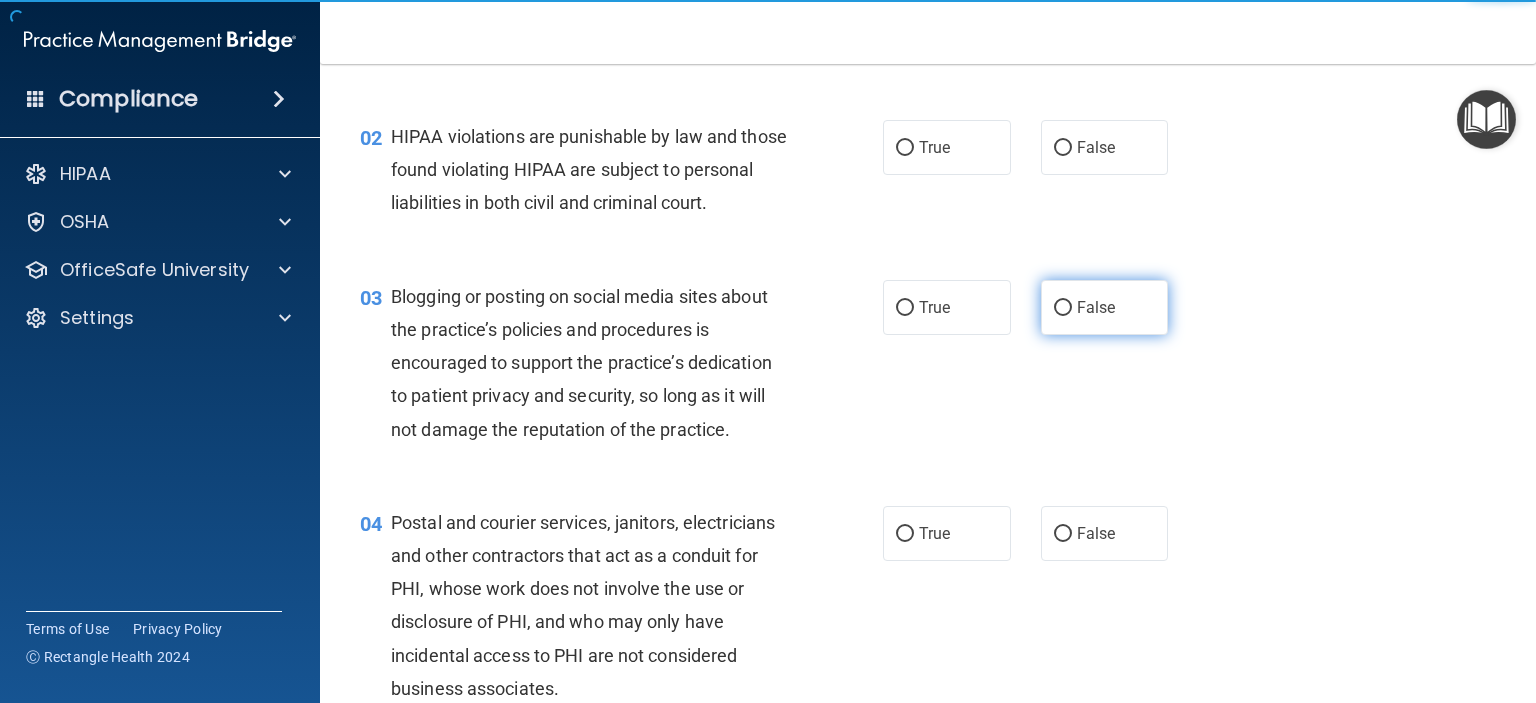 scroll, scrollTop: 0, scrollLeft: 0, axis: both 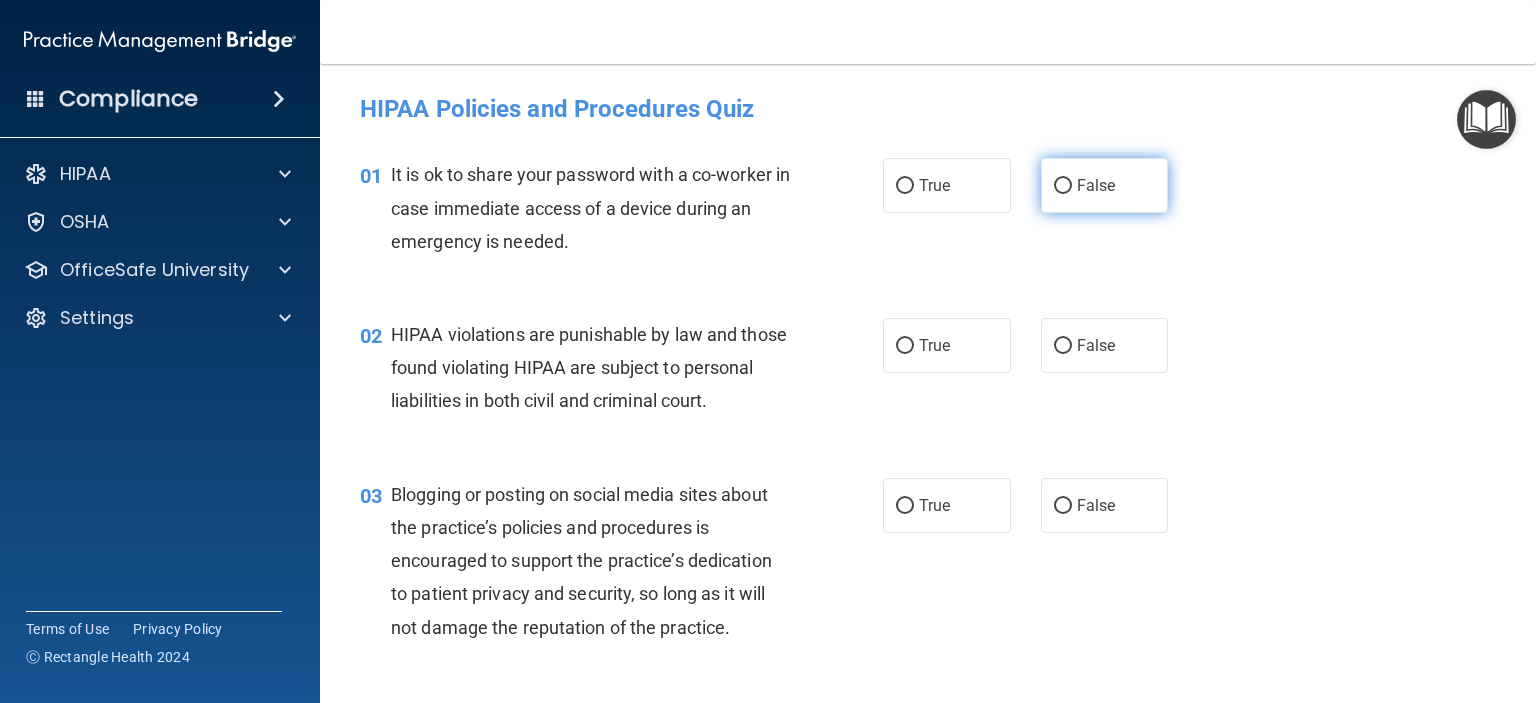 click on "False" at bounding box center (1096, 185) 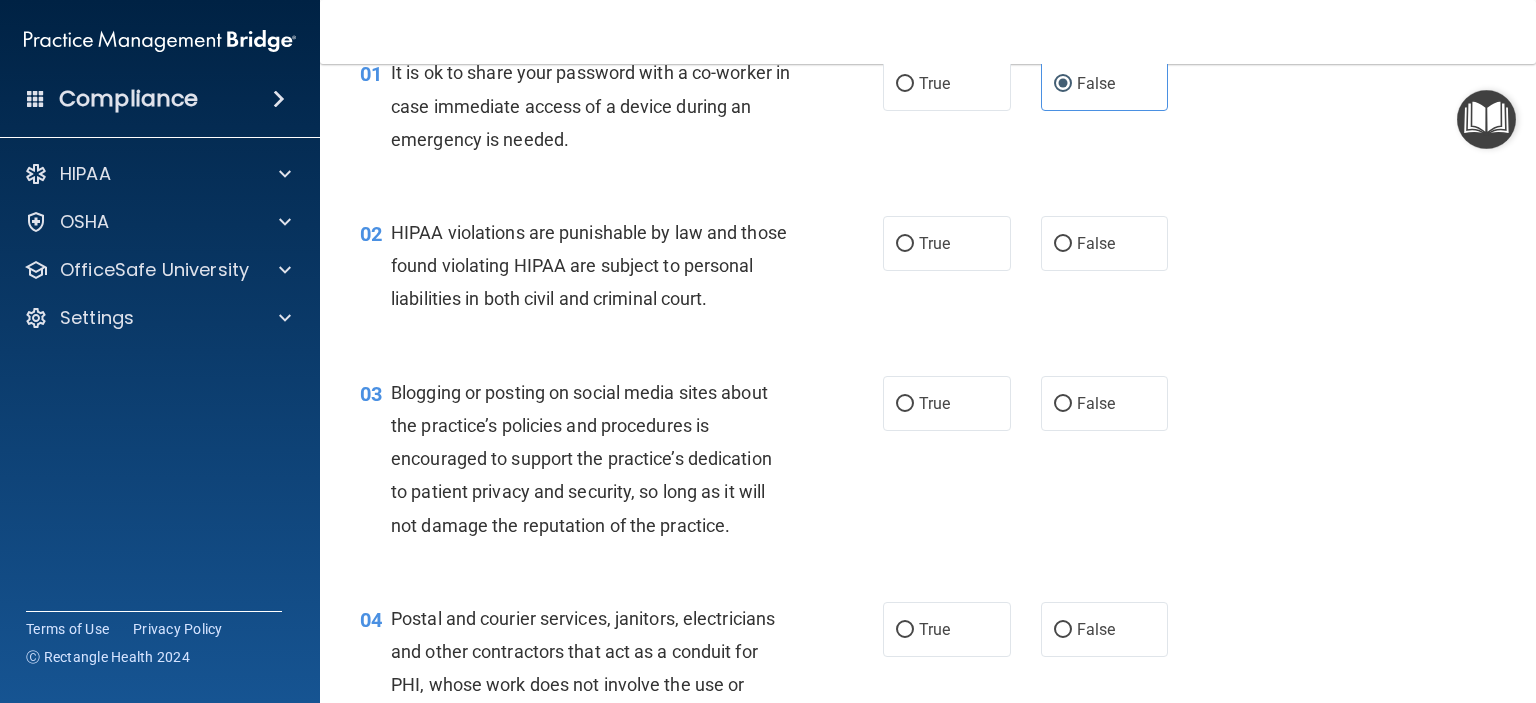 scroll, scrollTop: 104, scrollLeft: 0, axis: vertical 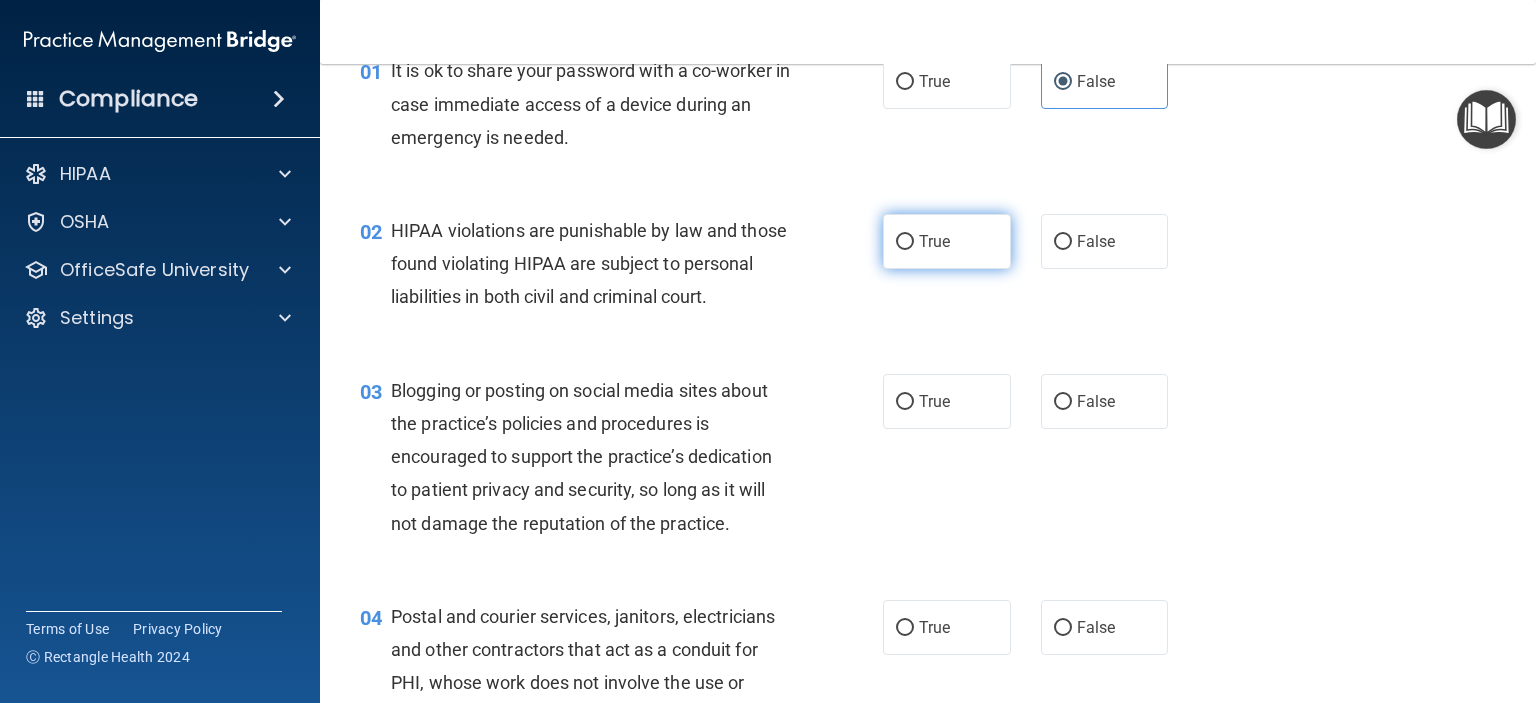 click on "True" at bounding box center [934, 241] 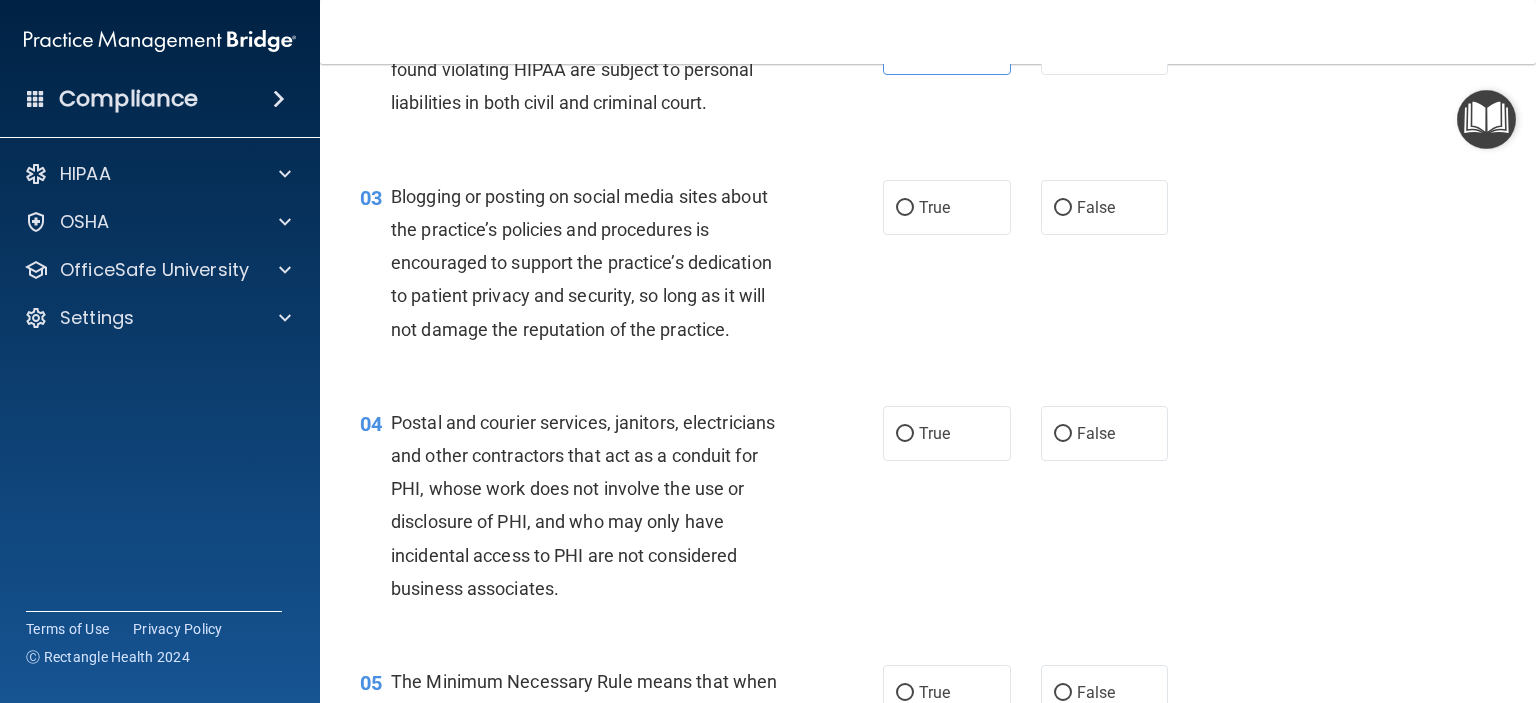 scroll, scrollTop: 299, scrollLeft: 0, axis: vertical 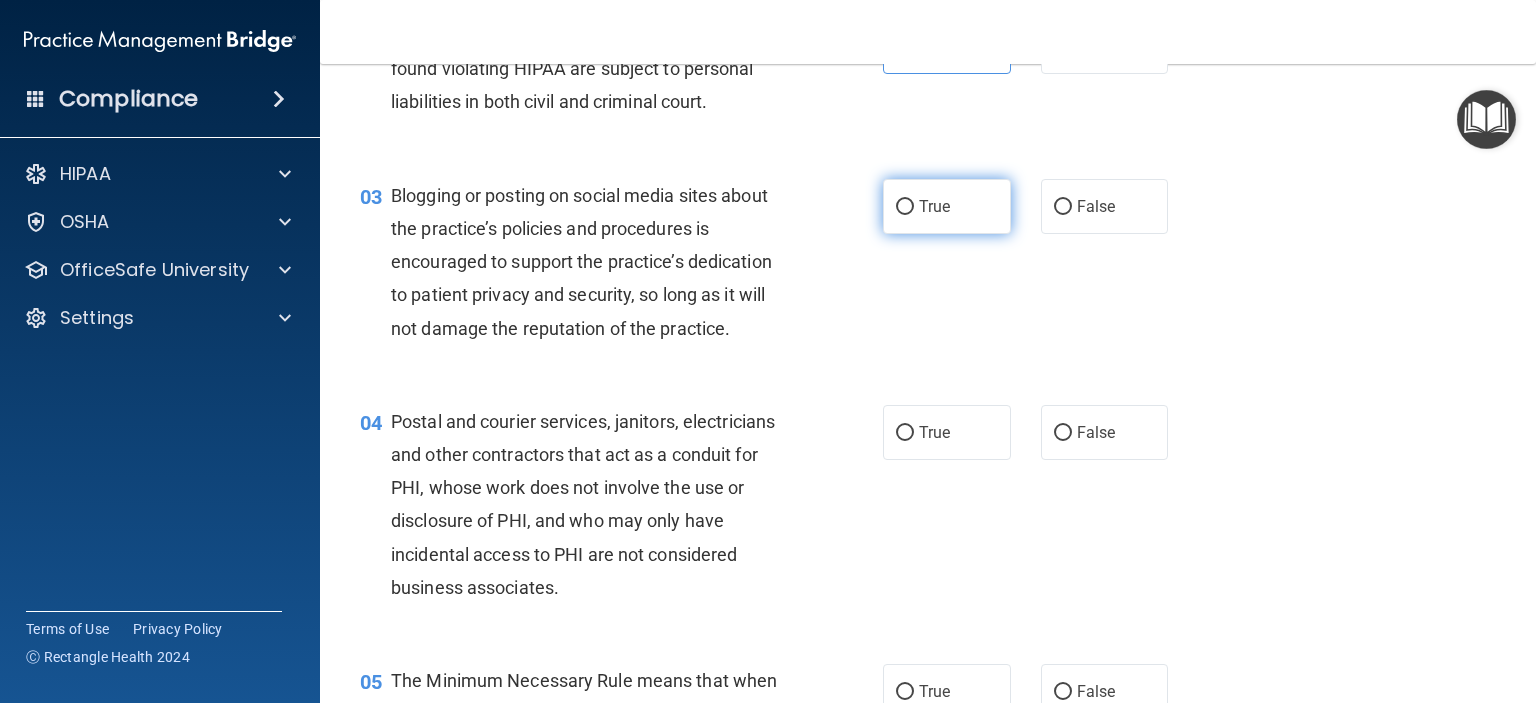 click on "True" at bounding box center (947, 206) 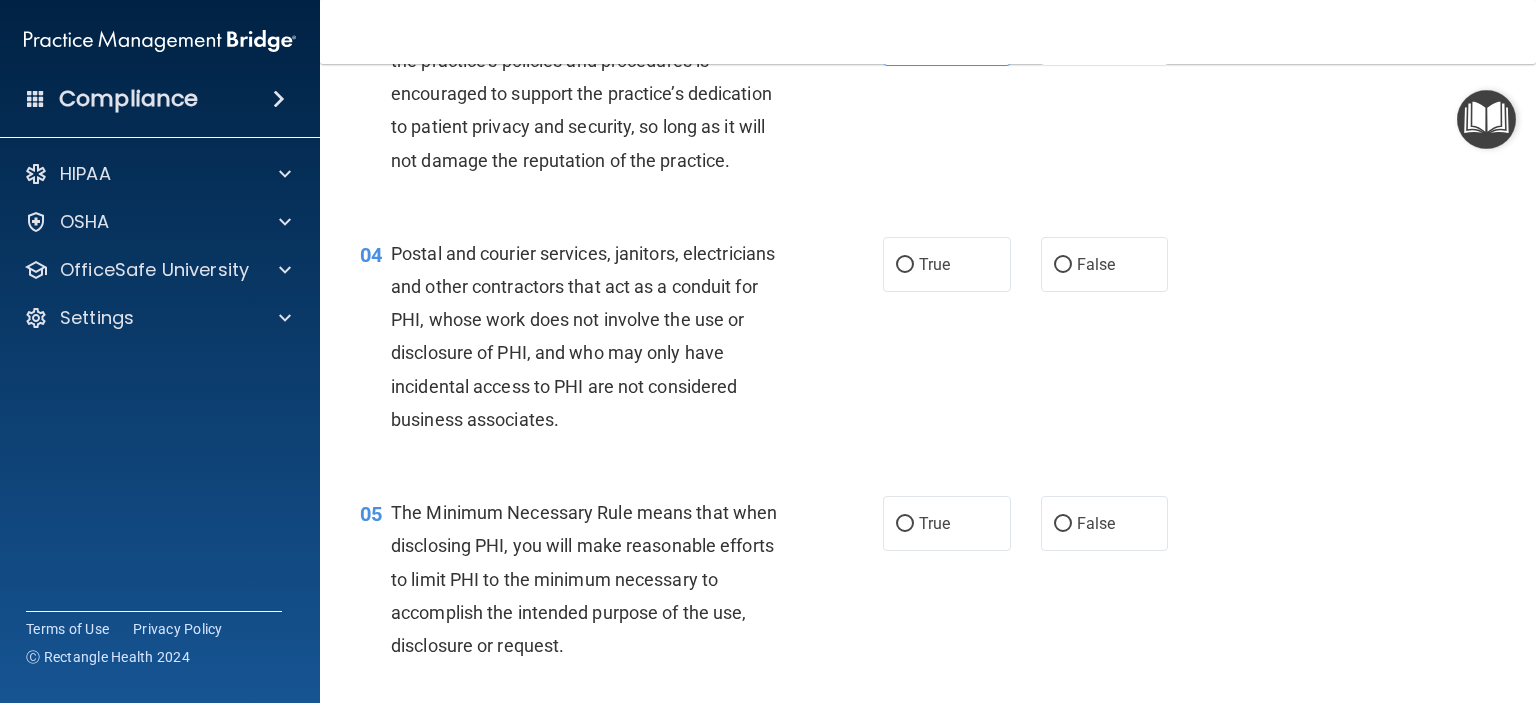 scroll, scrollTop: 490, scrollLeft: 0, axis: vertical 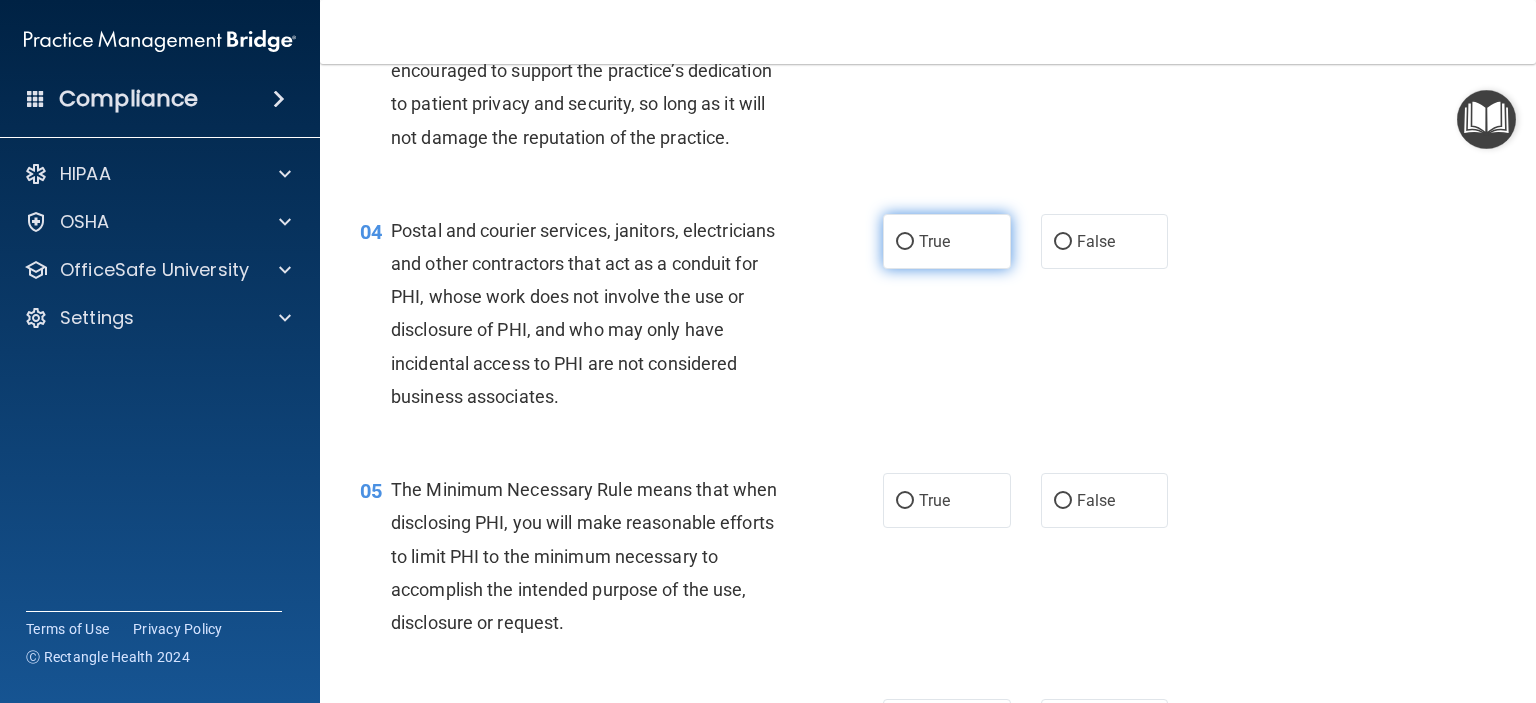 click on "True" at bounding box center (934, 241) 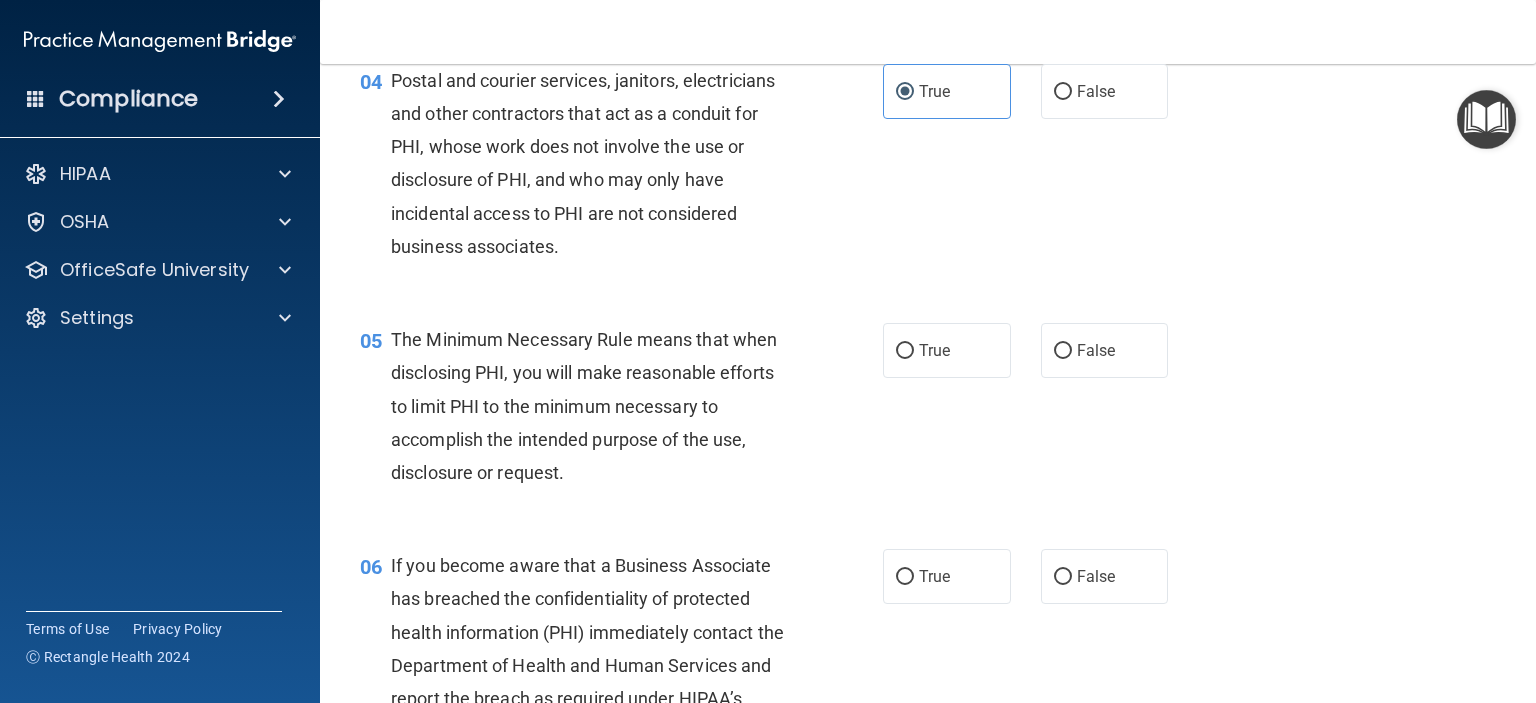 scroll, scrollTop: 716, scrollLeft: 0, axis: vertical 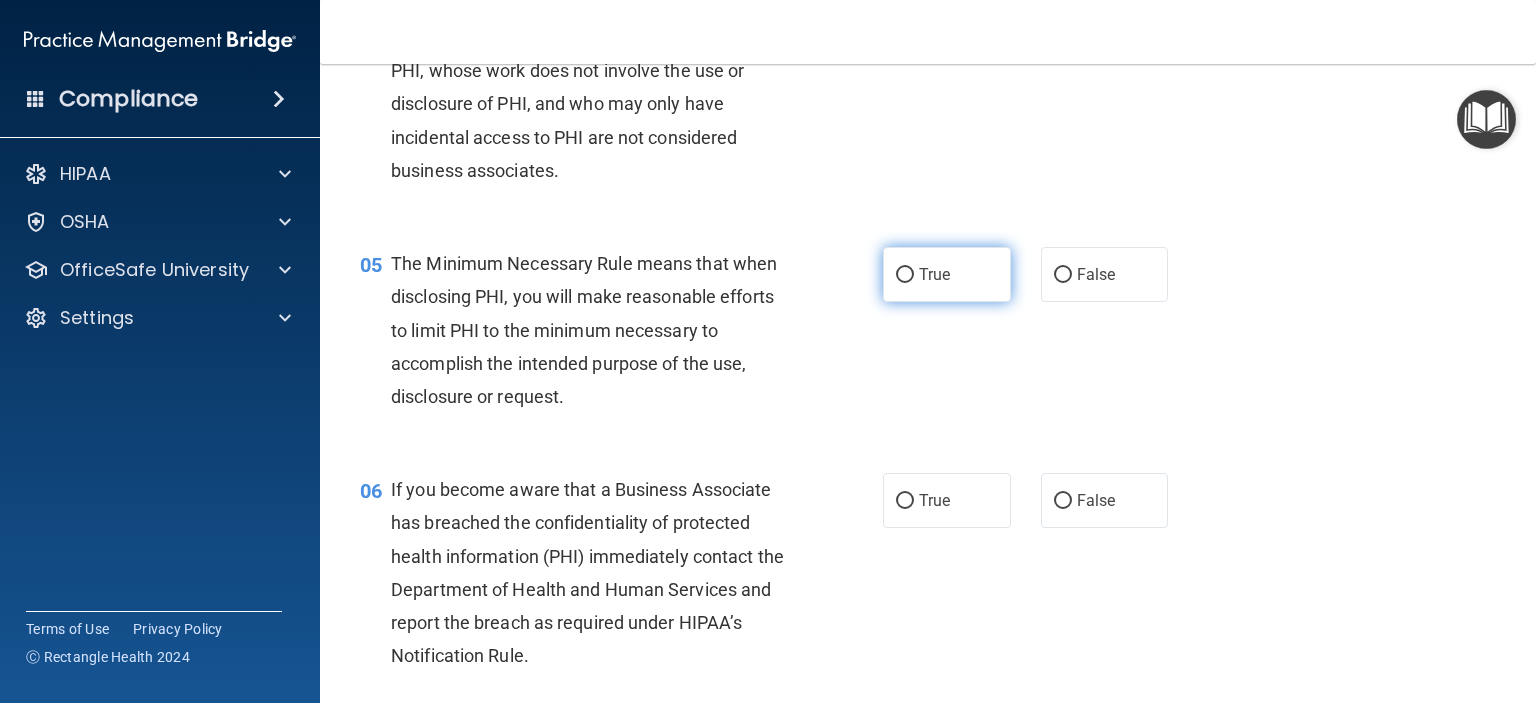 click on "True" at bounding box center [934, 274] 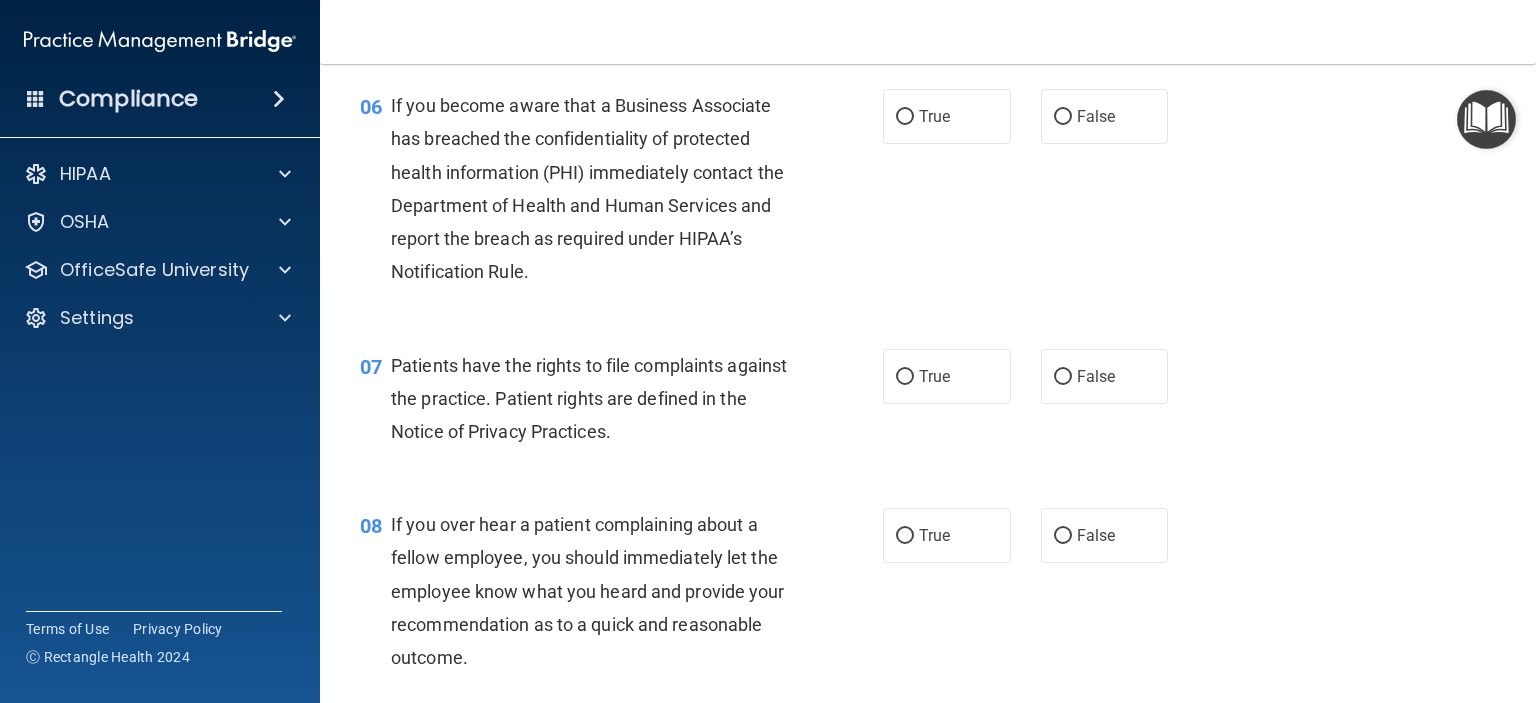 scroll, scrollTop: 1098, scrollLeft: 0, axis: vertical 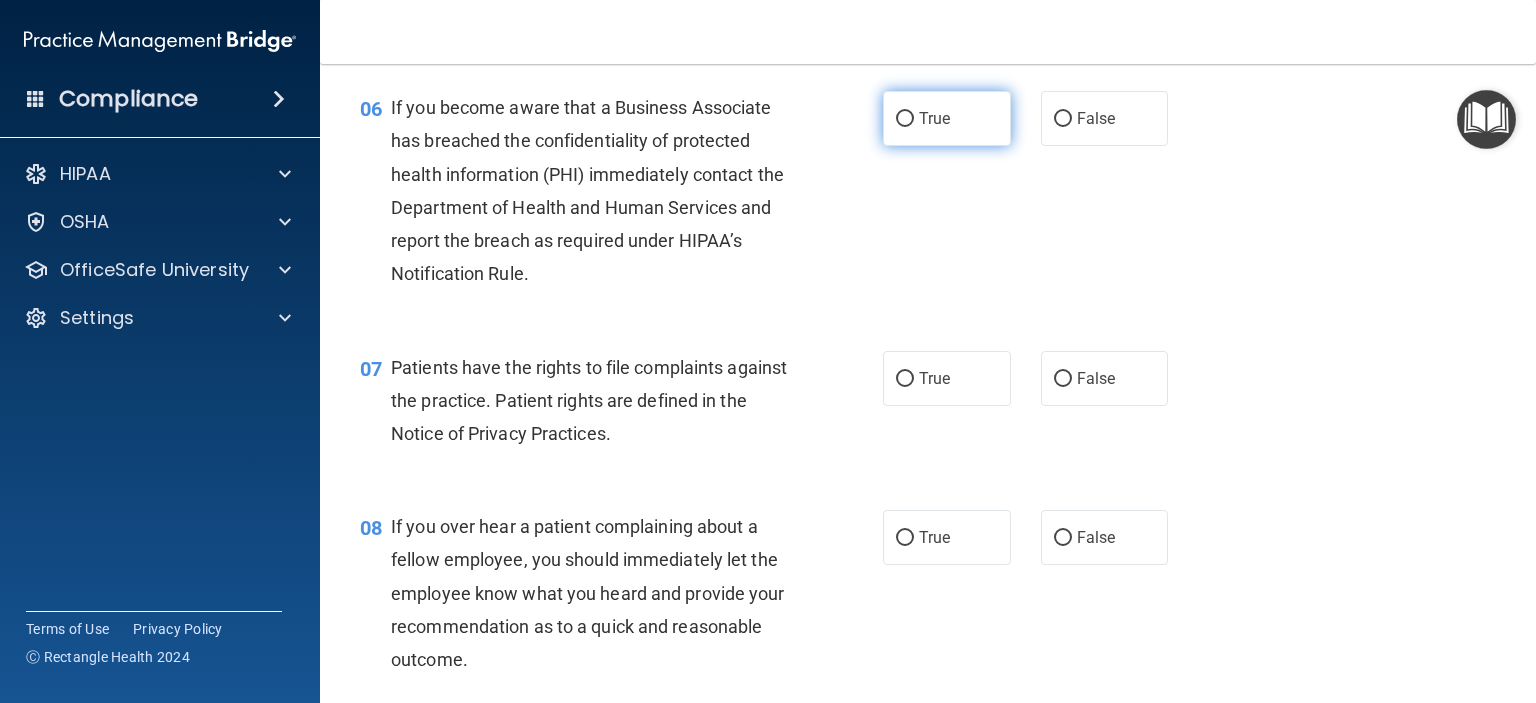 click on "True" at bounding box center [947, 118] 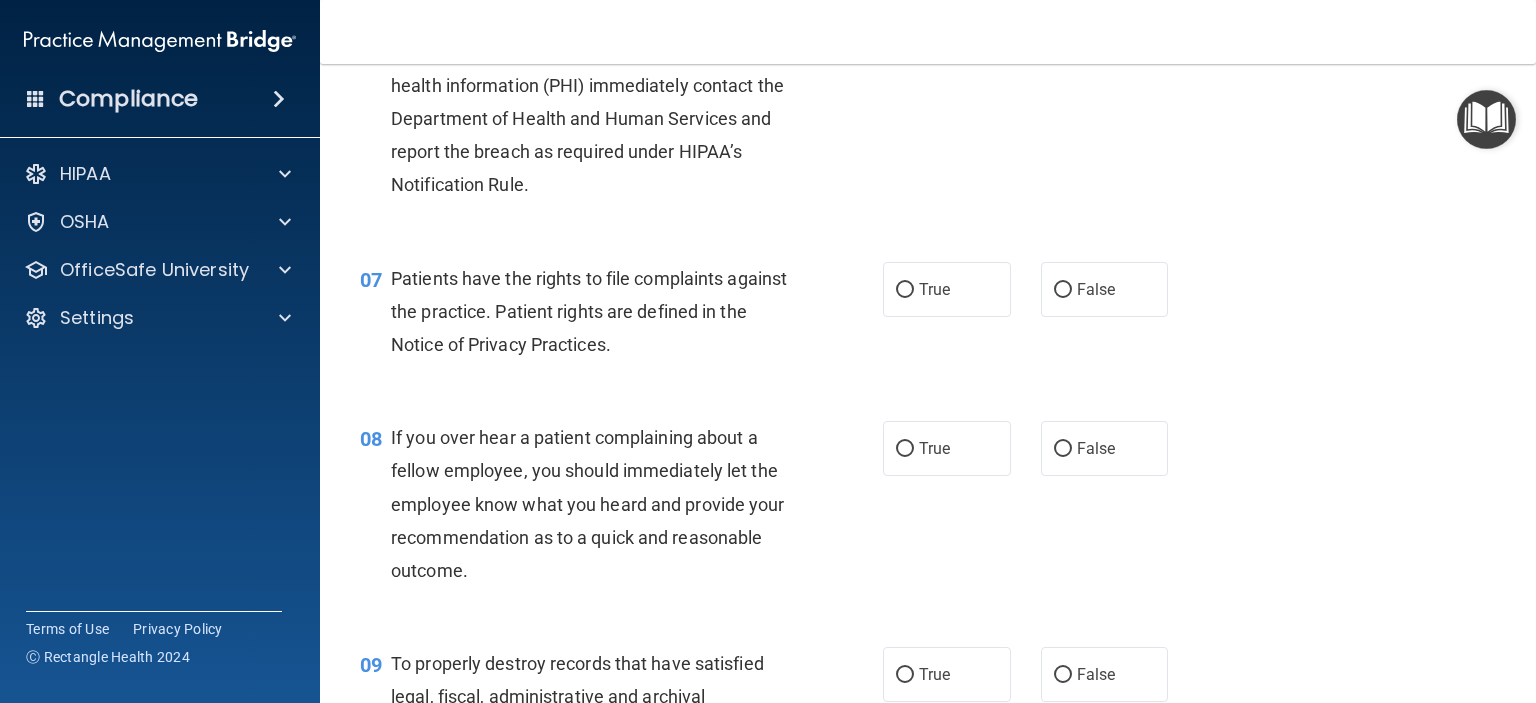 scroll, scrollTop: 1190, scrollLeft: 0, axis: vertical 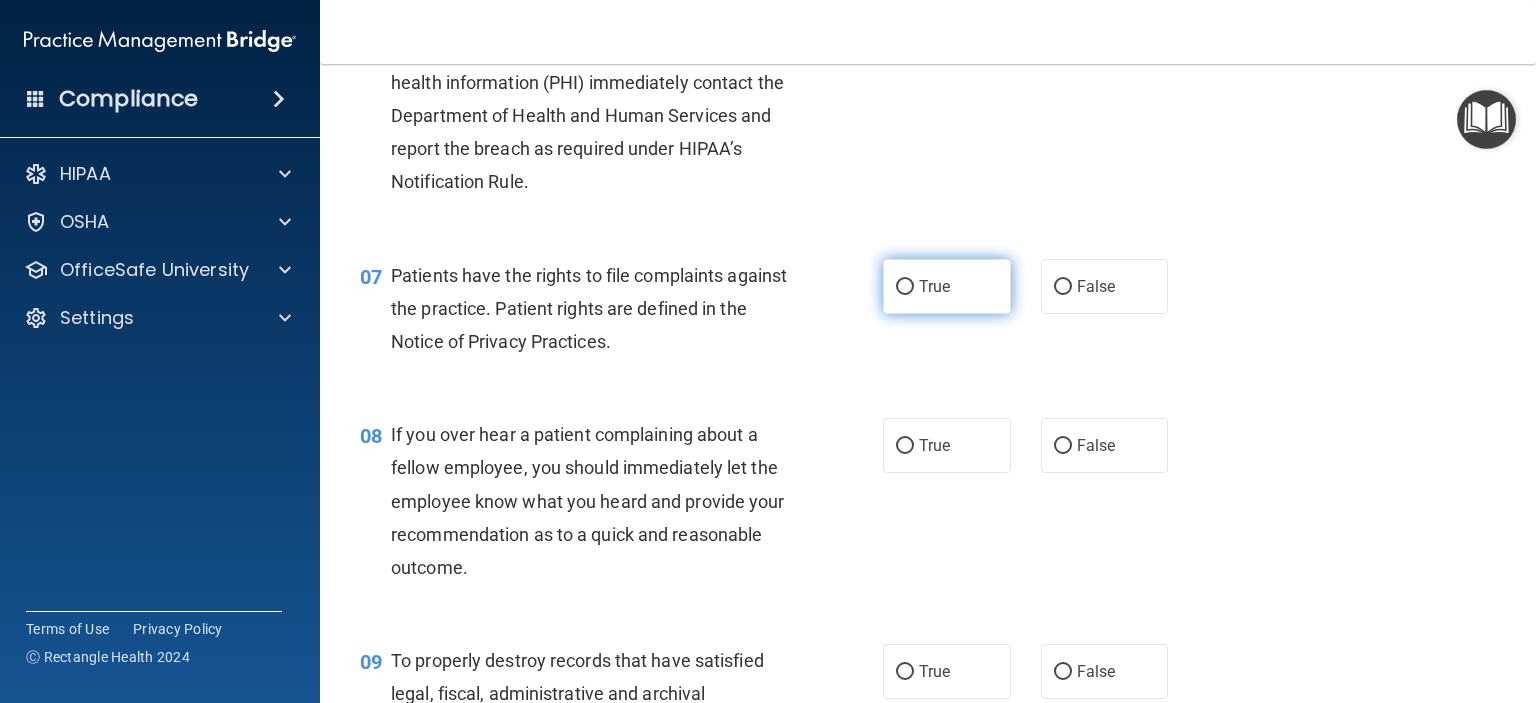 click on "True" at bounding box center (947, 286) 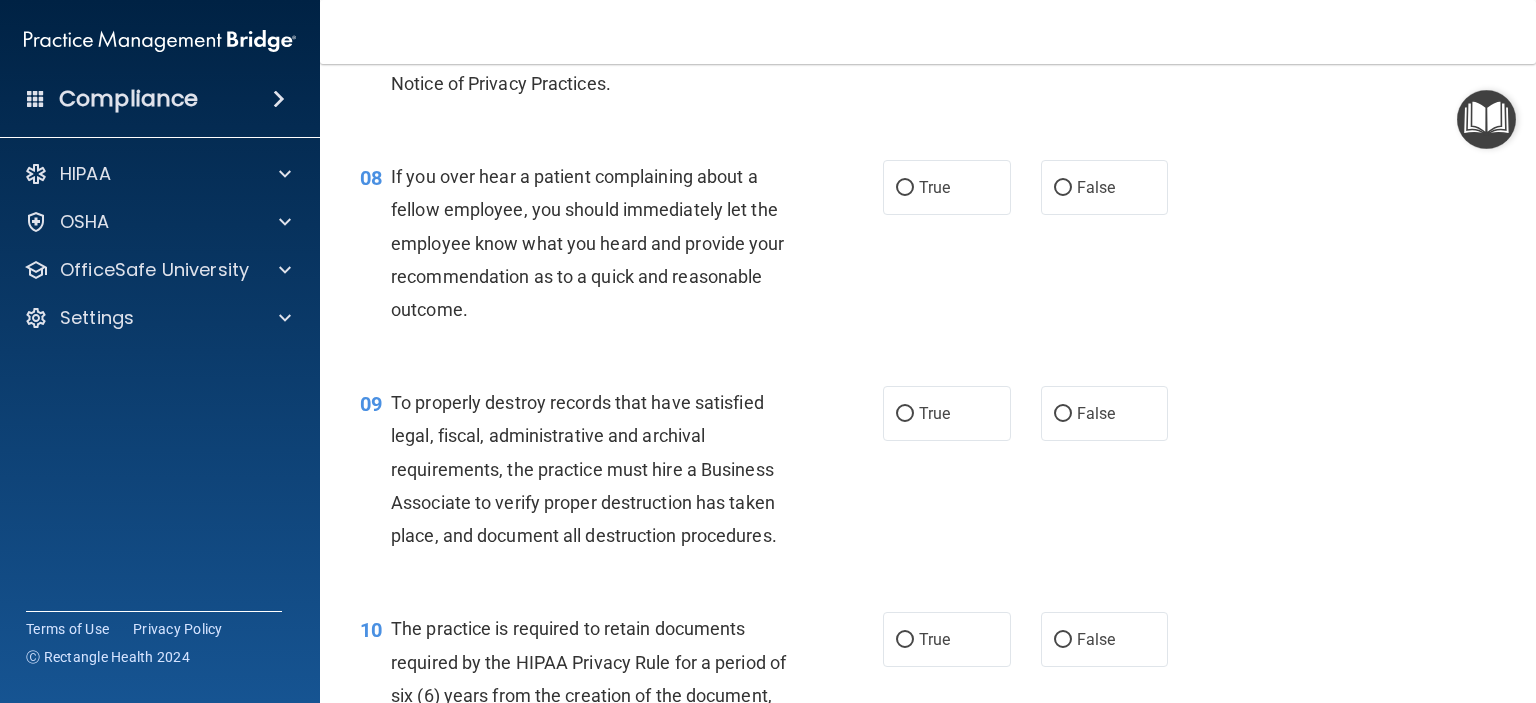 scroll, scrollTop: 1444, scrollLeft: 0, axis: vertical 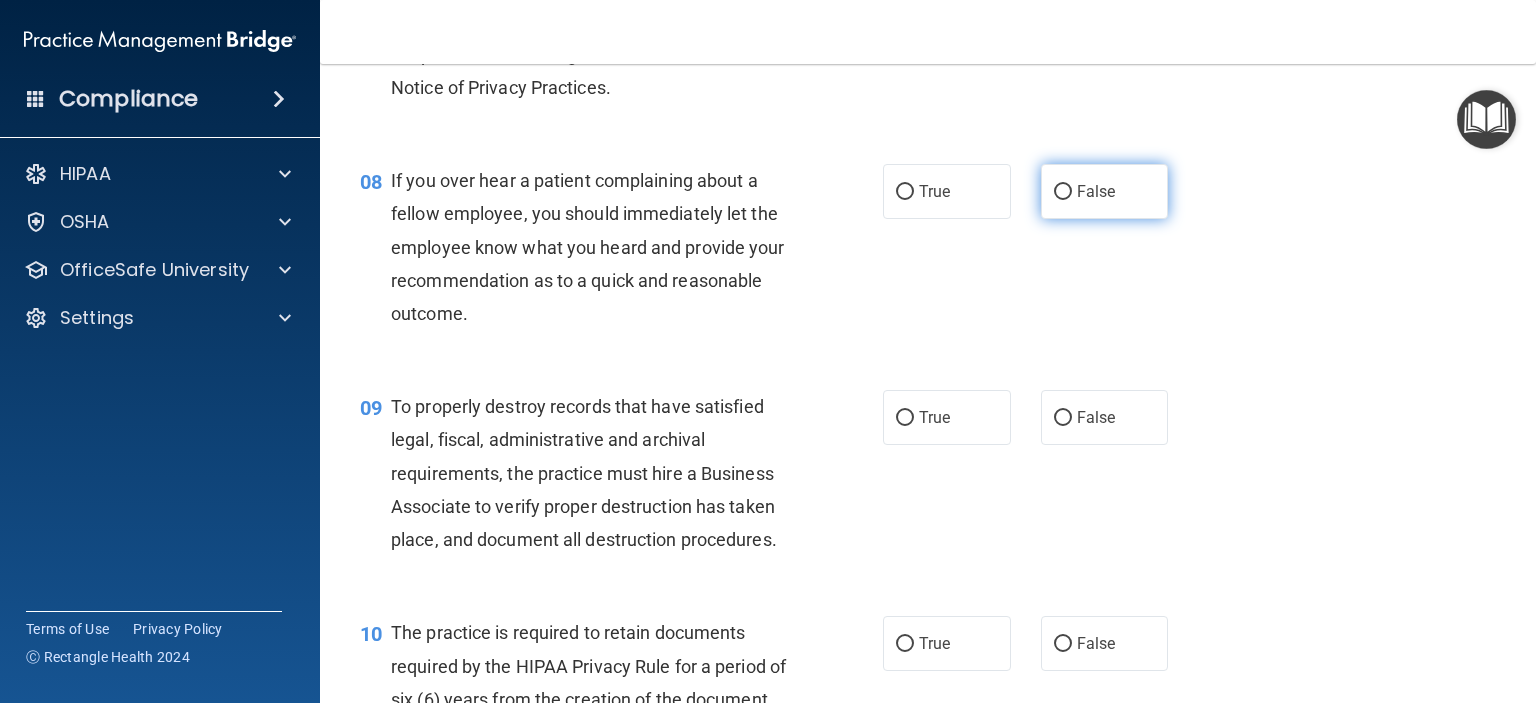 click on "False" at bounding box center (1096, 191) 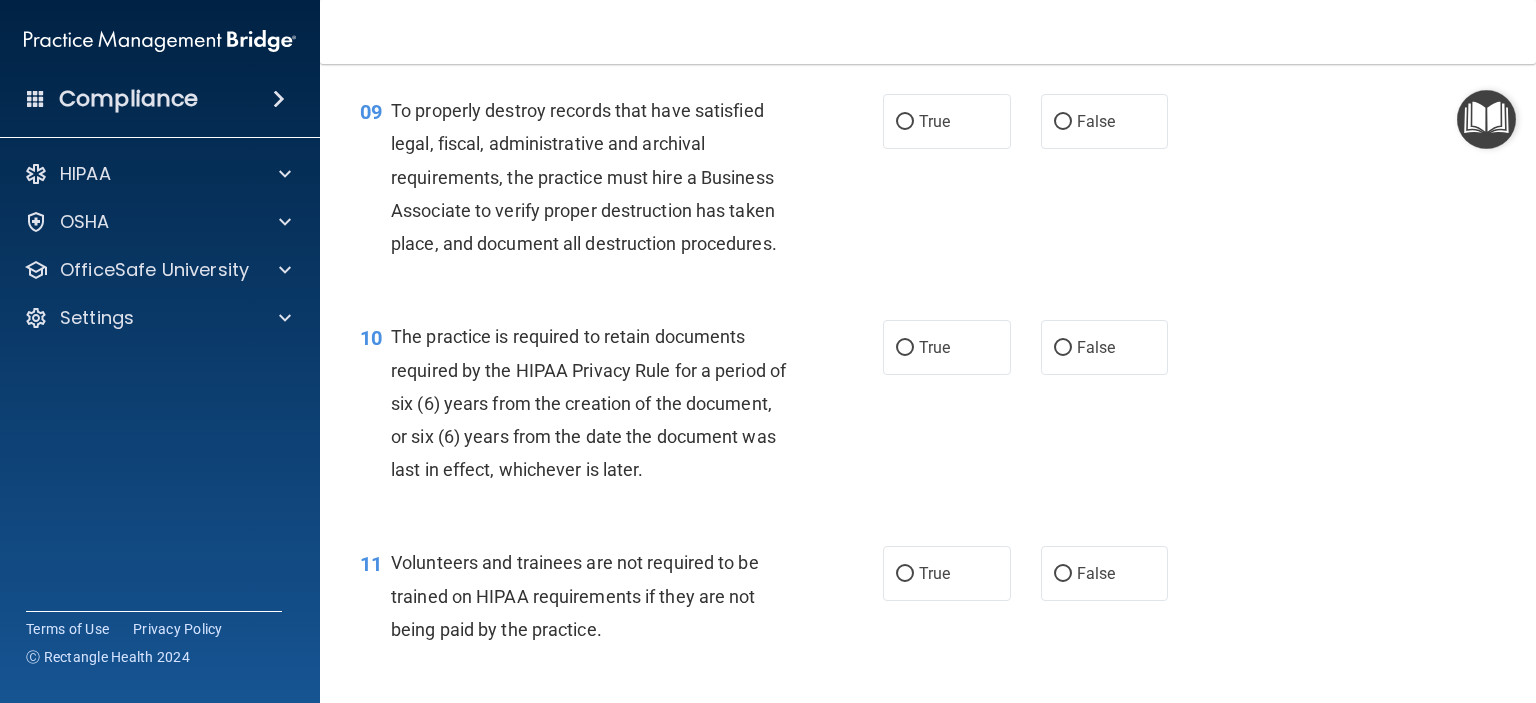 scroll, scrollTop: 1740, scrollLeft: 0, axis: vertical 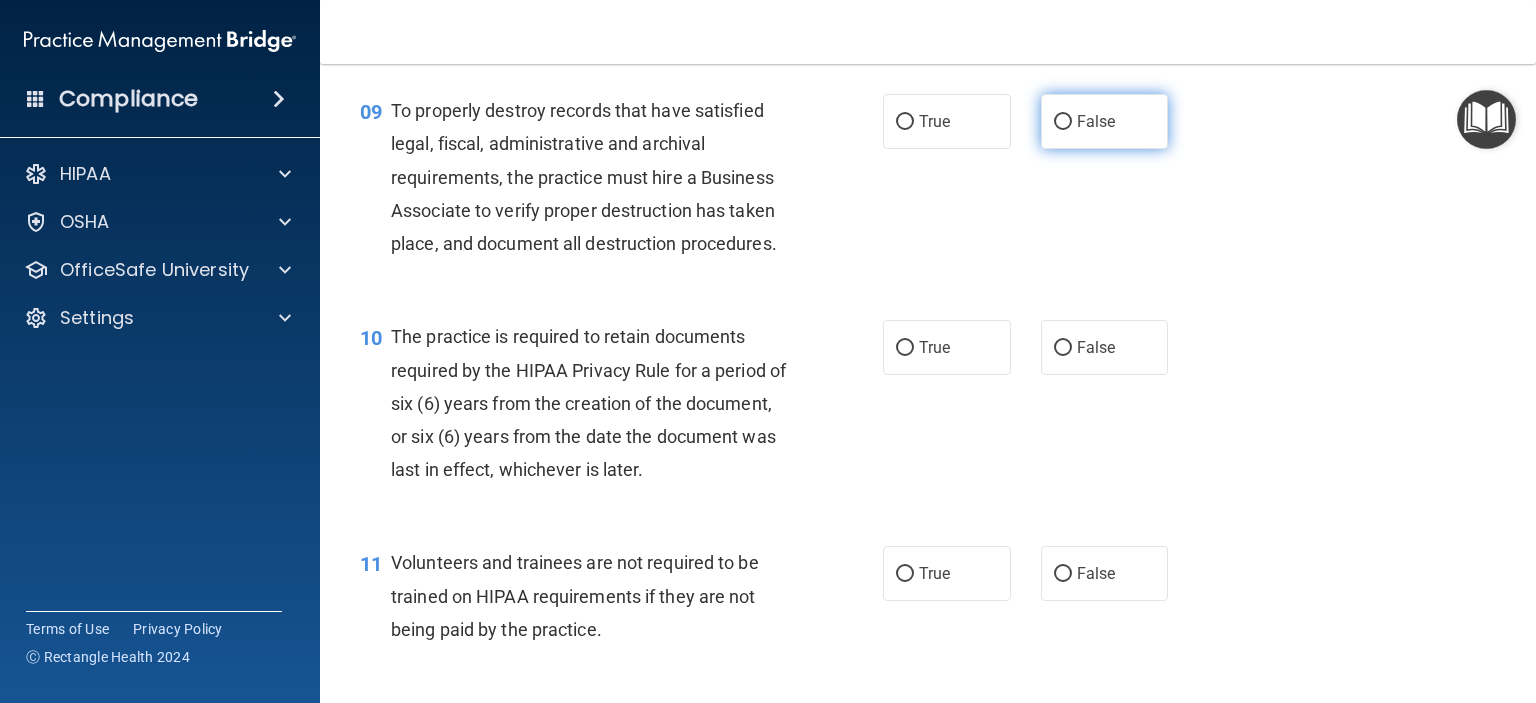 click on "False" at bounding box center (1096, 121) 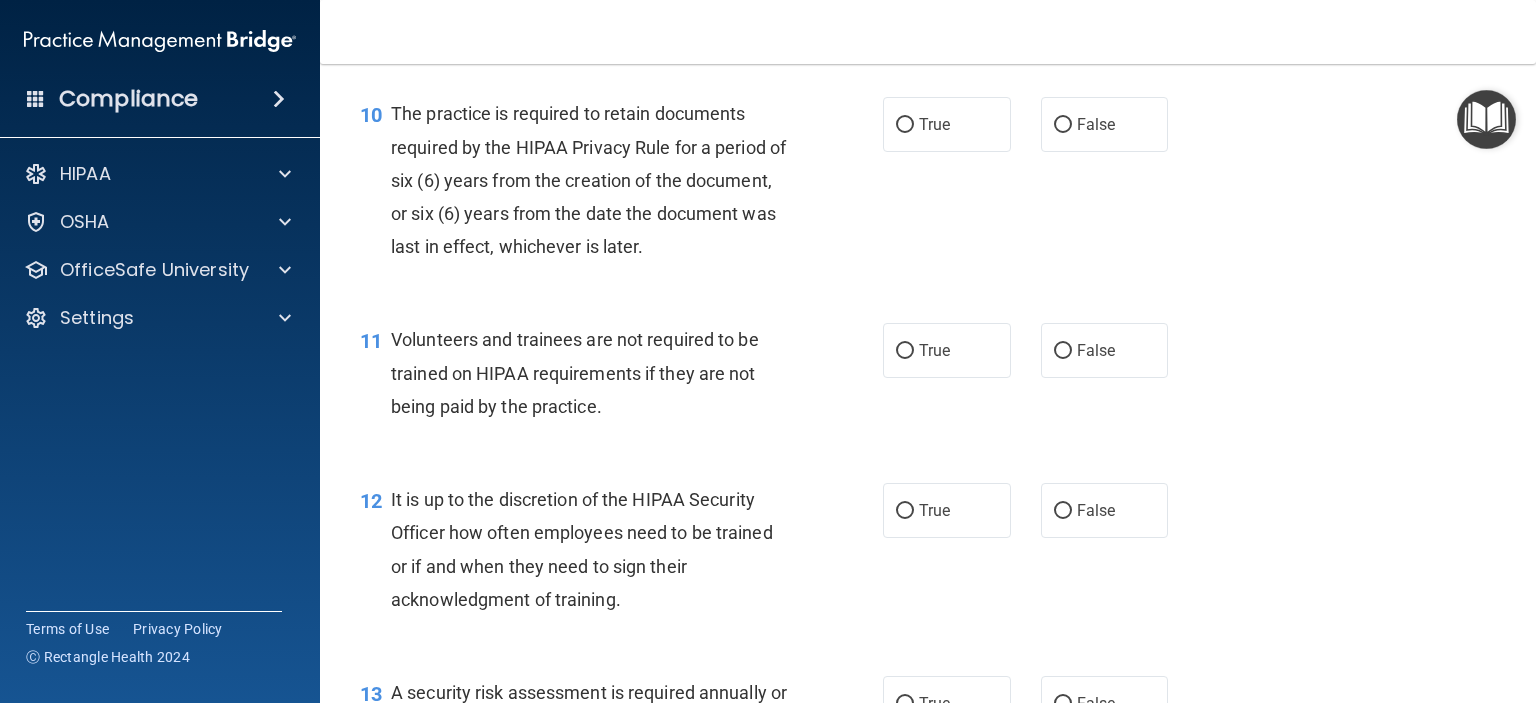 scroll, scrollTop: 1951, scrollLeft: 0, axis: vertical 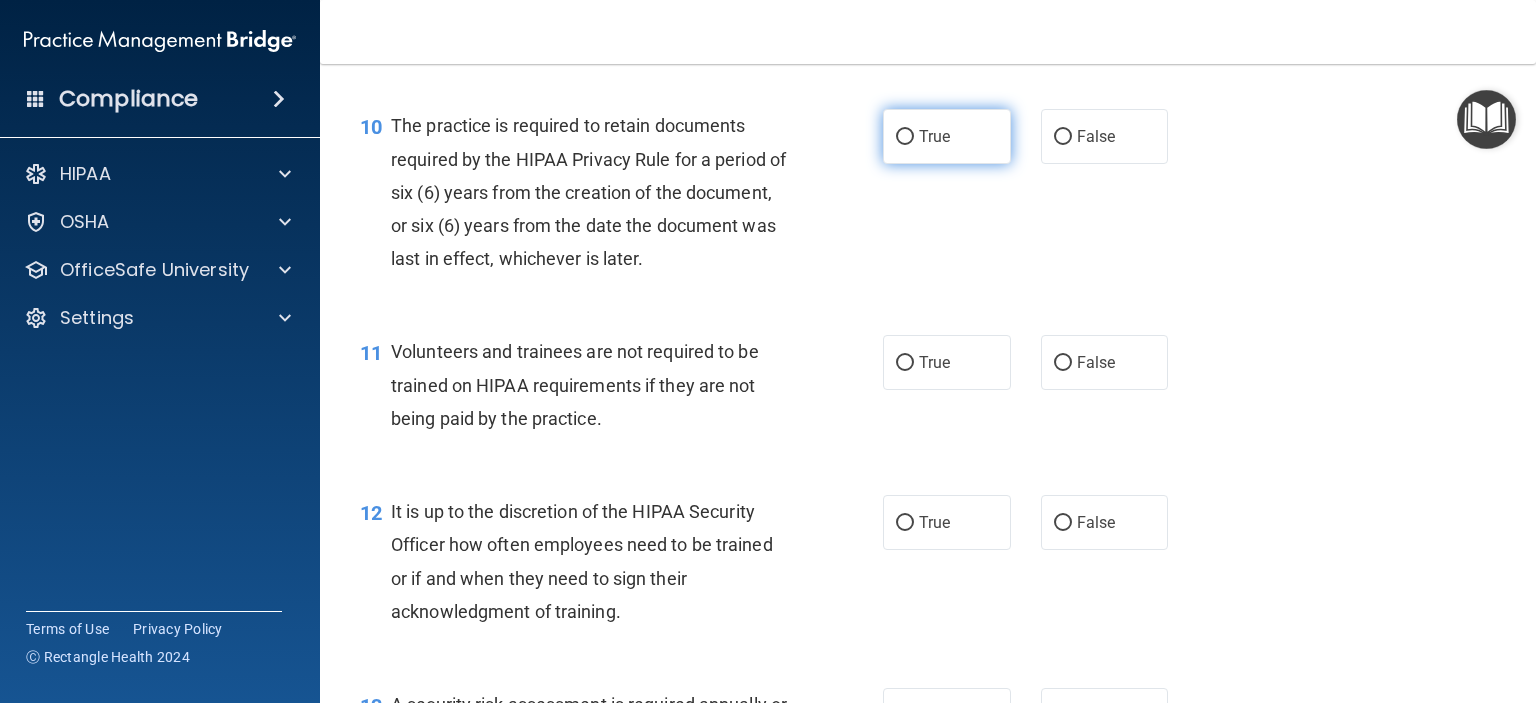 click on "True" at bounding box center [934, 136] 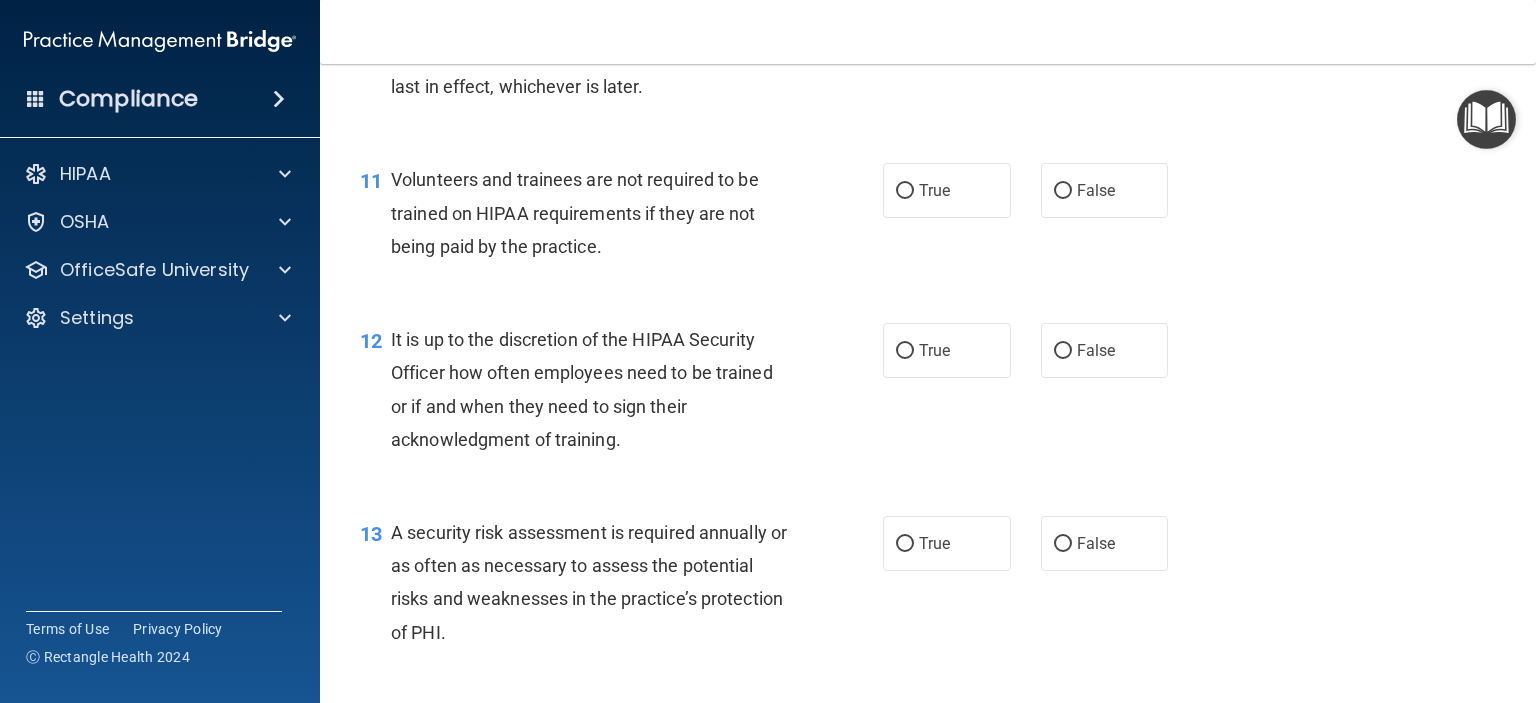 scroll, scrollTop: 2127, scrollLeft: 0, axis: vertical 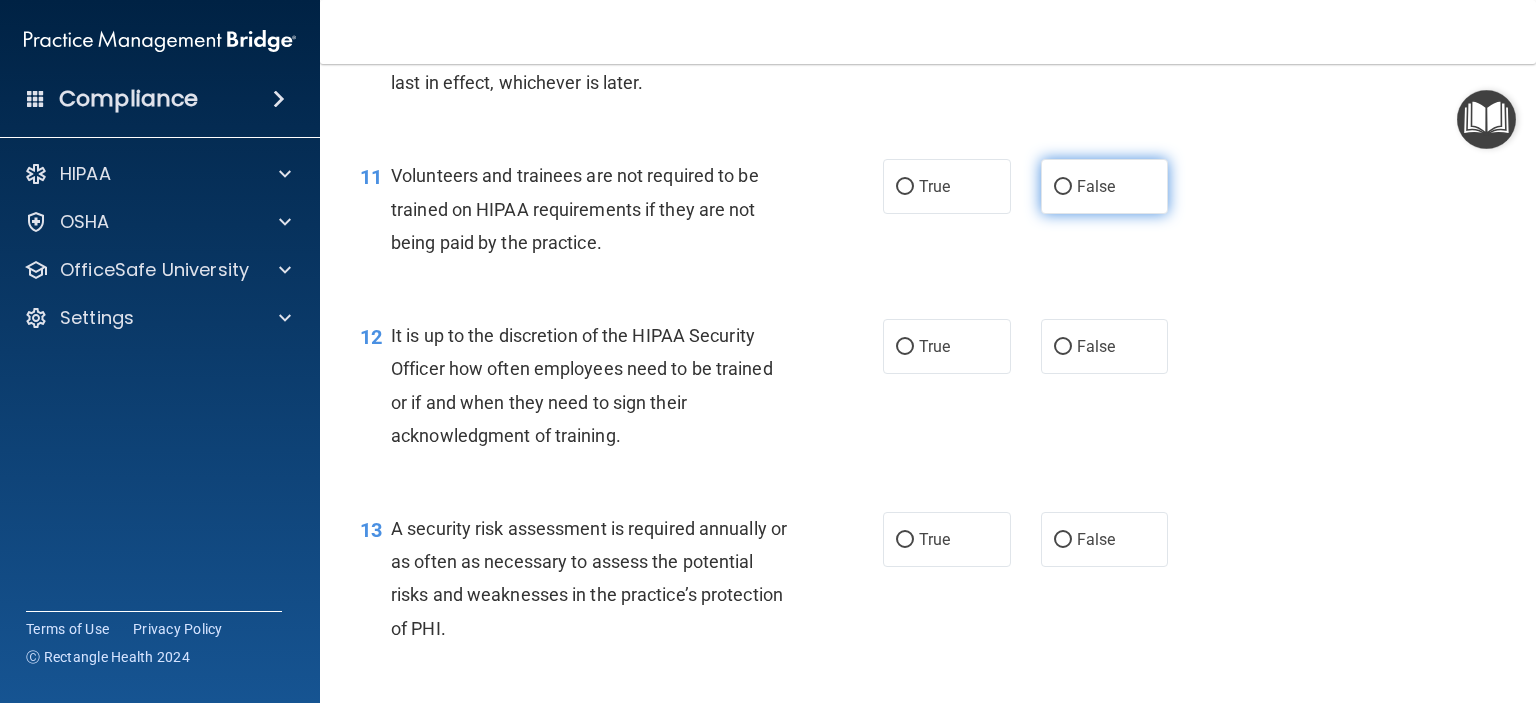 click on "False" at bounding box center (1105, 186) 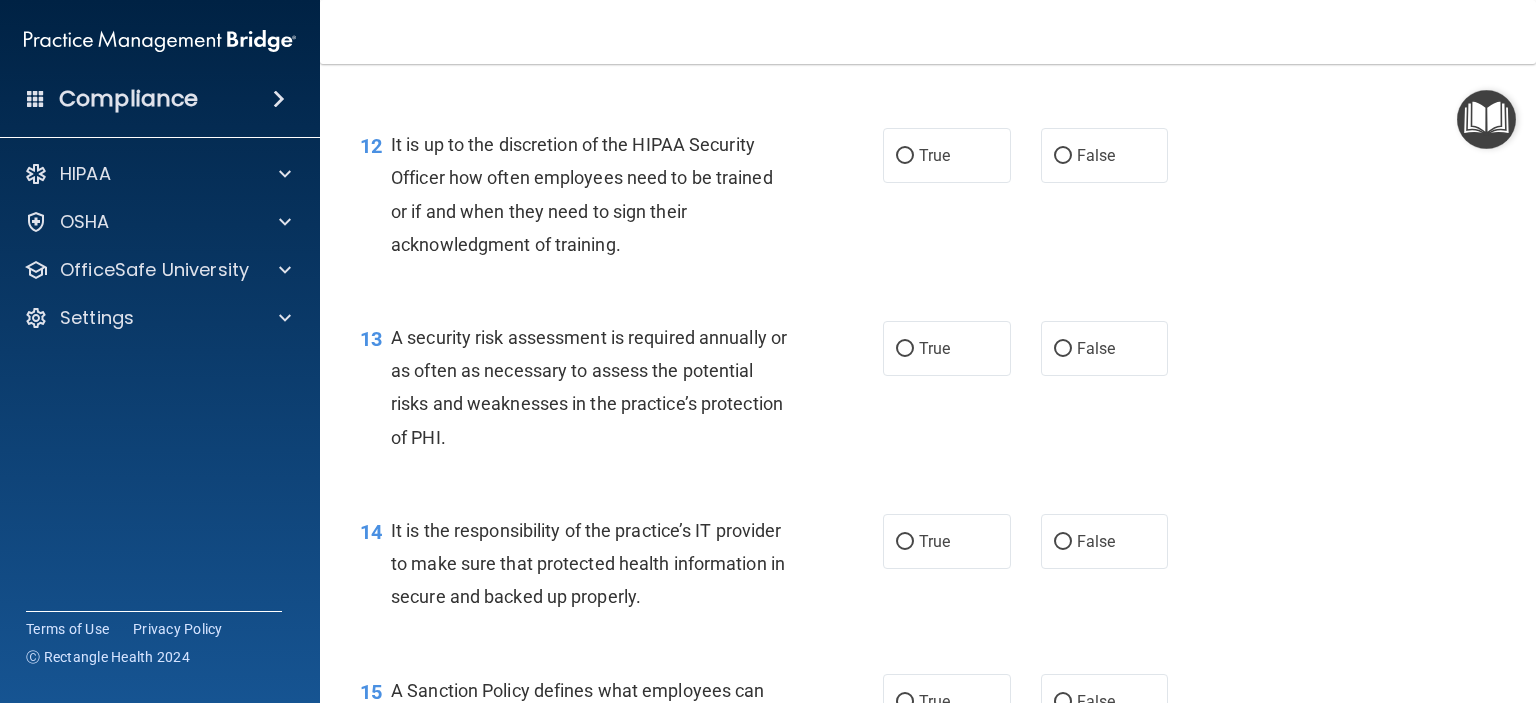 scroll, scrollTop: 2316, scrollLeft: 0, axis: vertical 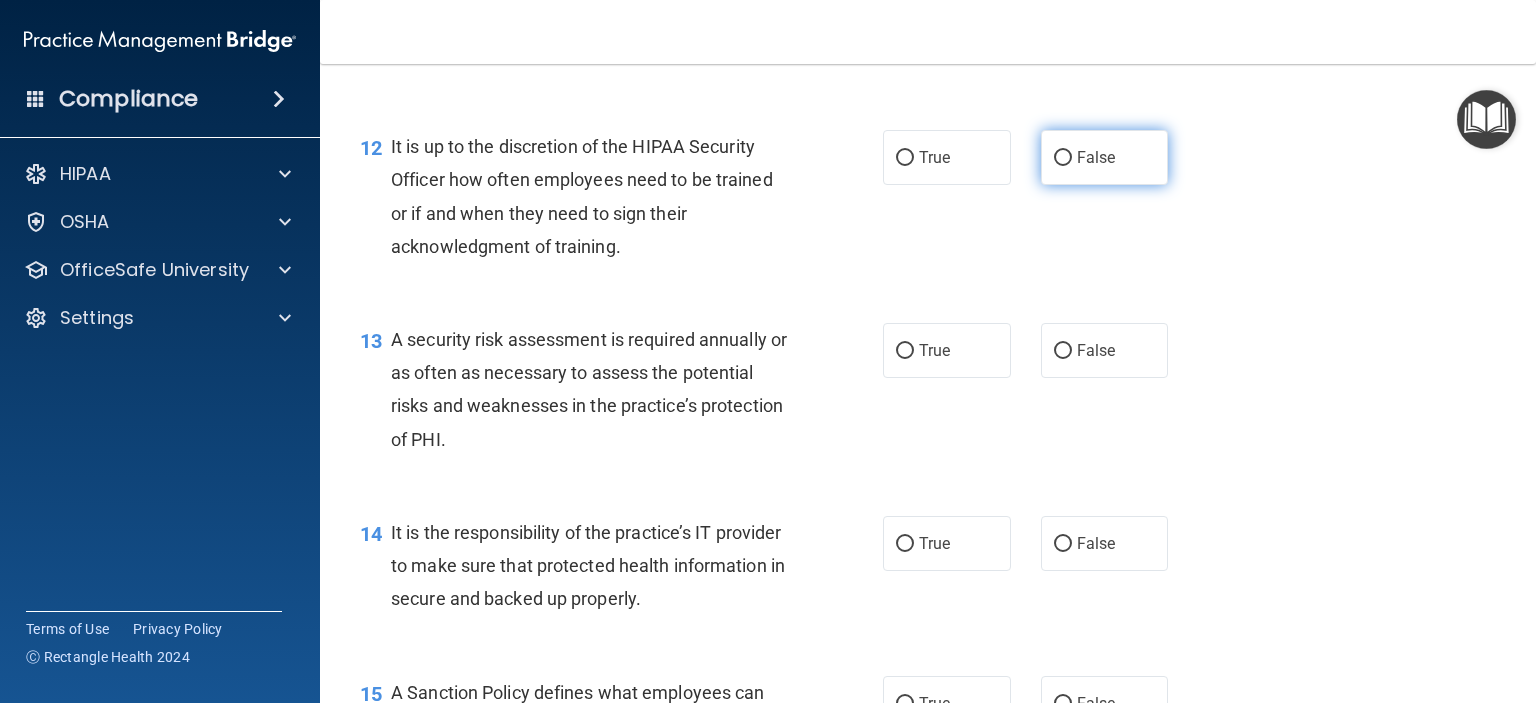 click on "False" at bounding box center (1105, 157) 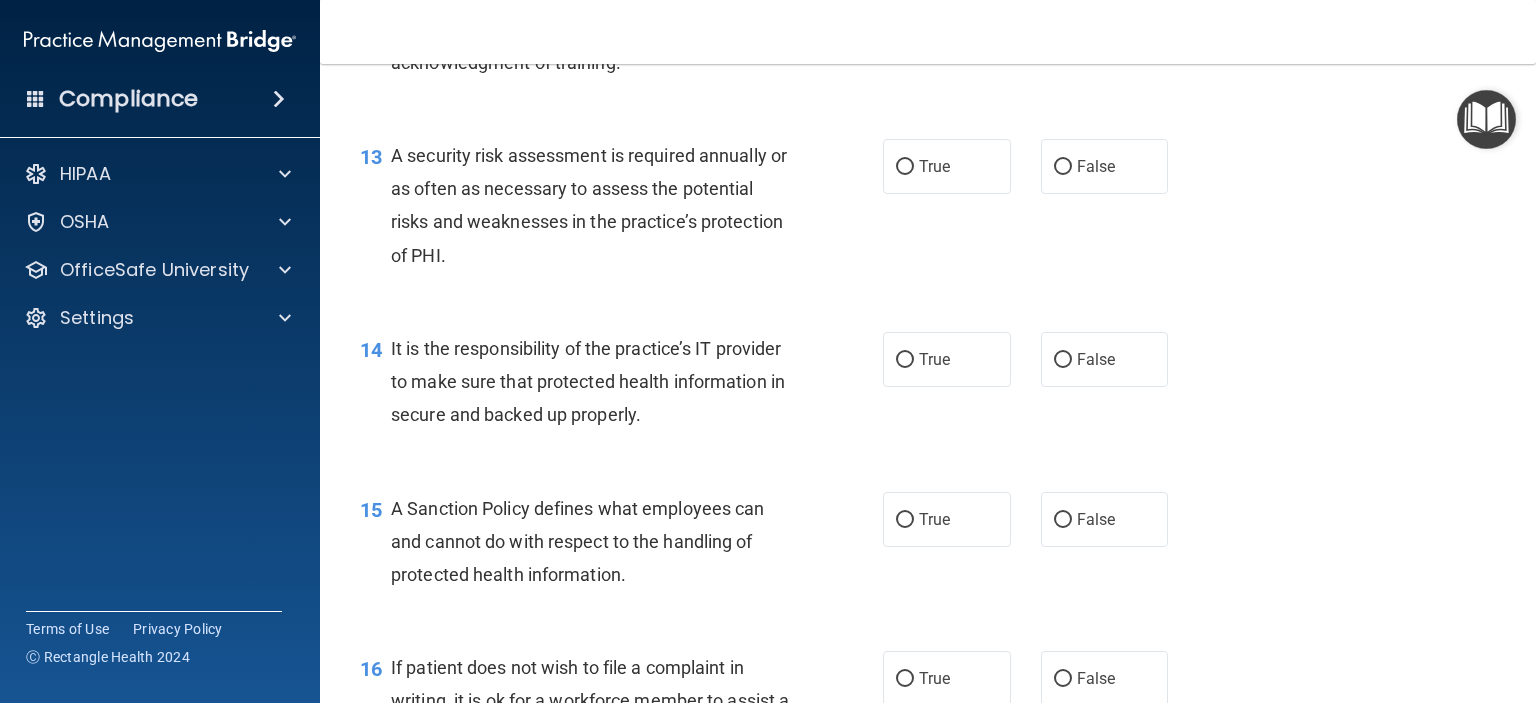 scroll, scrollTop: 2500, scrollLeft: 0, axis: vertical 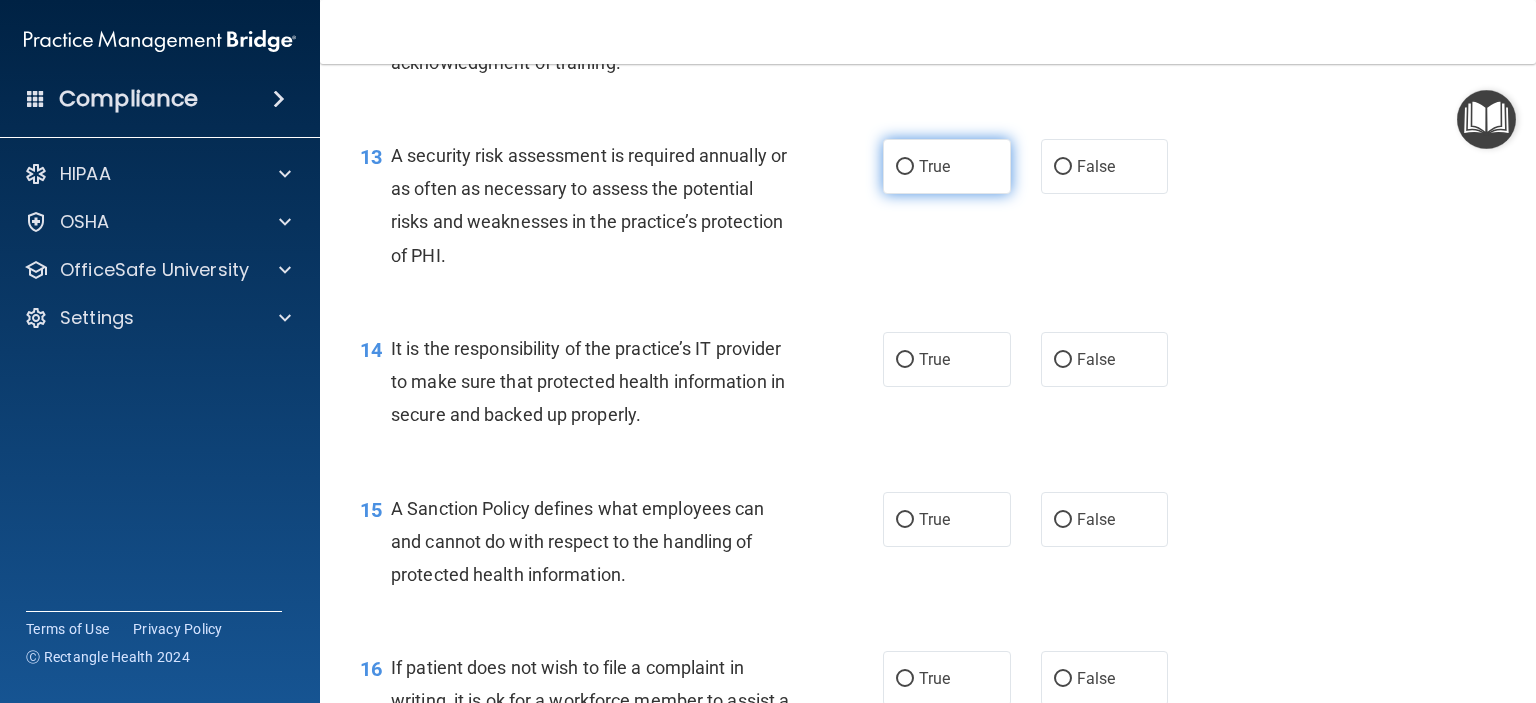 click on "True" at bounding box center (934, 166) 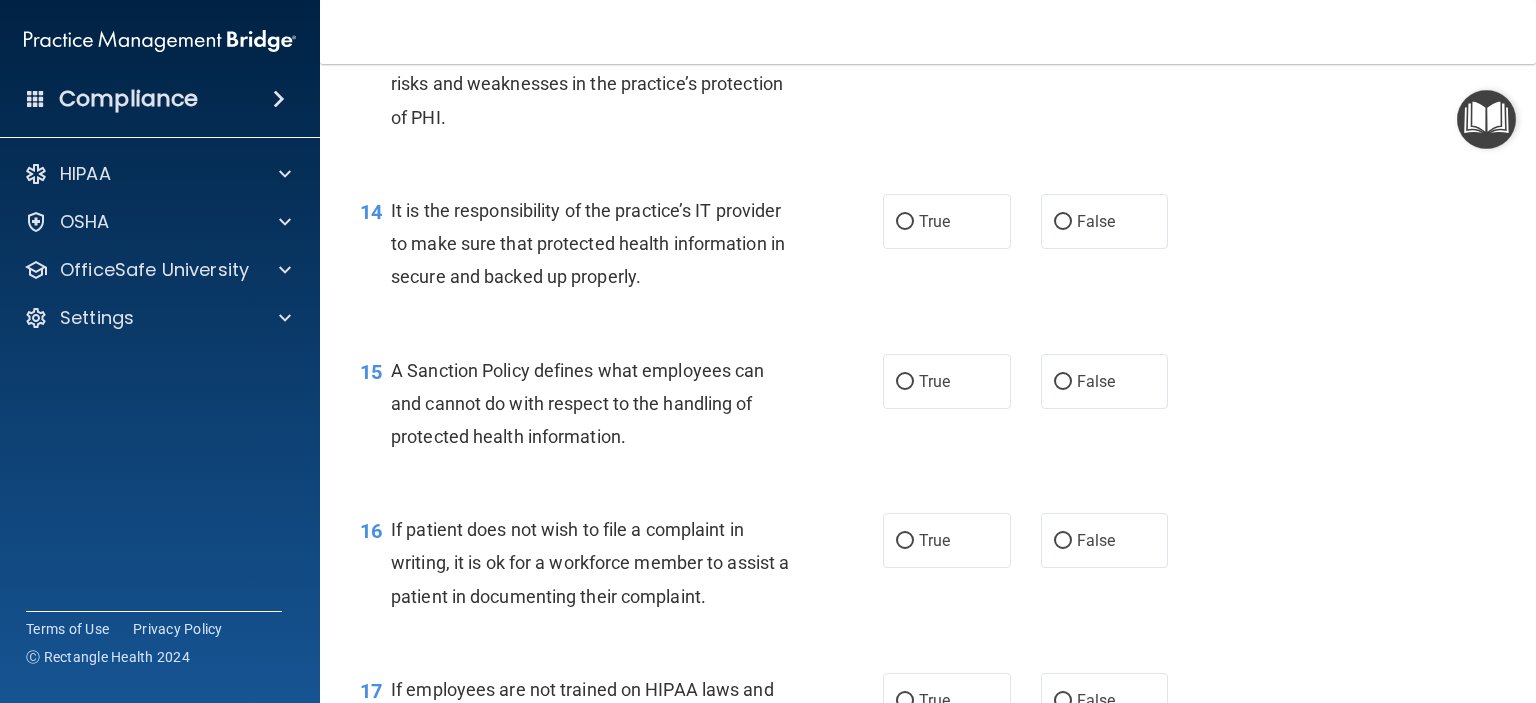 scroll, scrollTop: 2646, scrollLeft: 0, axis: vertical 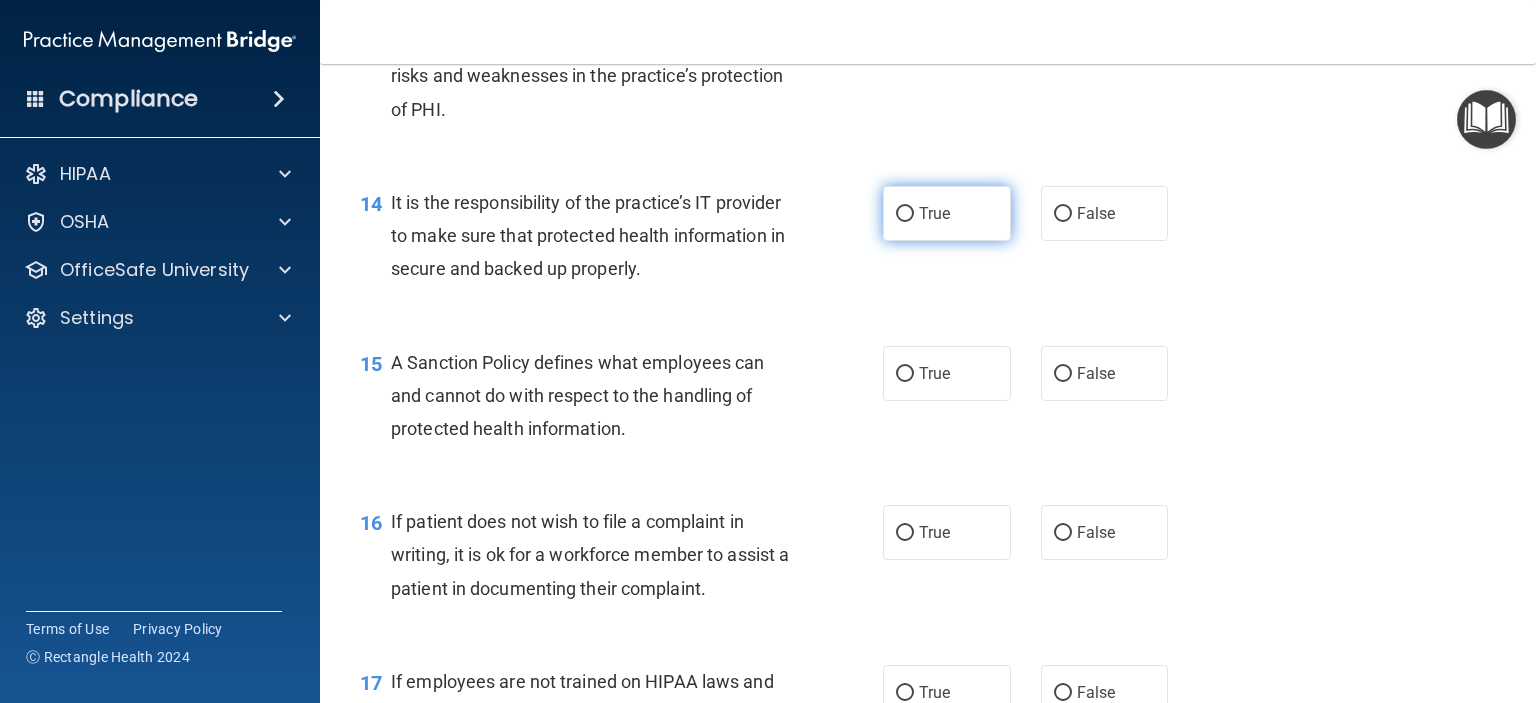 click on "True" at bounding box center (947, 213) 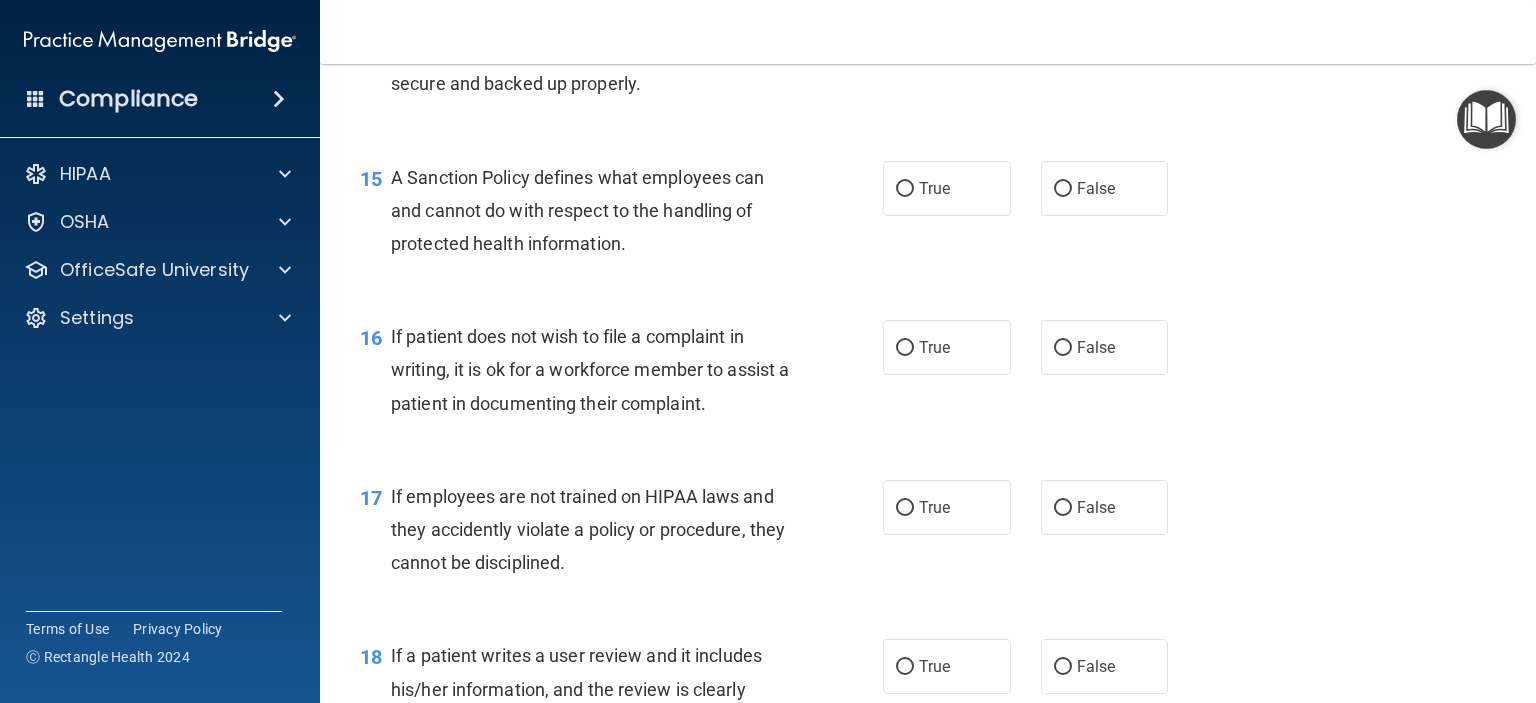 scroll, scrollTop: 2832, scrollLeft: 0, axis: vertical 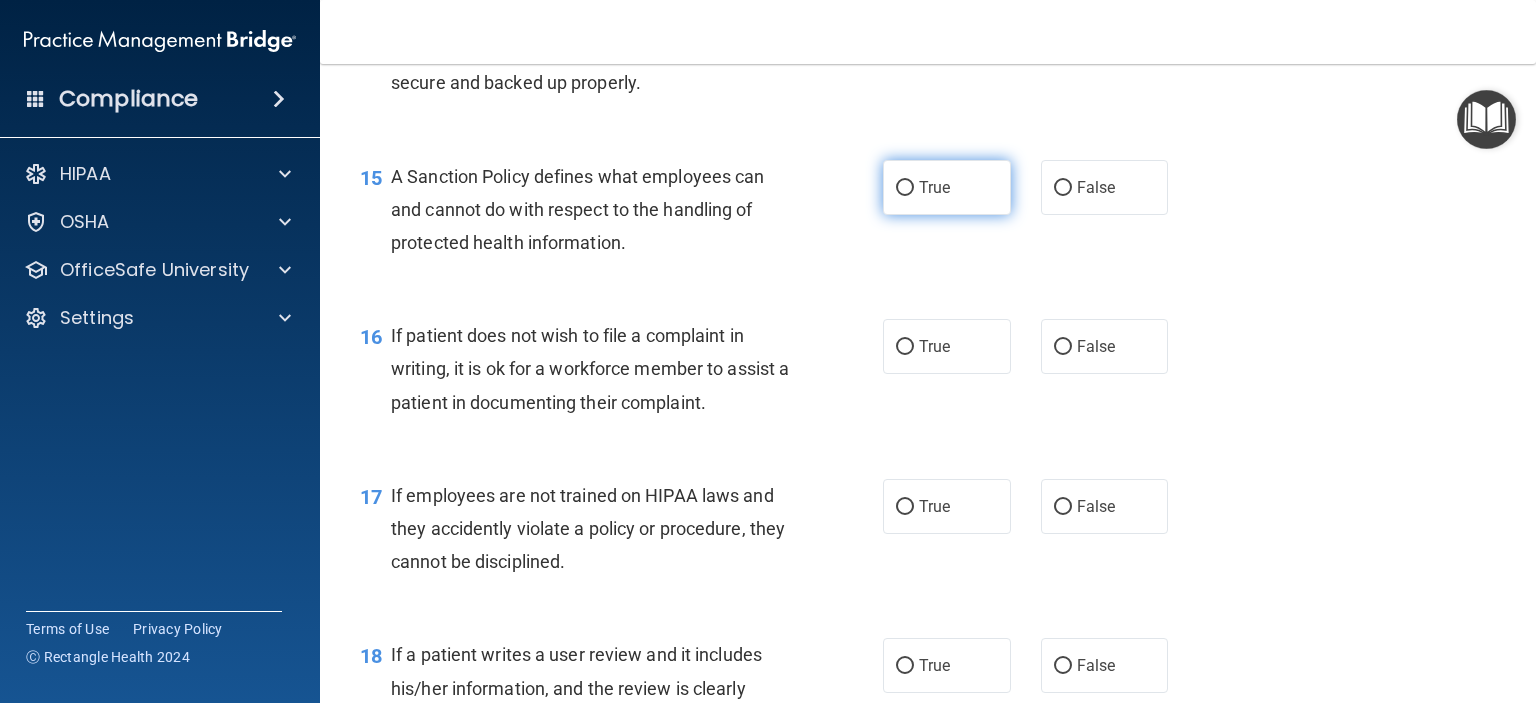 click on "True" at bounding box center (934, 187) 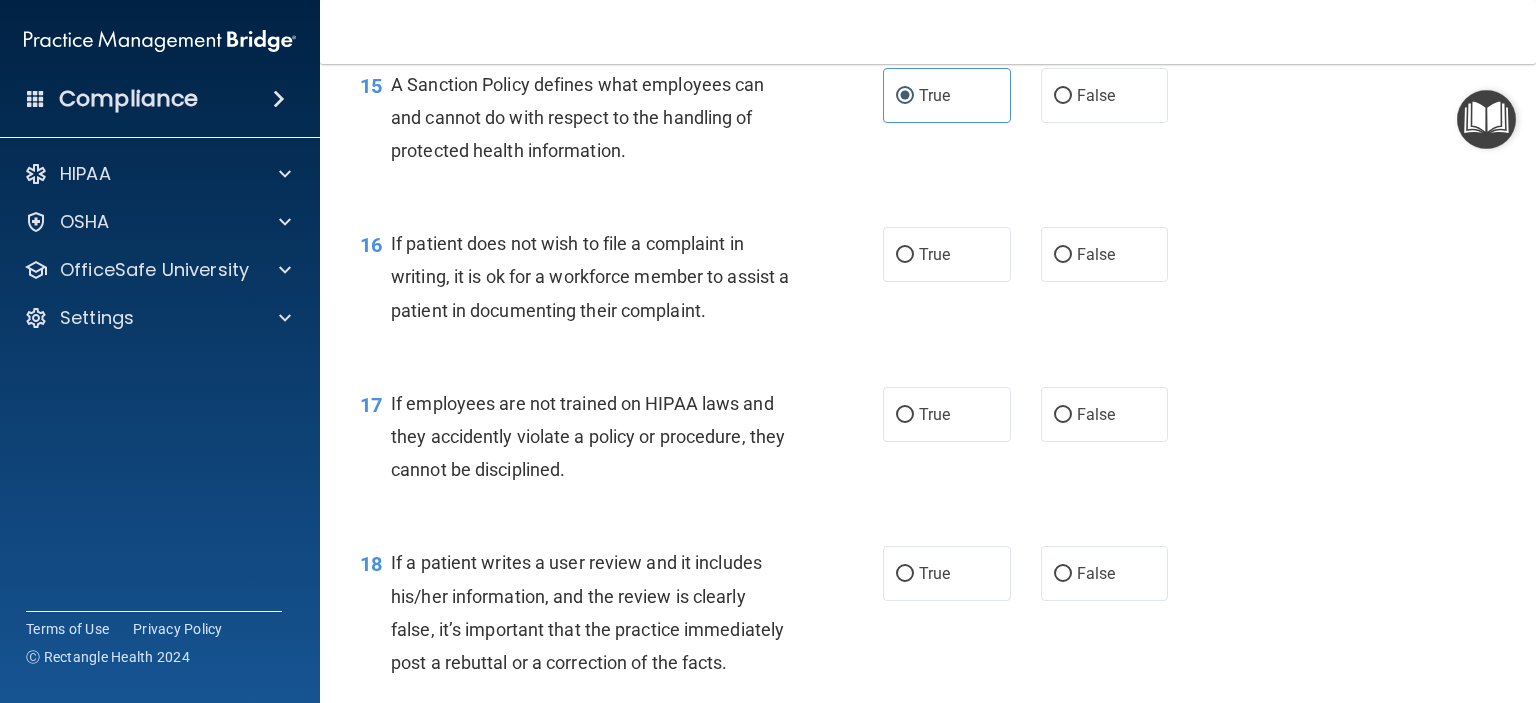 scroll, scrollTop: 2924, scrollLeft: 0, axis: vertical 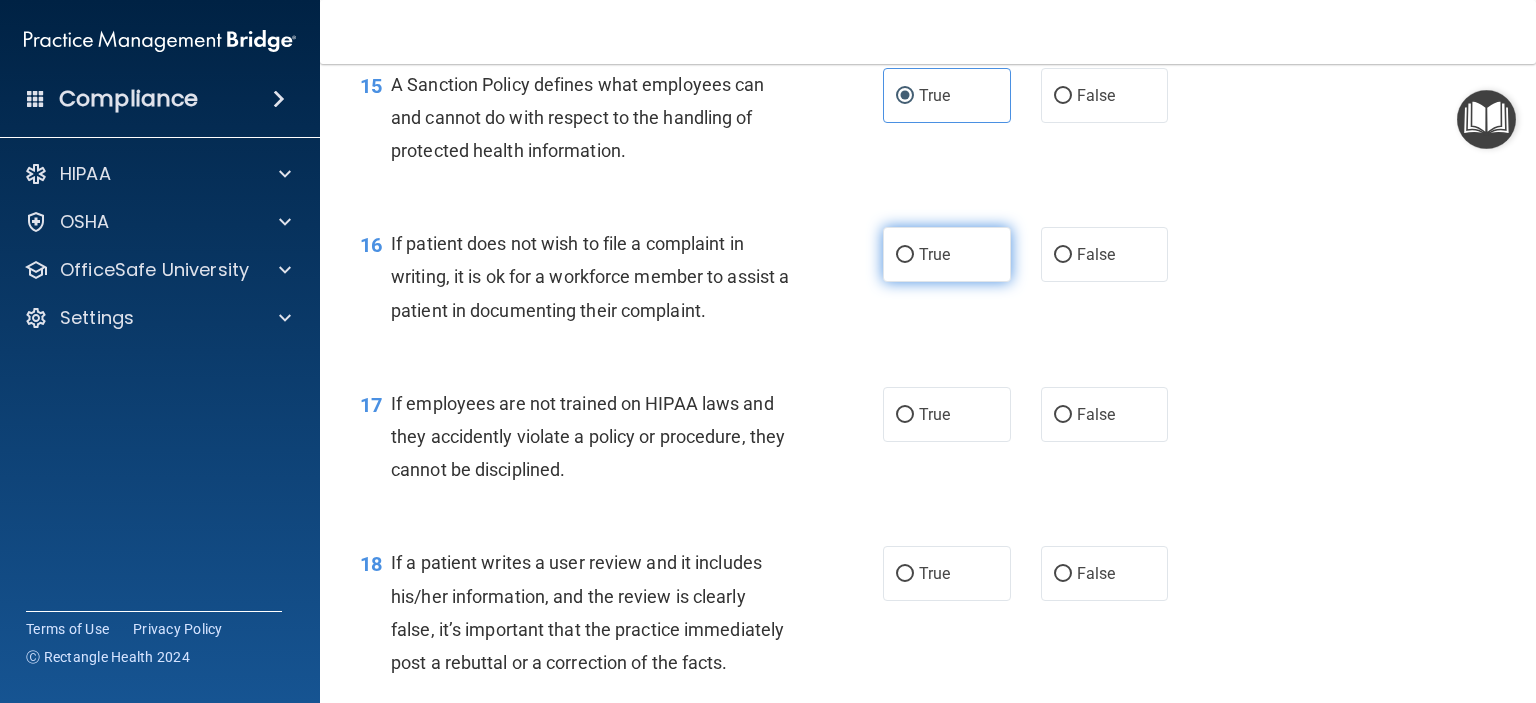 click on "True" at bounding box center [947, 254] 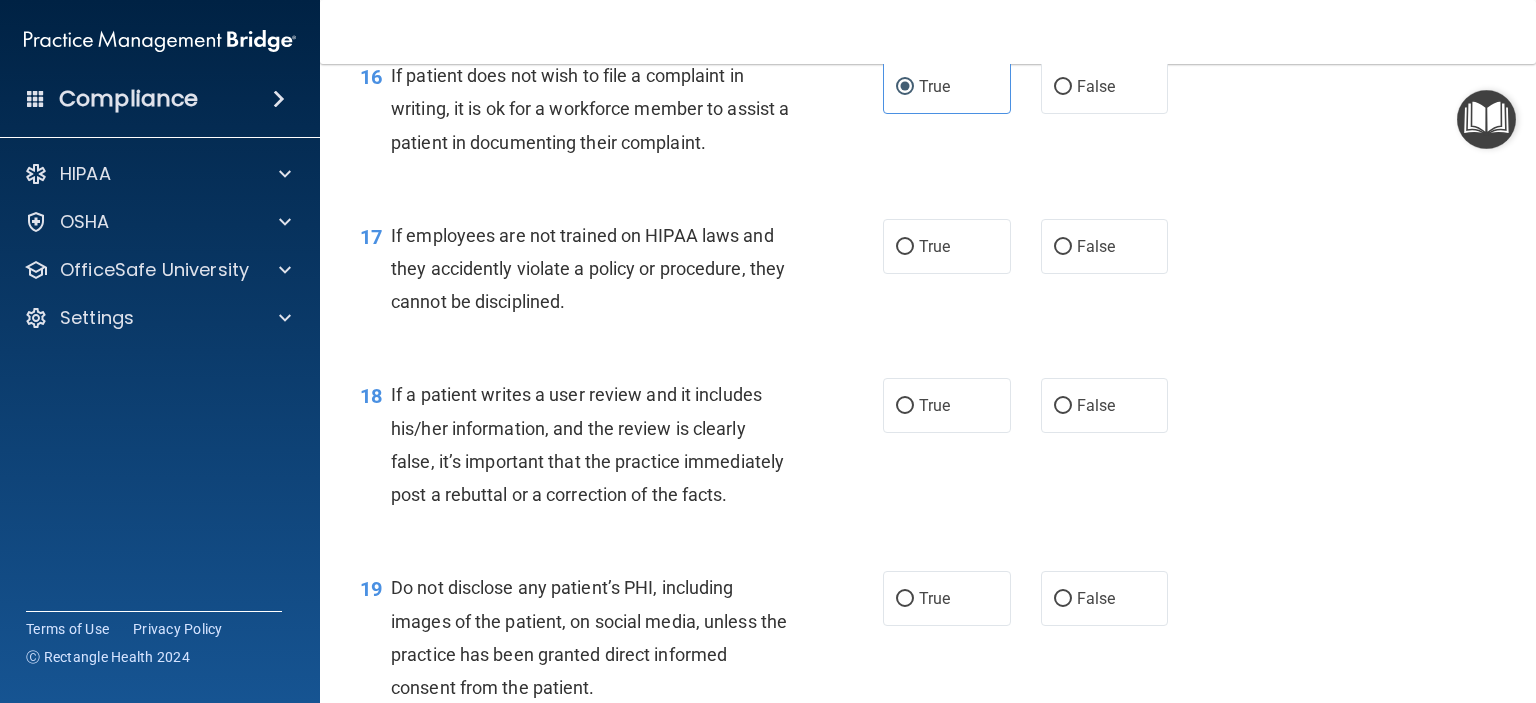 scroll, scrollTop: 3106, scrollLeft: 0, axis: vertical 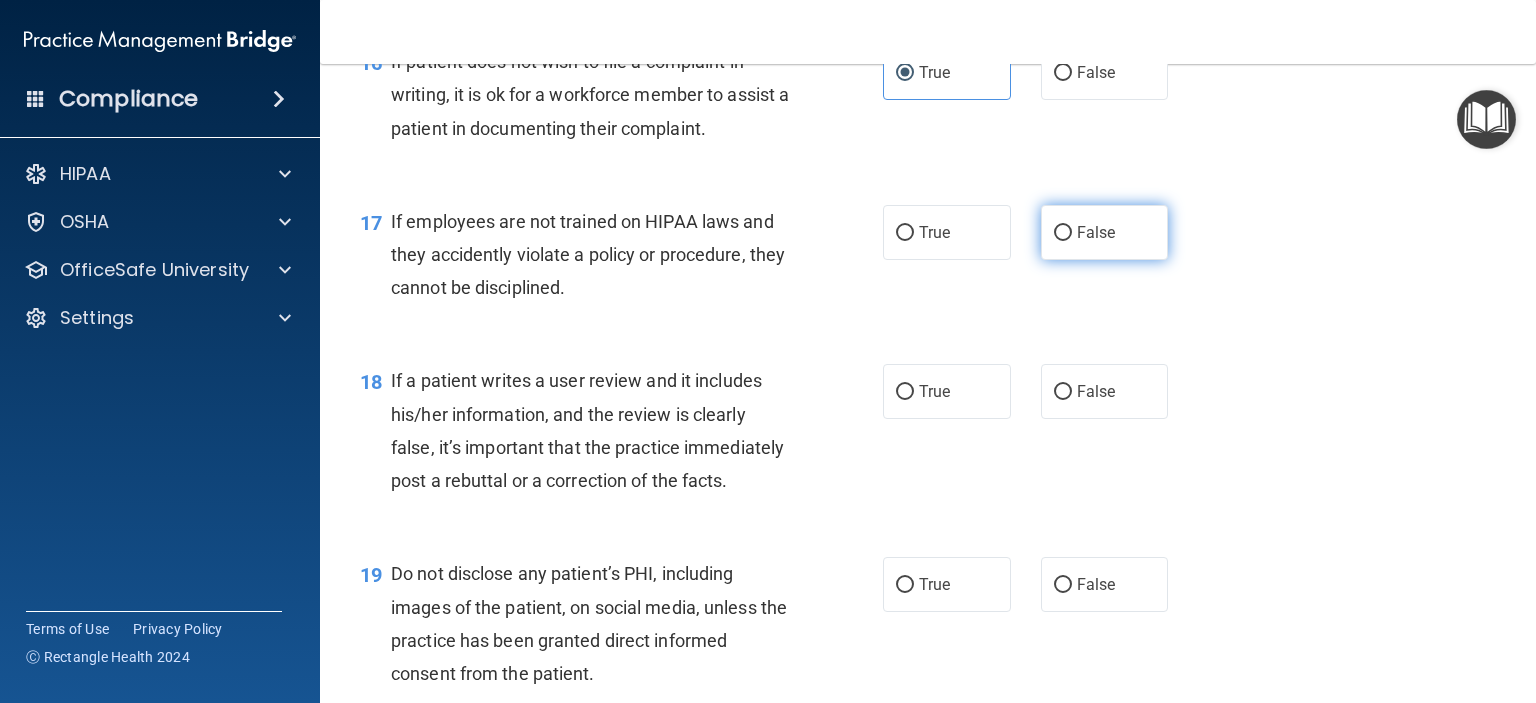 drag, startPoint x: 1128, startPoint y: 243, endPoint x: 1118, endPoint y: 239, distance: 10.770329 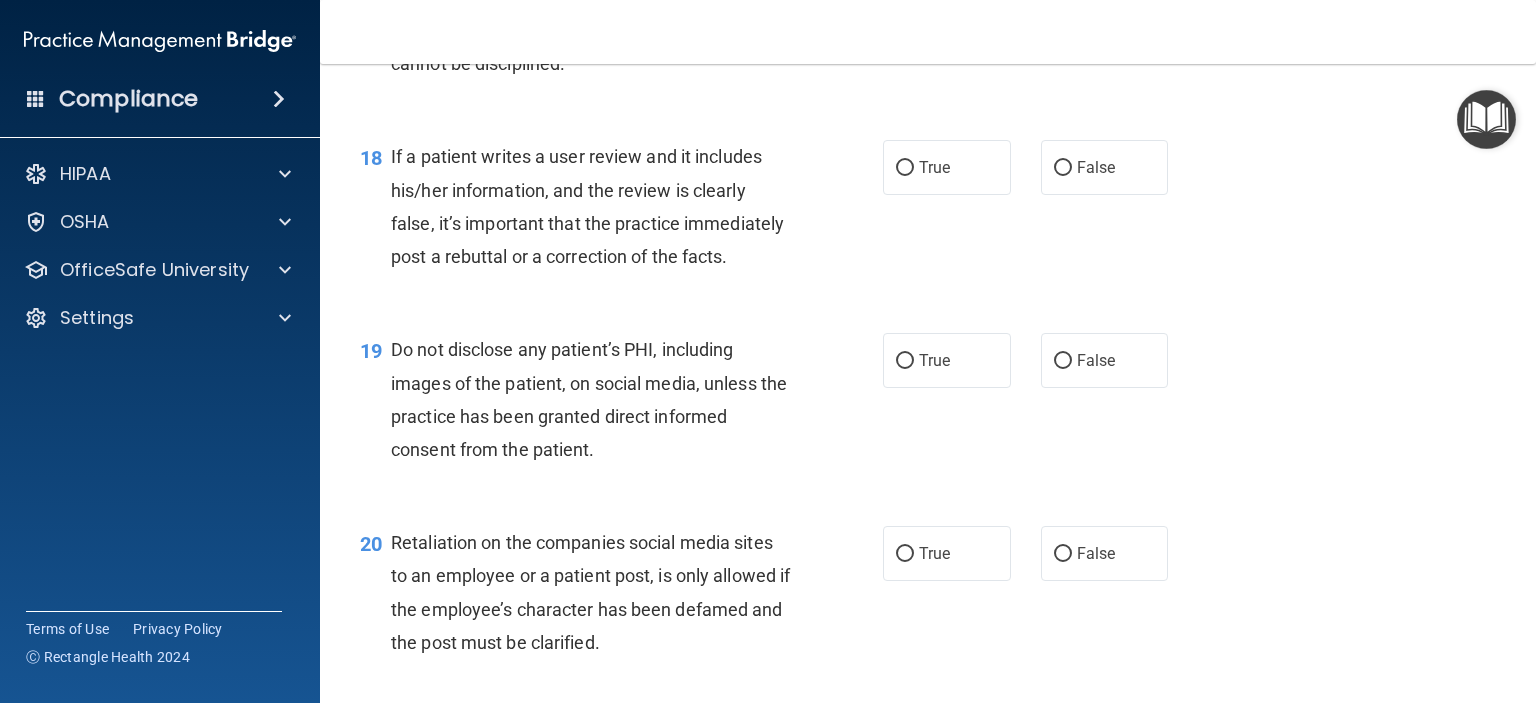scroll, scrollTop: 3332, scrollLeft: 0, axis: vertical 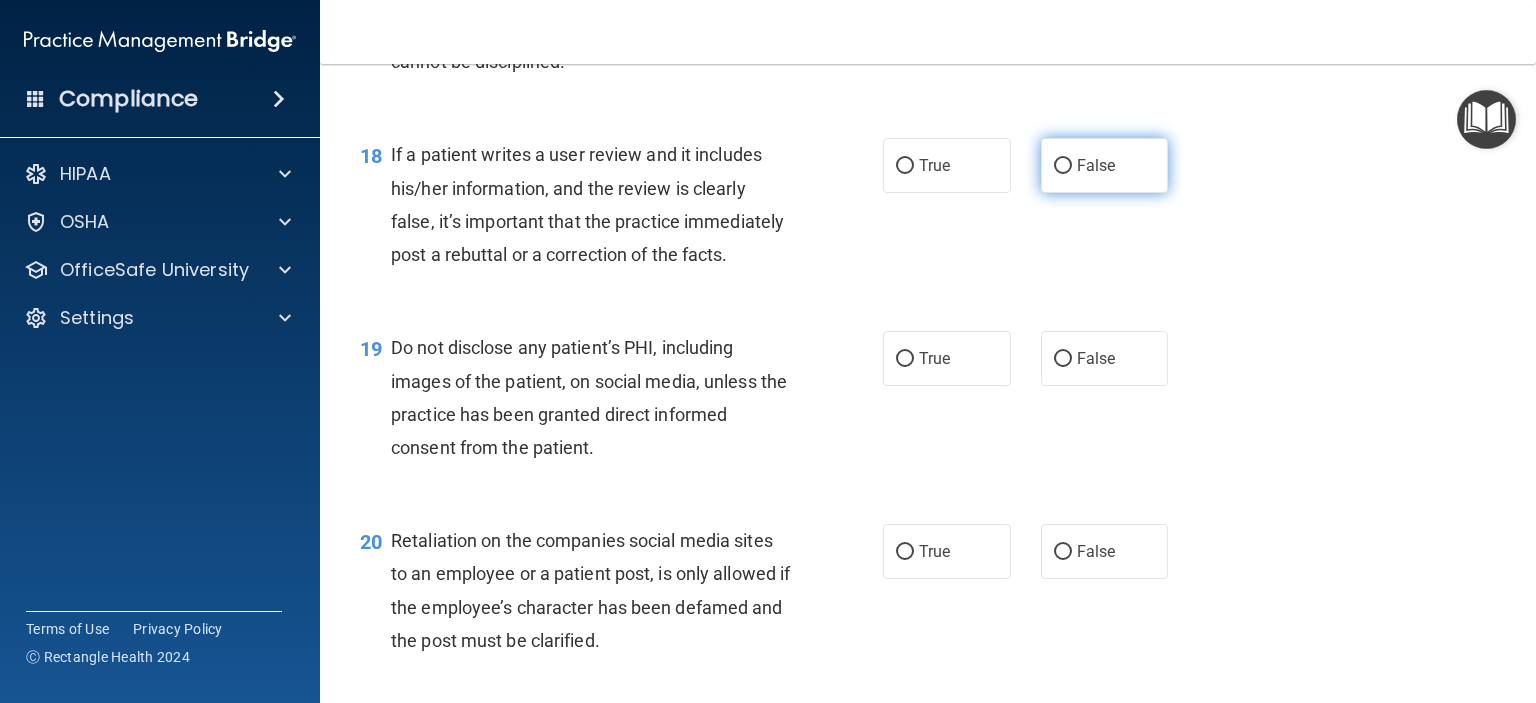 click on "False" at bounding box center (1096, 165) 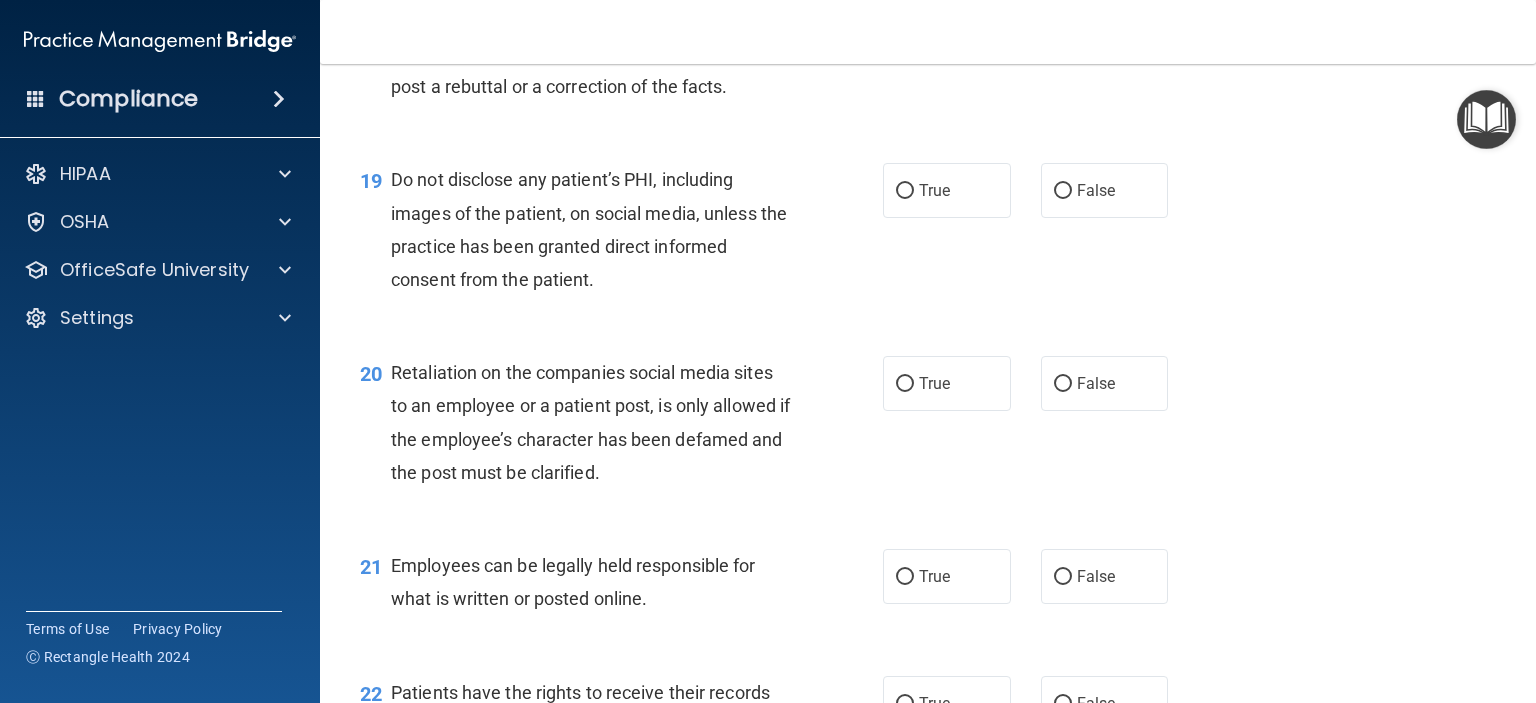 scroll, scrollTop: 3503, scrollLeft: 0, axis: vertical 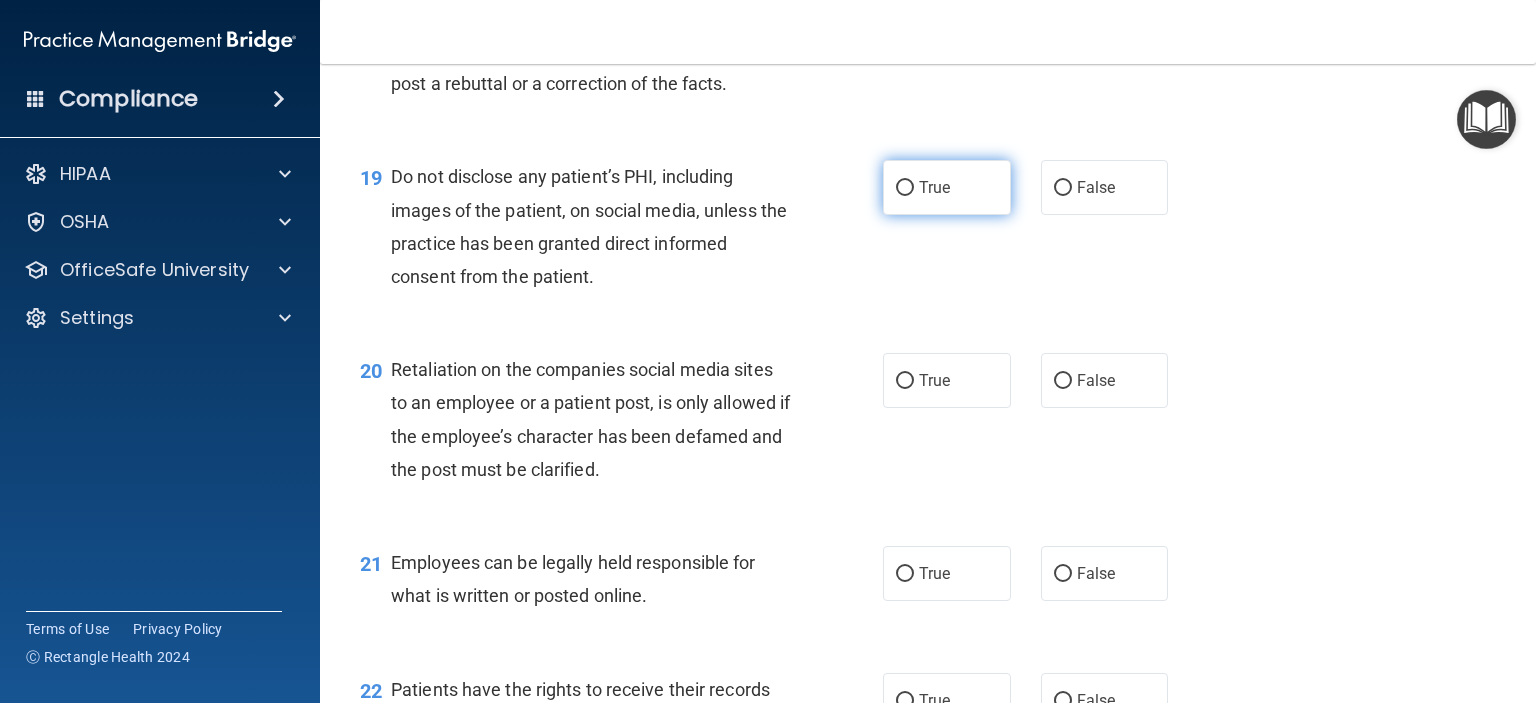 click on "True" at bounding box center [934, 187] 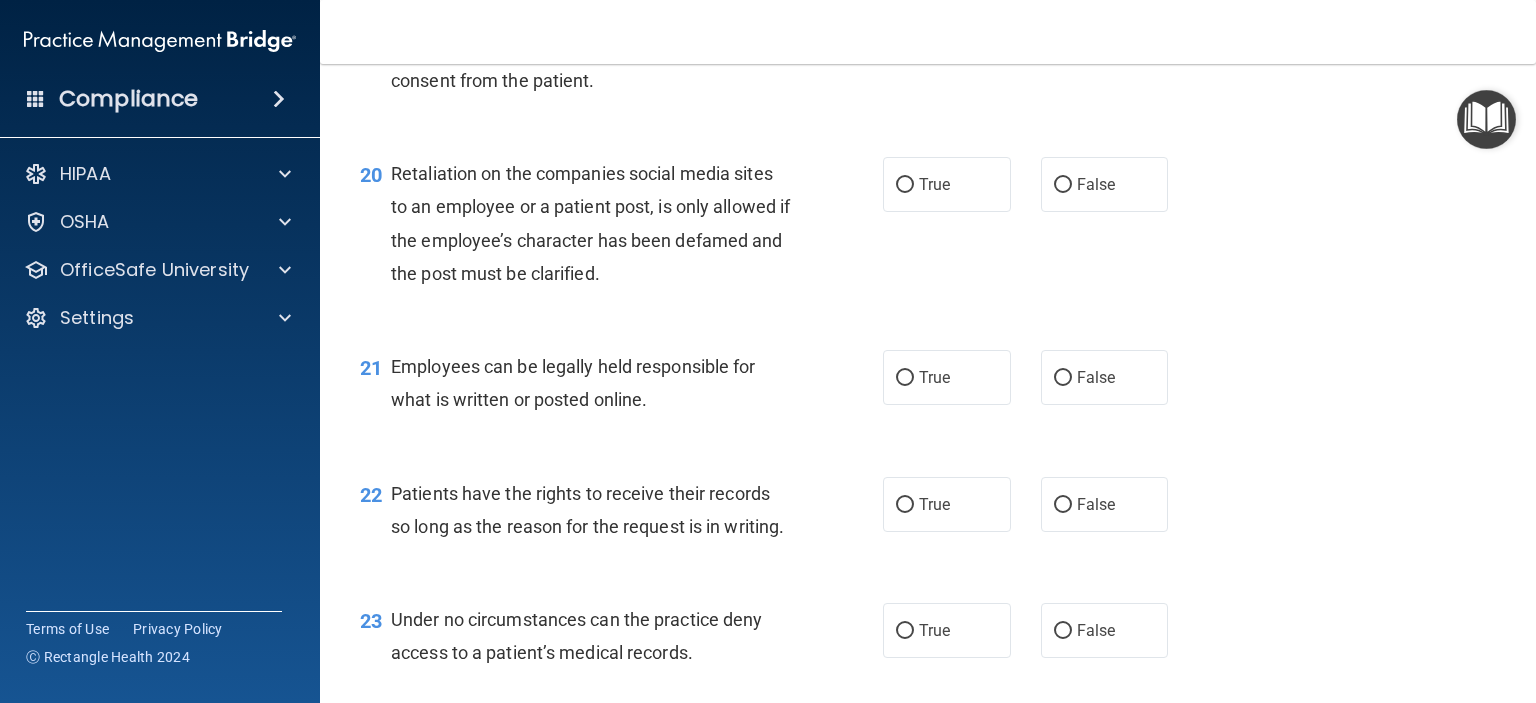scroll, scrollTop: 3712, scrollLeft: 0, axis: vertical 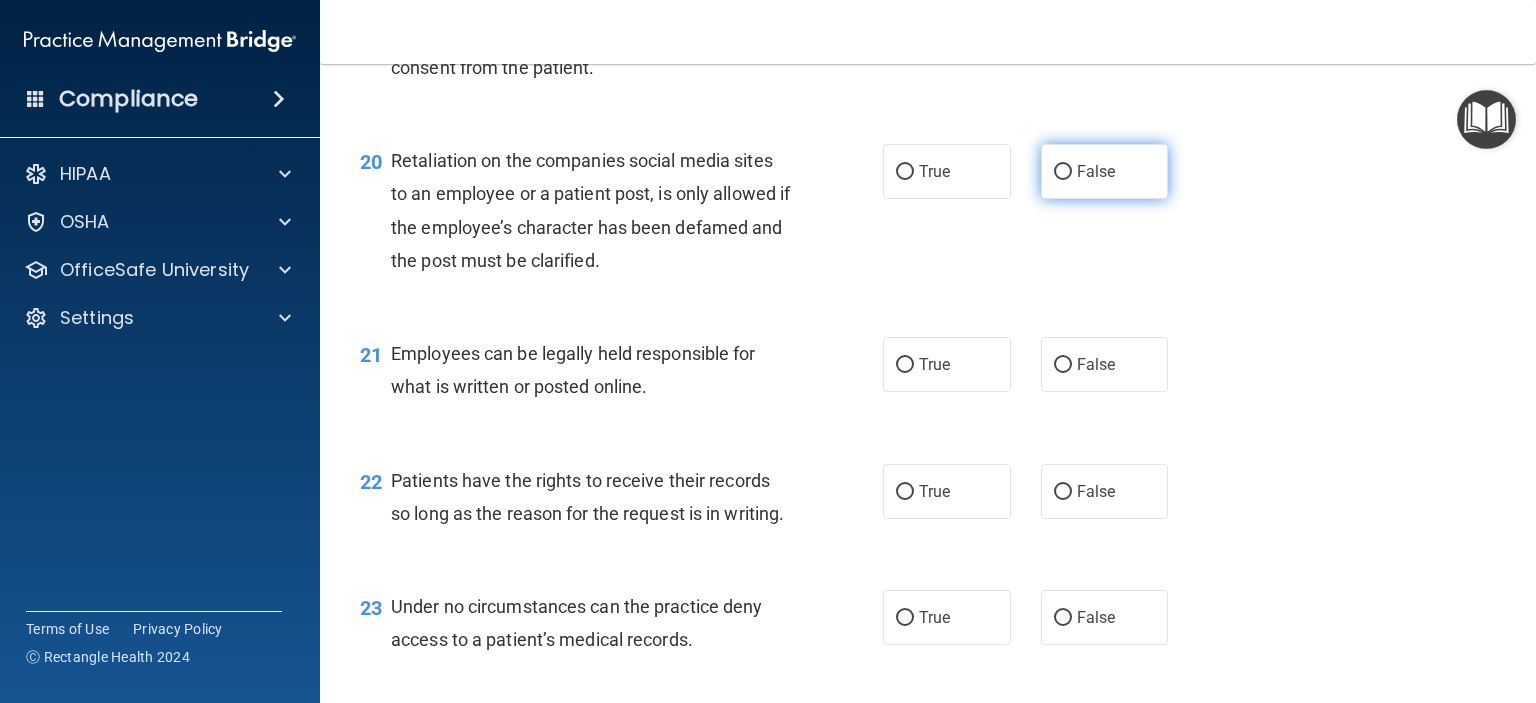 click on "False" at bounding box center (1105, 171) 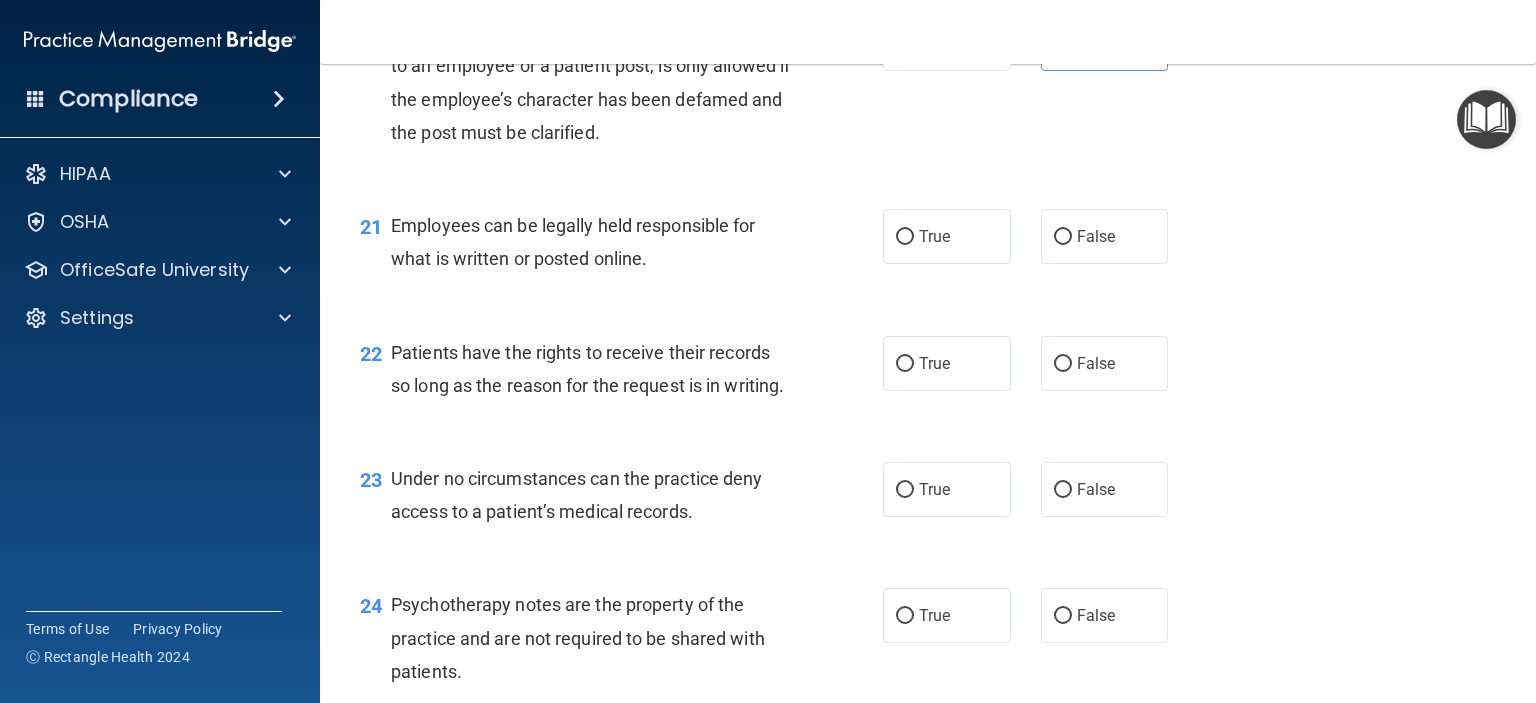 scroll, scrollTop: 3842, scrollLeft: 0, axis: vertical 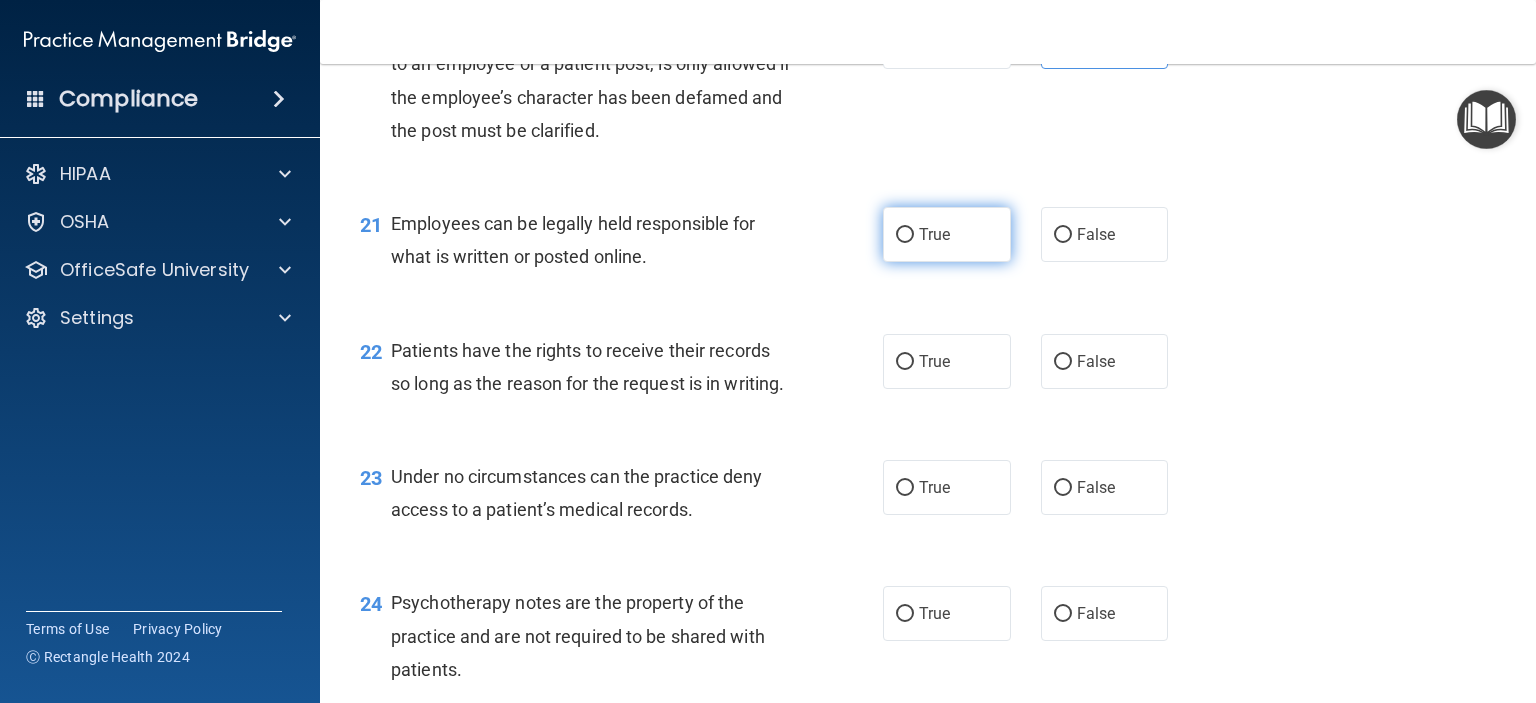 click on "True" at bounding box center [947, 234] 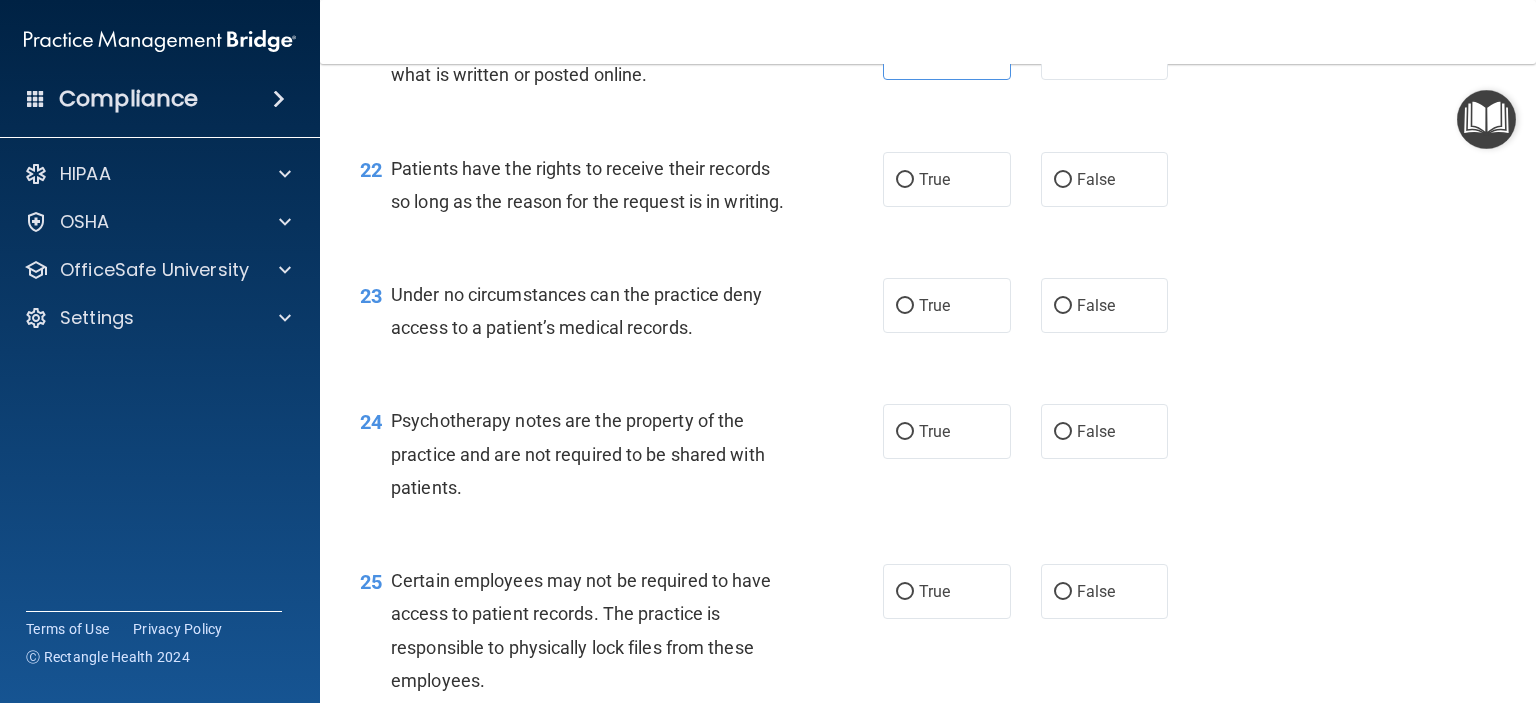 scroll, scrollTop: 4035, scrollLeft: 0, axis: vertical 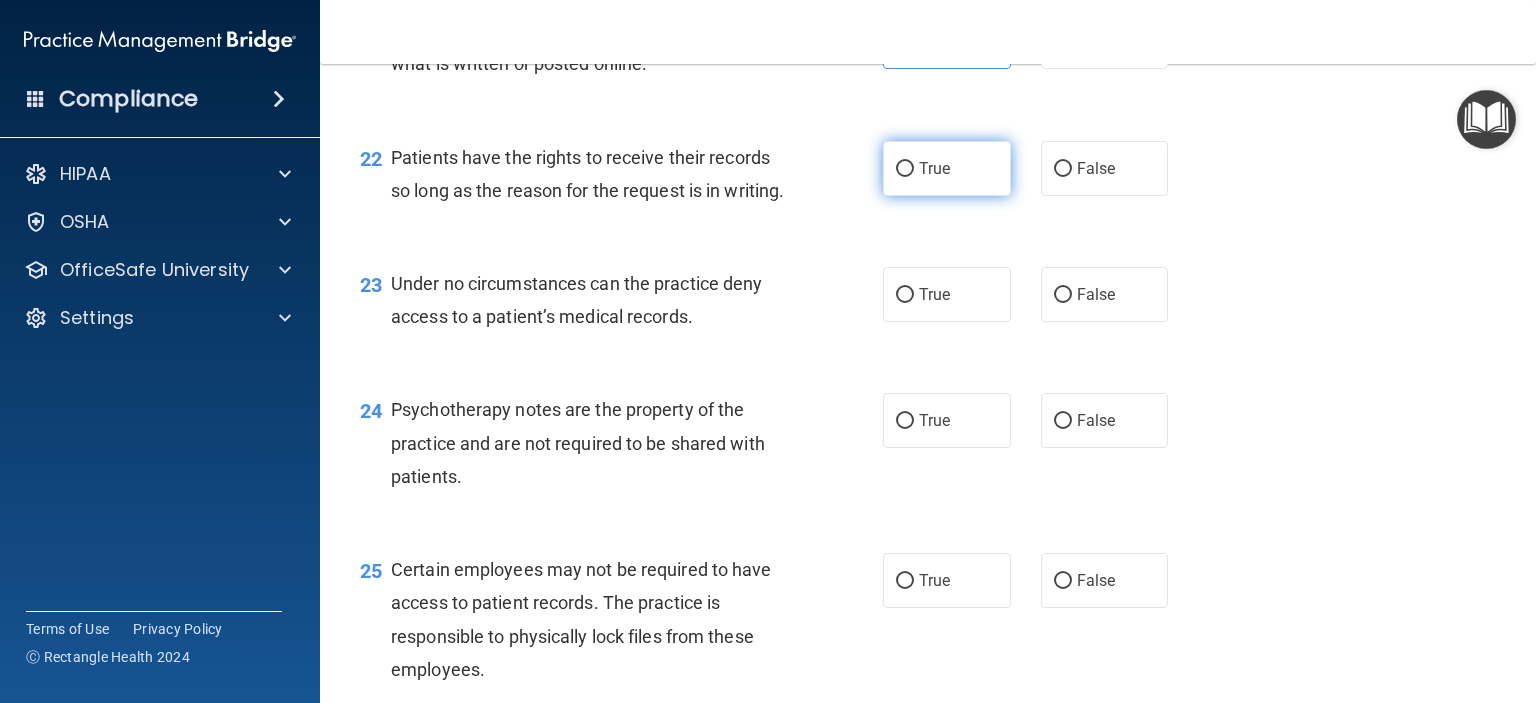 click on "True" at bounding box center [947, 168] 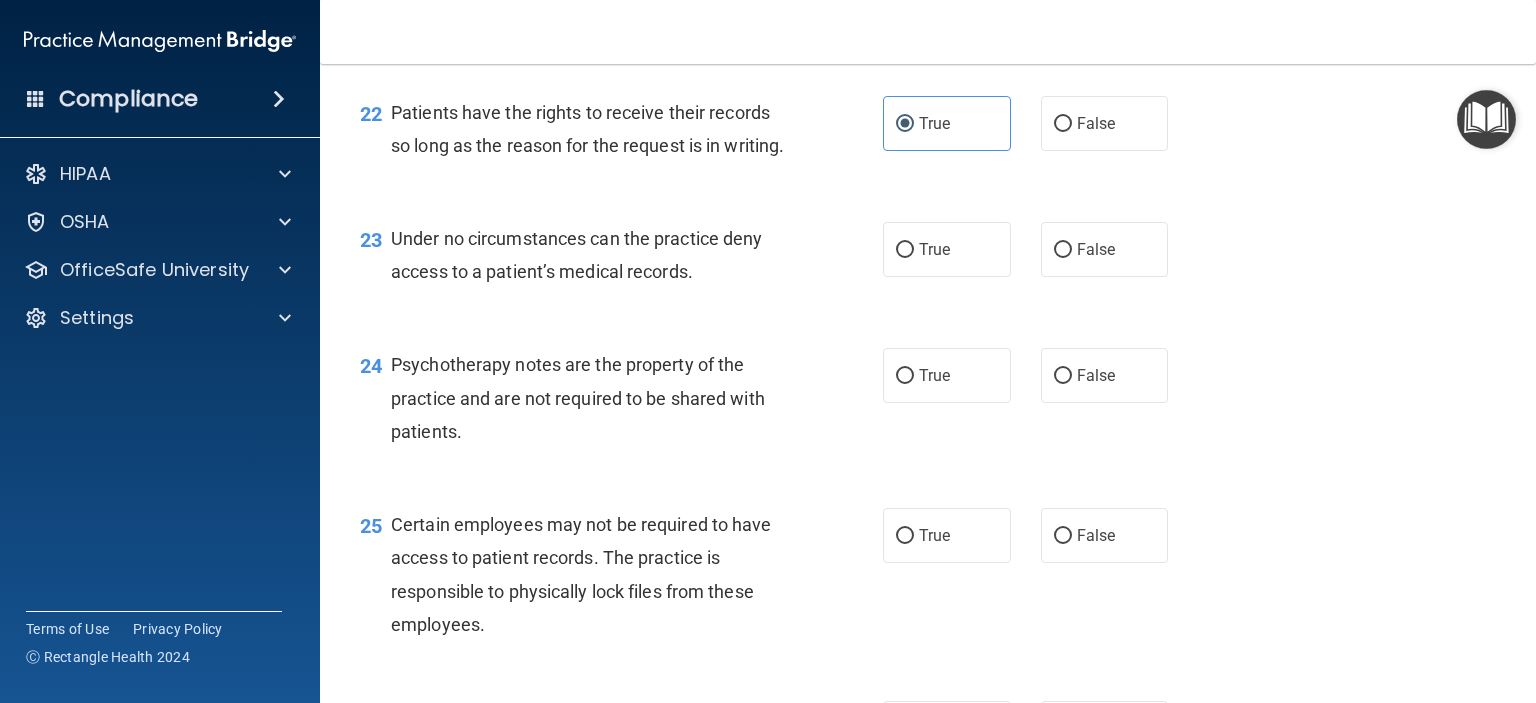 scroll, scrollTop: 4091, scrollLeft: 0, axis: vertical 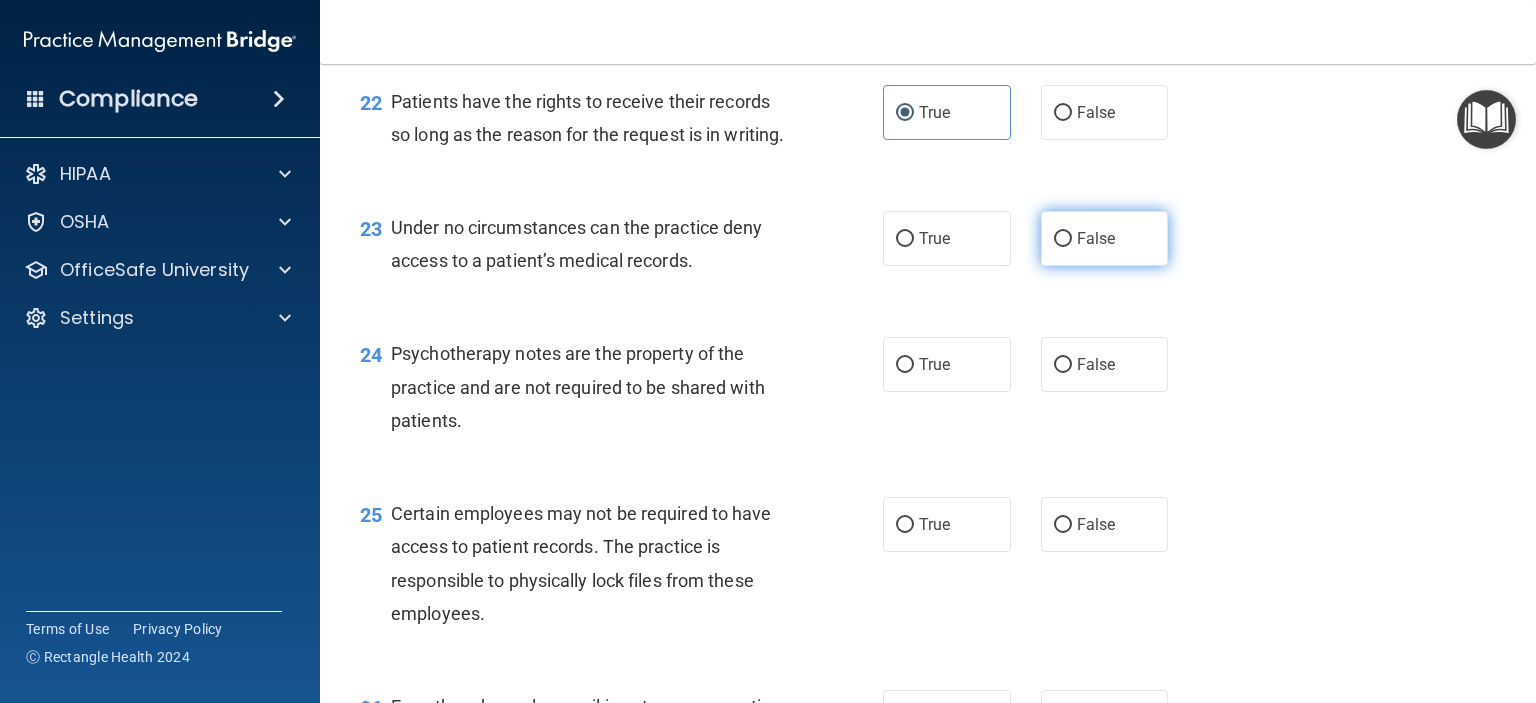 click on "False" at bounding box center [1105, 238] 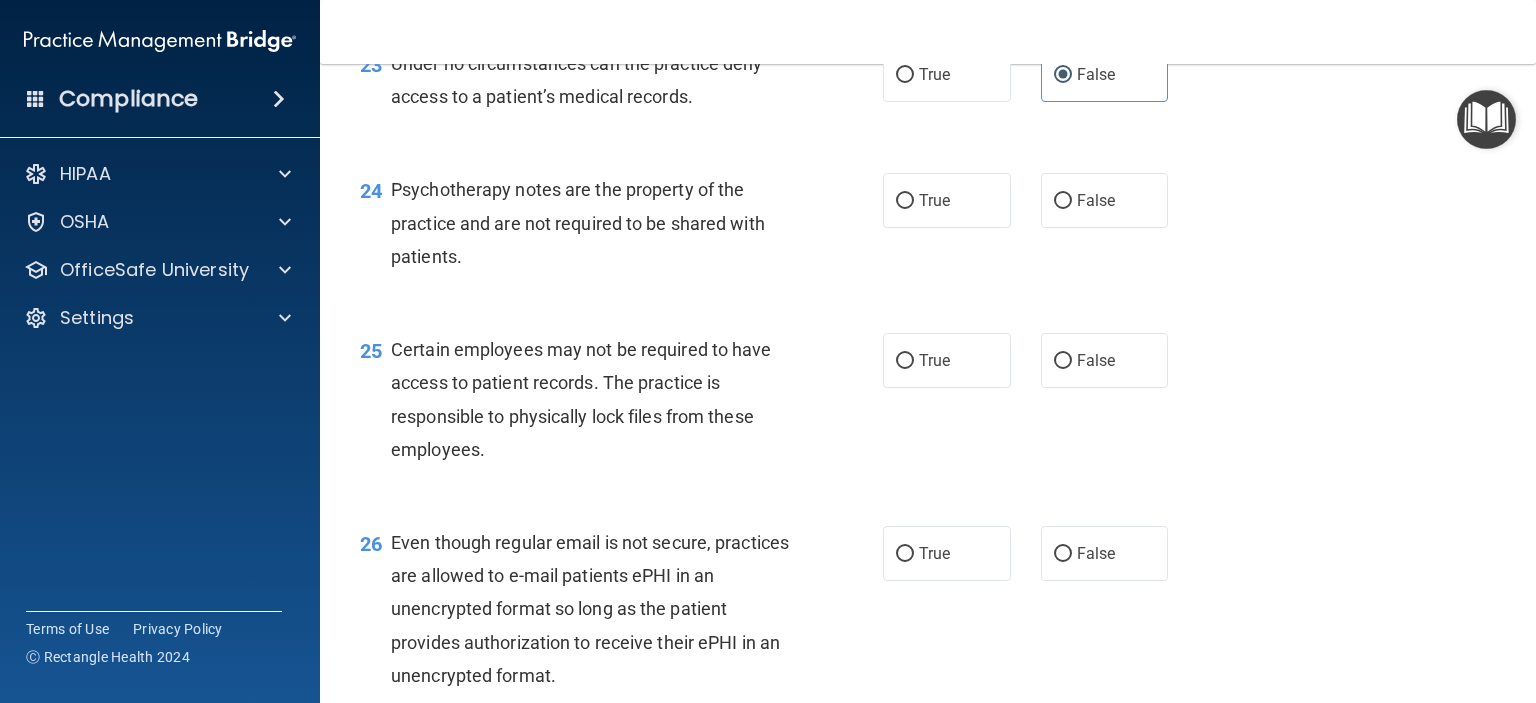 scroll, scrollTop: 4255, scrollLeft: 0, axis: vertical 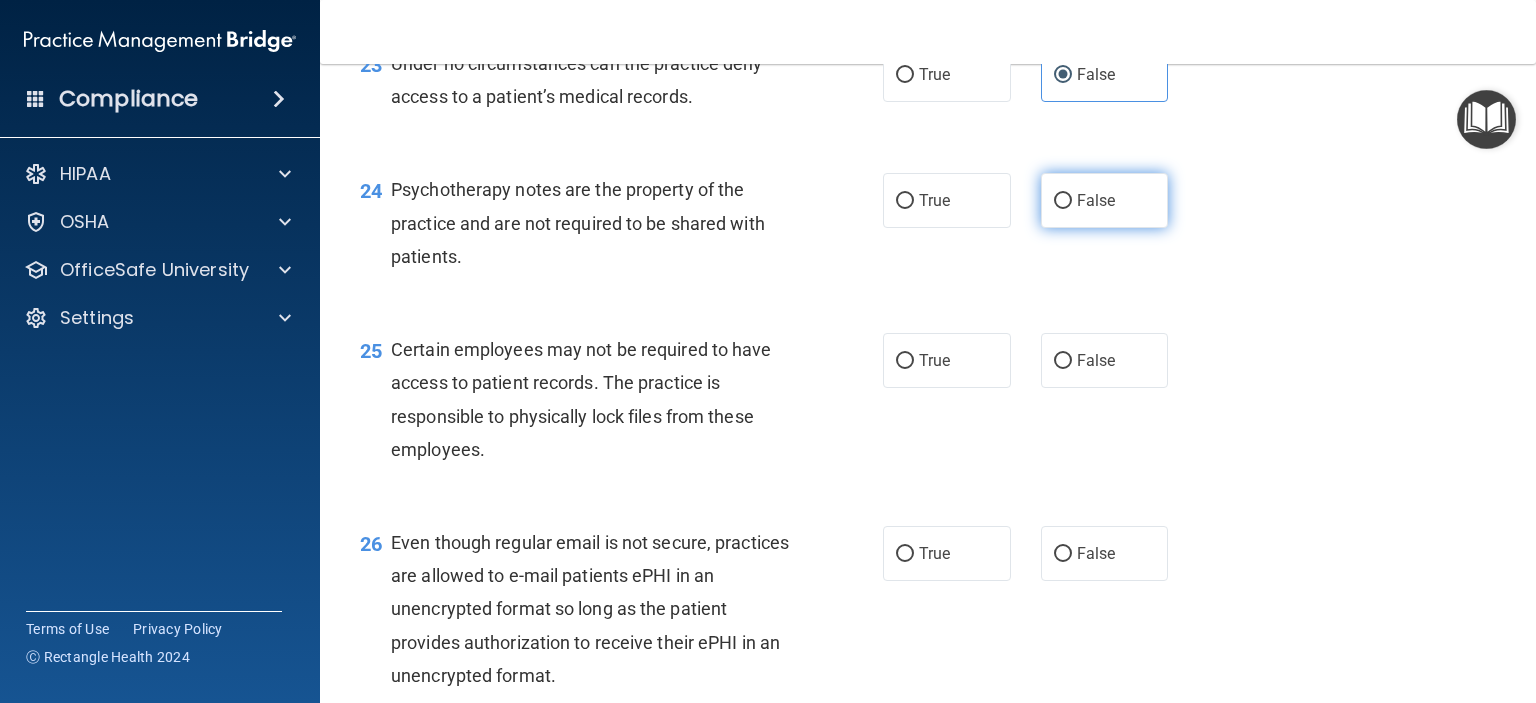 click on "False" at bounding box center [1096, 200] 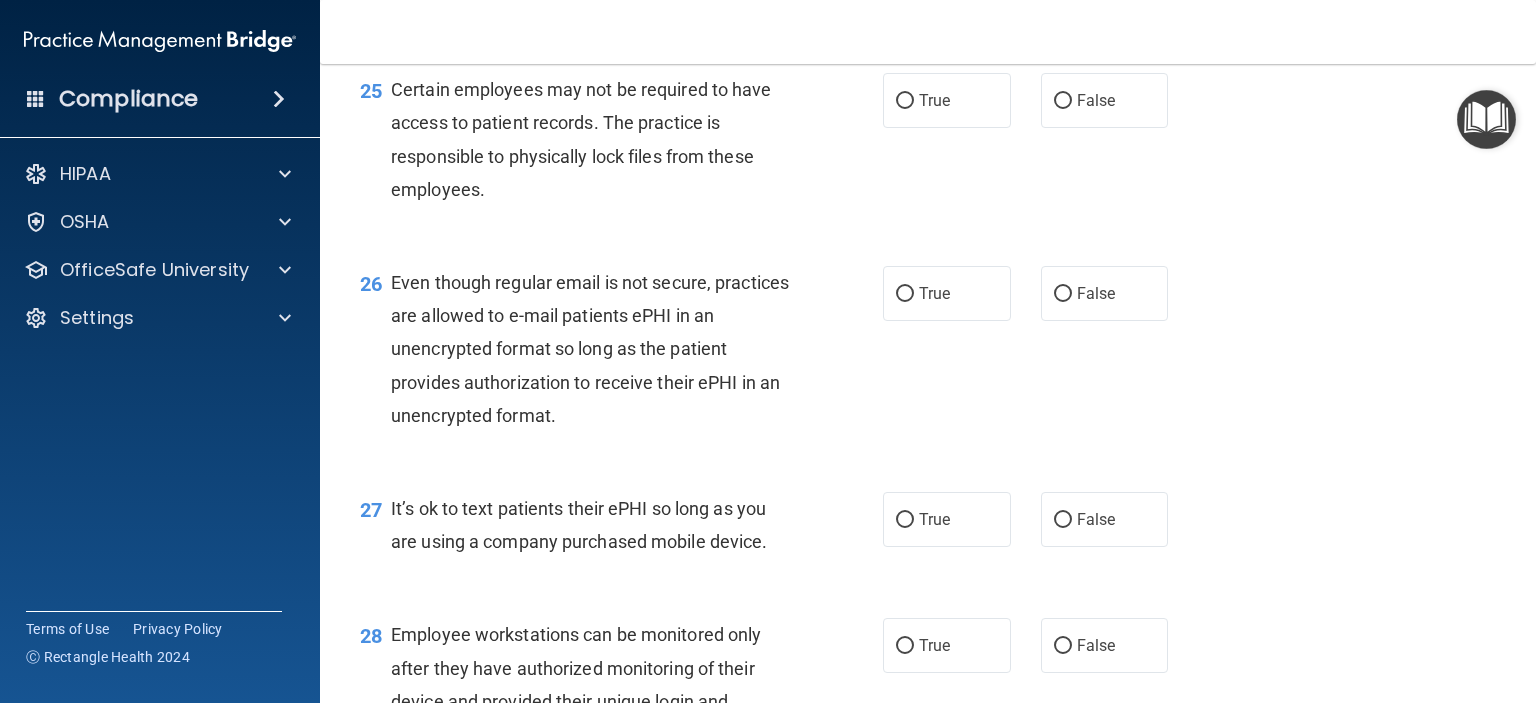 scroll, scrollTop: 4515, scrollLeft: 0, axis: vertical 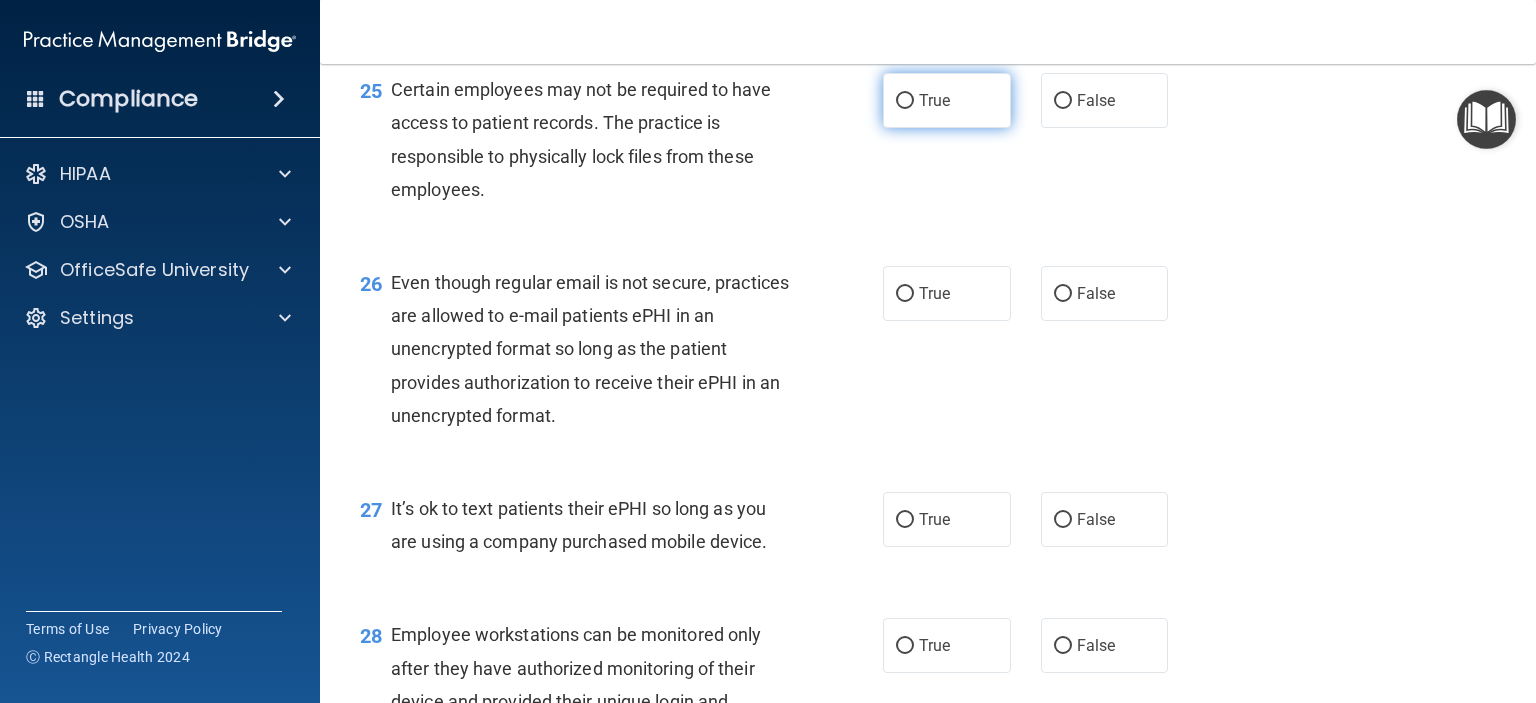 click on "True" at bounding box center [934, 100] 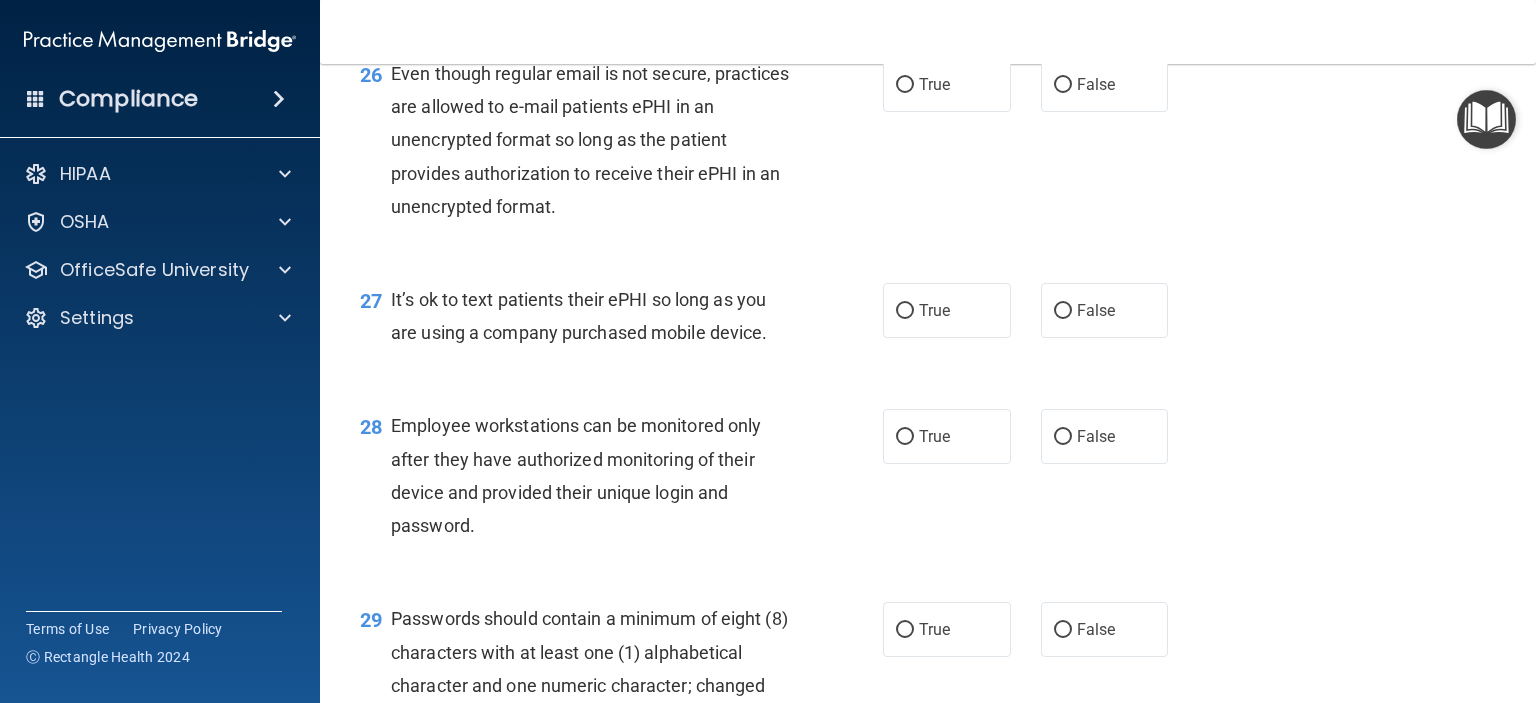 scroll, scrollTop: 4731, scrollLeft: 0, axis: vertical 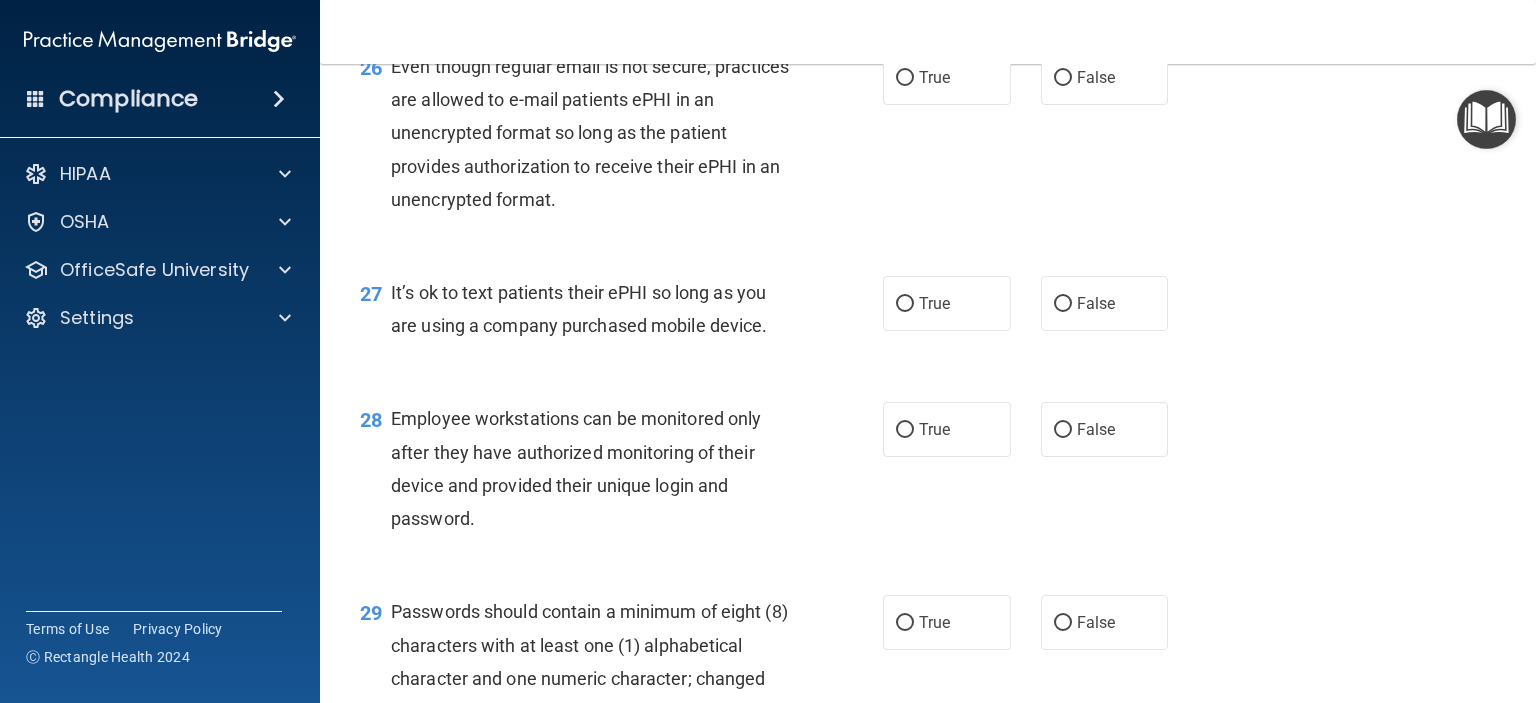 click on "26       Even though regular email is not secure, practices are allowed to e-mail patients ePHI in an unencrypted format so long as the patient provides authorization to receive their ePHI in an unencrypted format." at bounding box center [621, 138] 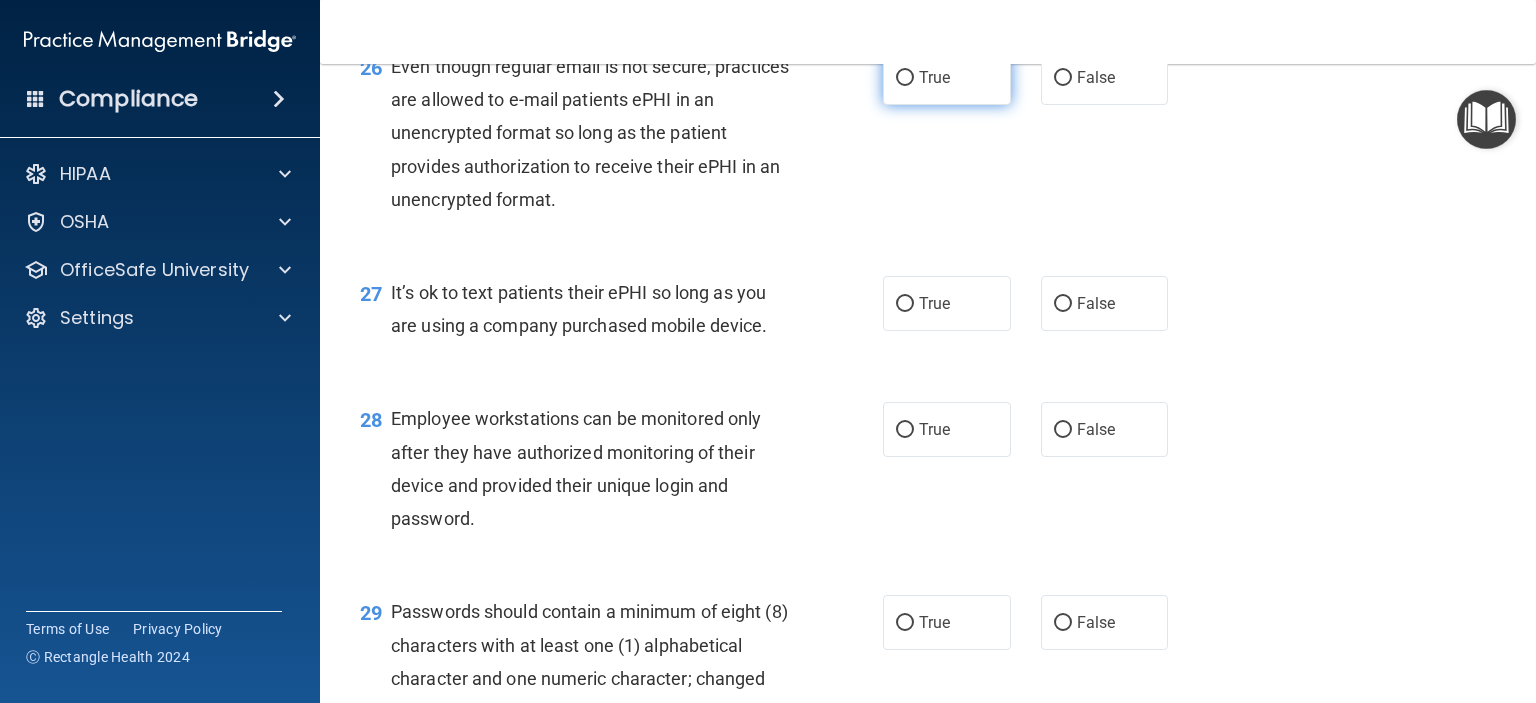 click on "True" at bounding box center [934, 77] 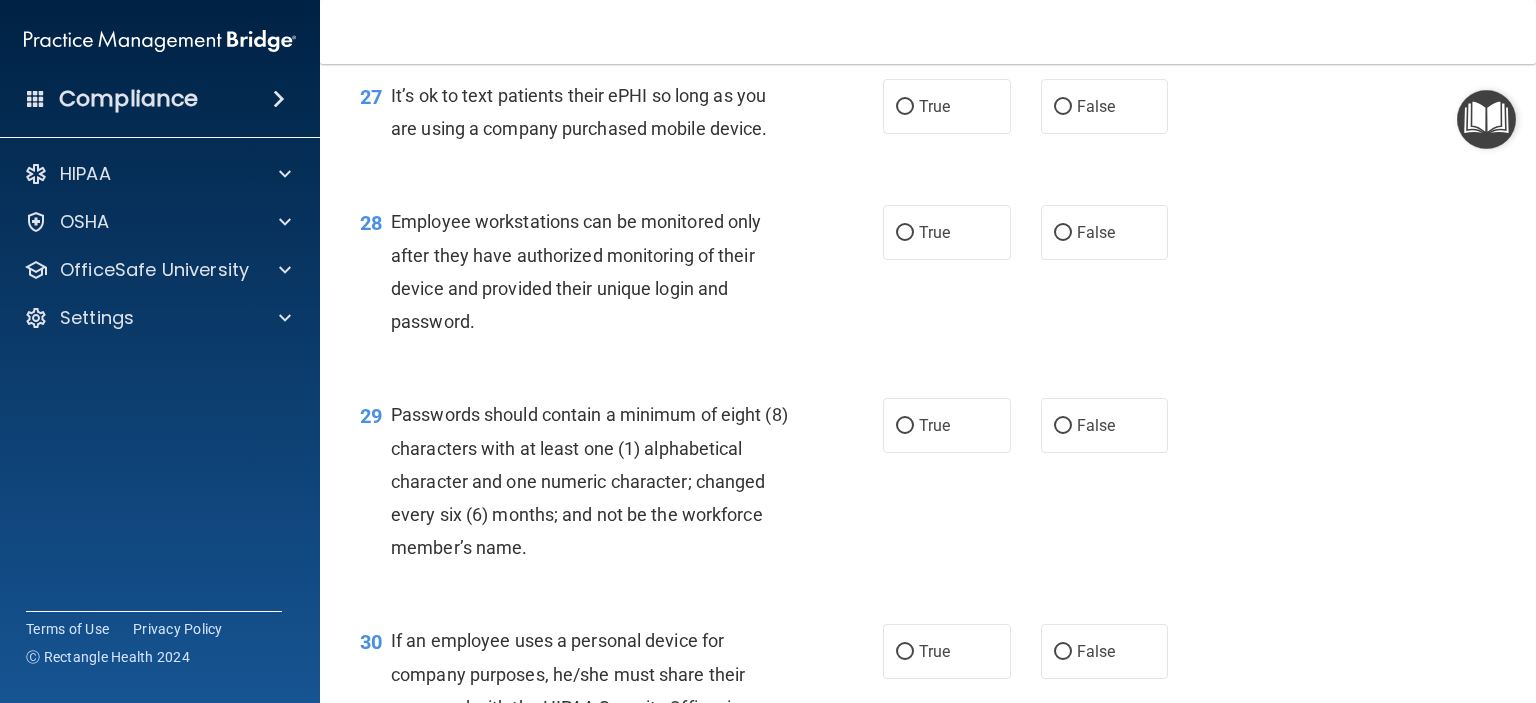 scroll, scrollTop: 4928, scrollLeft: 0, axis: vertical 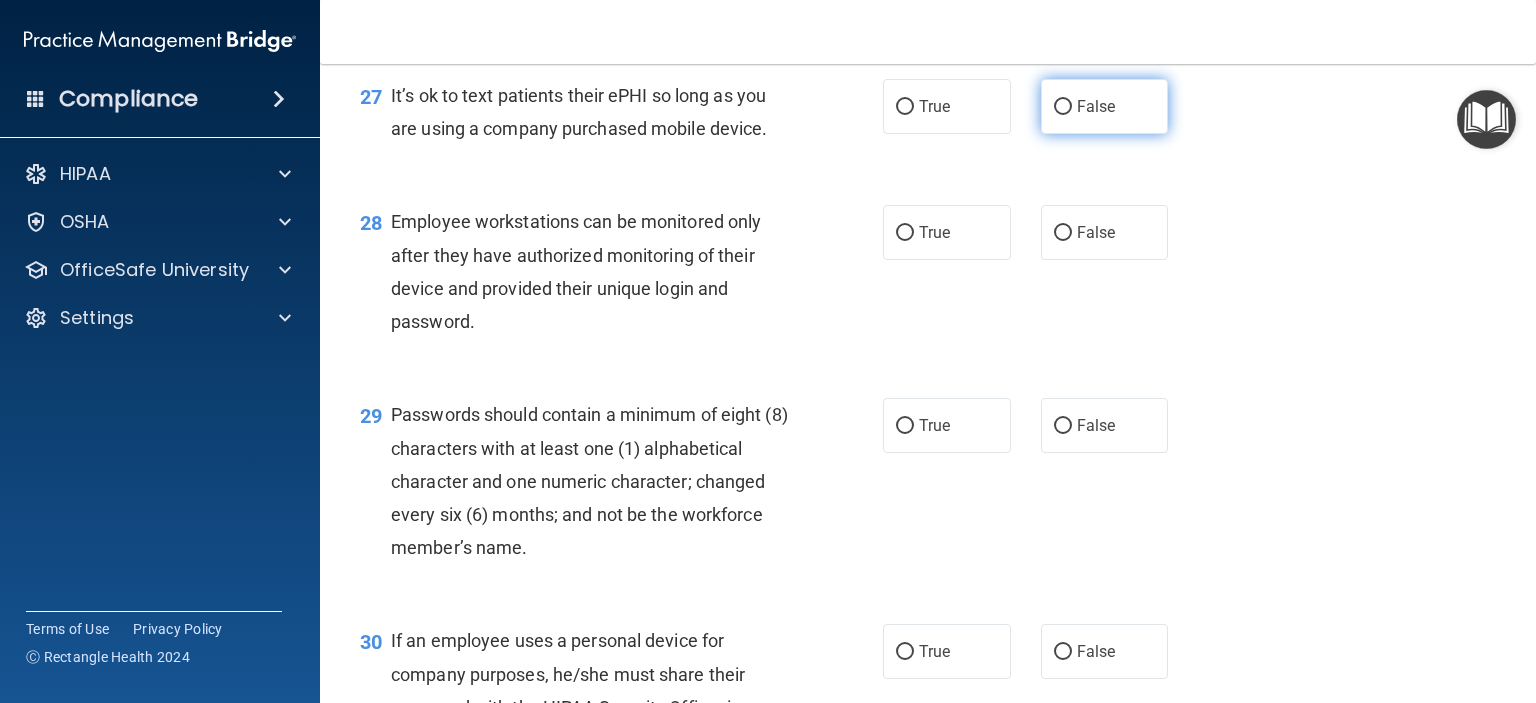 click on "False" at bounding box center (1105, 106) 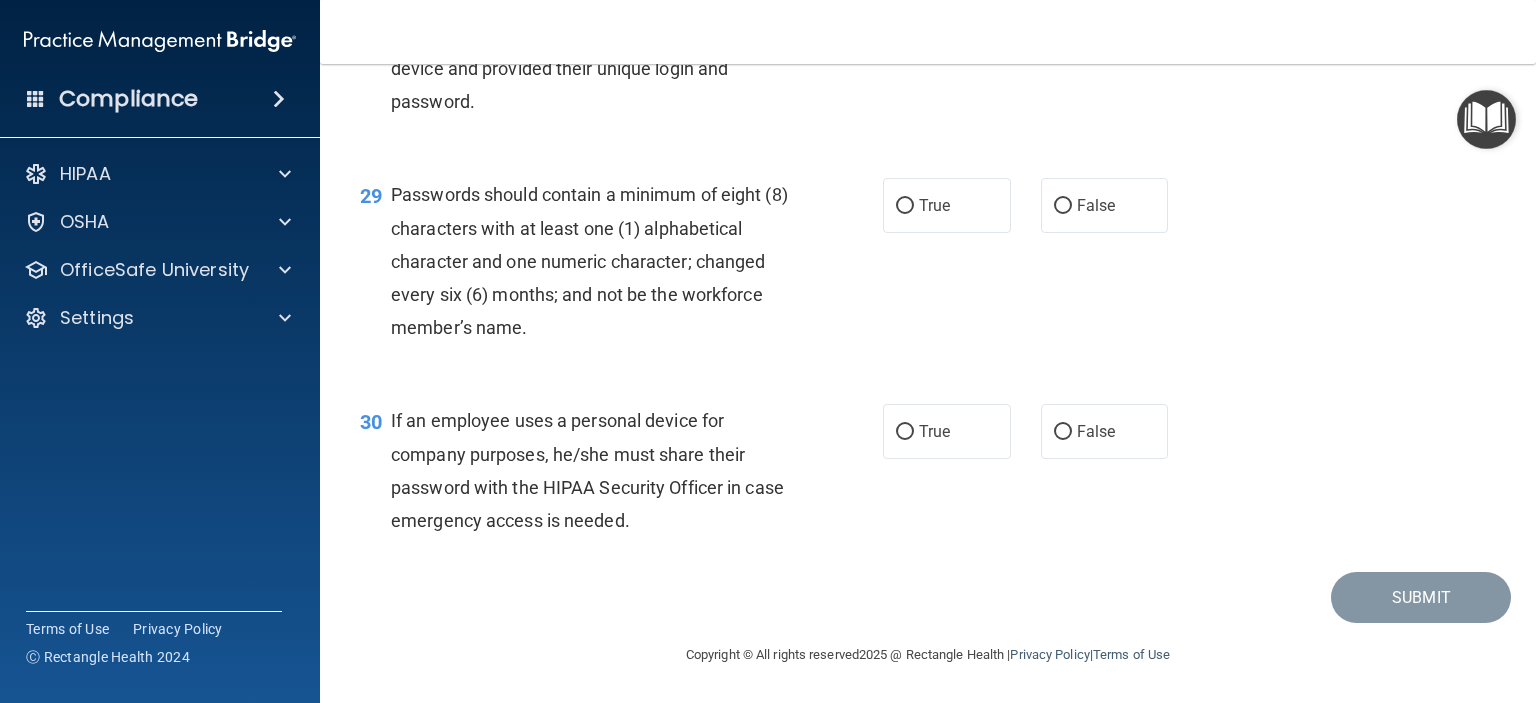 scroll, scrollTop: 5172, scrollLeft: 0, axis: vertical 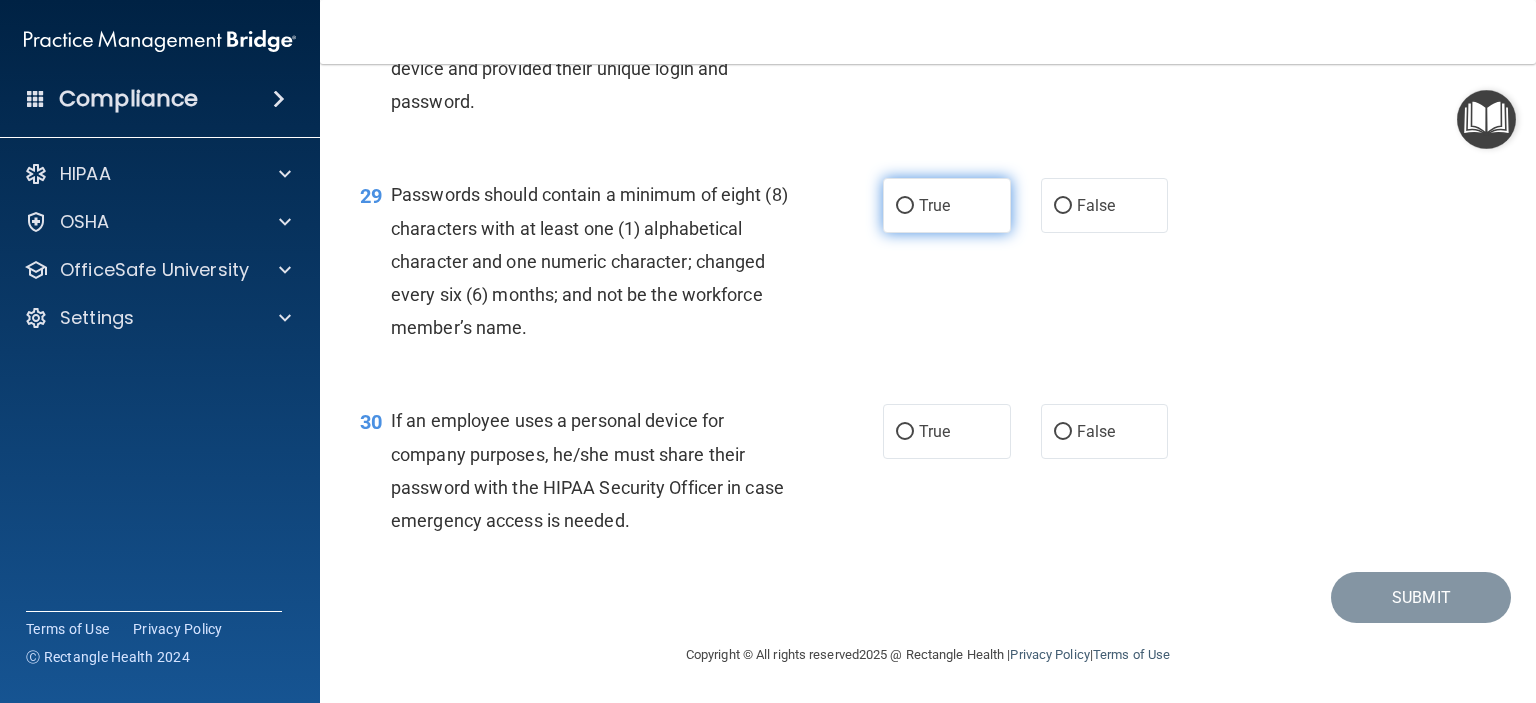 click on "True" at bounding box center (934, 205) 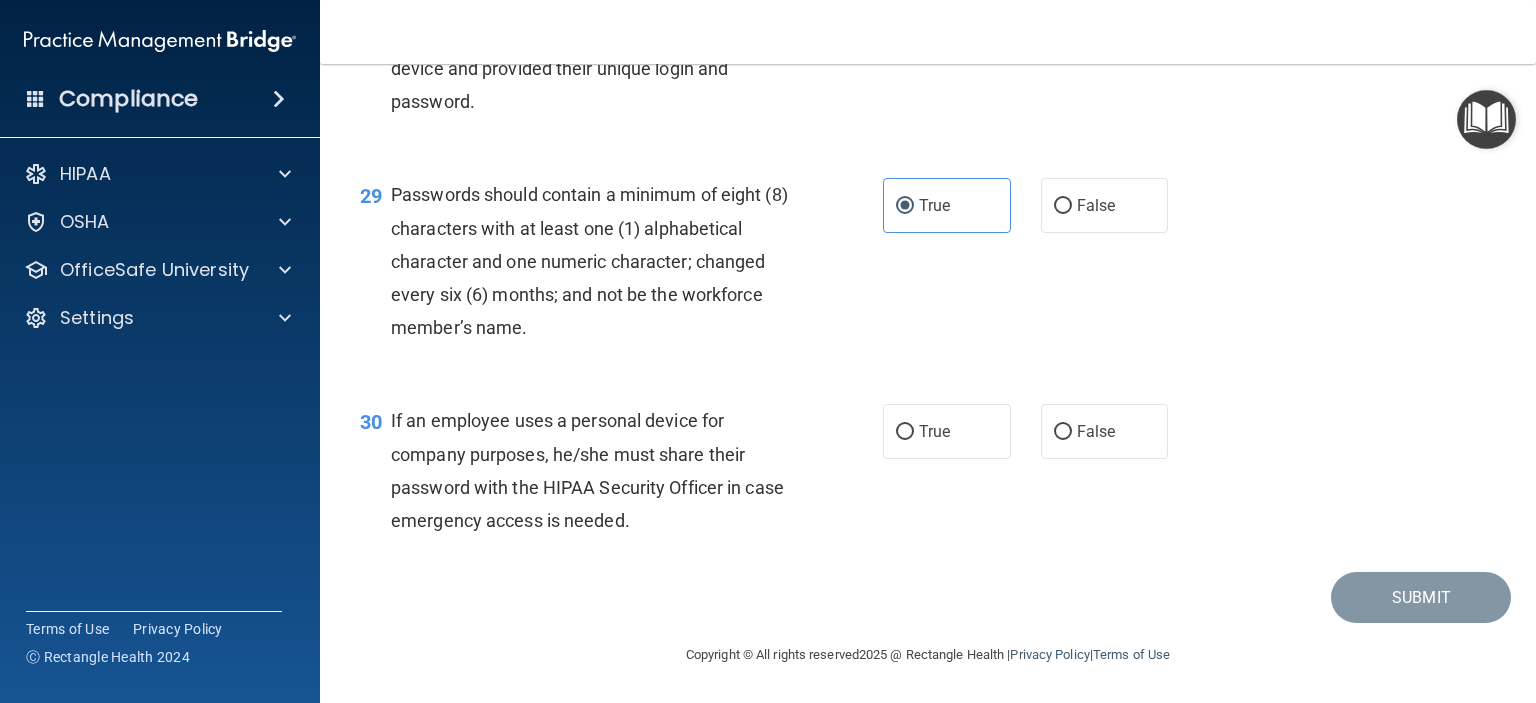 scroll, scrollTop: 5247, scrollLeft: 0, axis: vertical 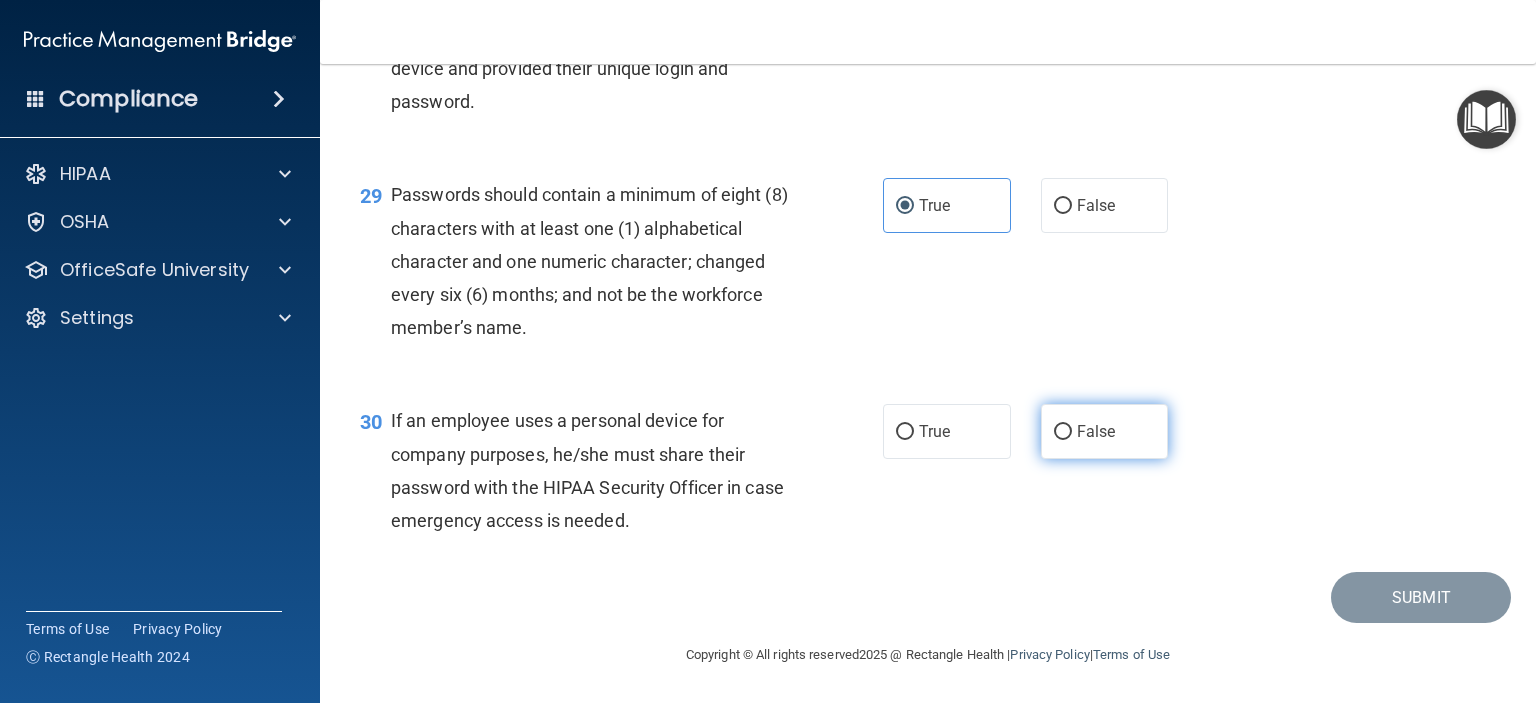 click on "False" at bounding box center [1105, 431] 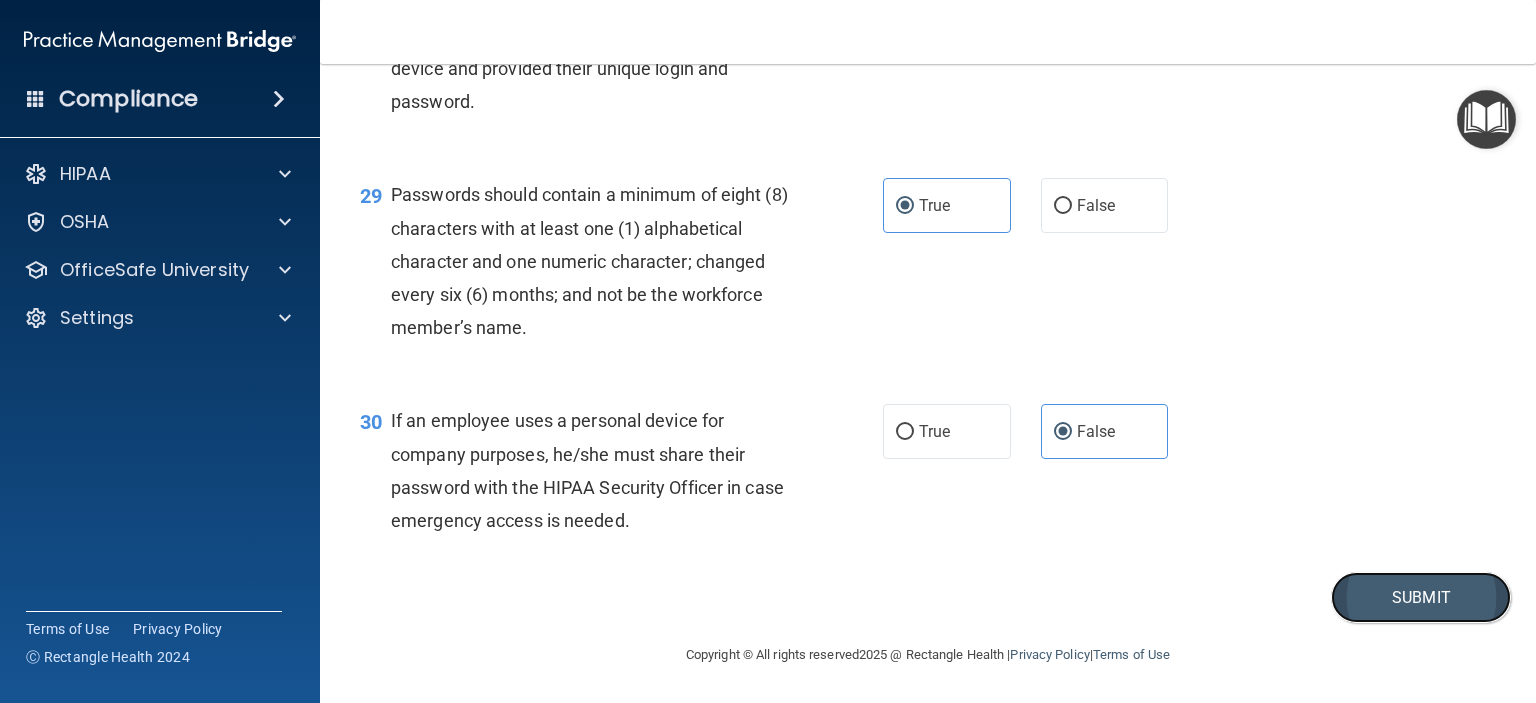 click on "Submit" at bounding box center (1421, 597) 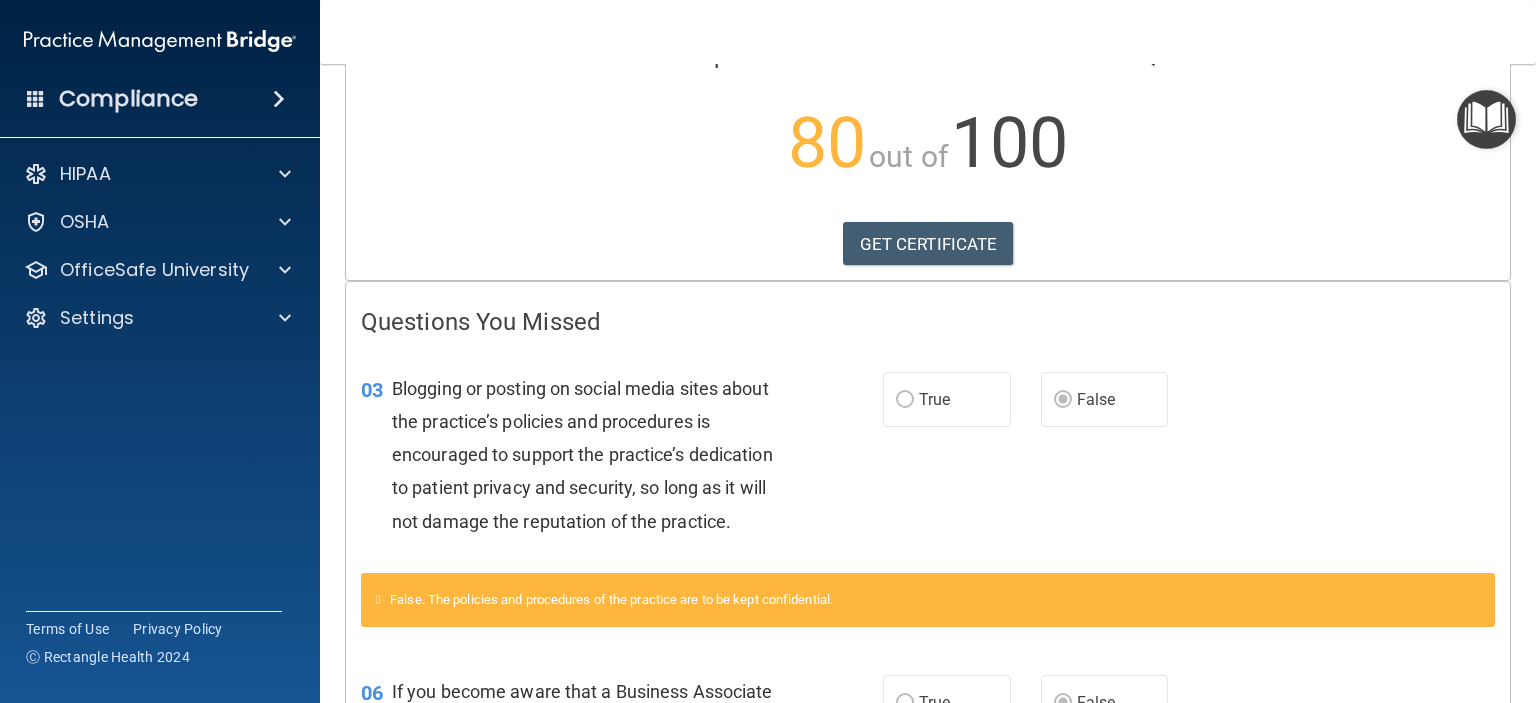 scroll, scrollTop: 0, scrollLeft: 0, axis: both 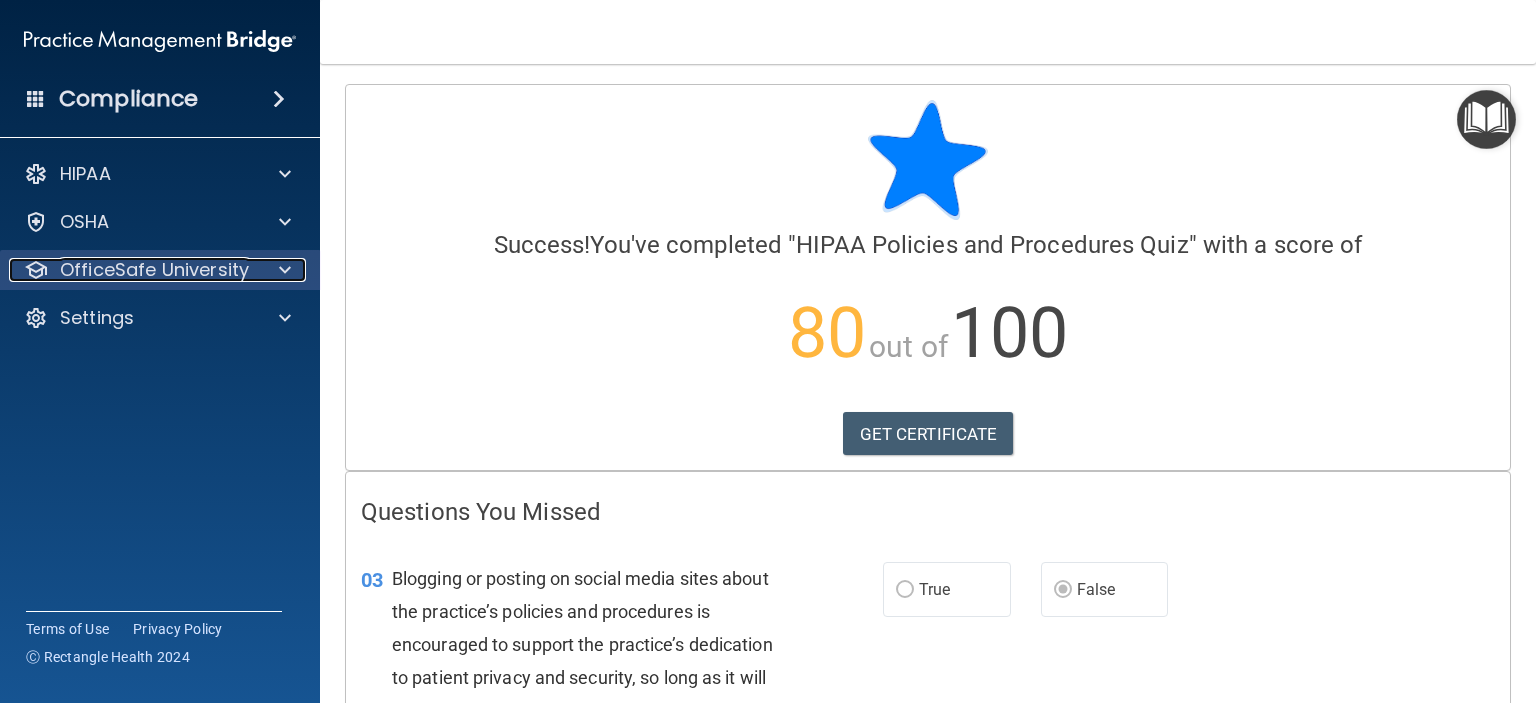 click at bounding box center [282, 270] 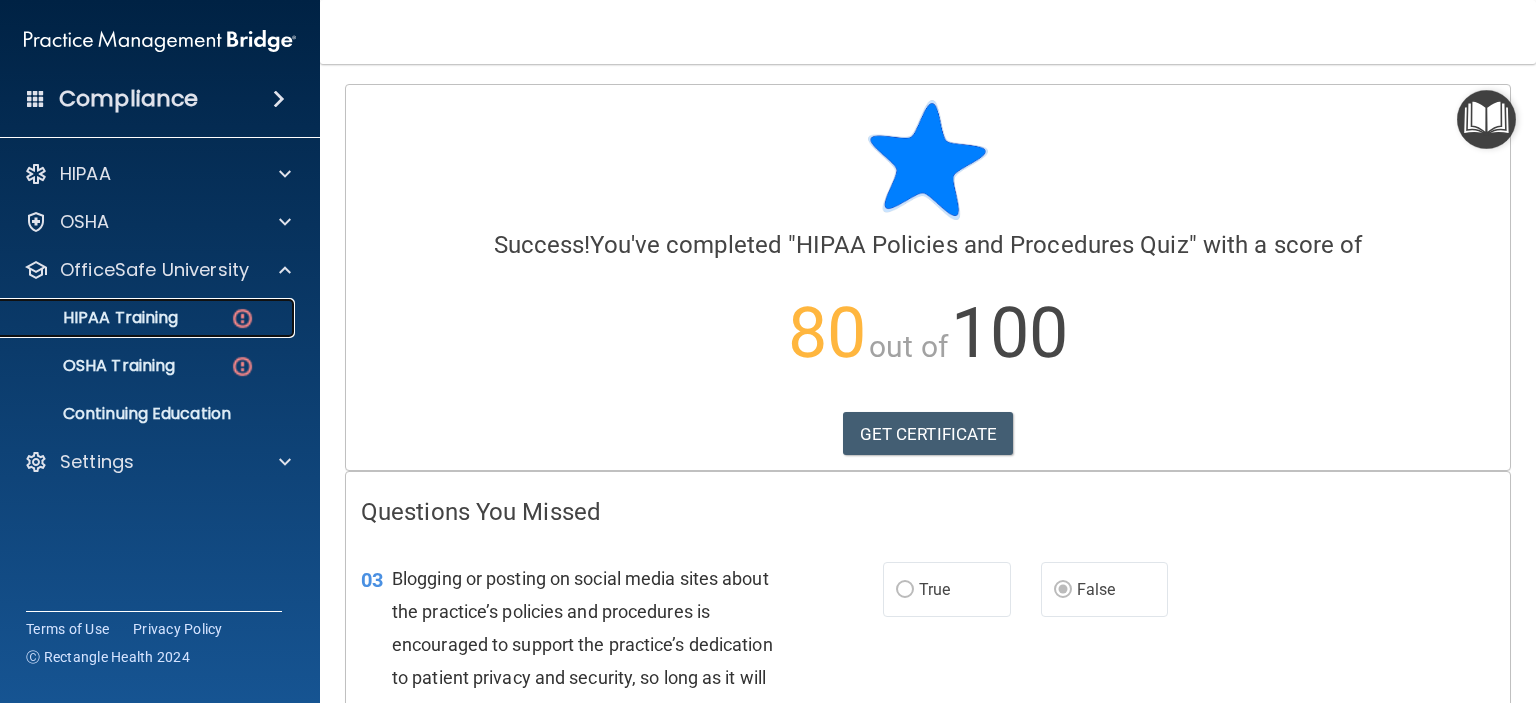click at bounding box center (242, 318) 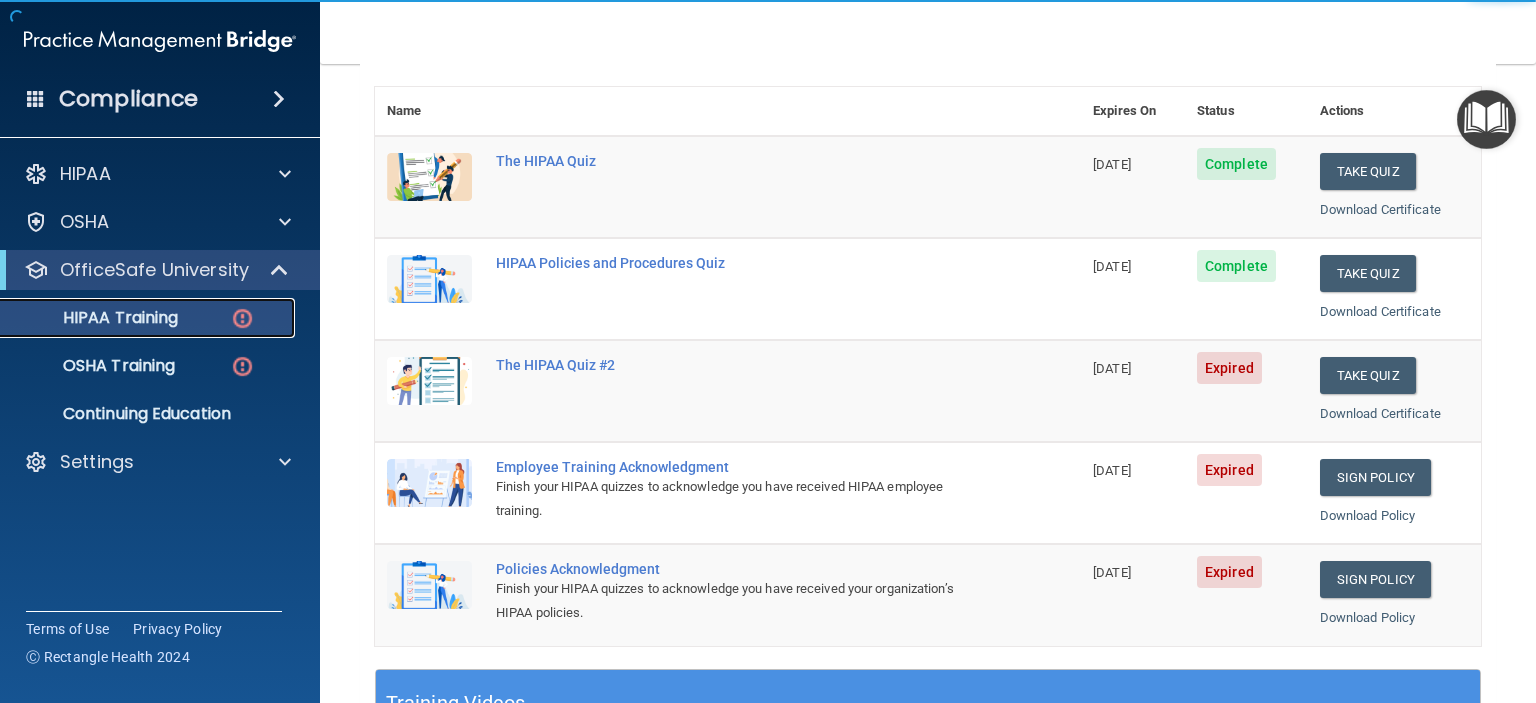 scroll, scrollTop: 220, scrollLeft: 0, axis: vertical 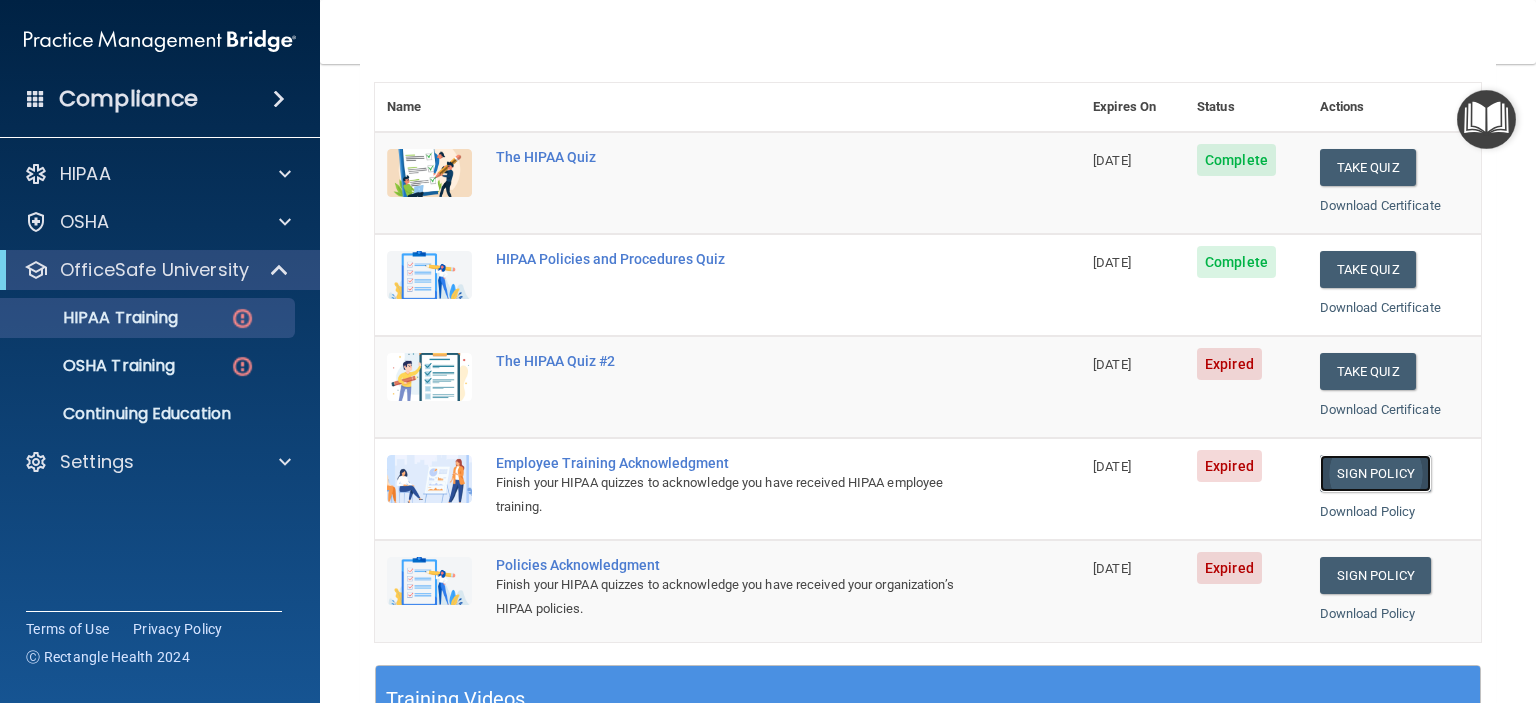 click on "Sign Policy" at bounding box center [1375, 473] 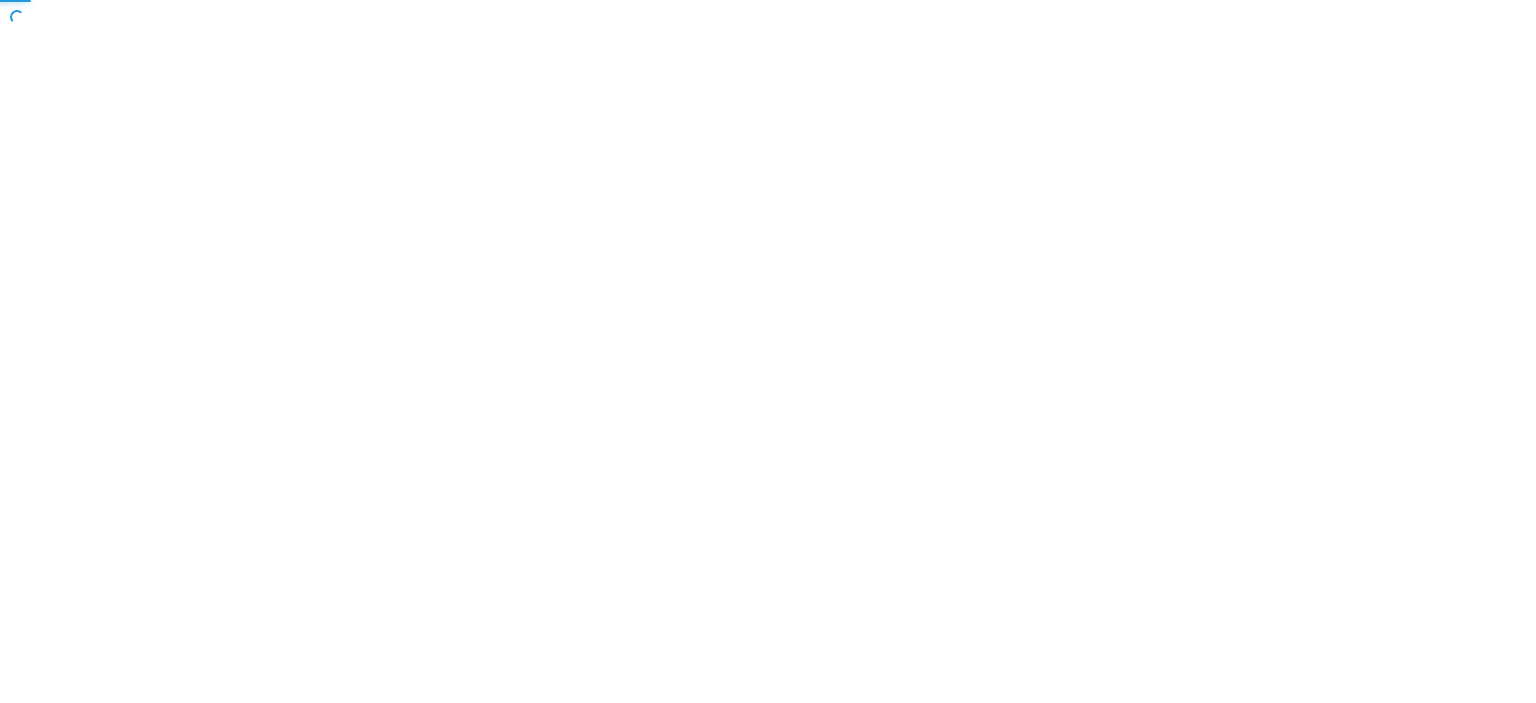 scroll, scrollTop: 0, scrollLeft: 0, axis: both 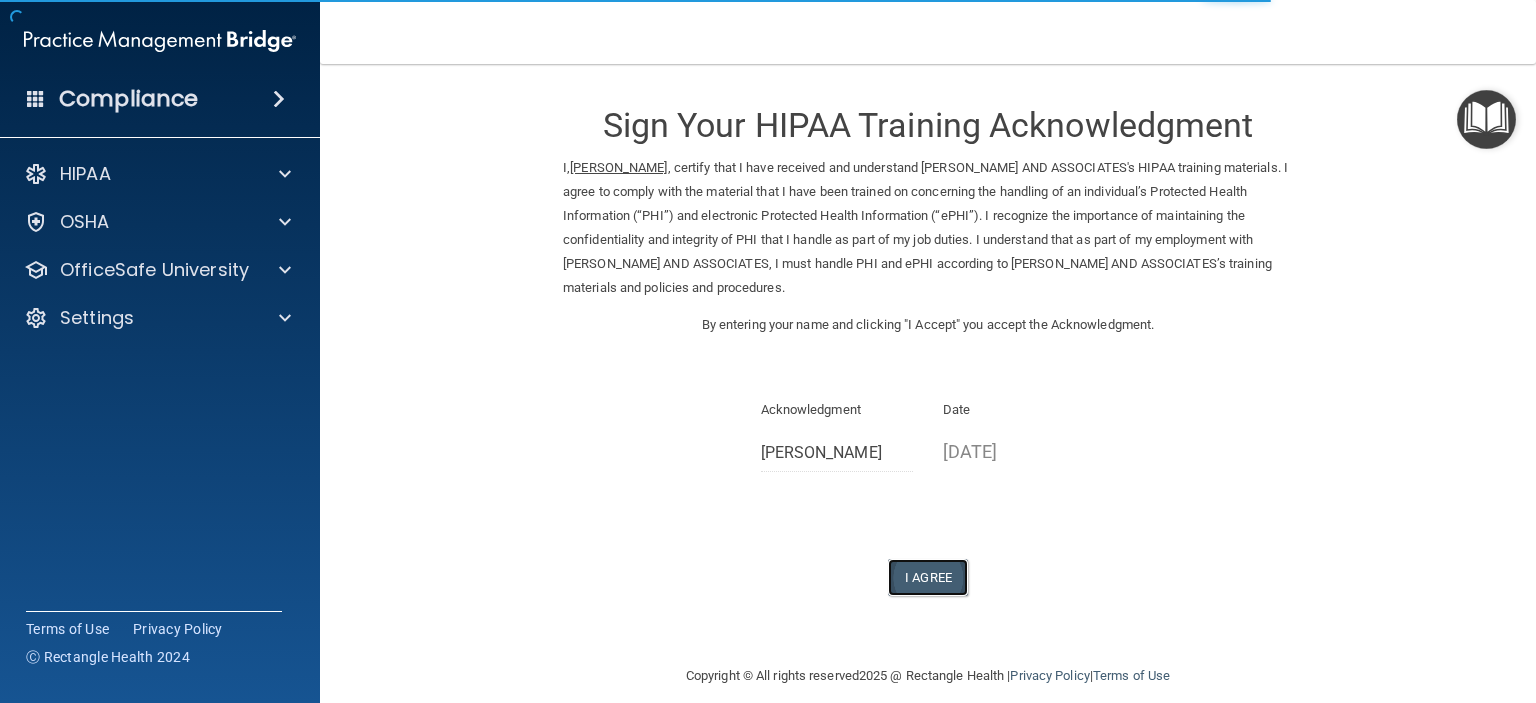 click on "I Agree" at bounding box center (928, 577) 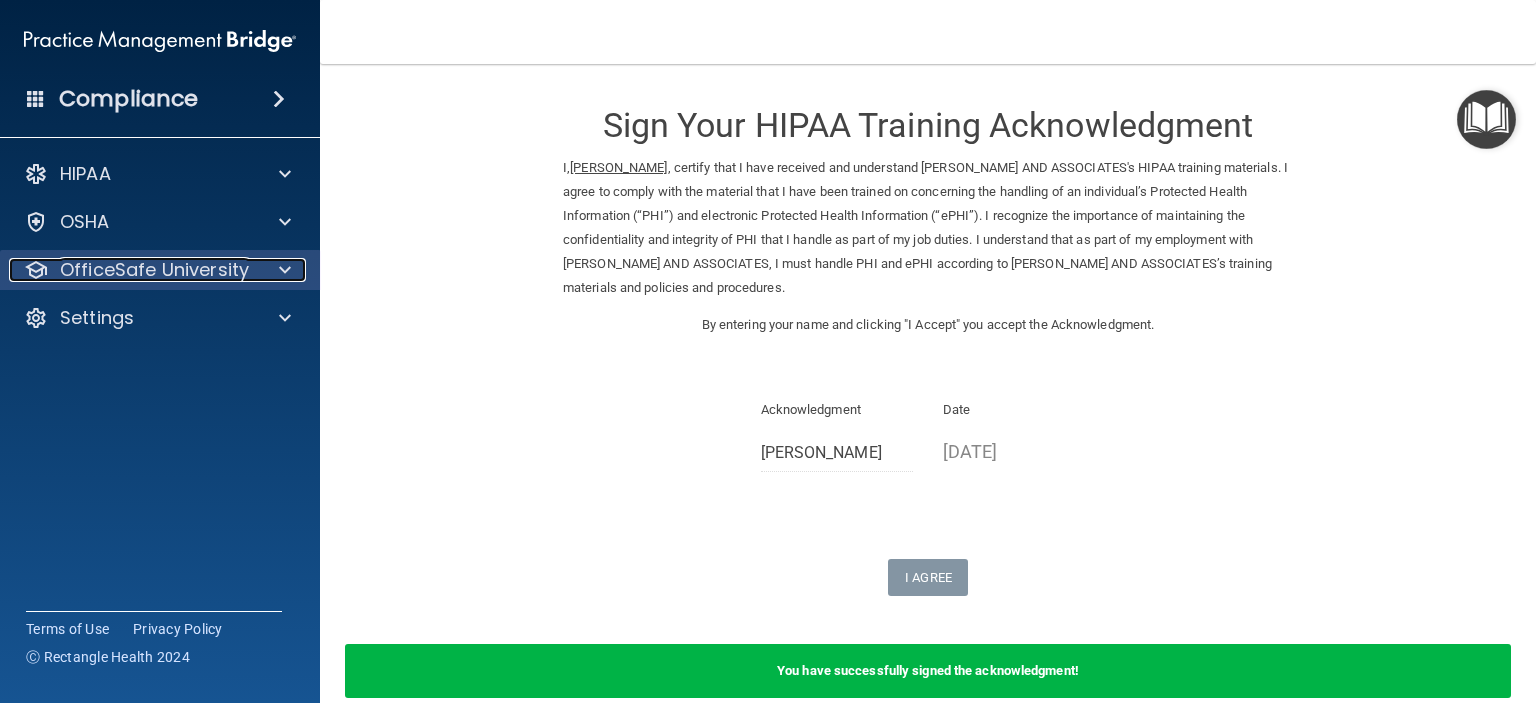 click at bounding box center (282, 270) 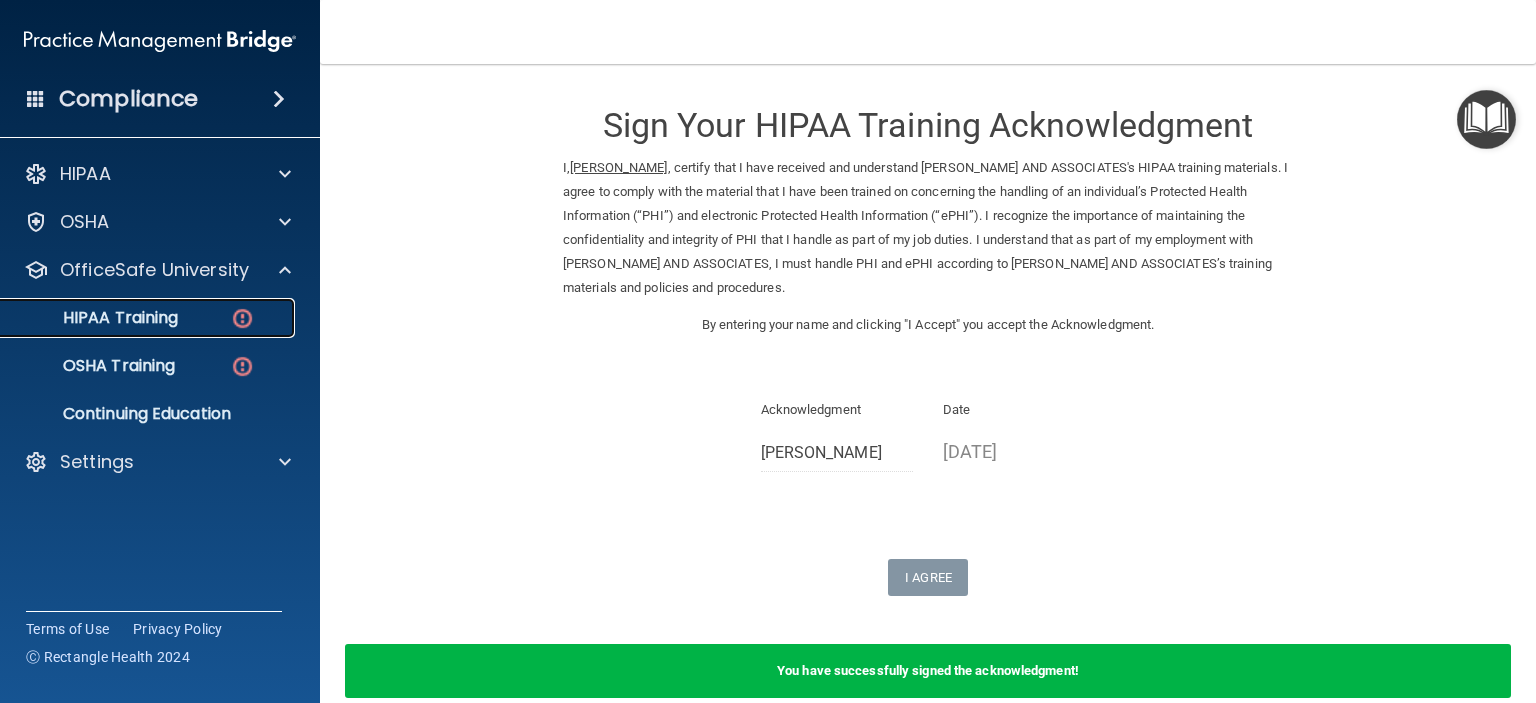 click on "HIPAA Training" at bounding box center [149, 318] 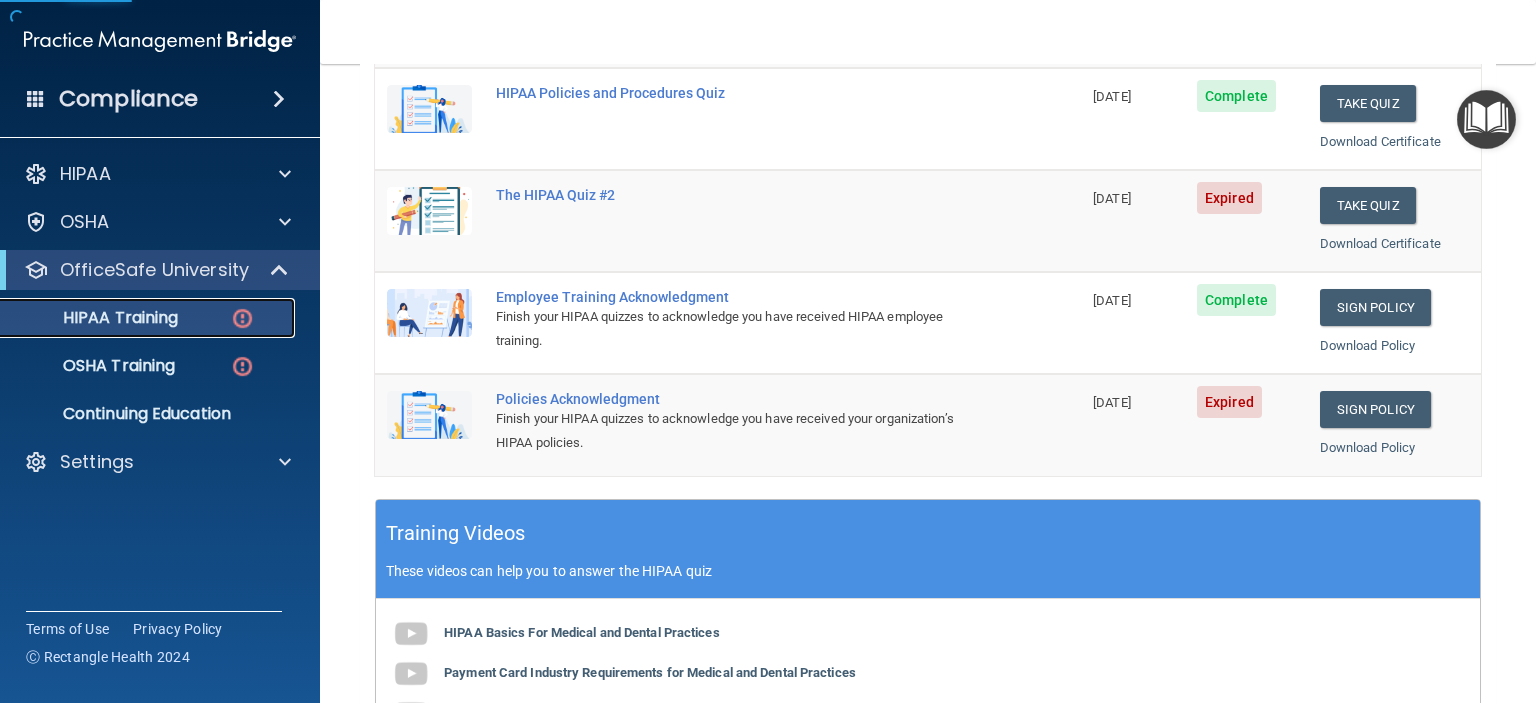 scroll, scrollTop: 387, scrollLeft: 0, axis: vertical 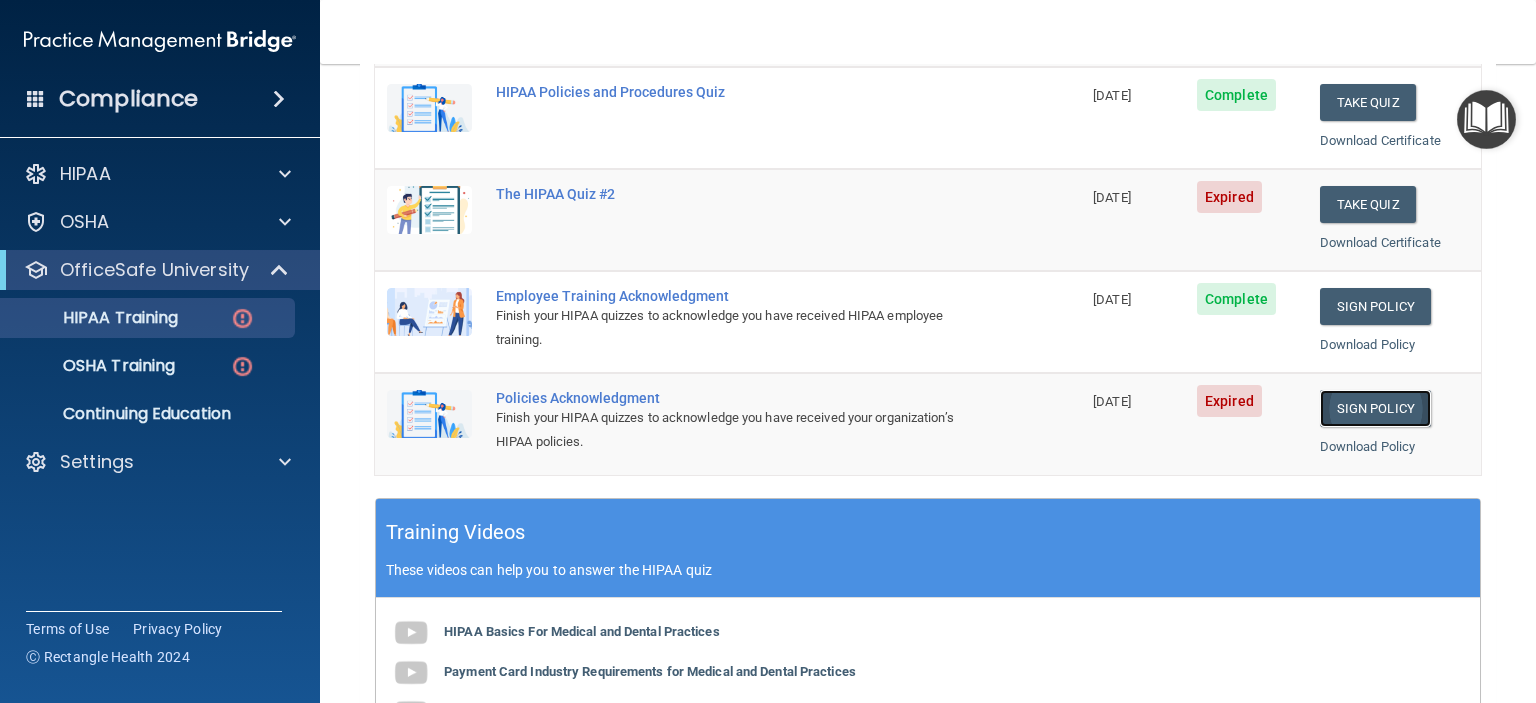 click on "Sign Policy" at bounding box center [1375, 408] 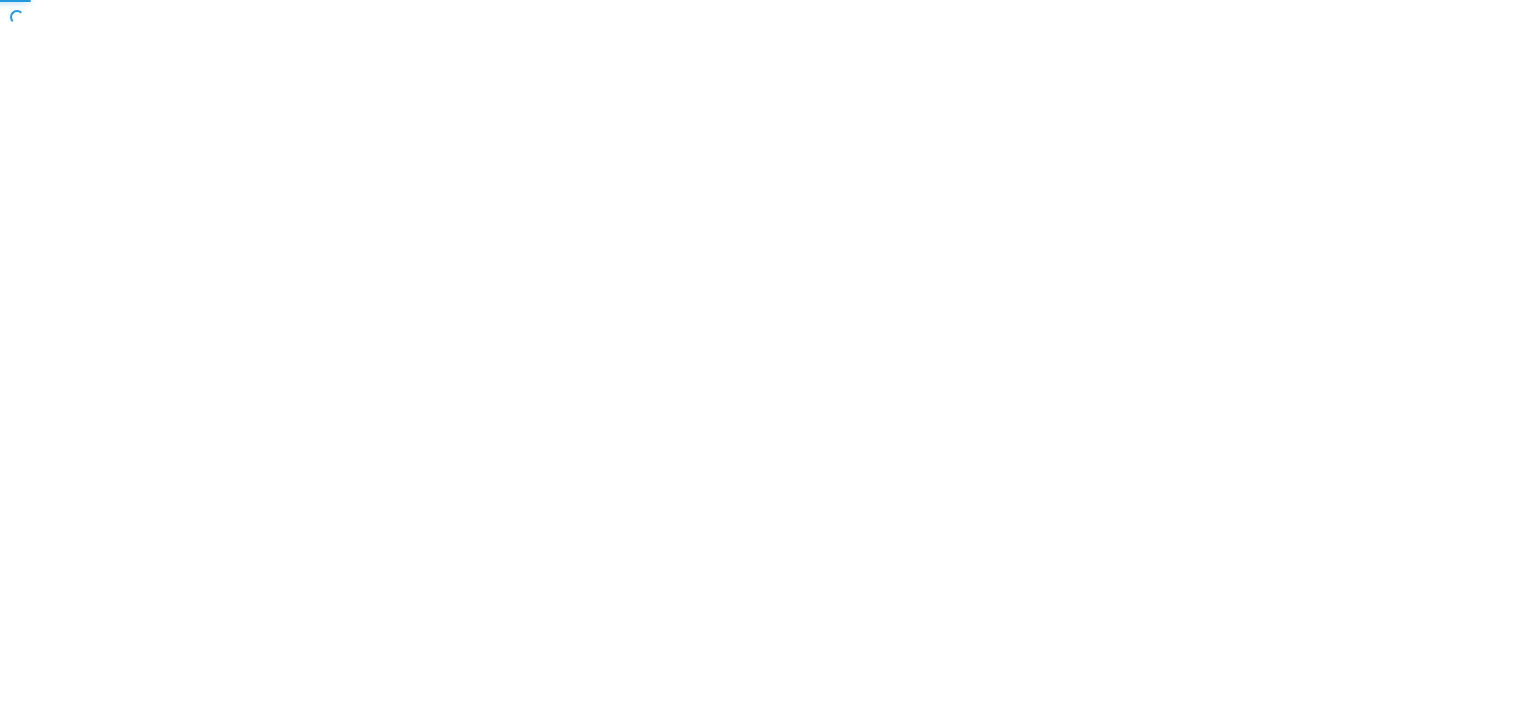 scroll, scrollTop: 0, scrollLeft: 0, axis: both 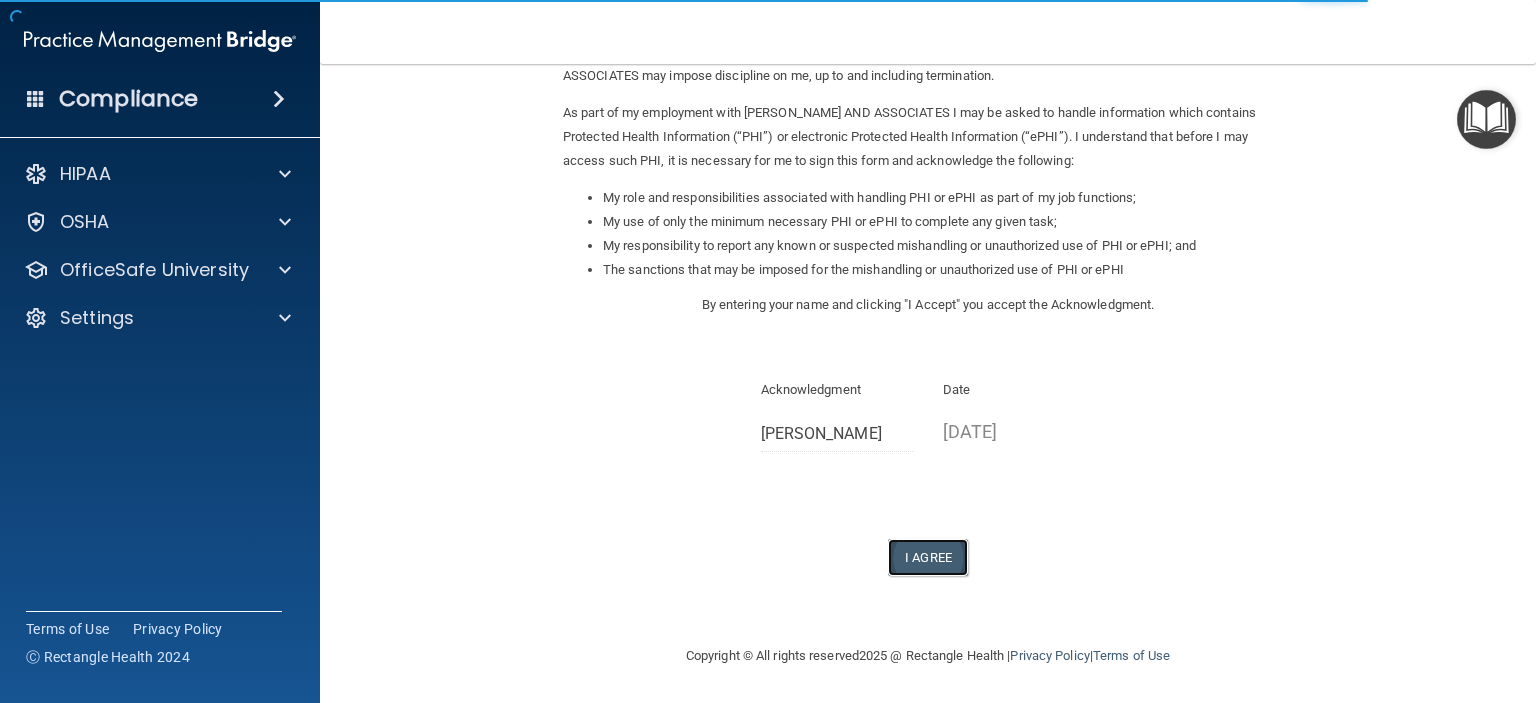 click on "I Agree" at bounding box center (928, 557) 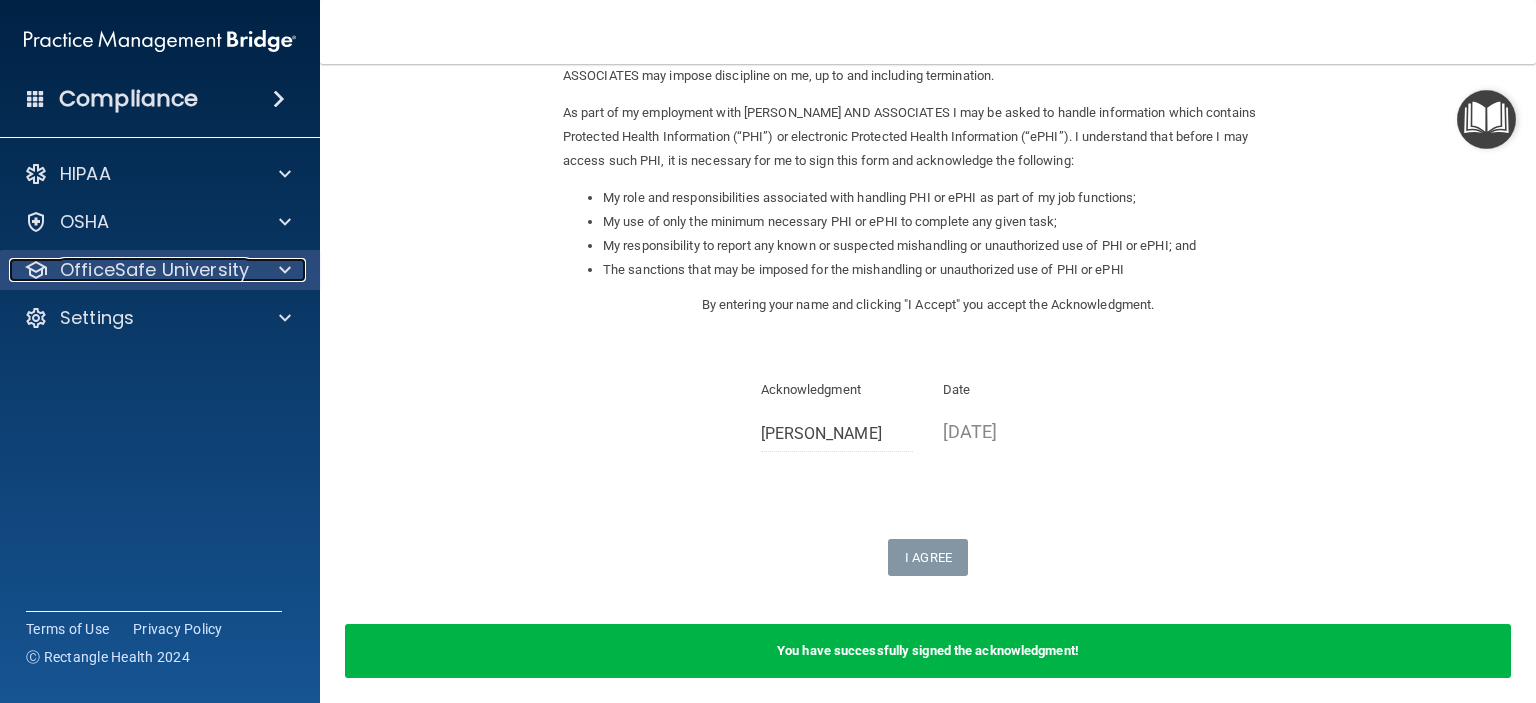 click at bounding box center (282, 270) 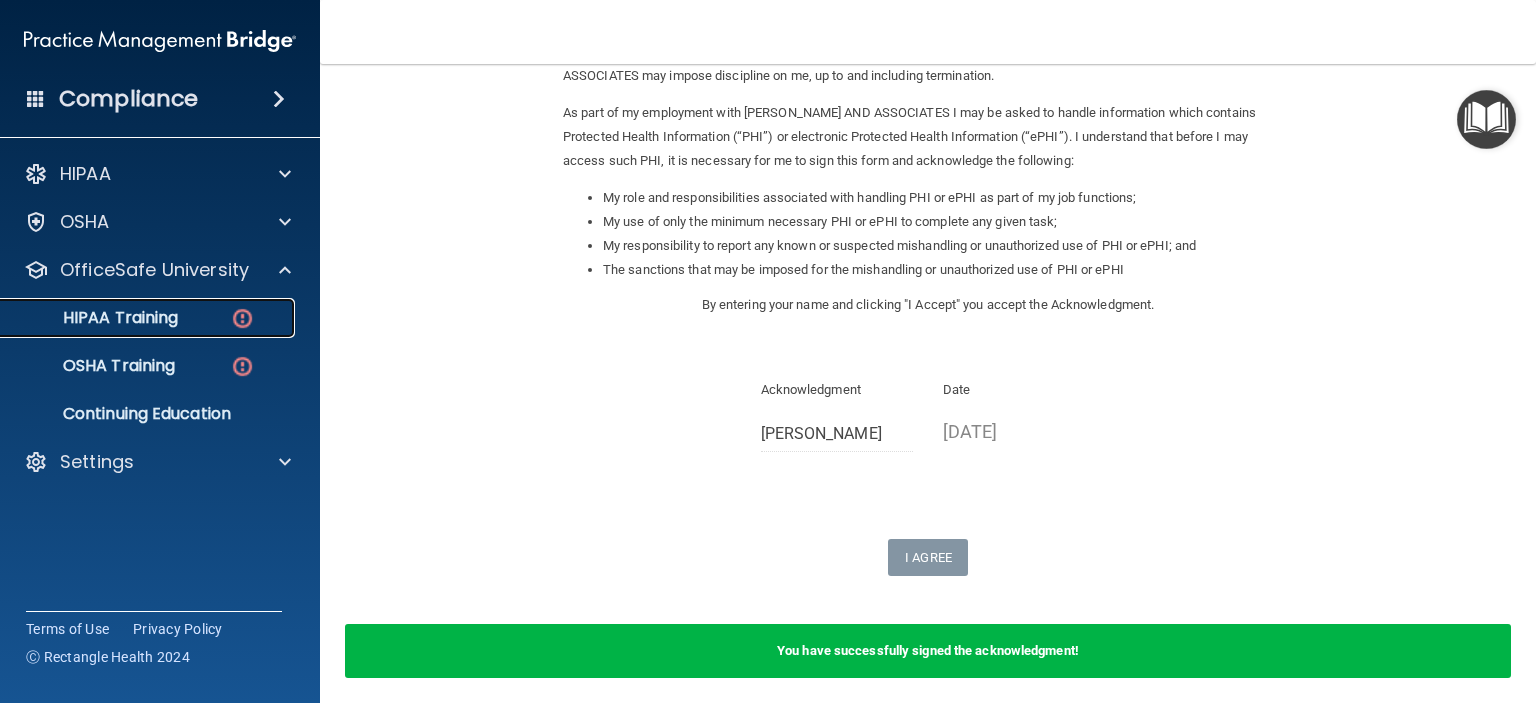 click on "HIPAA Training" at bounding box center (137, 318) 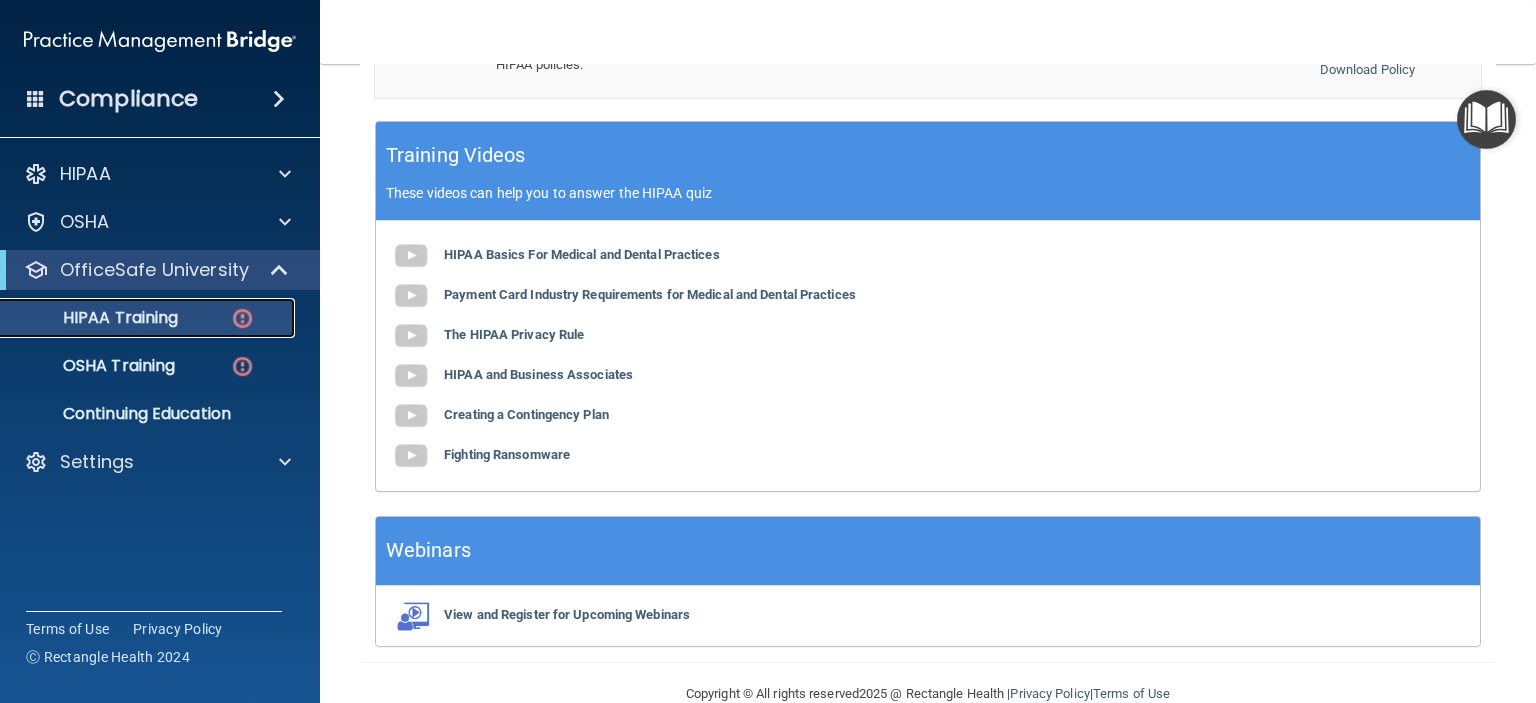 scroll, scrollTop: 798, scrollLeft: 0, axis: vertical 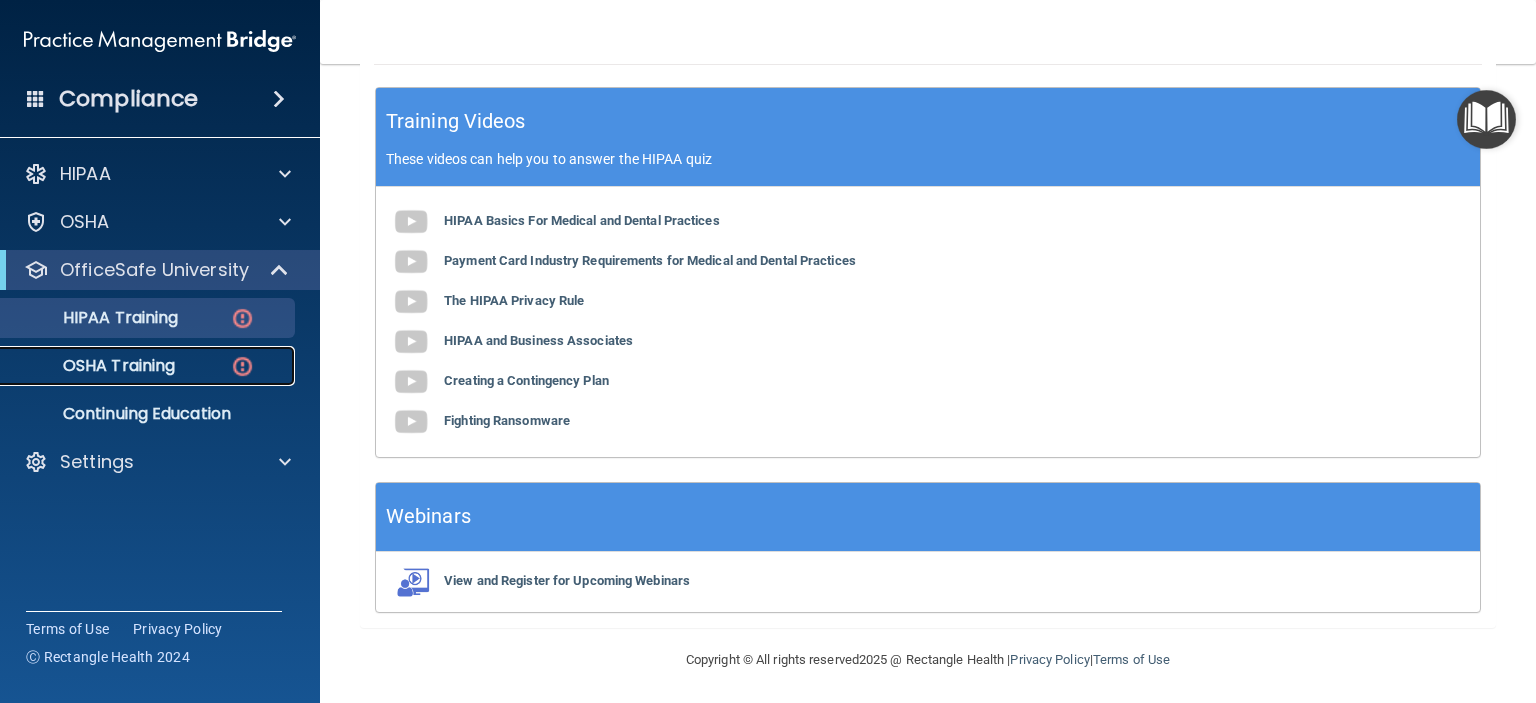 click on "OSHA Training" at bounding box center (149, 366) 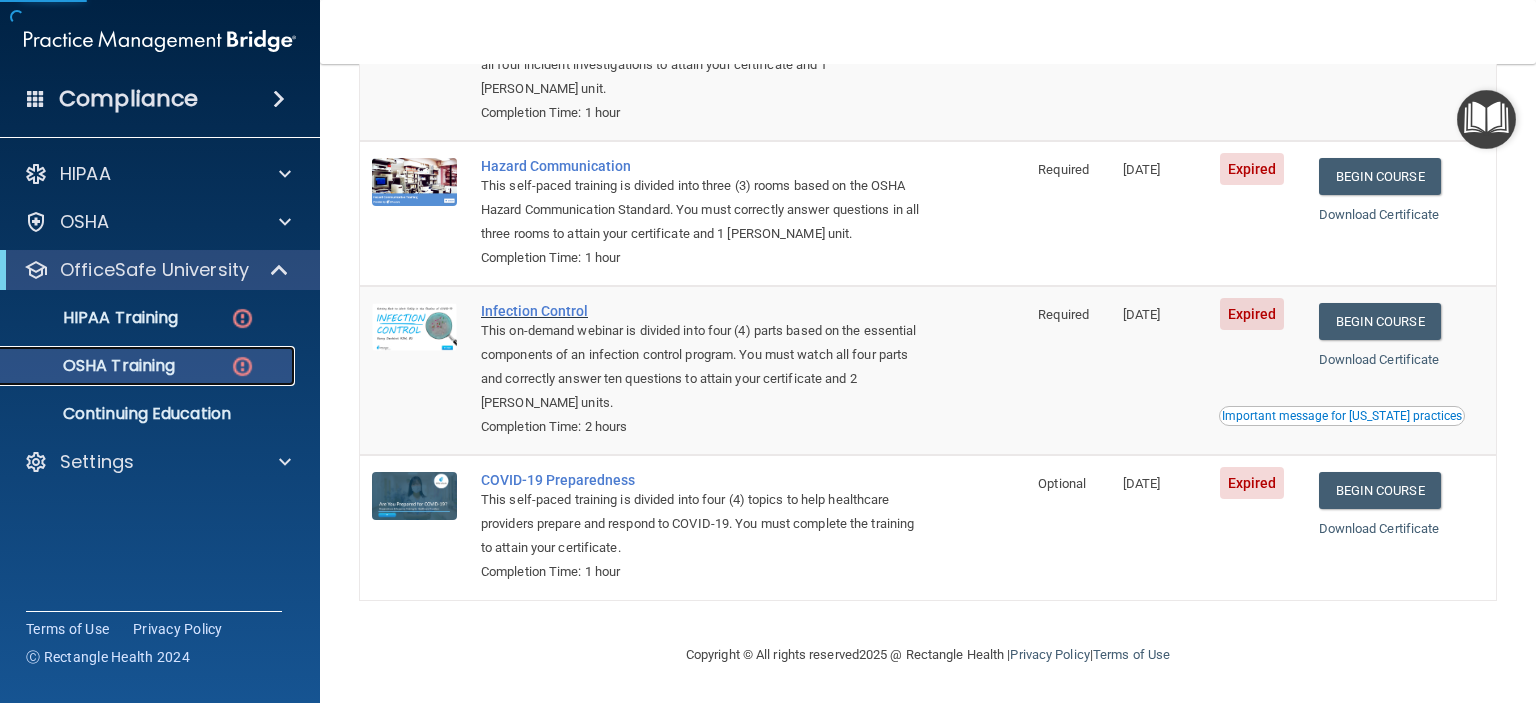 scroll, scrollTop: 0, scrollLeft: 0, axis: both 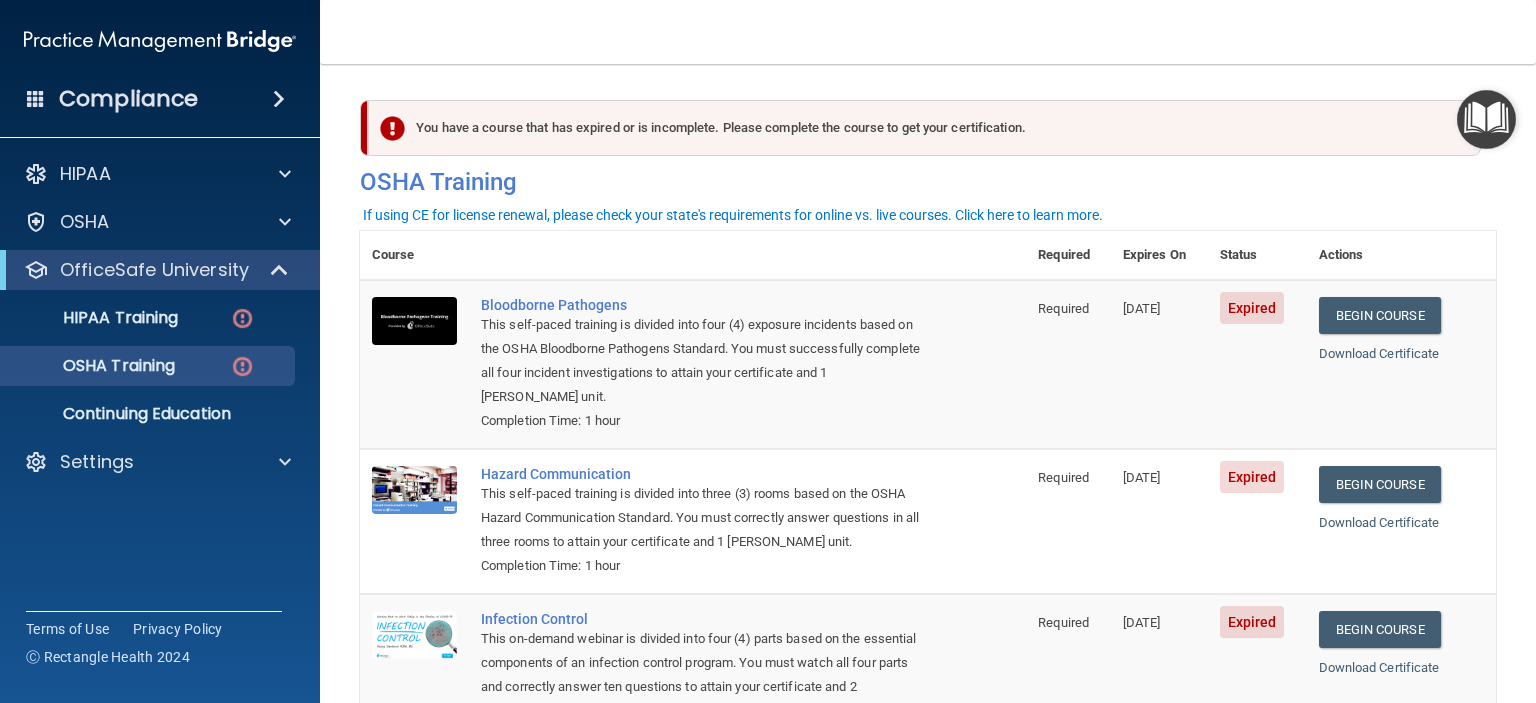 click on "Expired" at bounding box center (1252, 308) 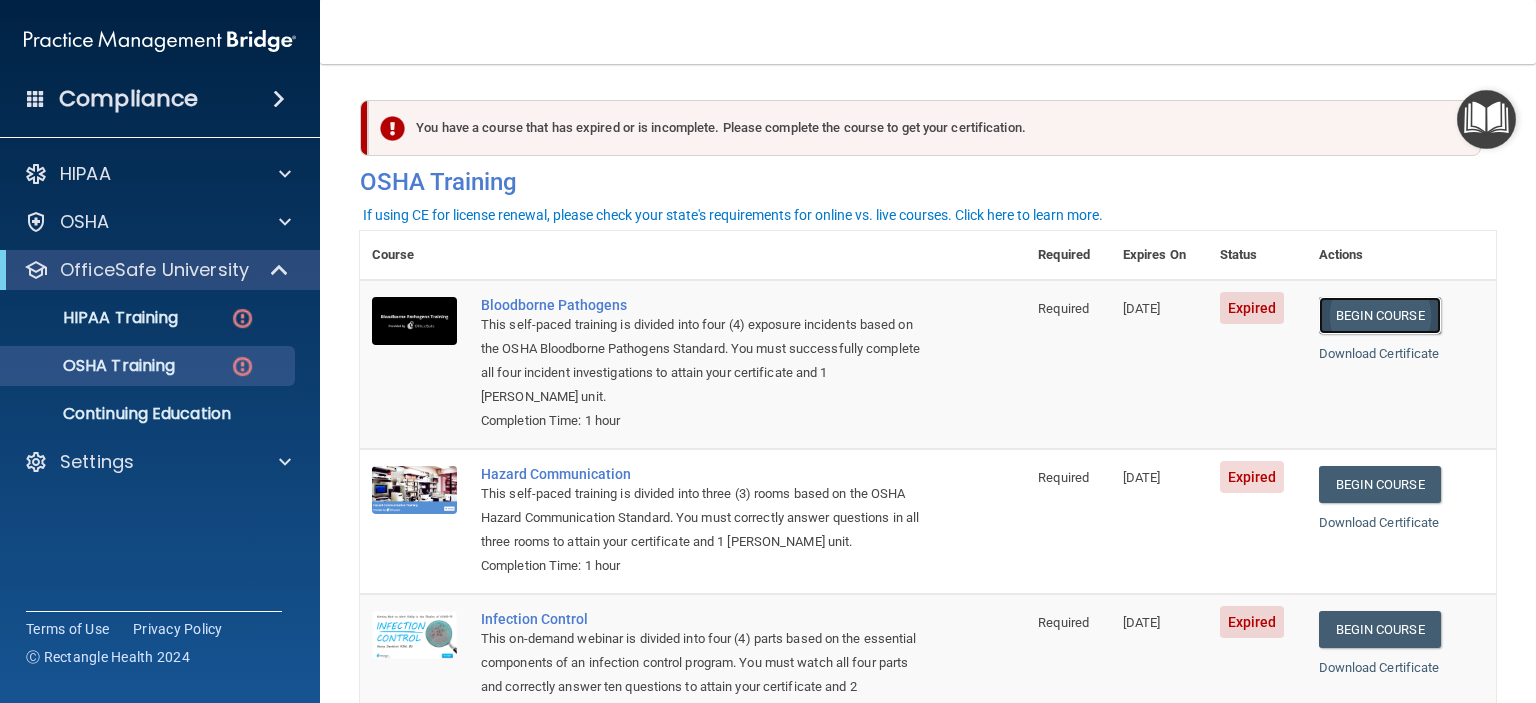 click on "Begin Course" at bounding box center (1380, 315) 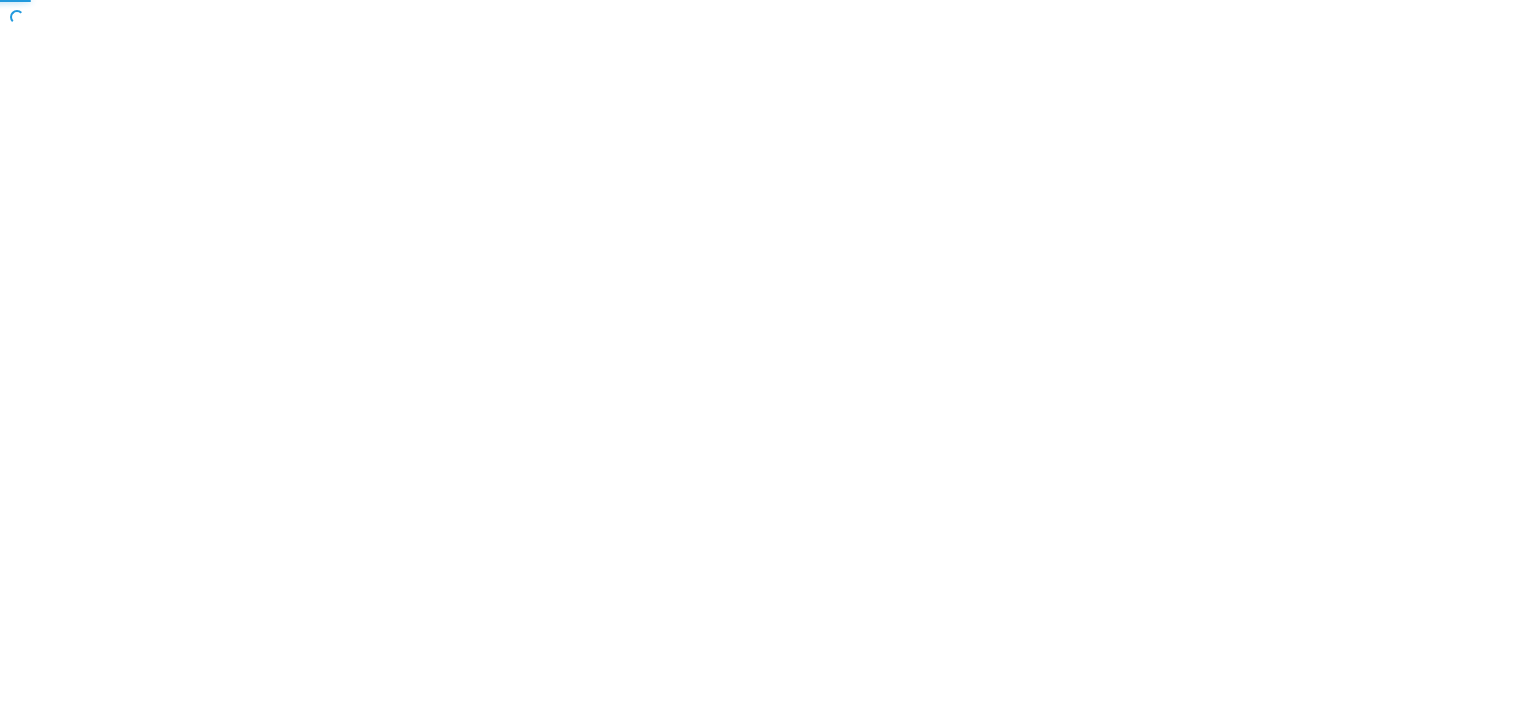 scroll, scrollTop: 0, scrollLeft: 0, axis: both 